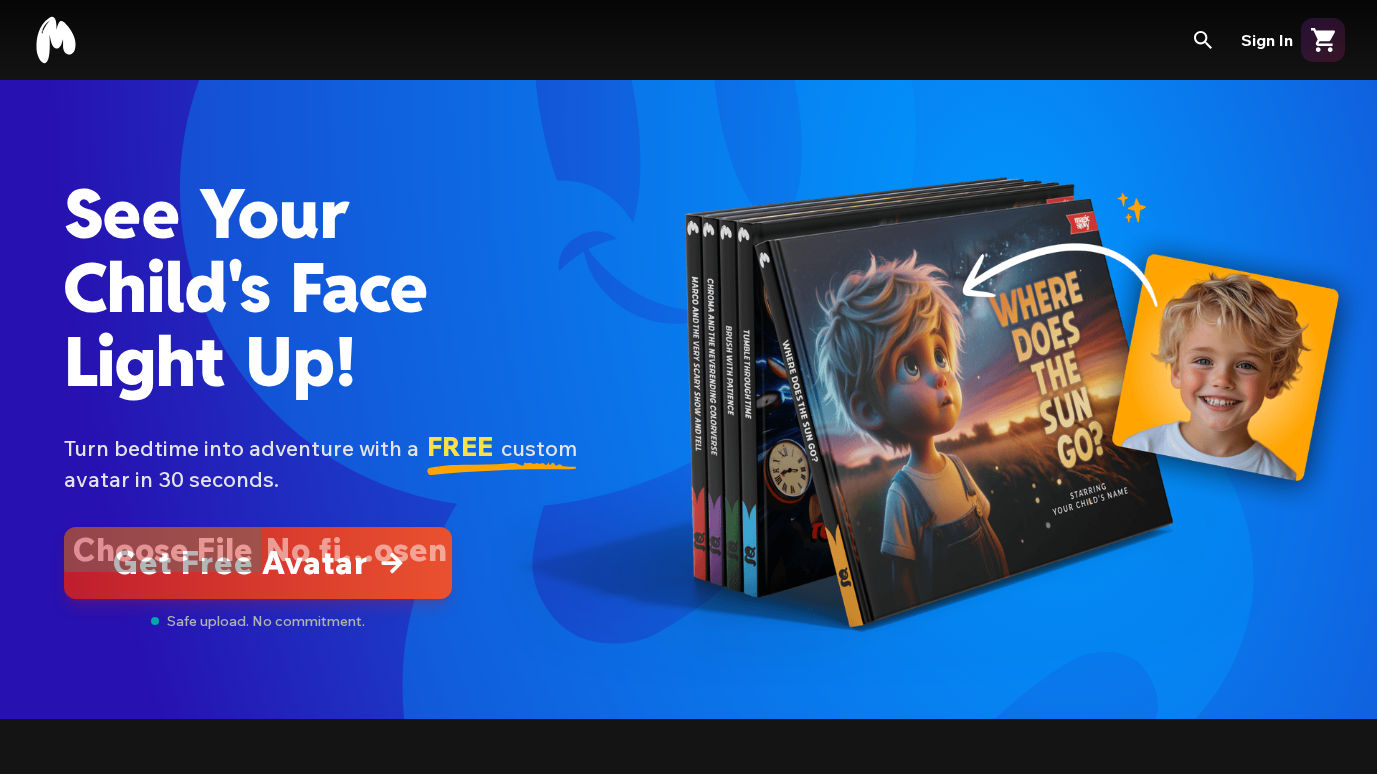 scroll, scrollTop: 0, scrollLeft: 0, axis: both 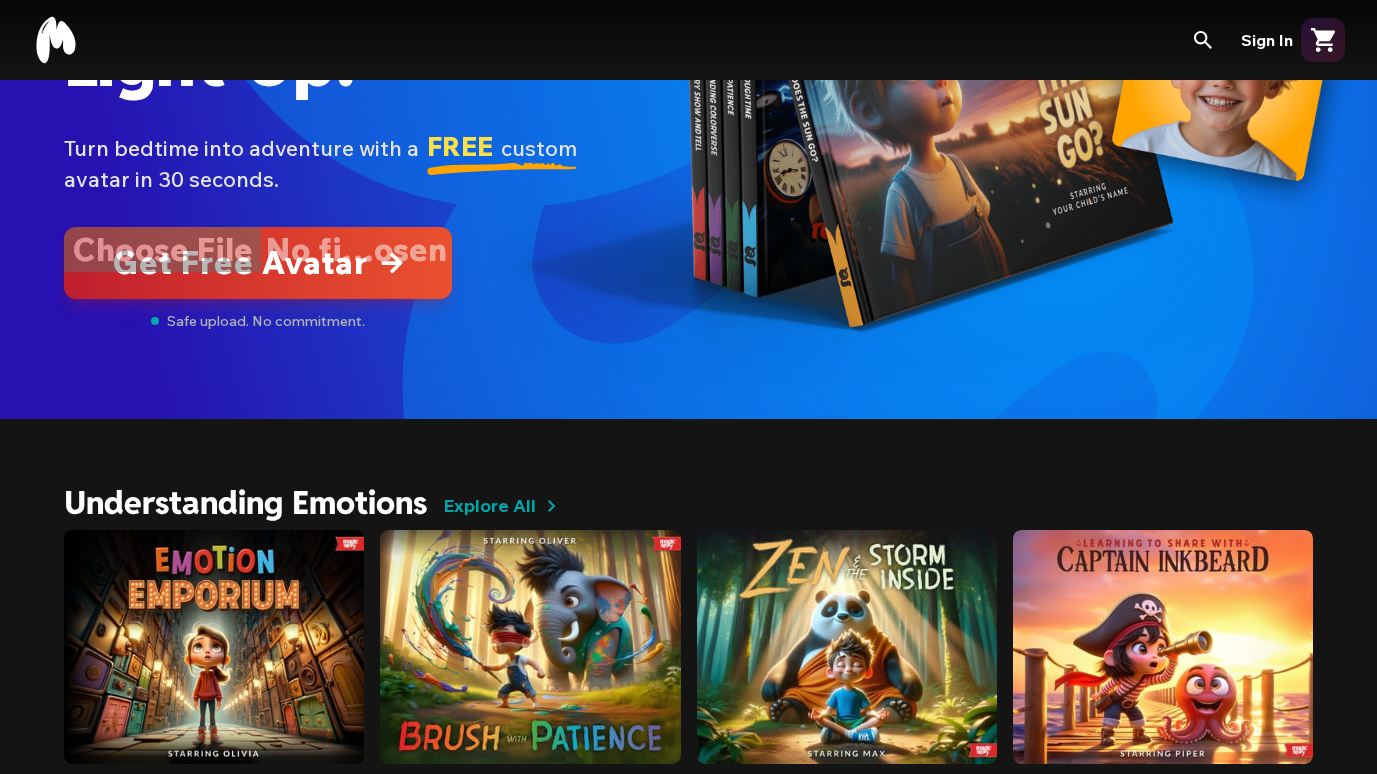 click at bounding box center [258, 263] 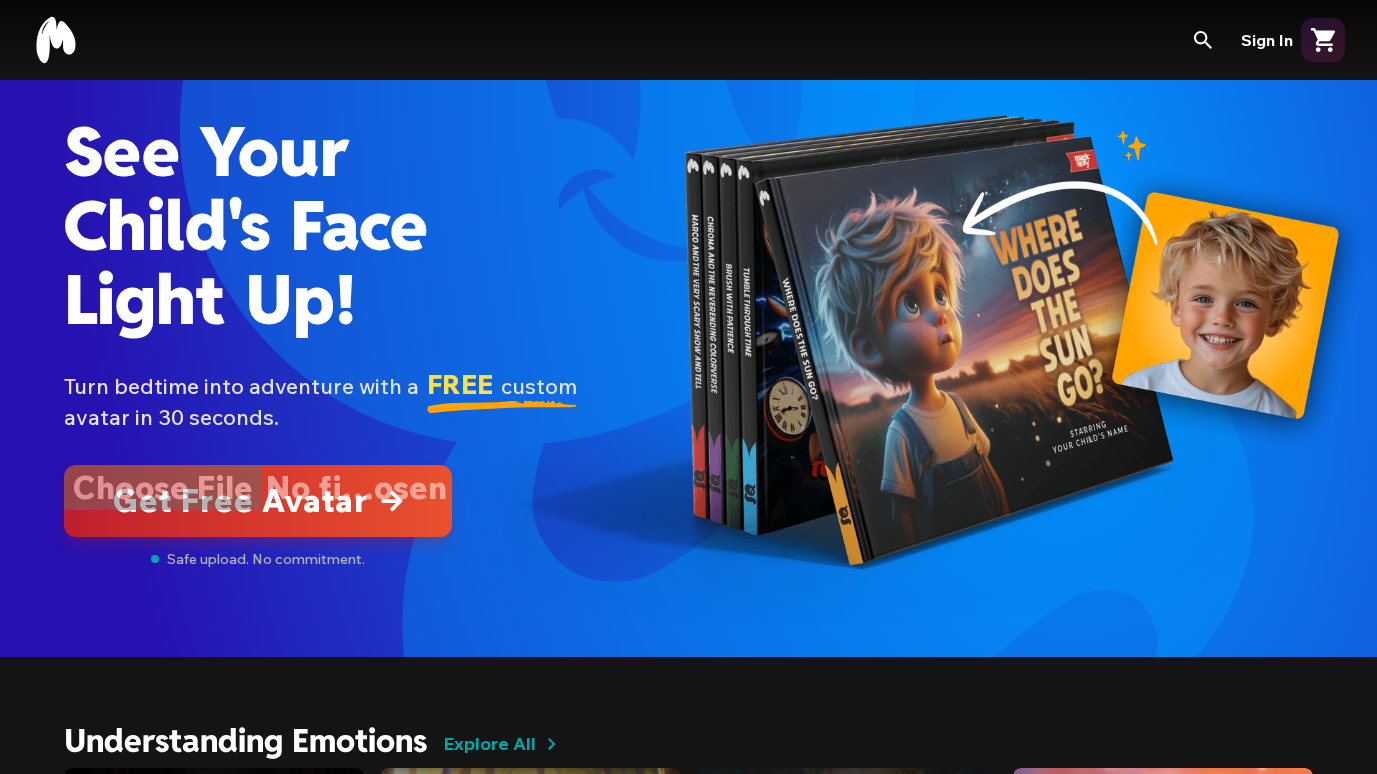 scroll, scrollTop: 0, scrollLeft: 0, axis: both 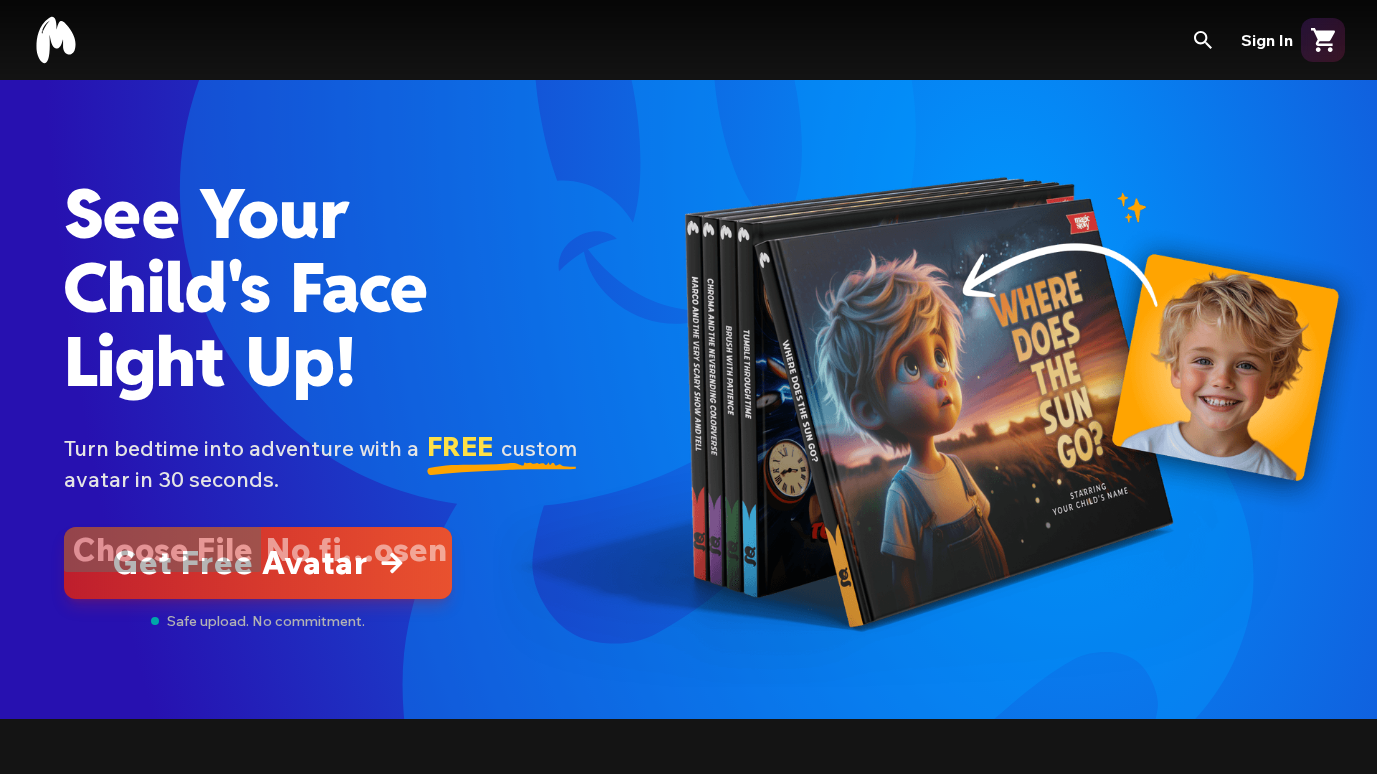 click on "Turn bedtime into adventure with a FREE  custom  avatar in 30 seconds." at bounding box center [320, 479] 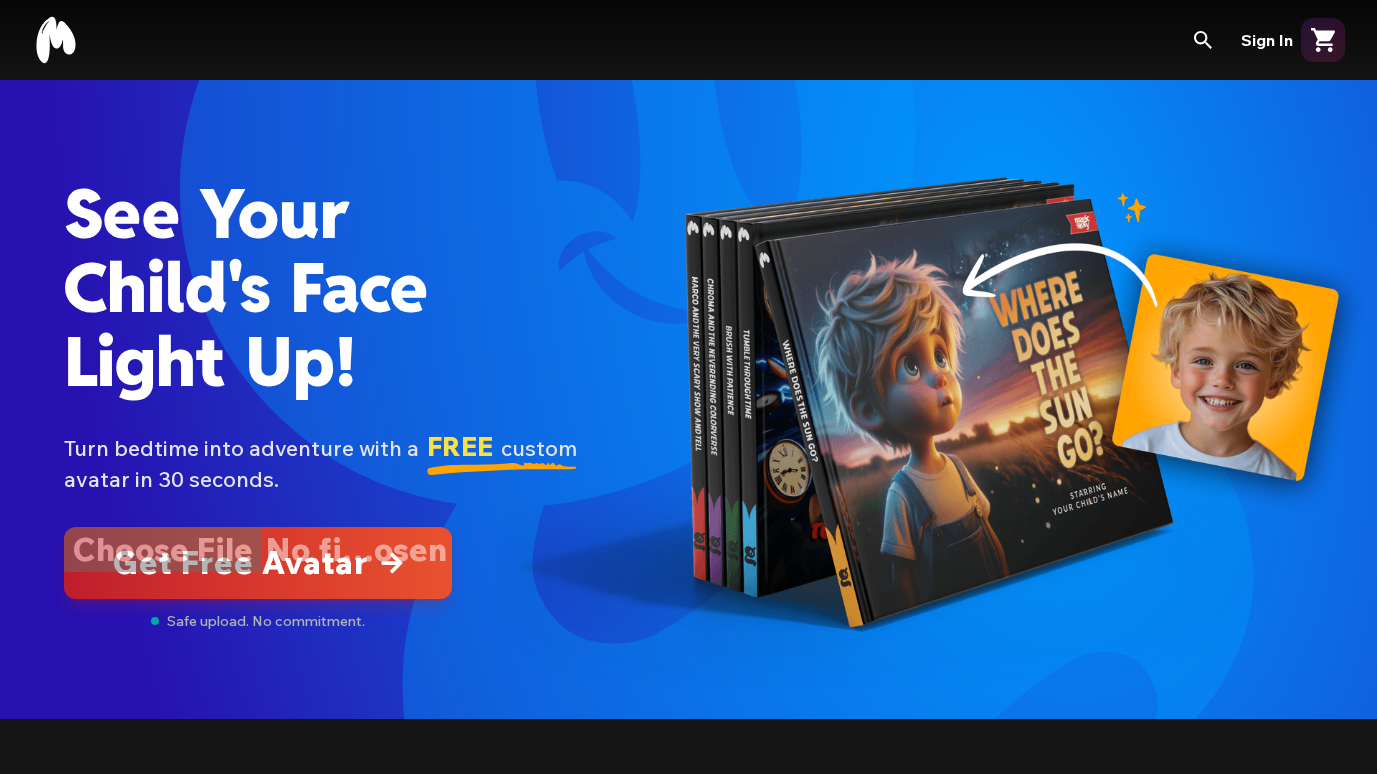 scroll, scrollTop: 0, scrollLeft: 0, axis: both 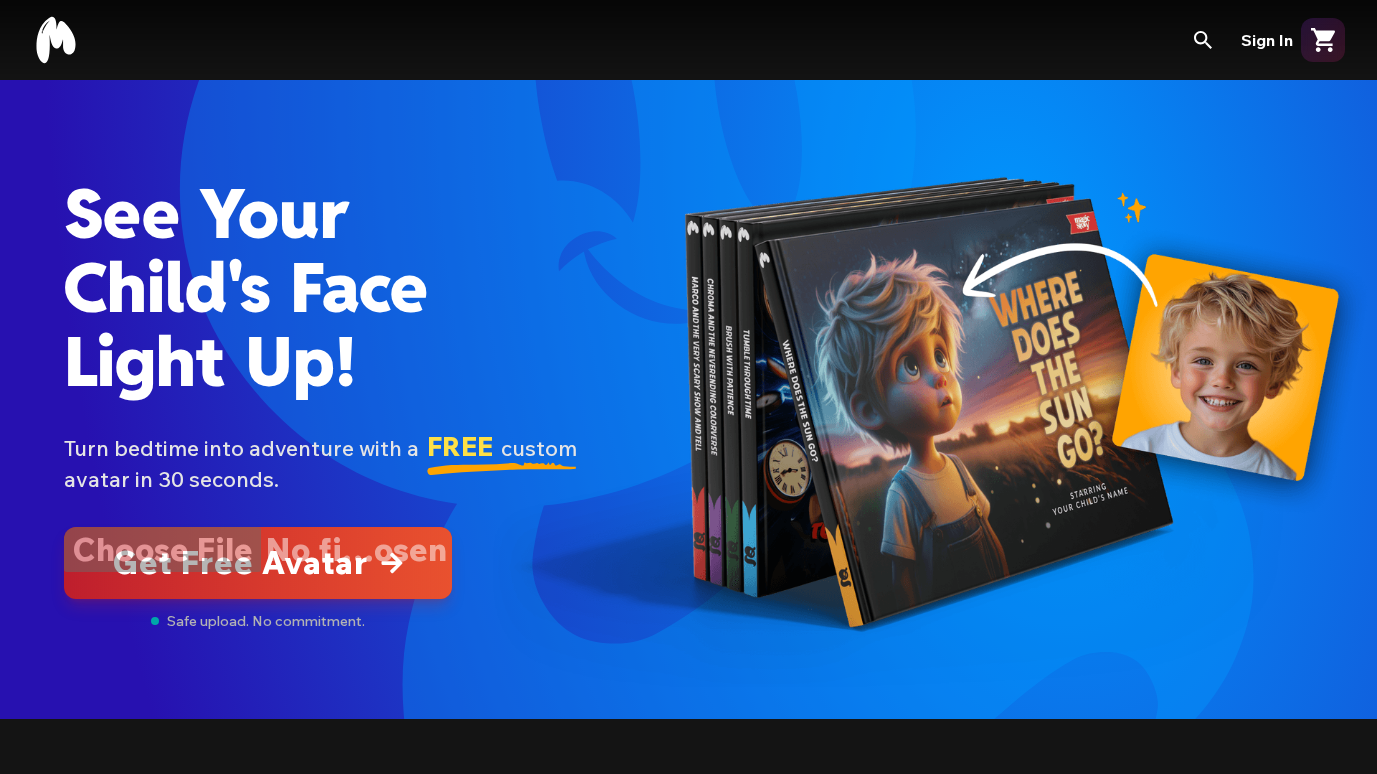 click at bounding box center [258, 563] 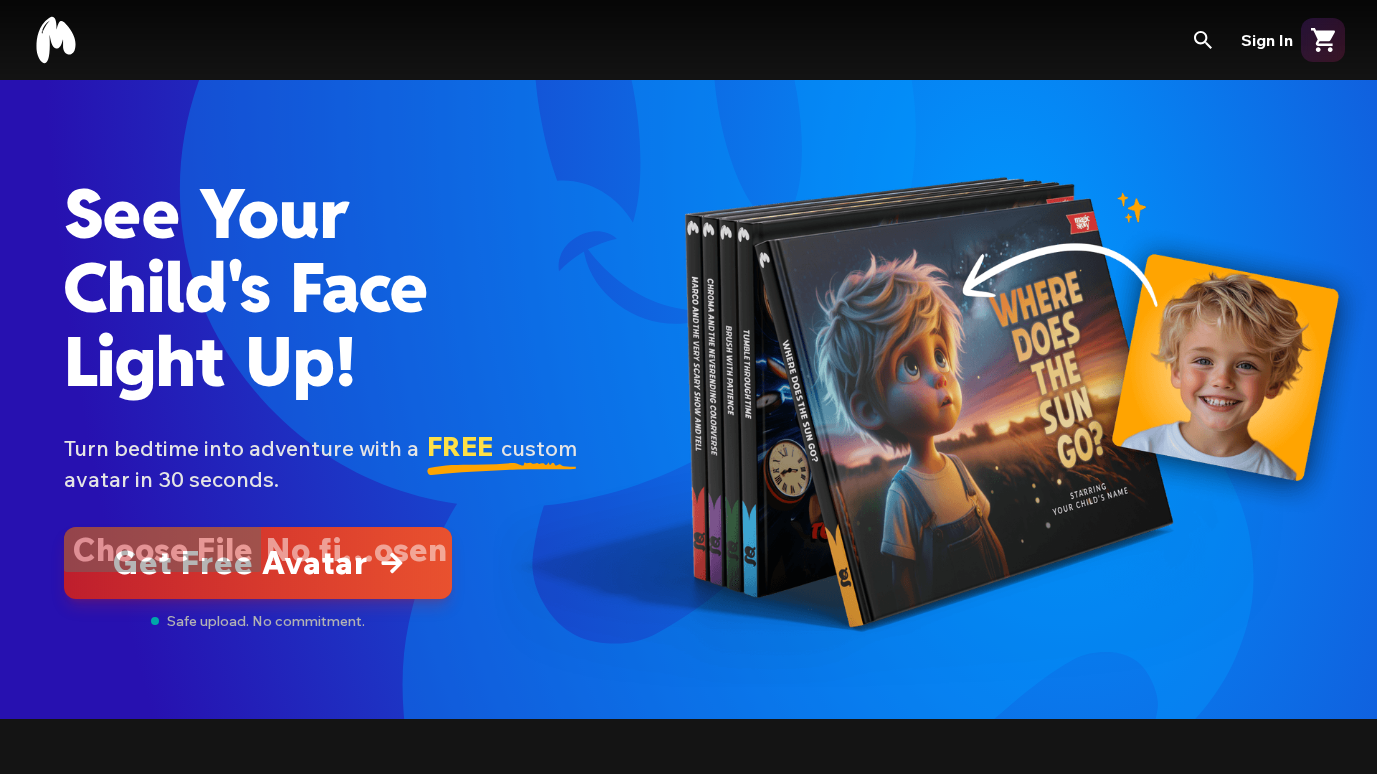 type on "**********" 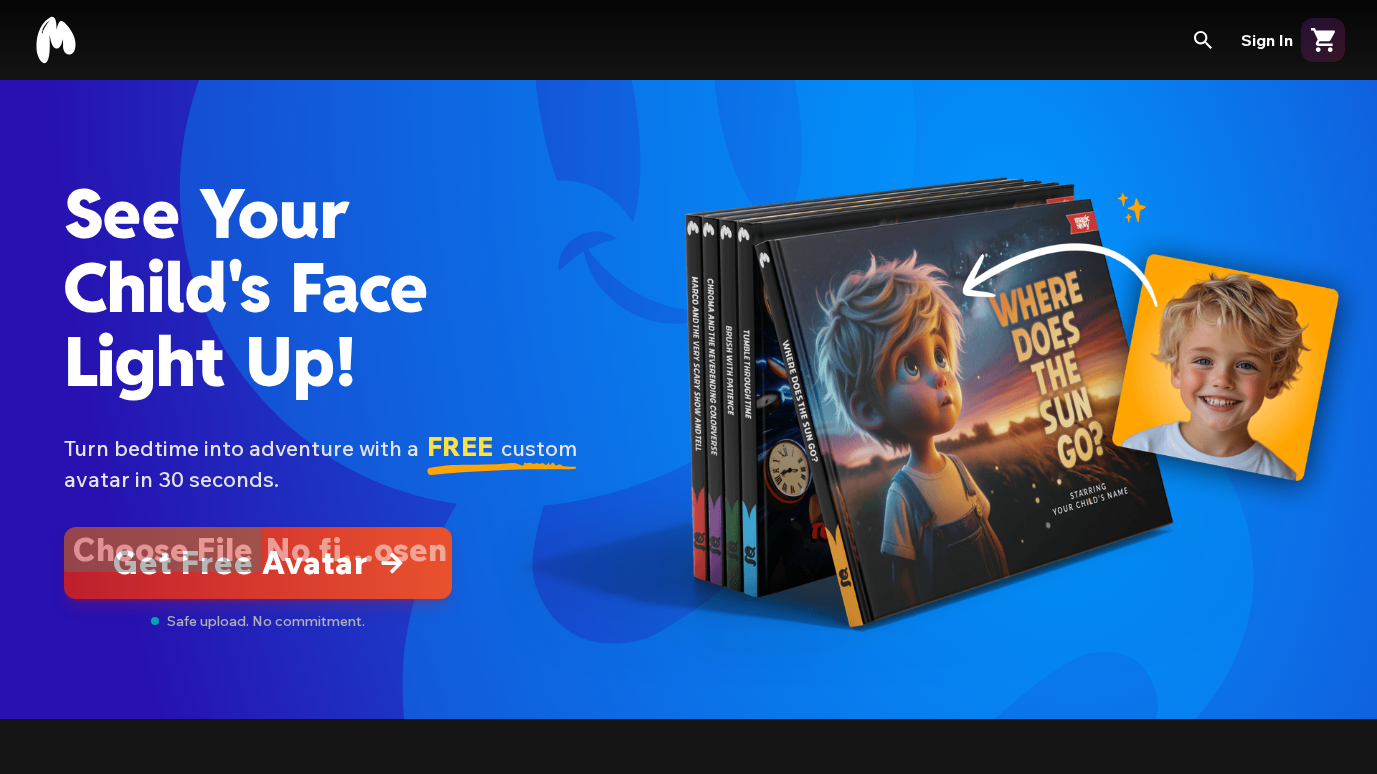 type 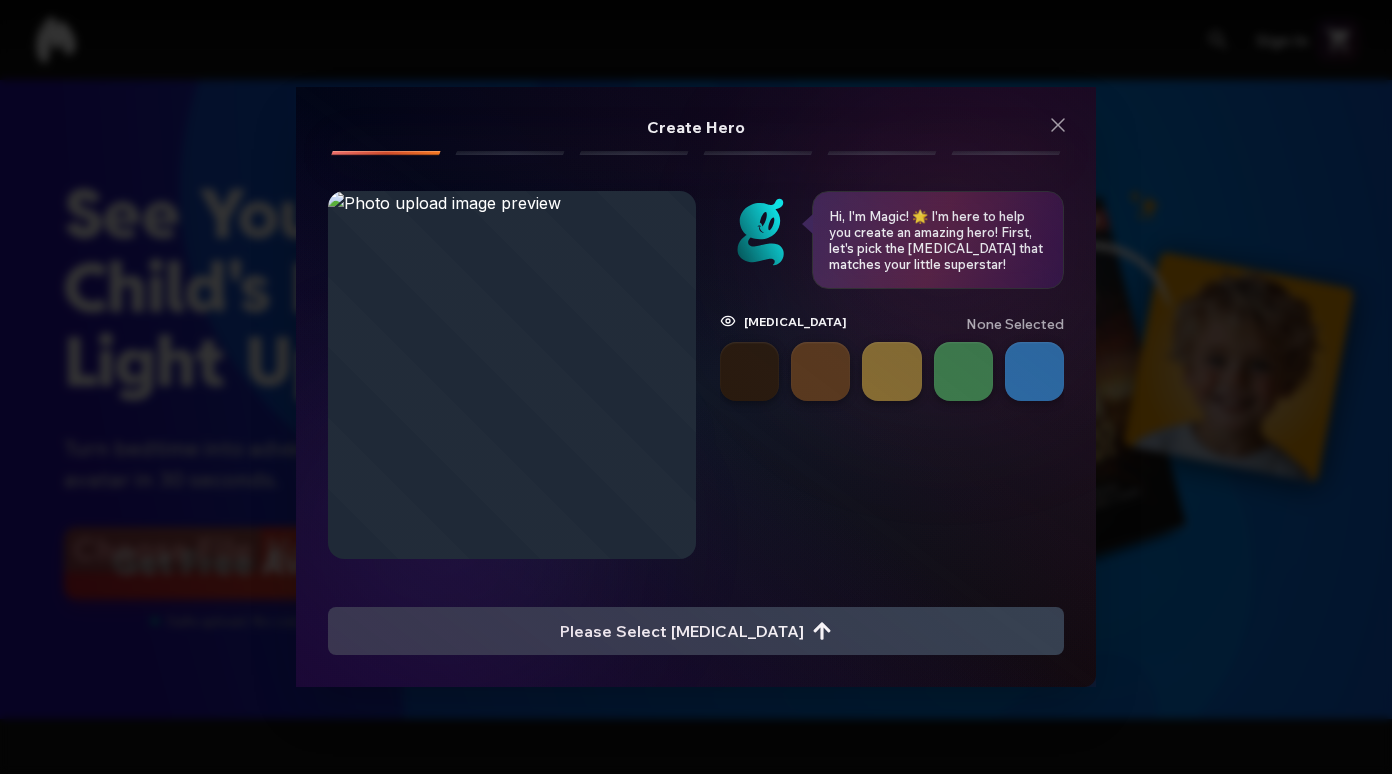 click at bounding box center [749, 371] 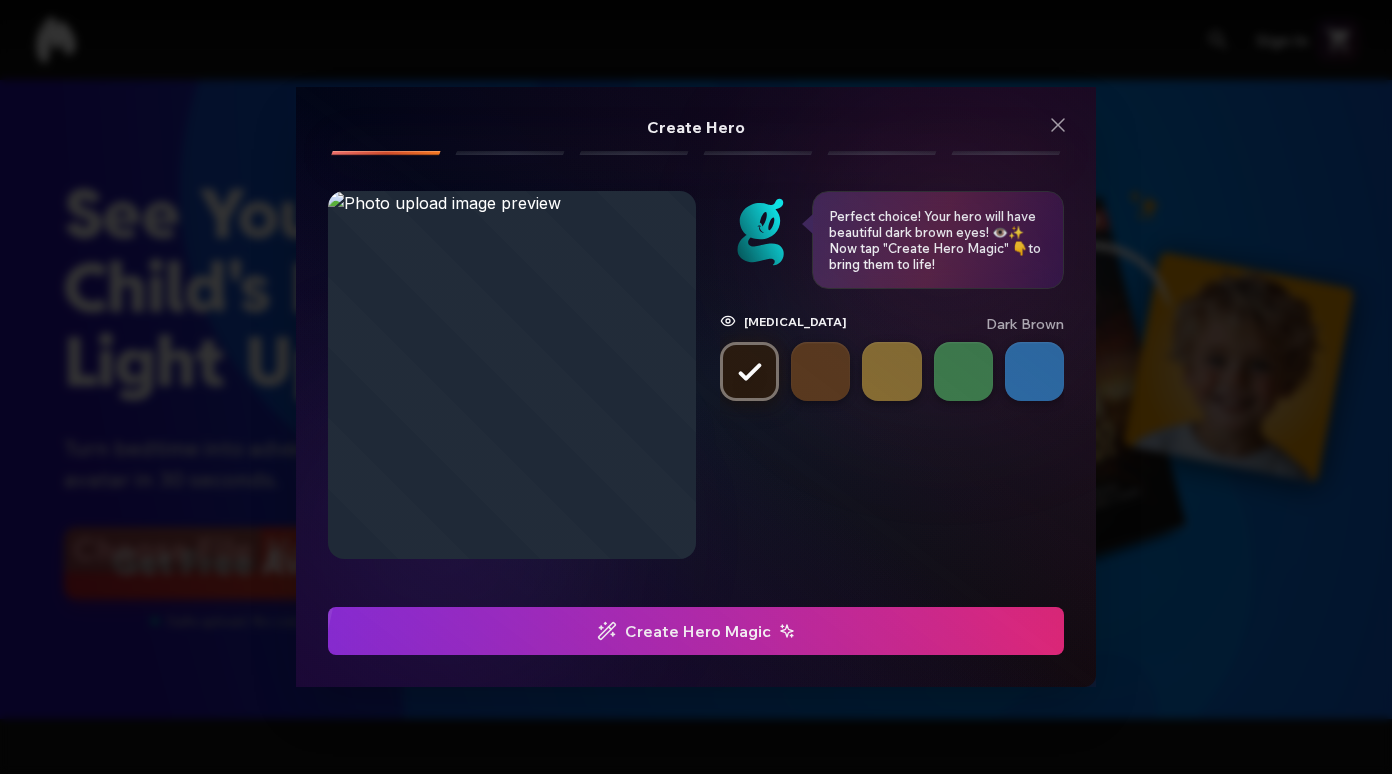click on "Create Hero Magic" at bounding box center [696, 631] 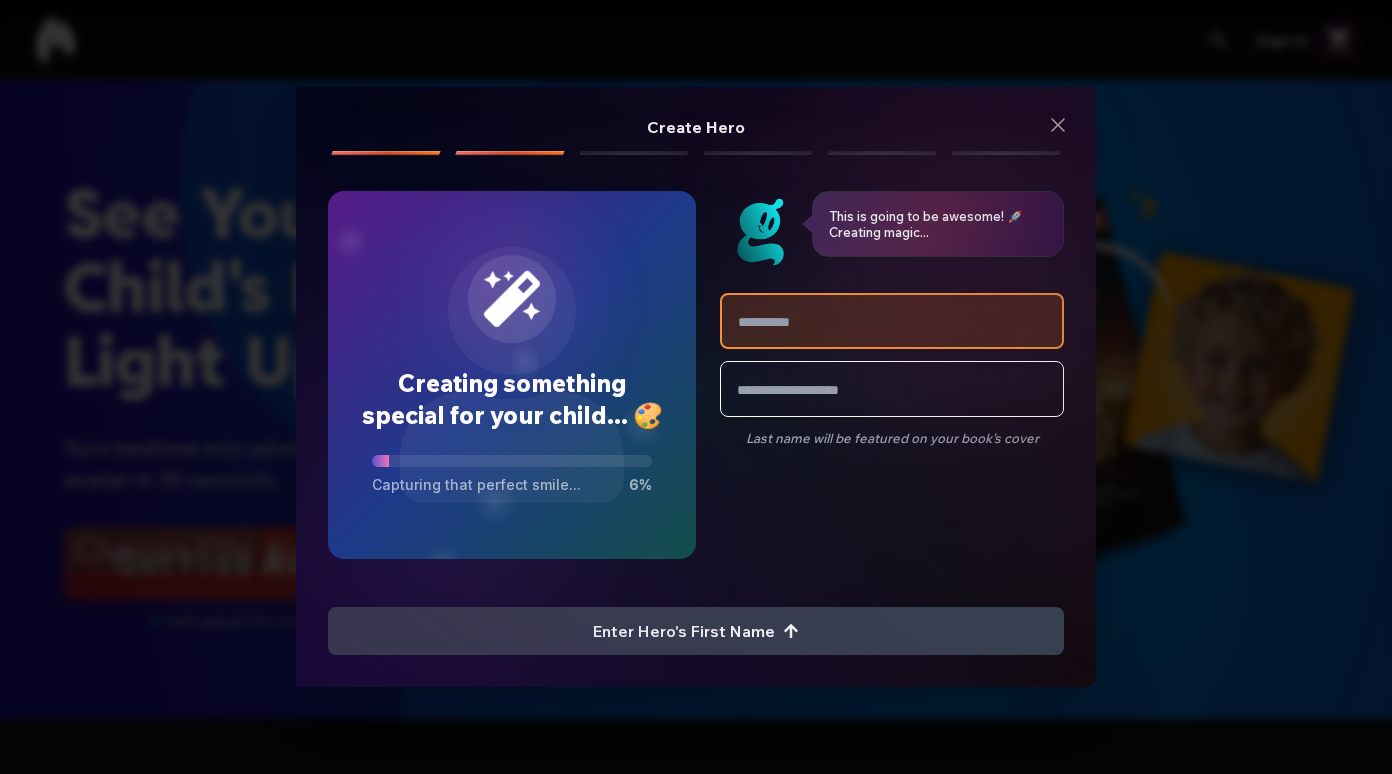 click at bounding box center (892, 321) 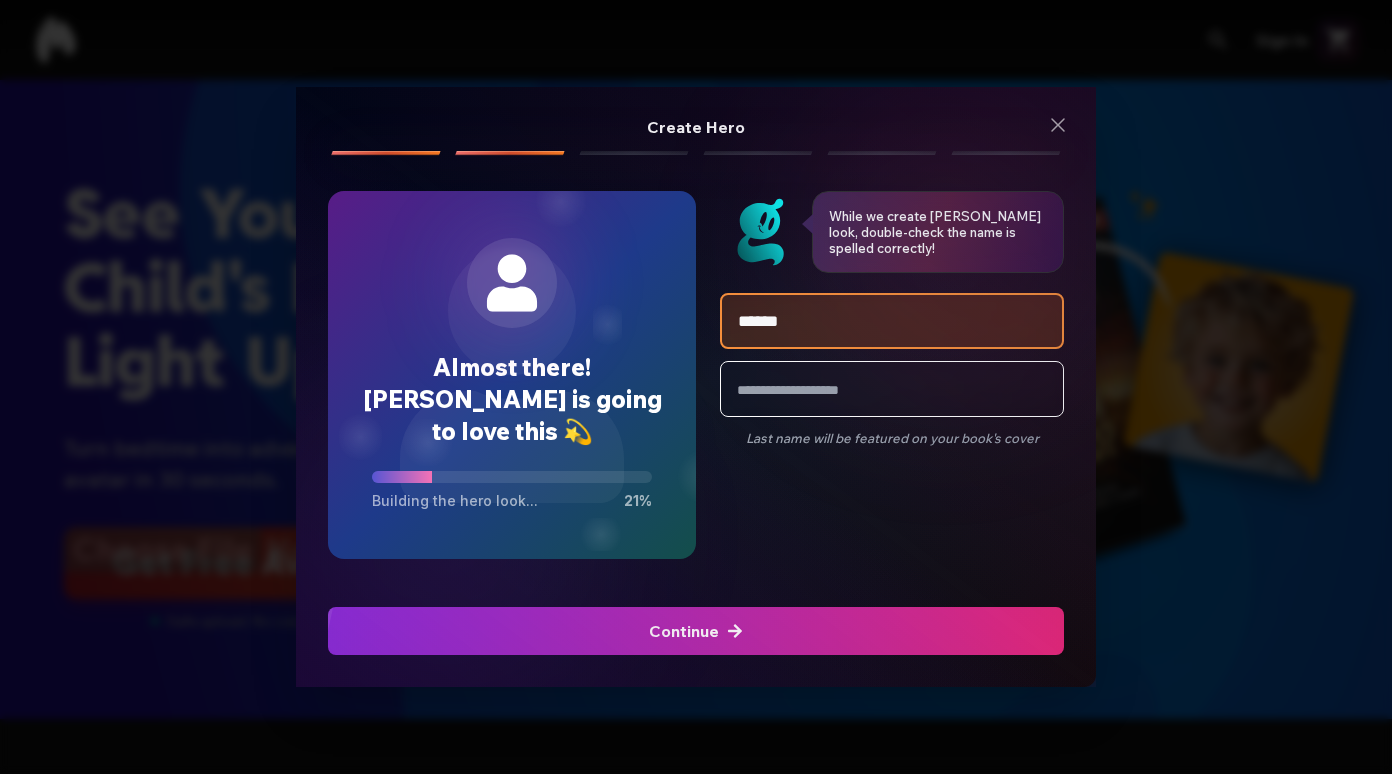 type on "******" 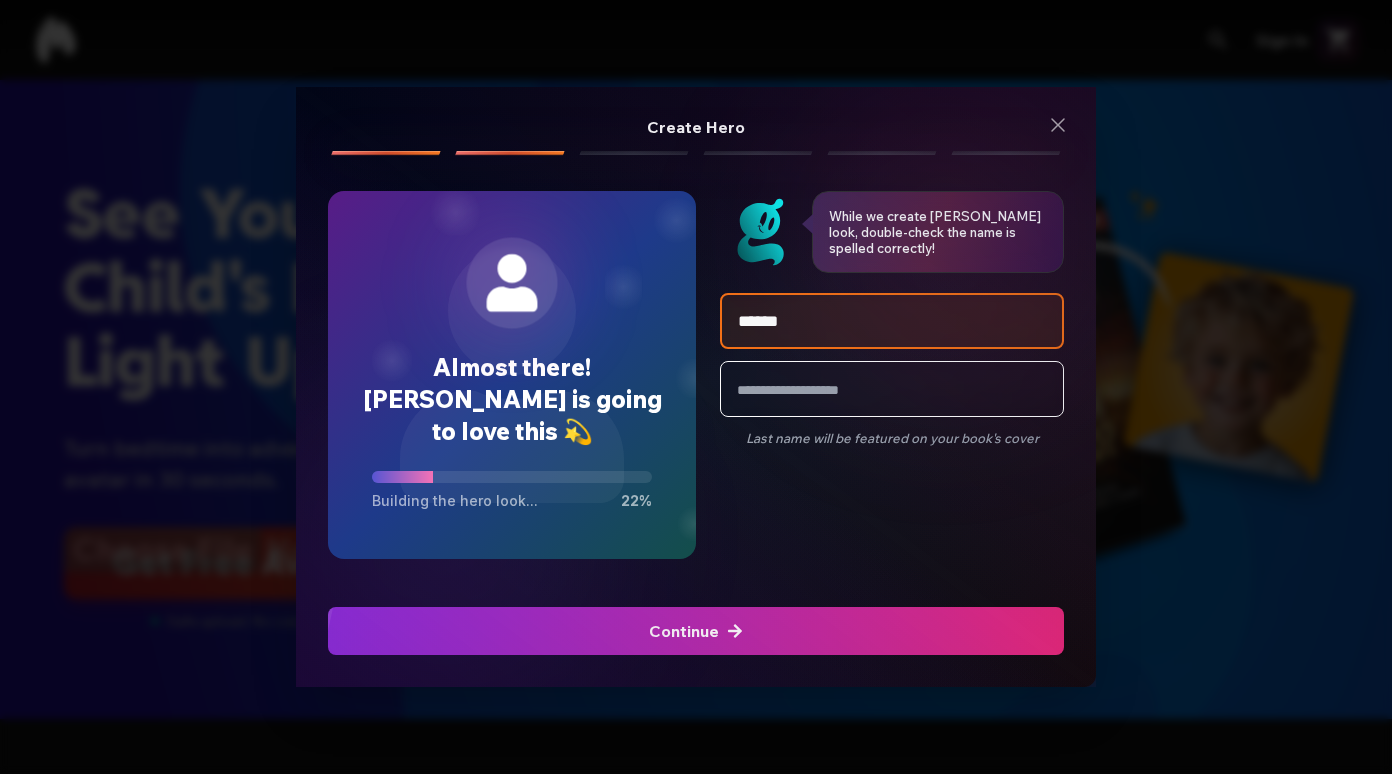 click at bounding box center (-449, 631) 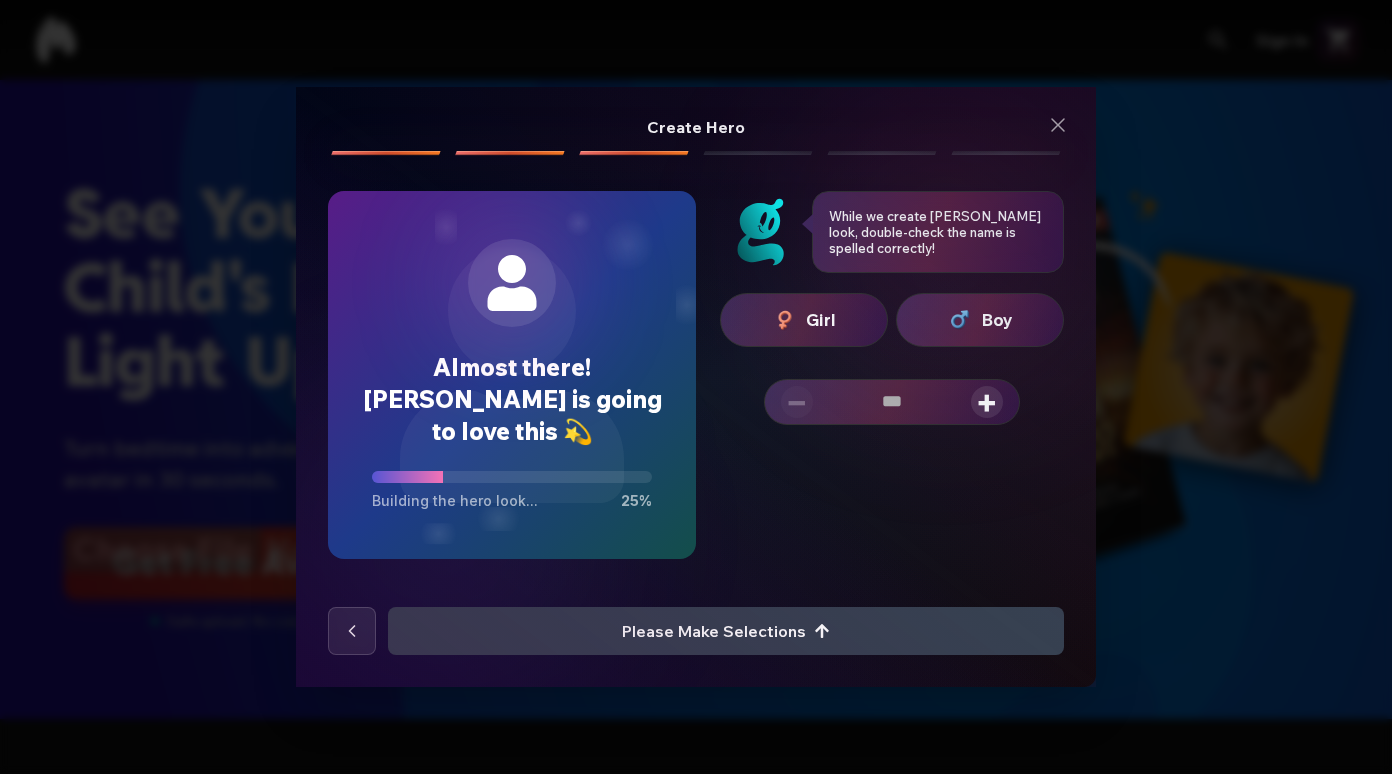 click on "Boy" at bounding box center (997, 320) 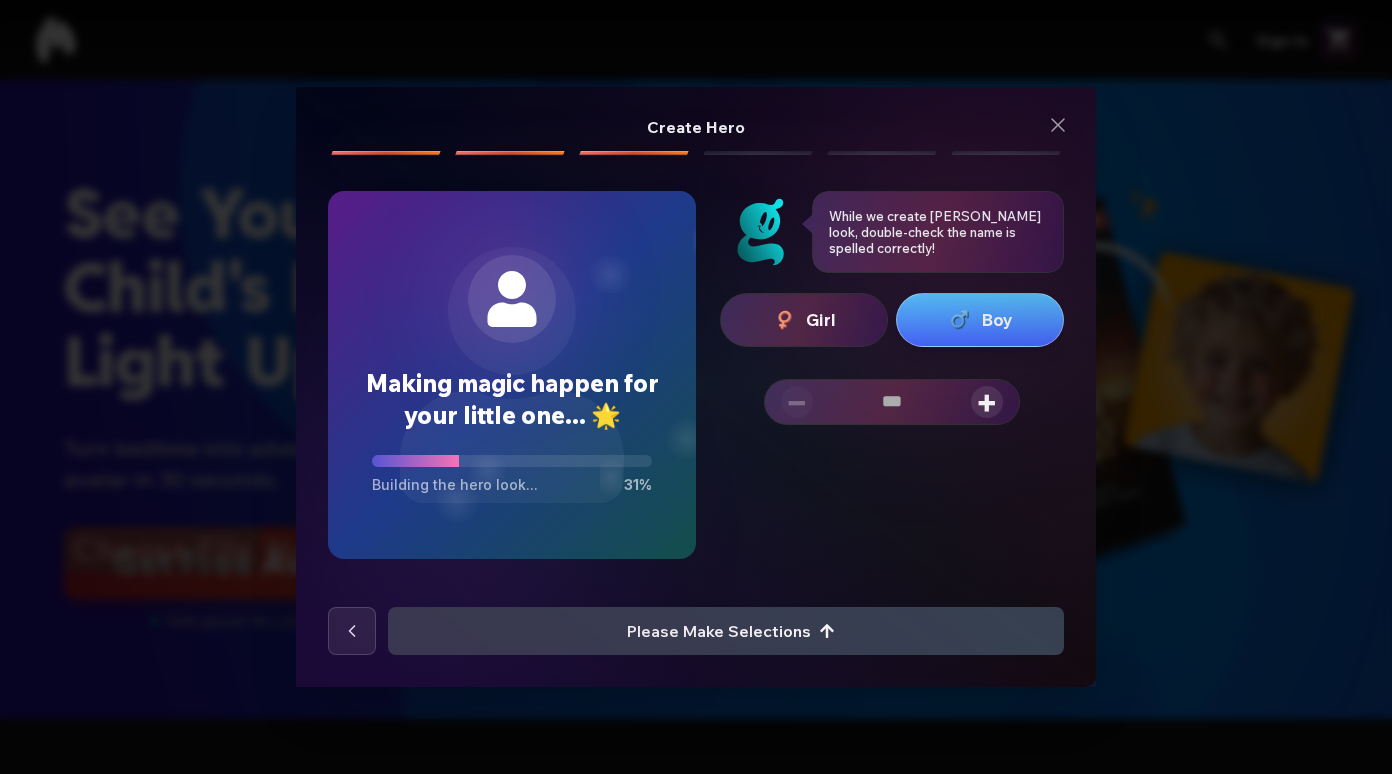 click on "+" at bounding box center [987, 402] 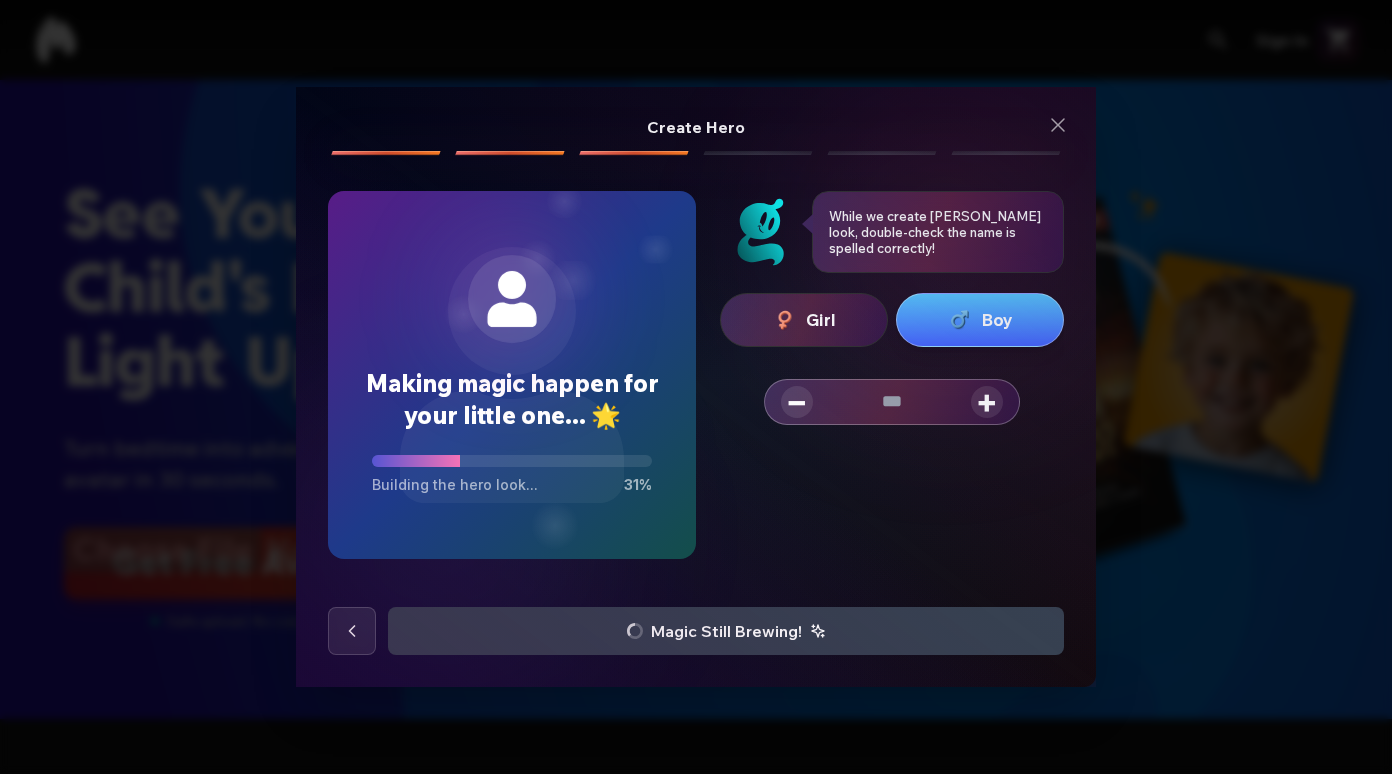 click on "+" at bounding box center [987, 402] 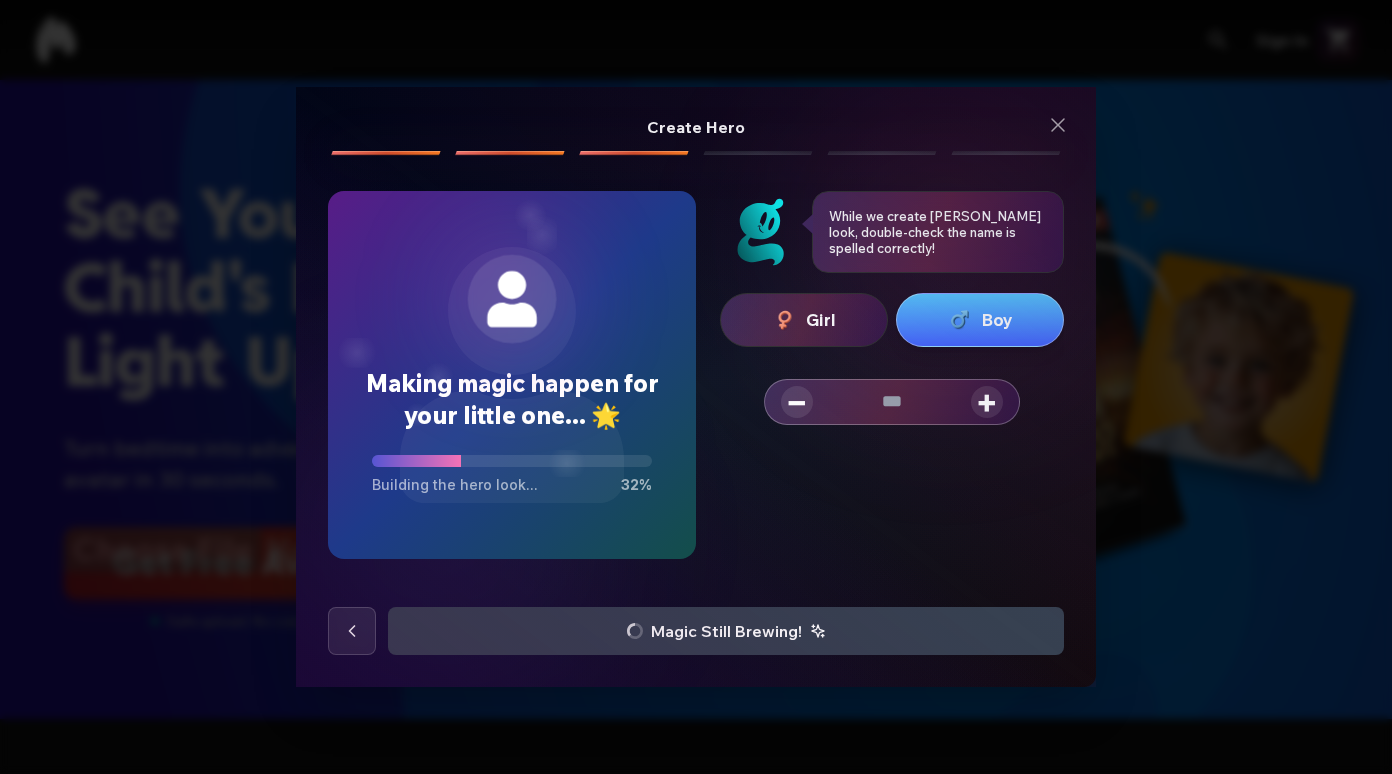 click on "+" at bounding box center [987, 402] 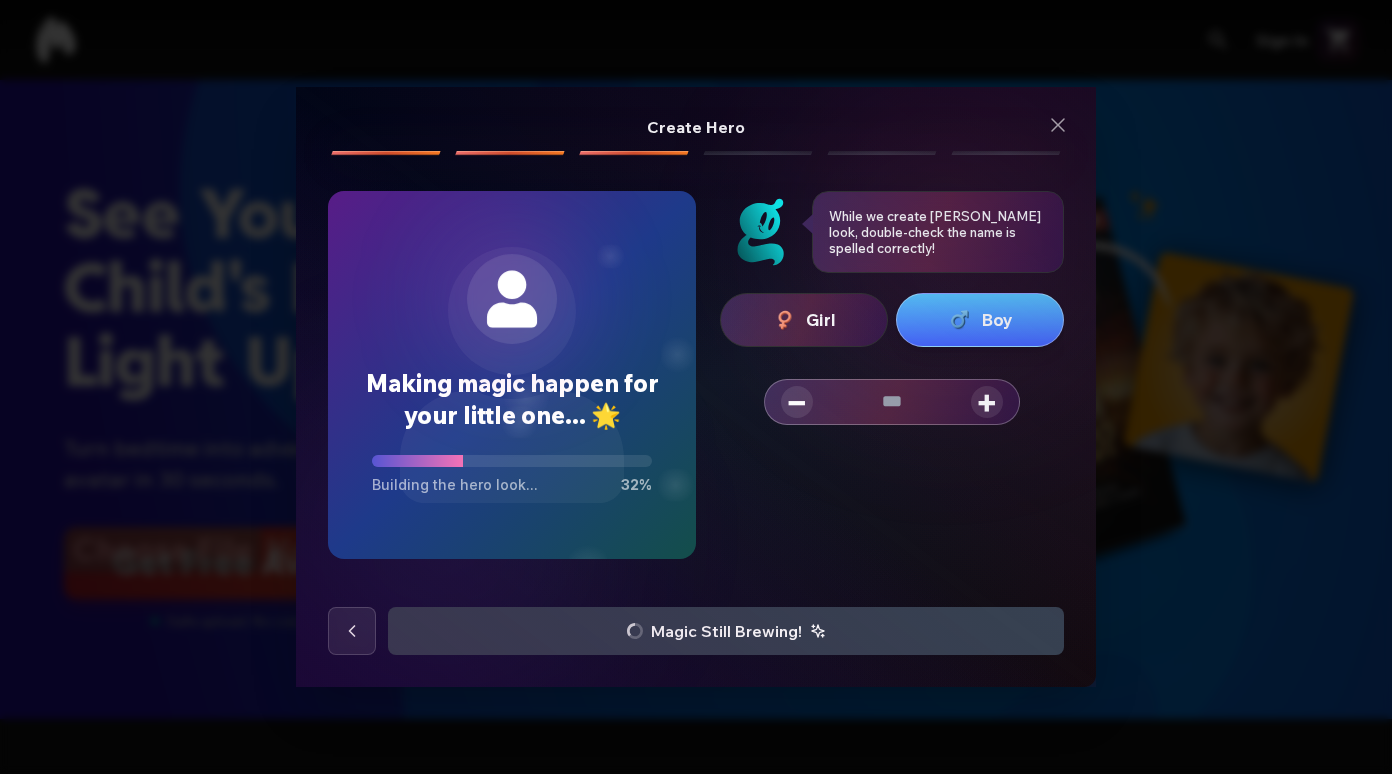click on "+" at bounding box center (987, 402) 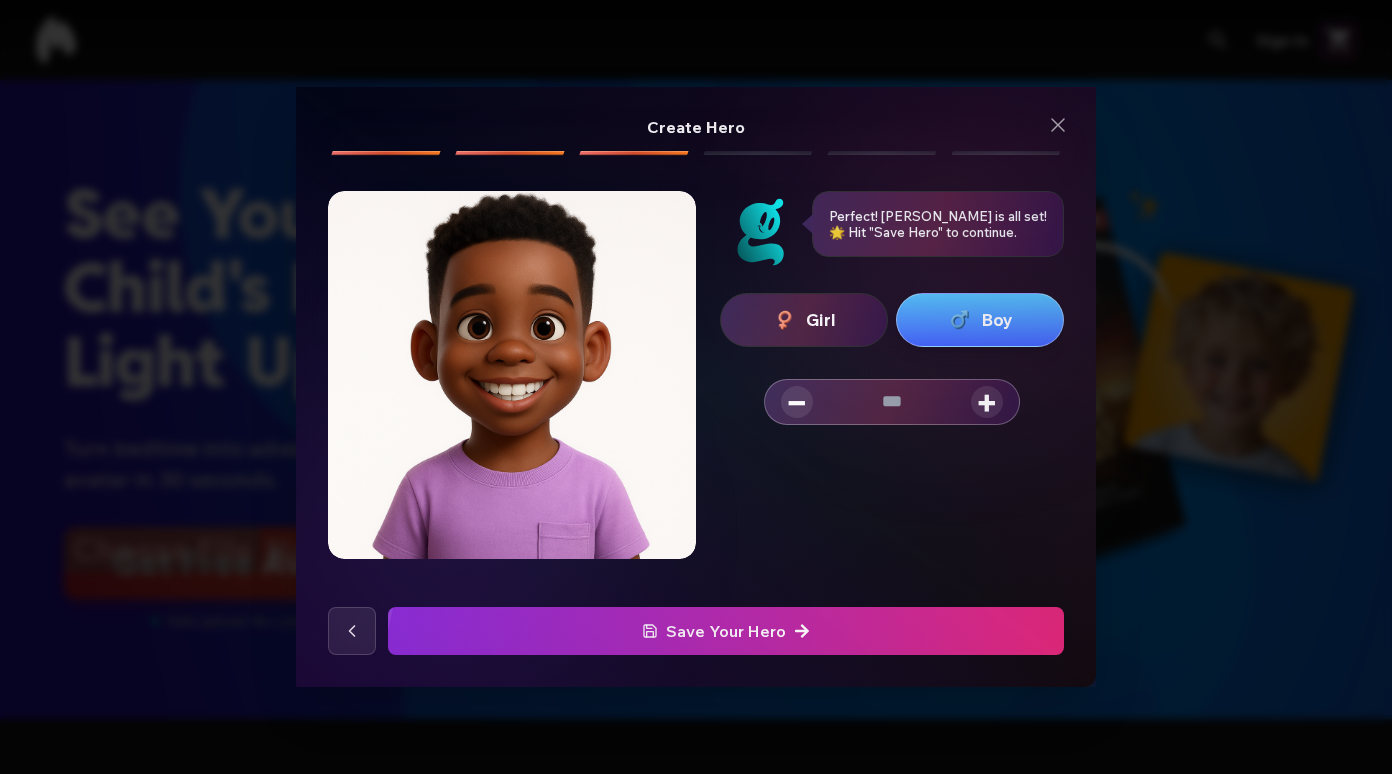 click on "Save Your Hero" at bounding box center (726, 631) 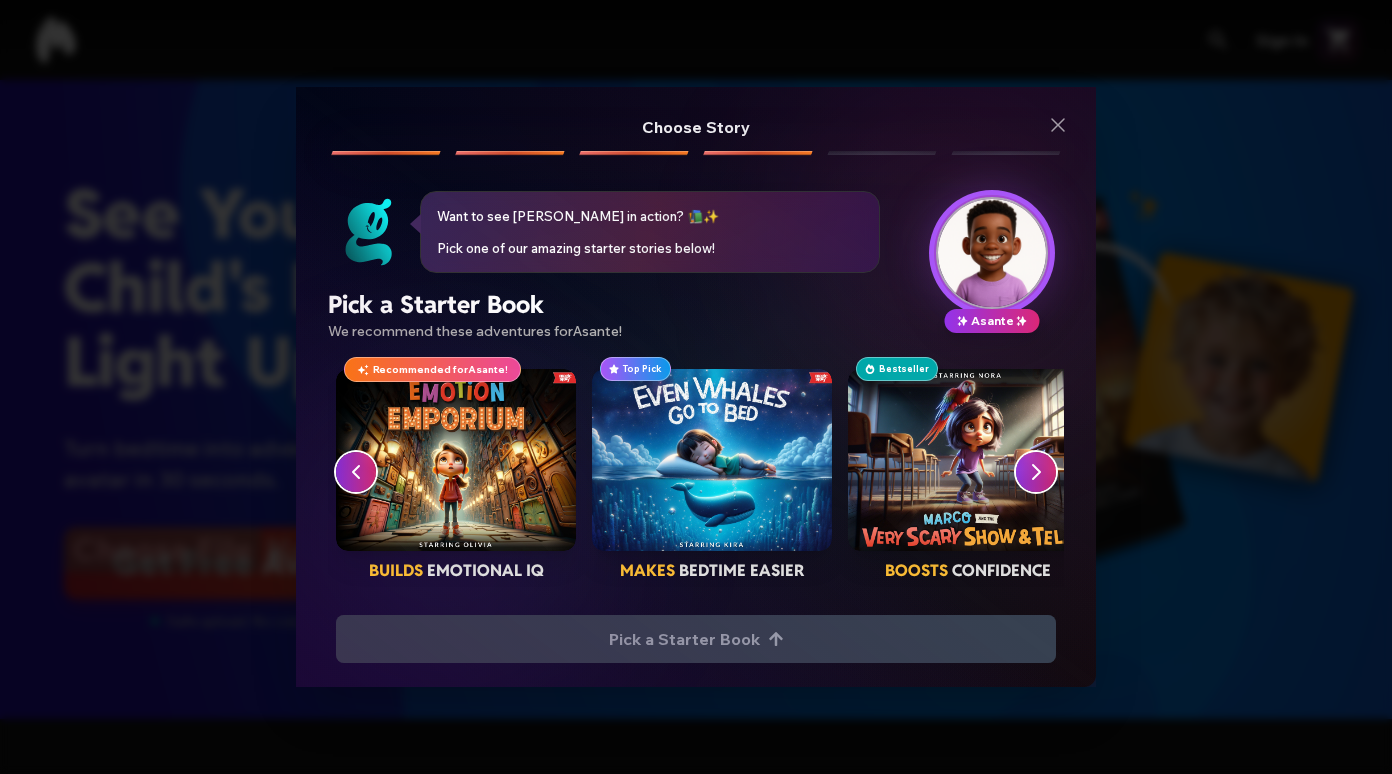 click 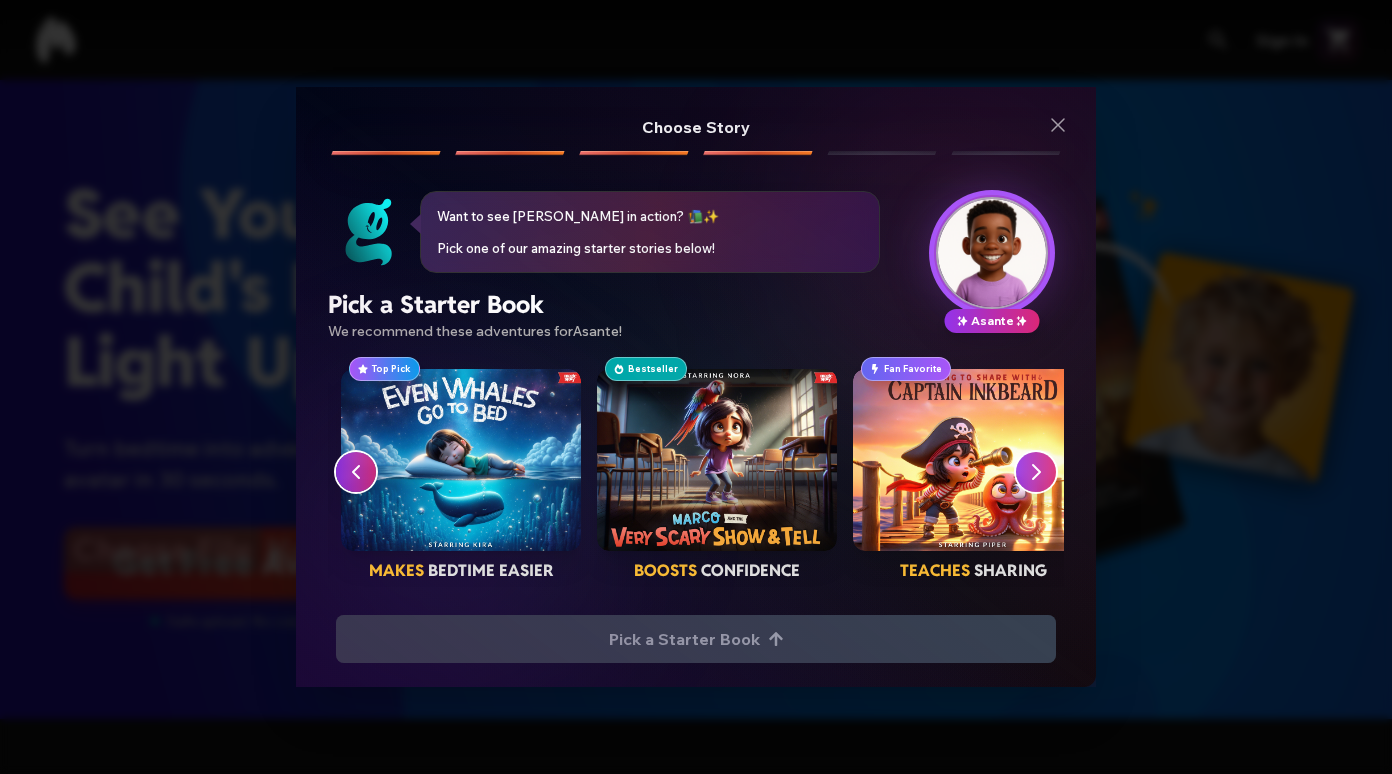 scroll, scrollTop: 0, scrollLeft: 256, axis: horizontal 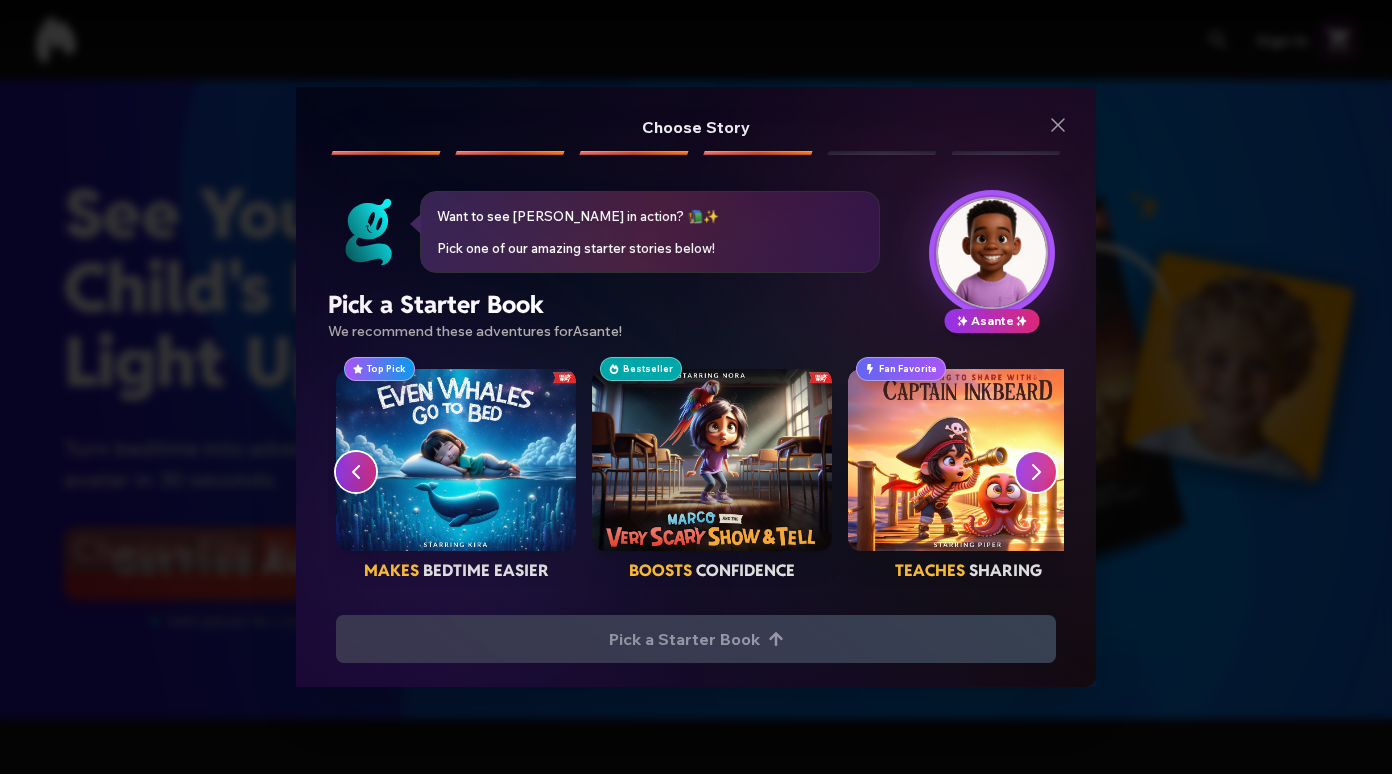 click 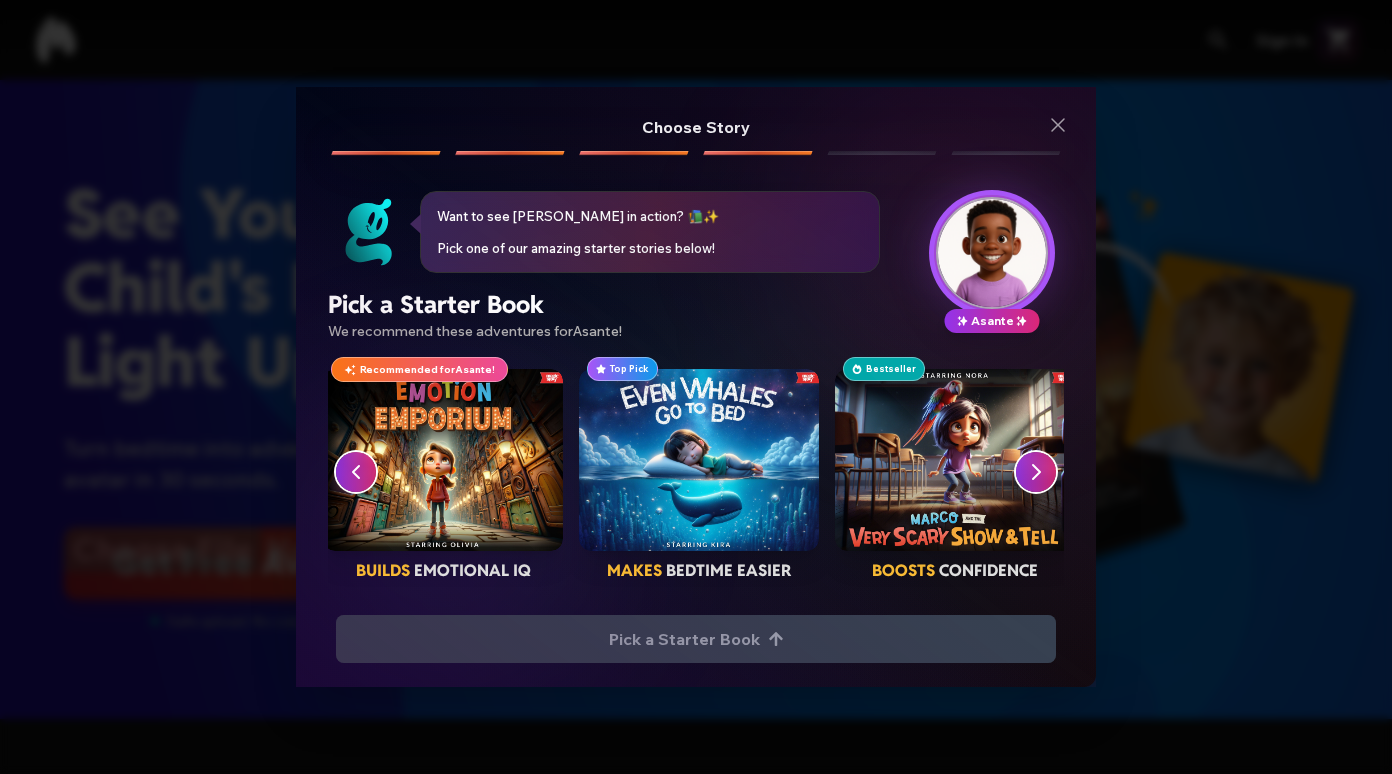 scroll, scrollTop: 0, scrollLeft: 0, axis: both 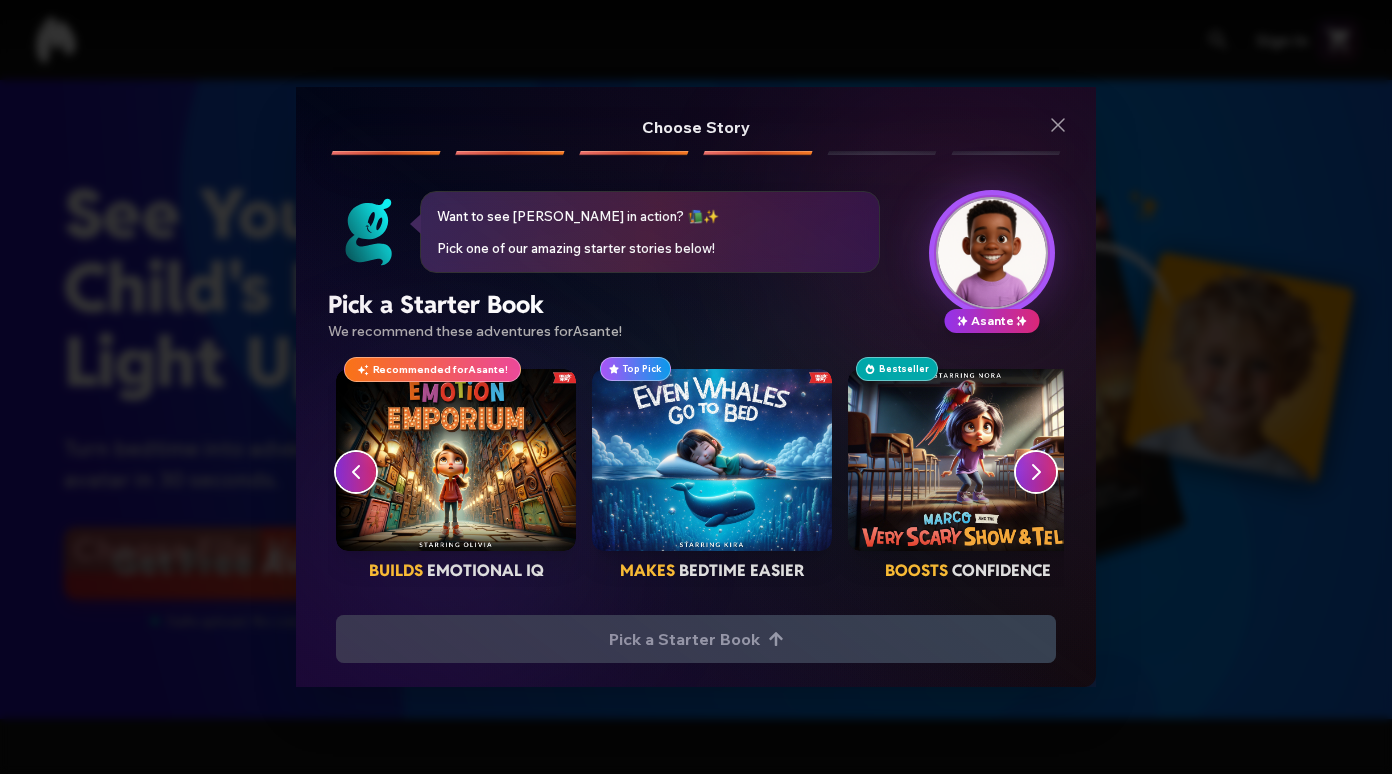 click at bounding box center [456, 460] 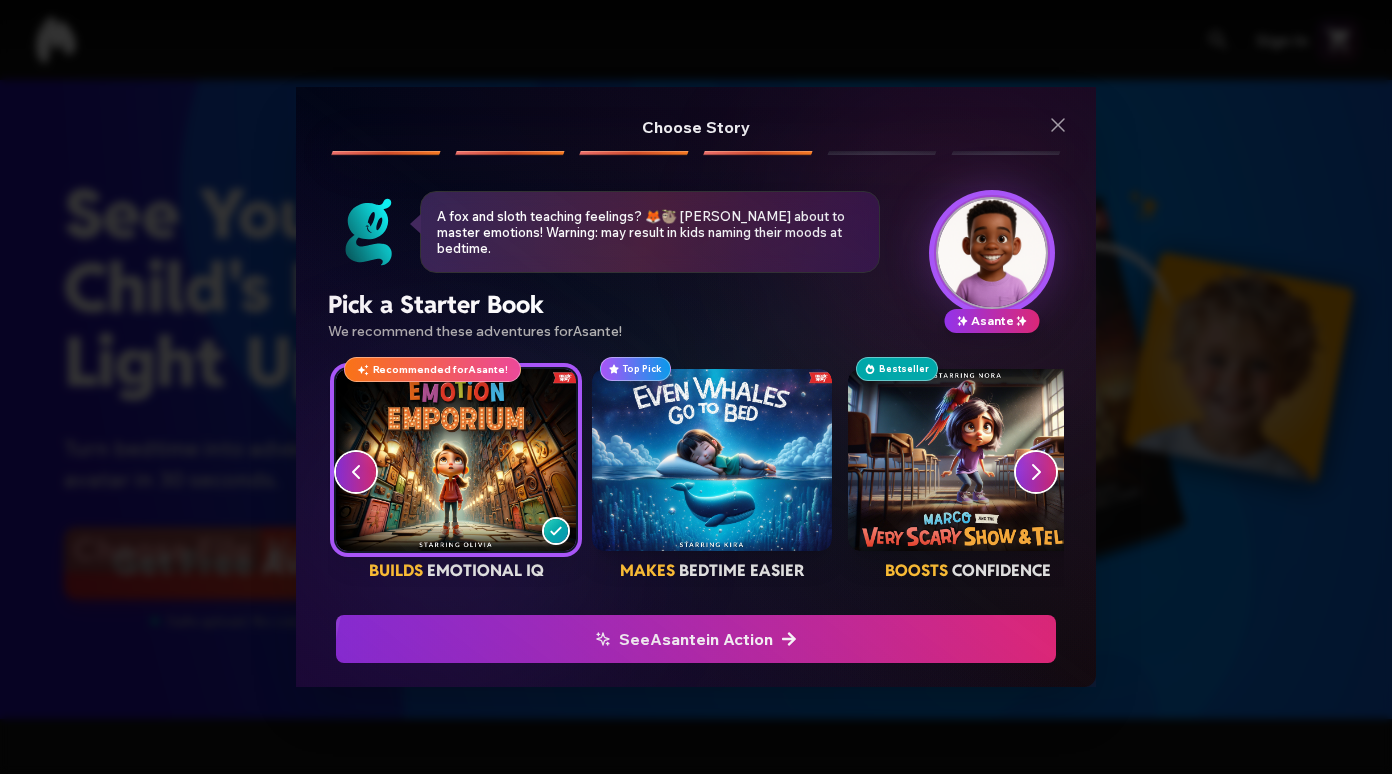 click 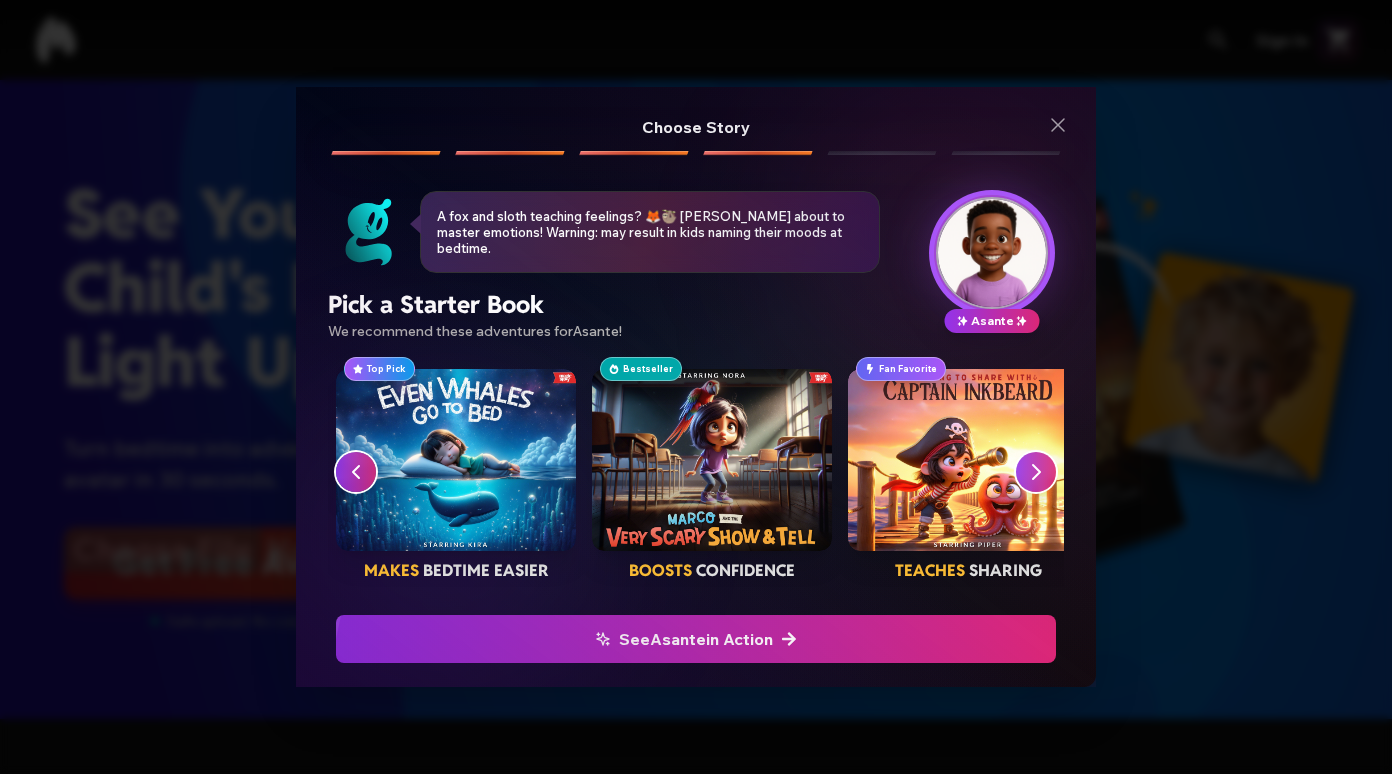 click 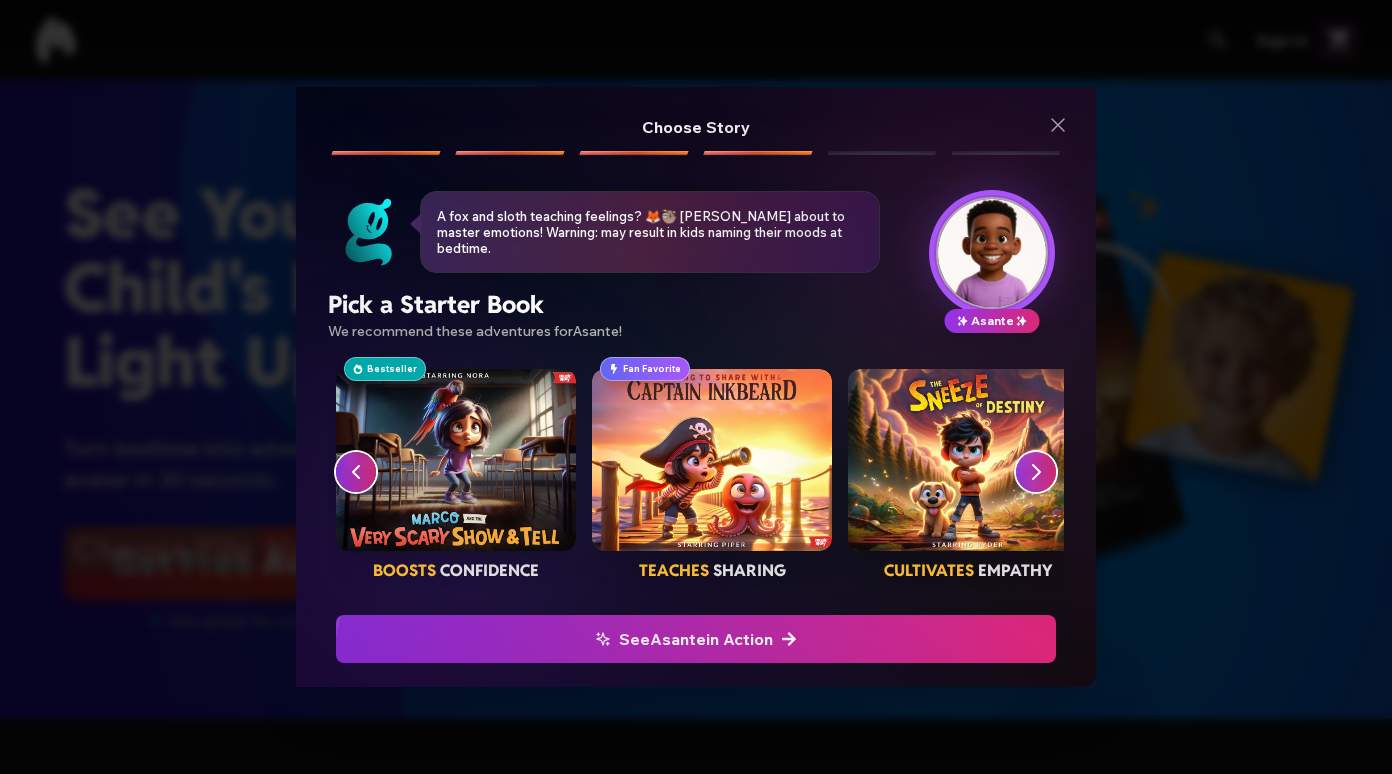 click 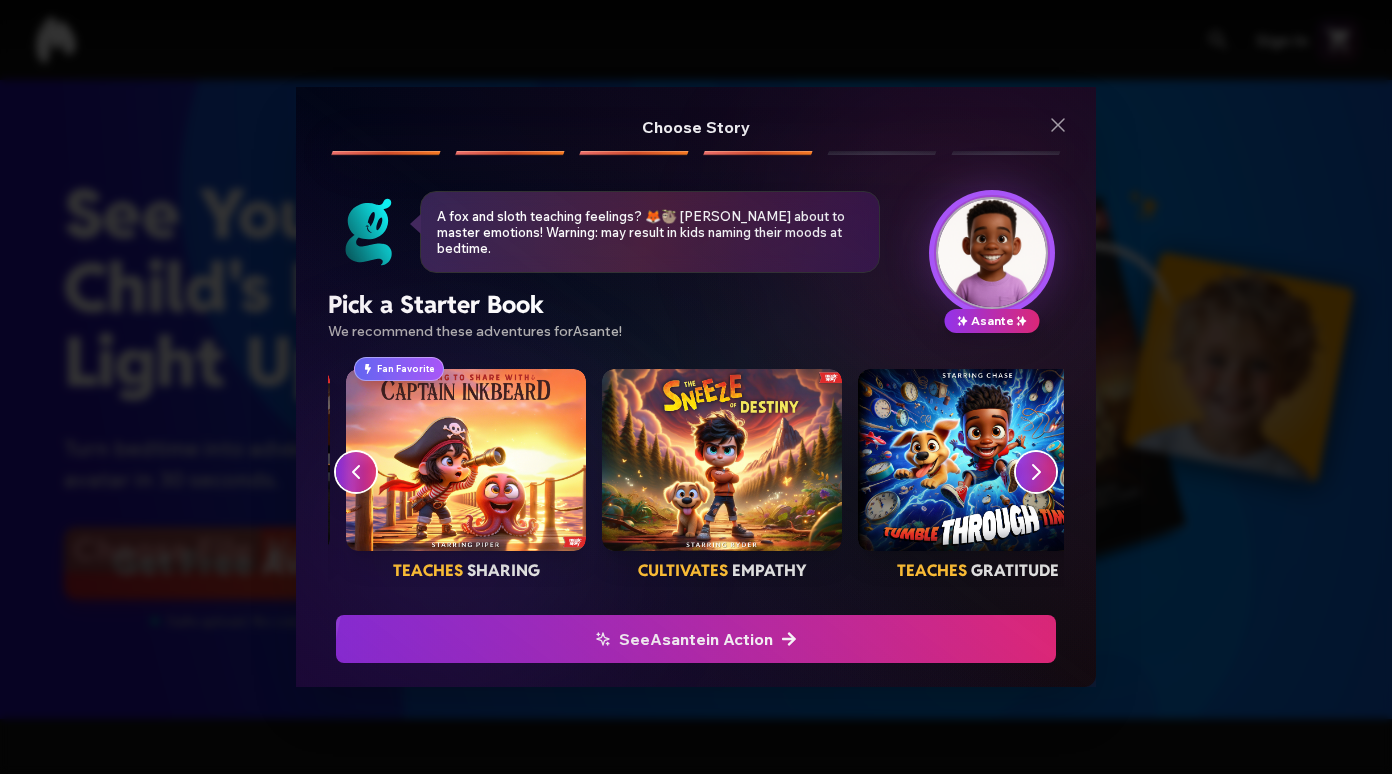scroll, scrollTop: 0, scrollLeft: 768, axis: horizontal 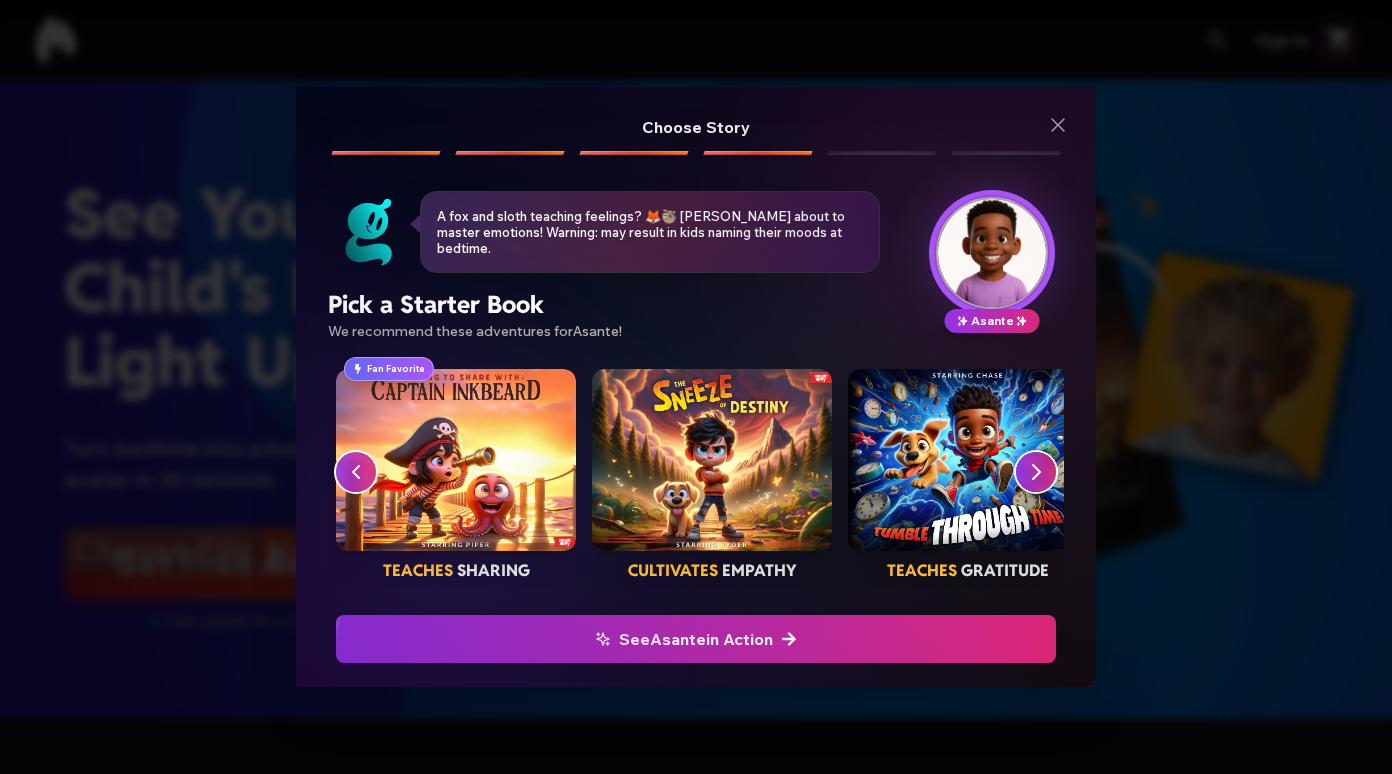 click 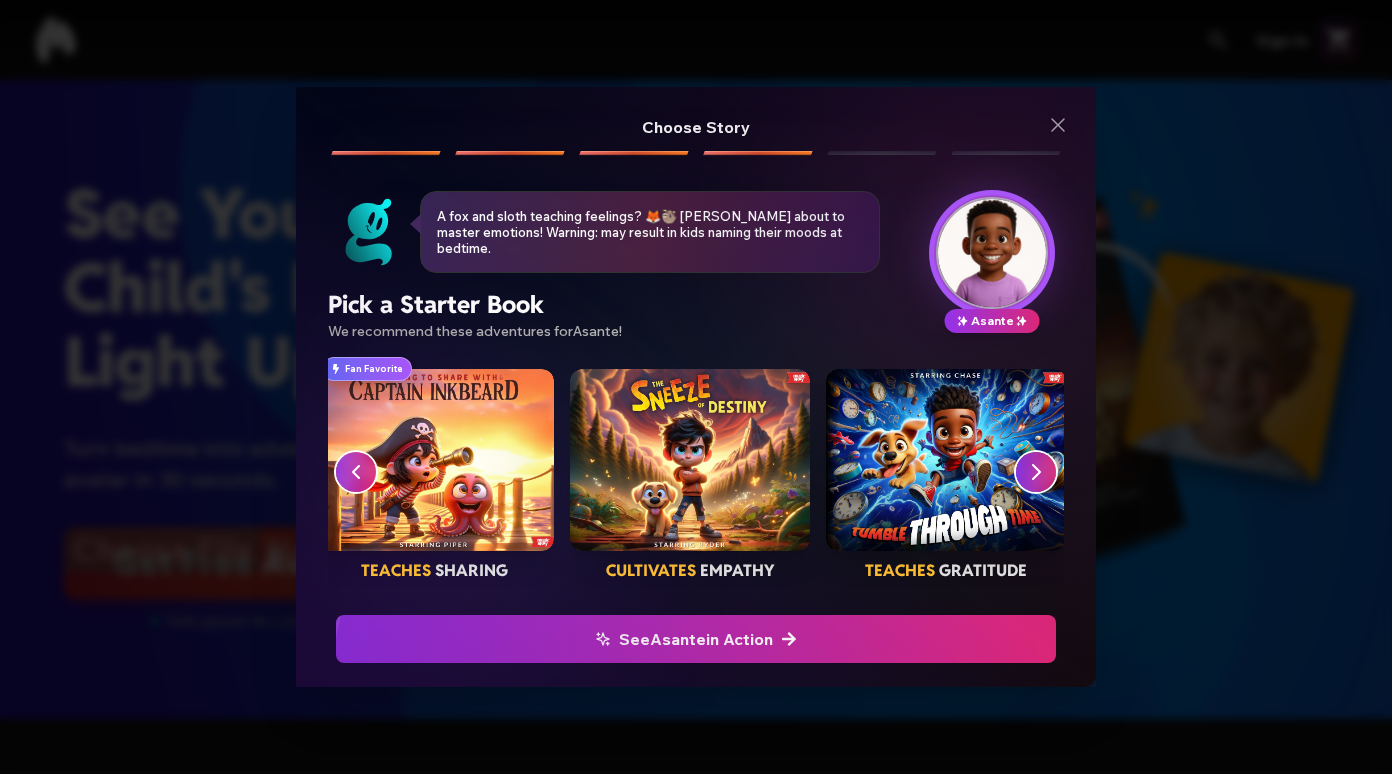 scroll, scrollTop: 0, scrollLeft: 792, axis: horizontal 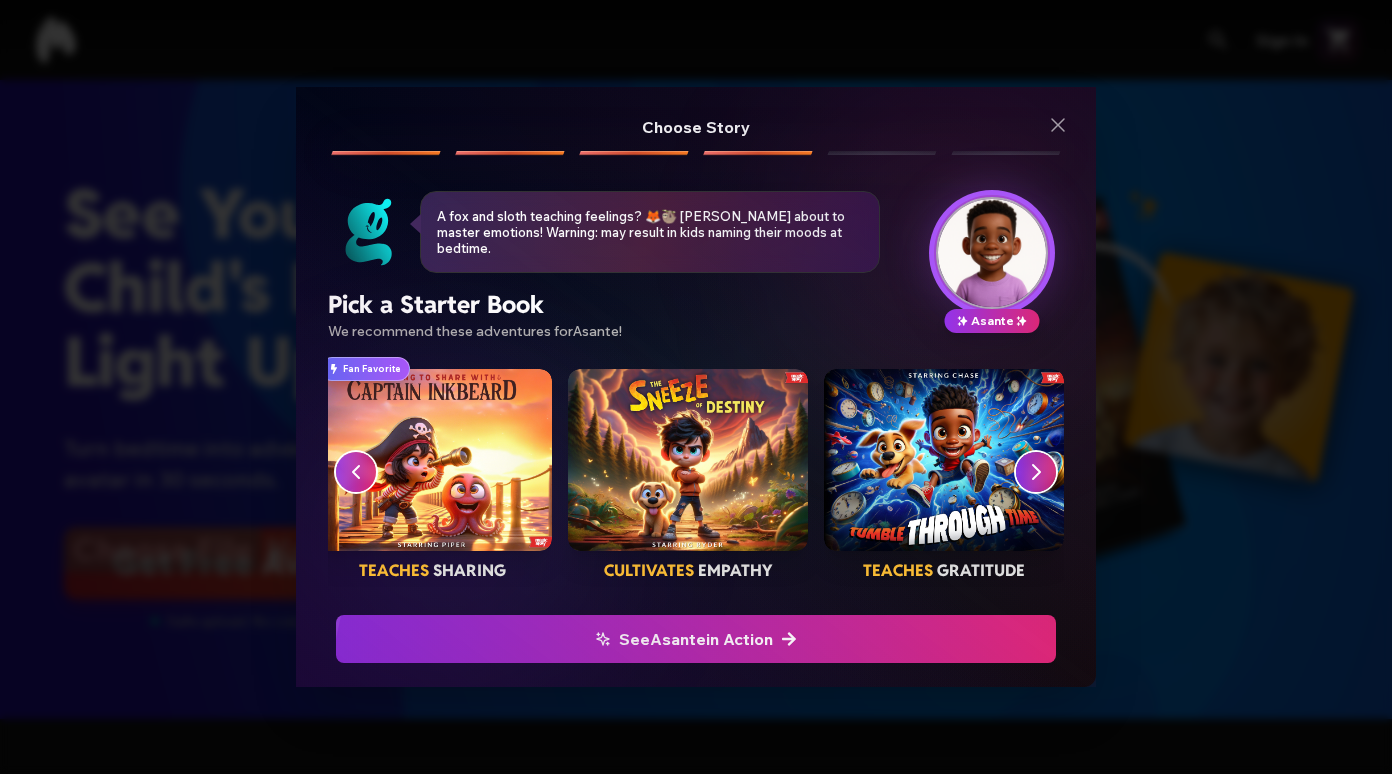 click 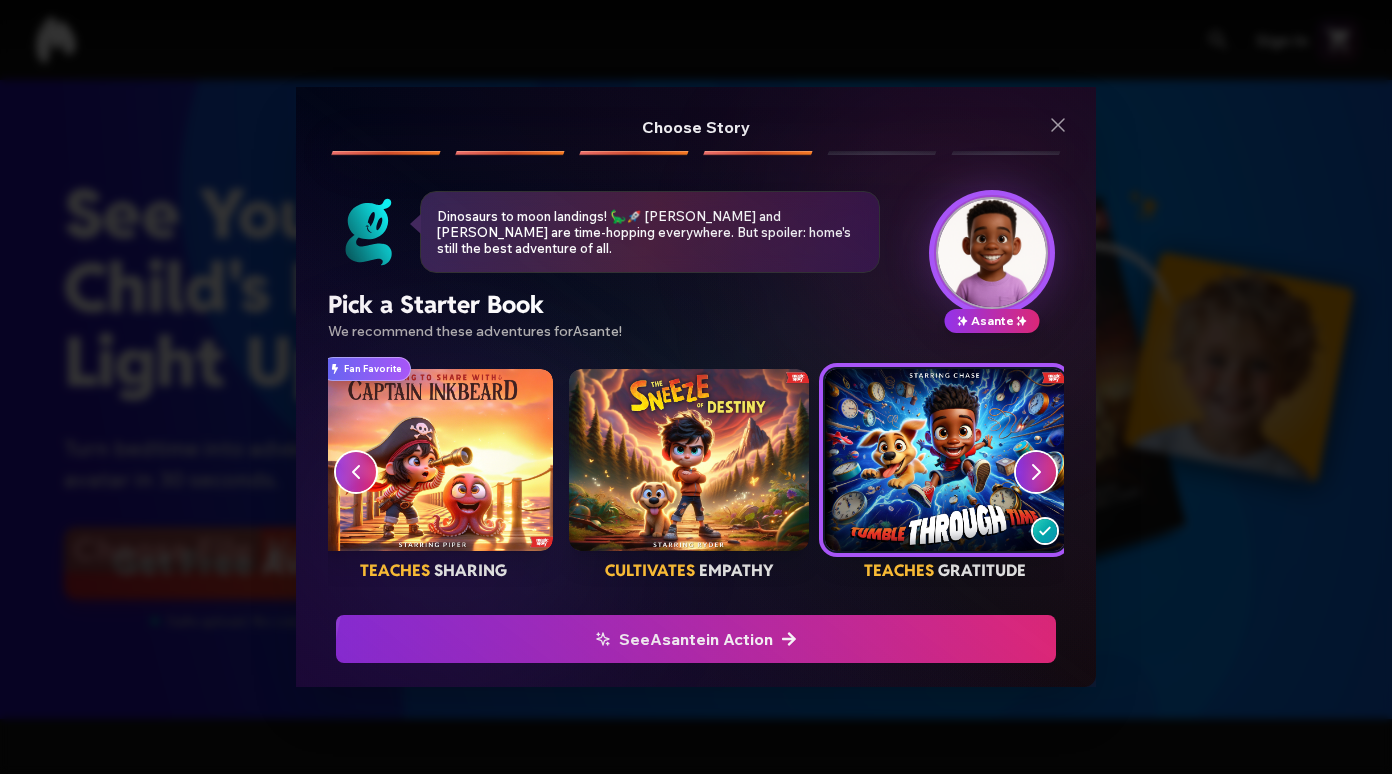click 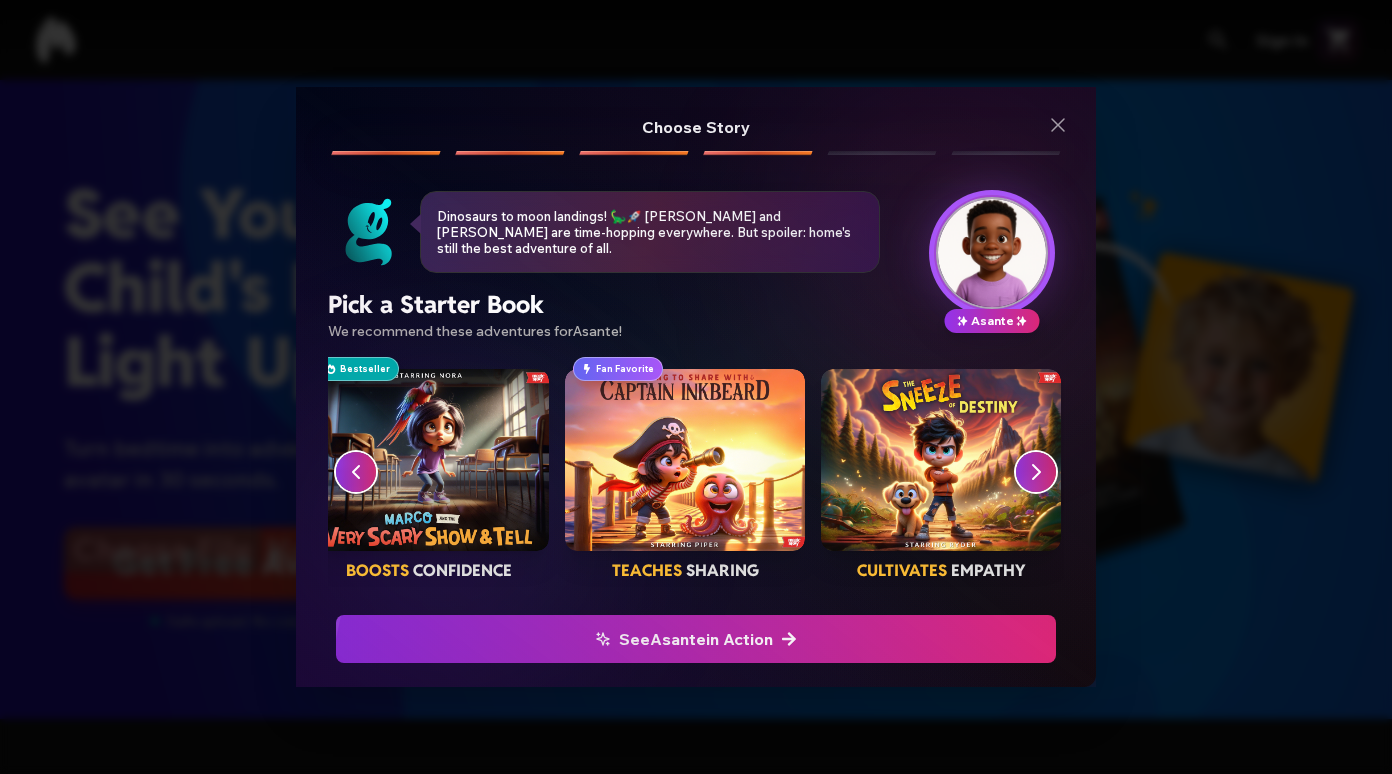 scroll, scrollTop: 0, scrollLeft: 535, axis: horizontal 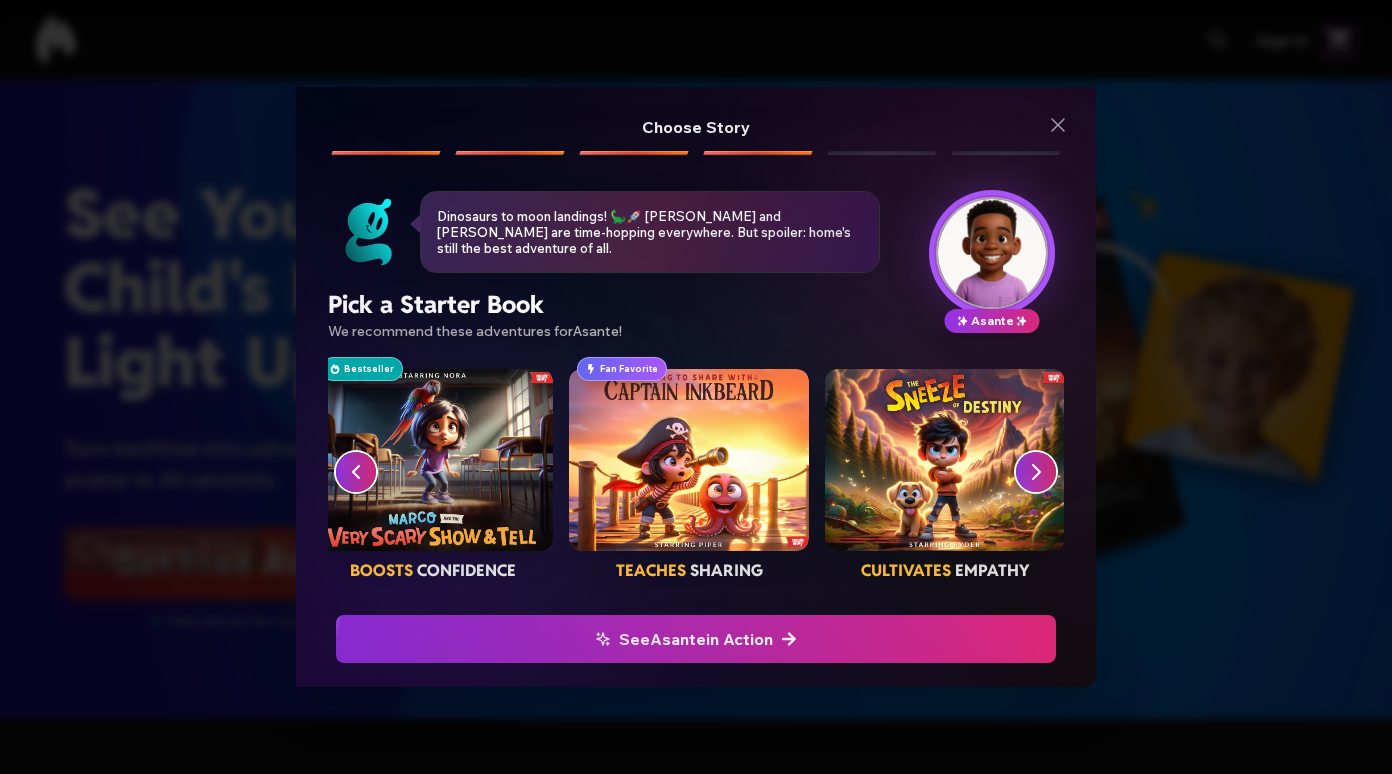click 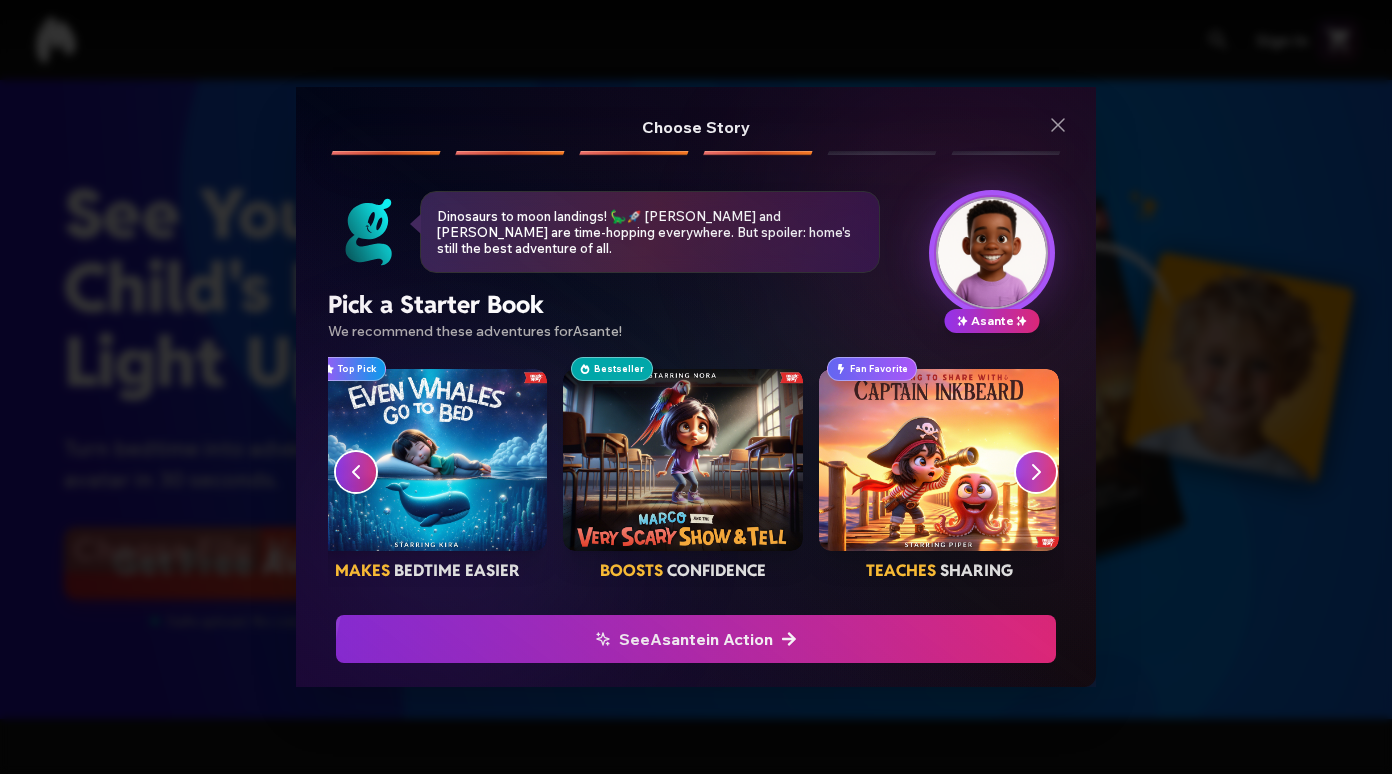 scroll, scrollTop: 0, scrollLeft: 279, axis: horizontal 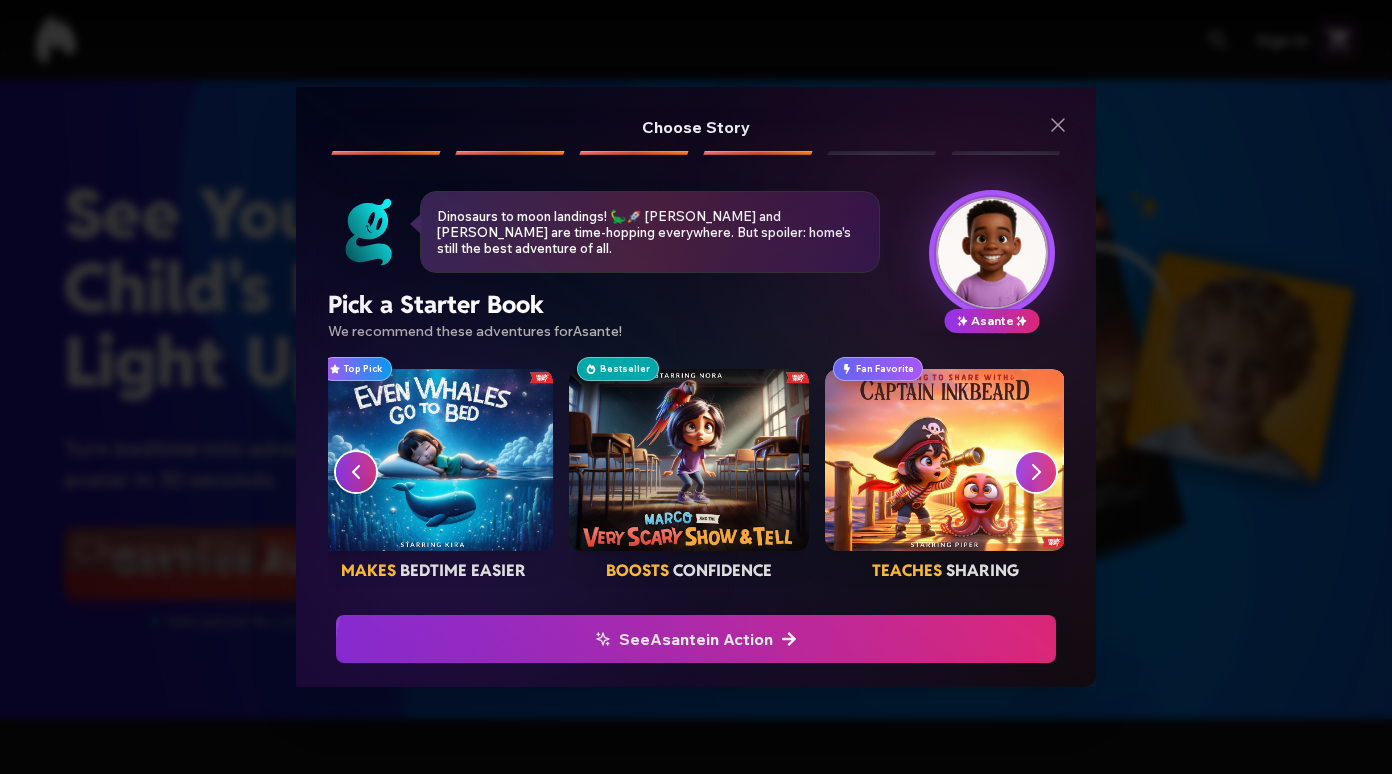 click at bounding box center [433, 460] 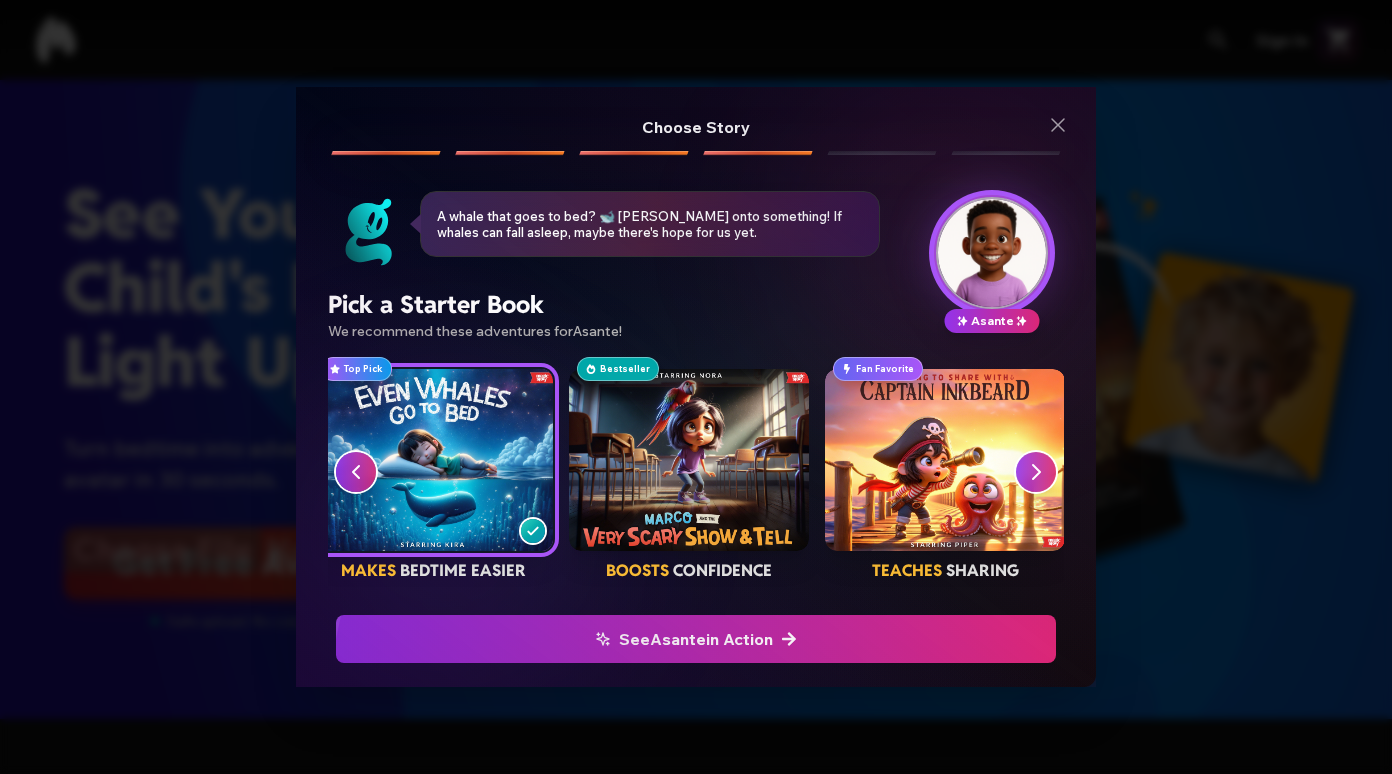 click 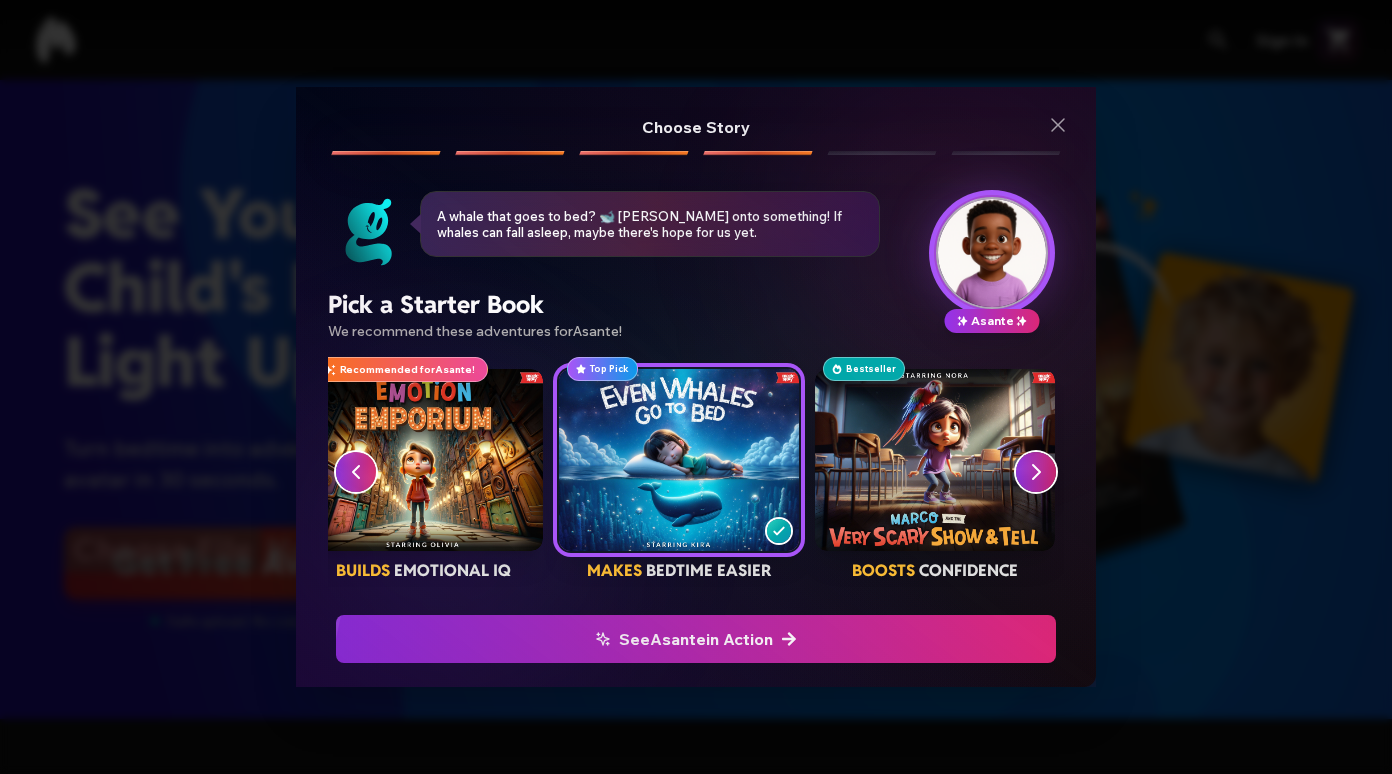 scroll, scrollTop: 0, scrollLeft: 23, axis: horizontal 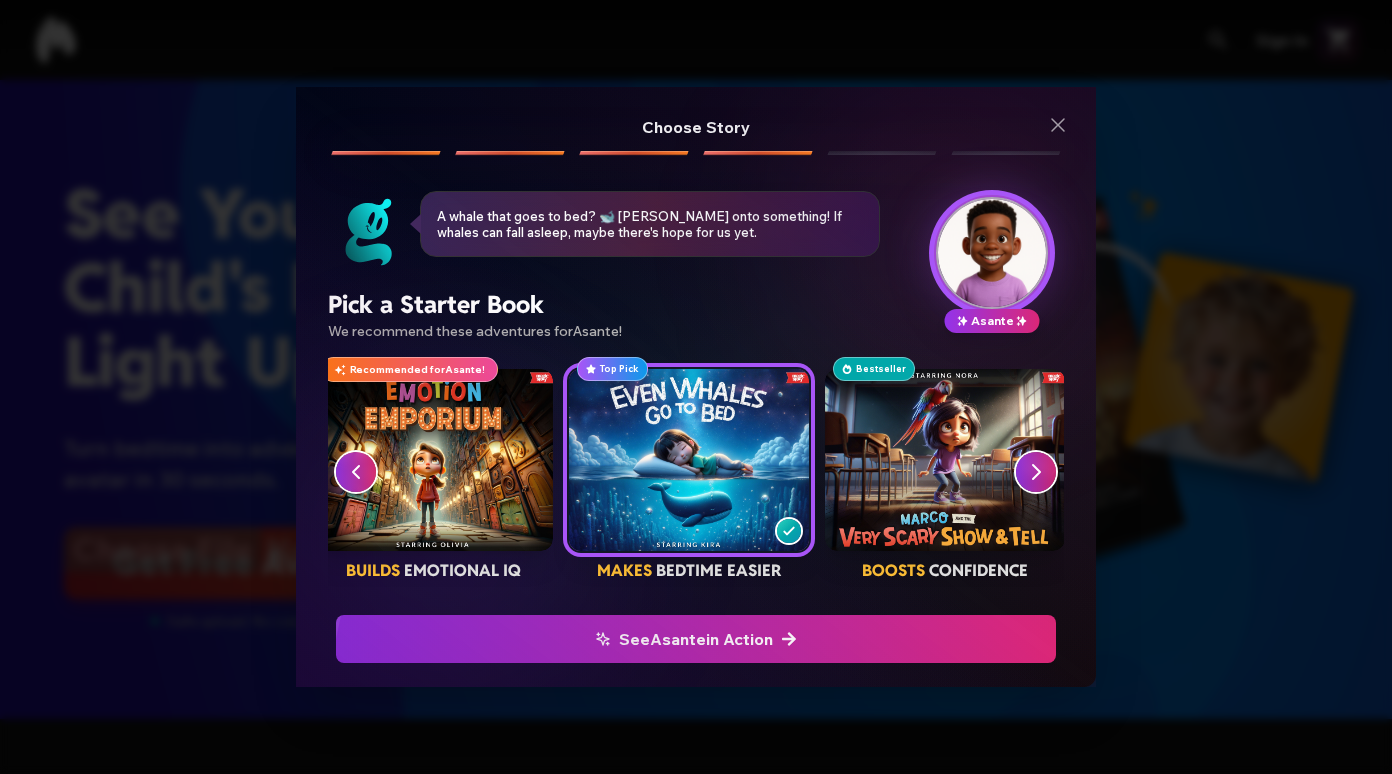 click at bounding box center [433, 460] 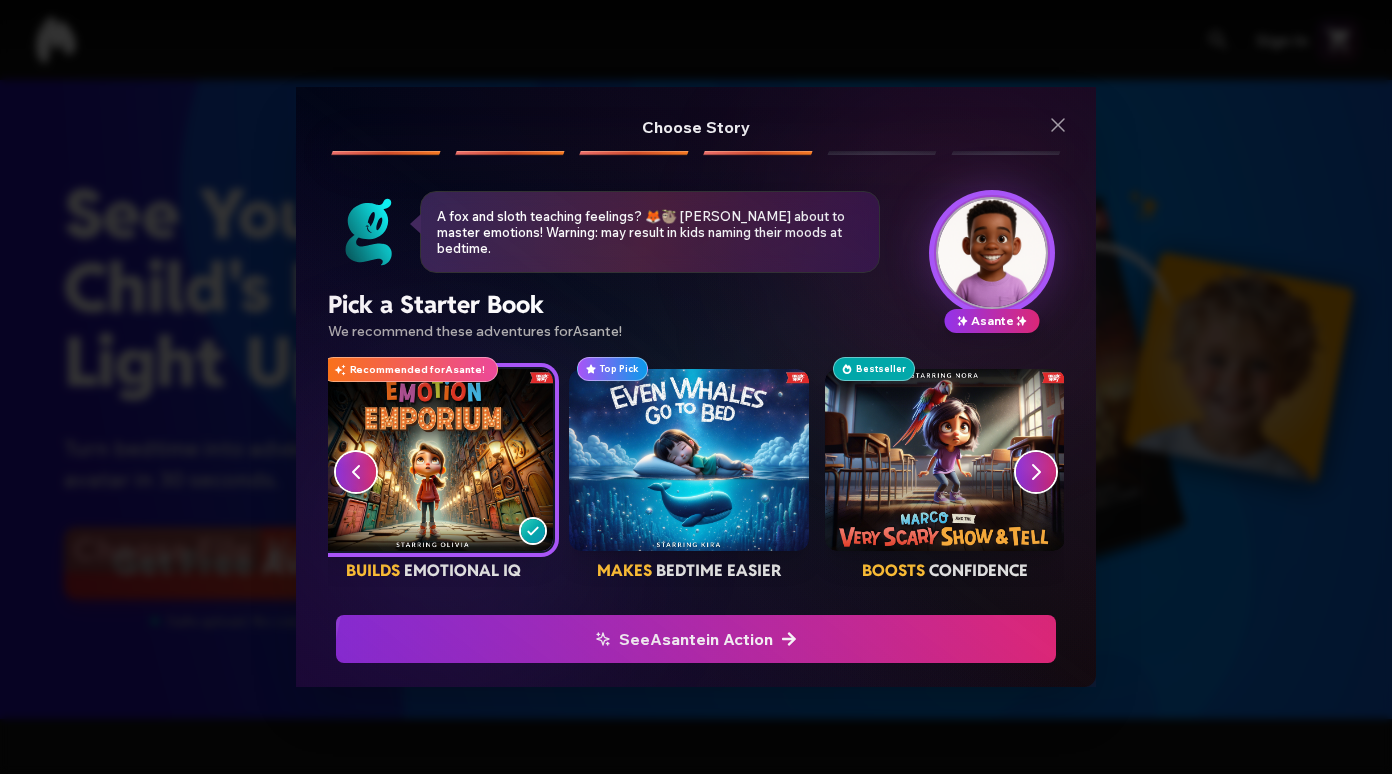 scroll, scrollTop: 0, scrollLeft: 21, axis: horizontal 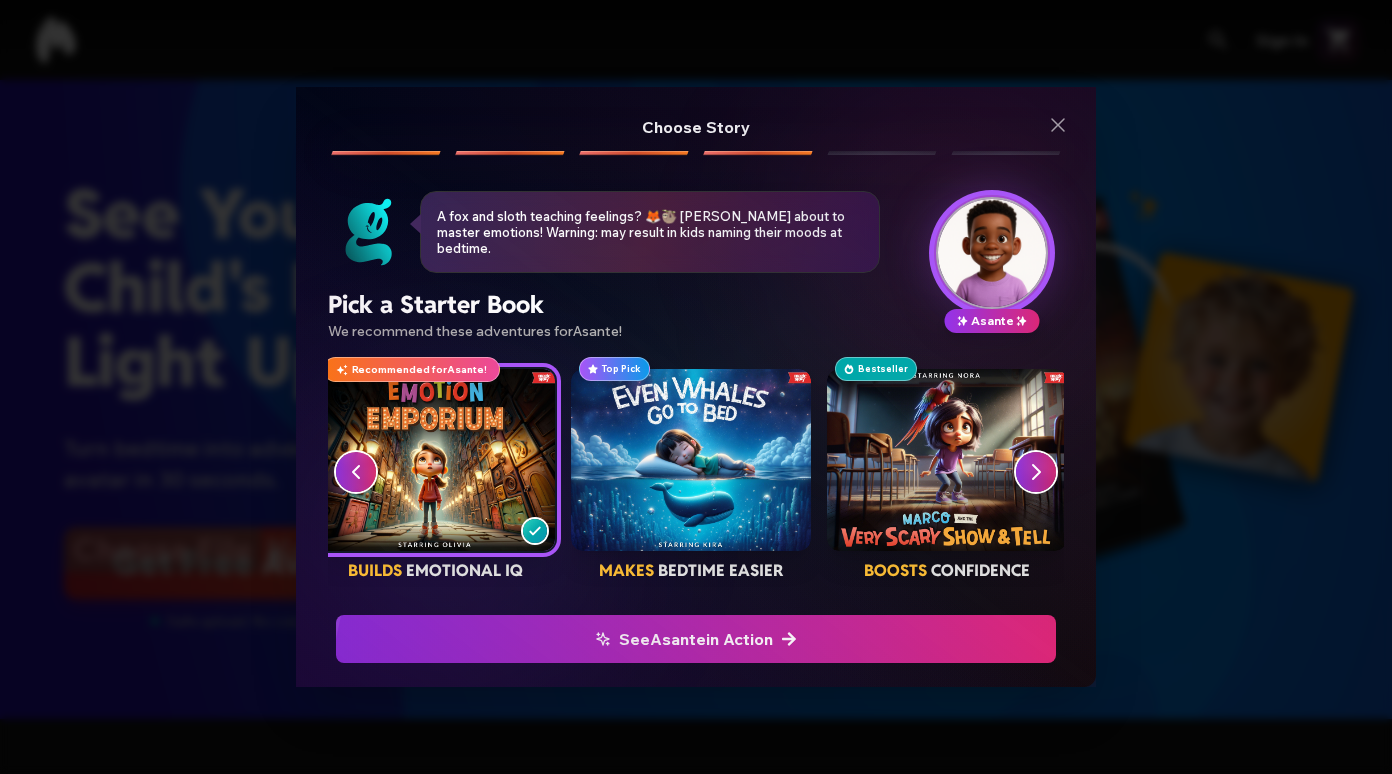 click at bounding box center [691, 460] 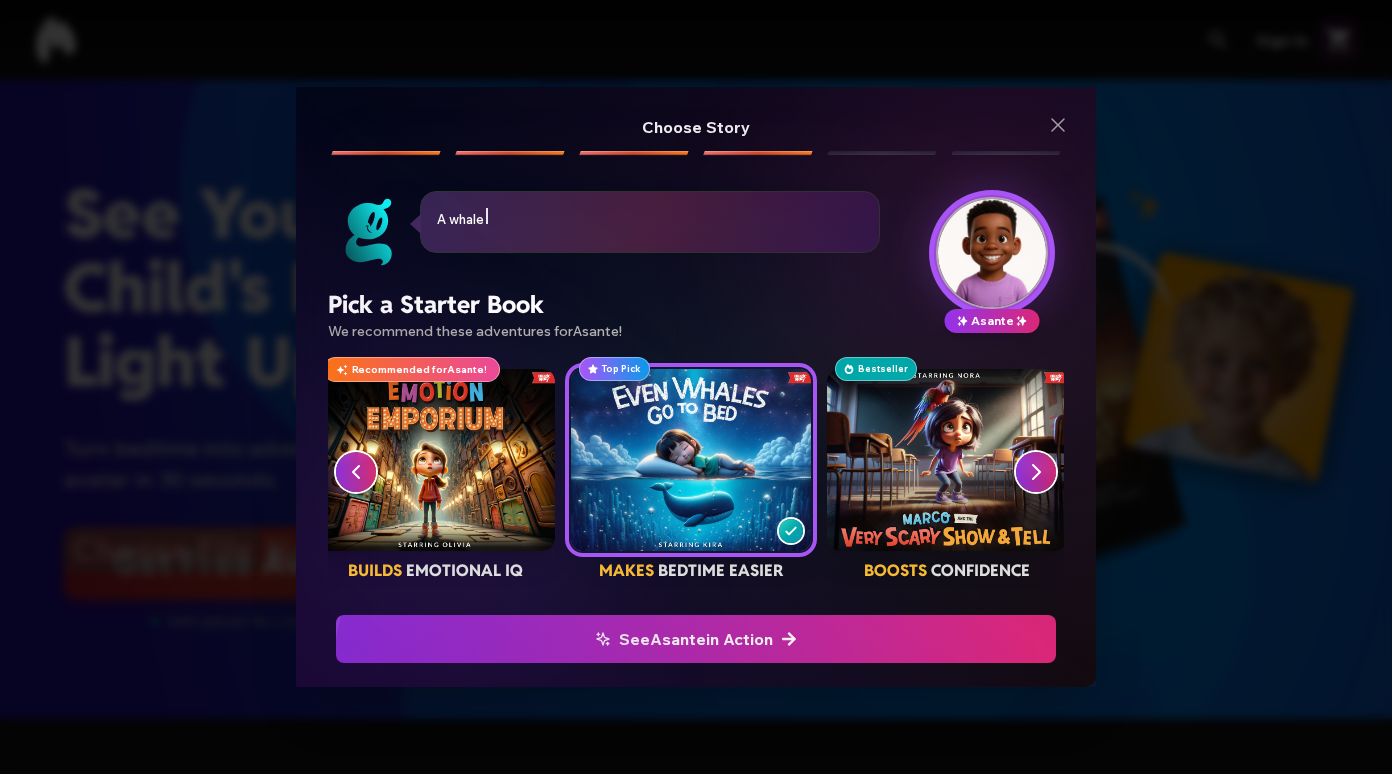 scroll, scrollTop: 0, scrollLeft: 19, axis: horizontal 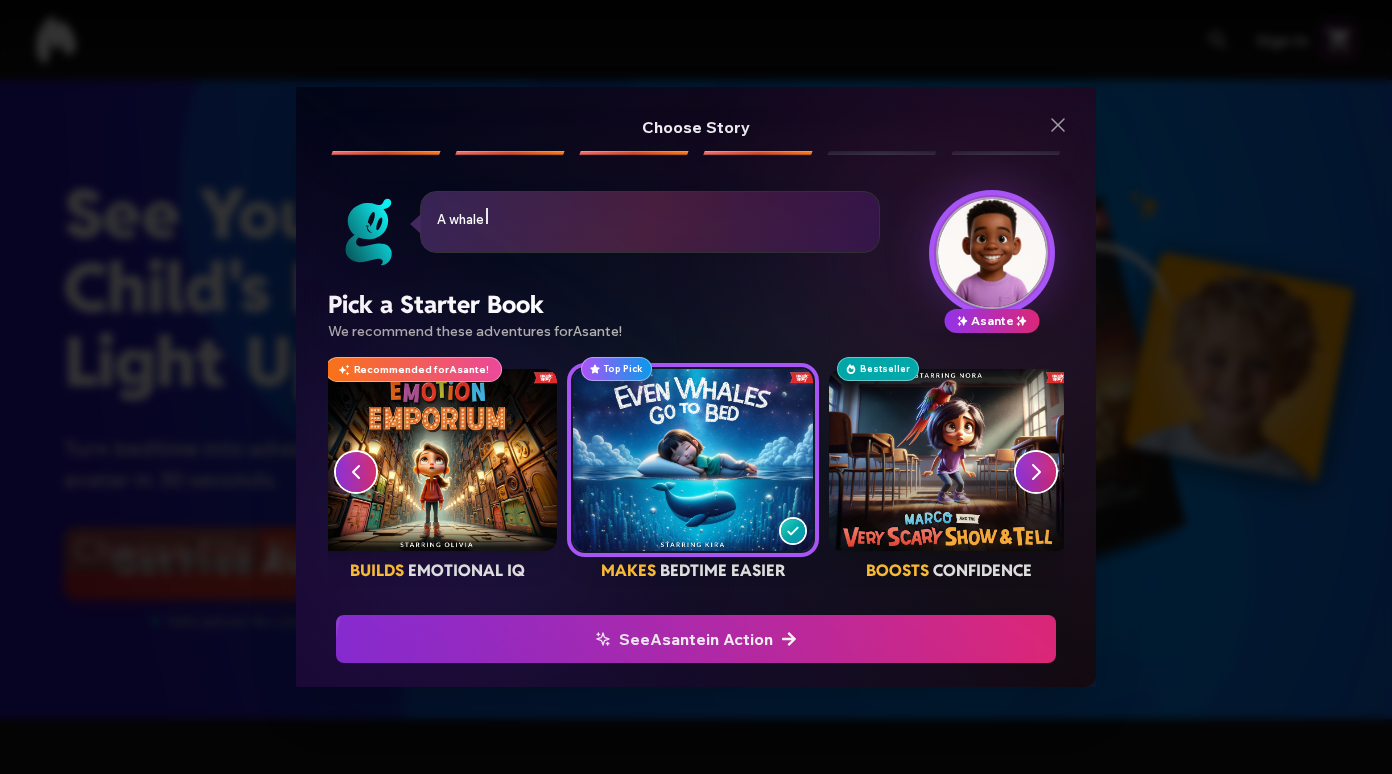 click at bounding box center (949, 460) 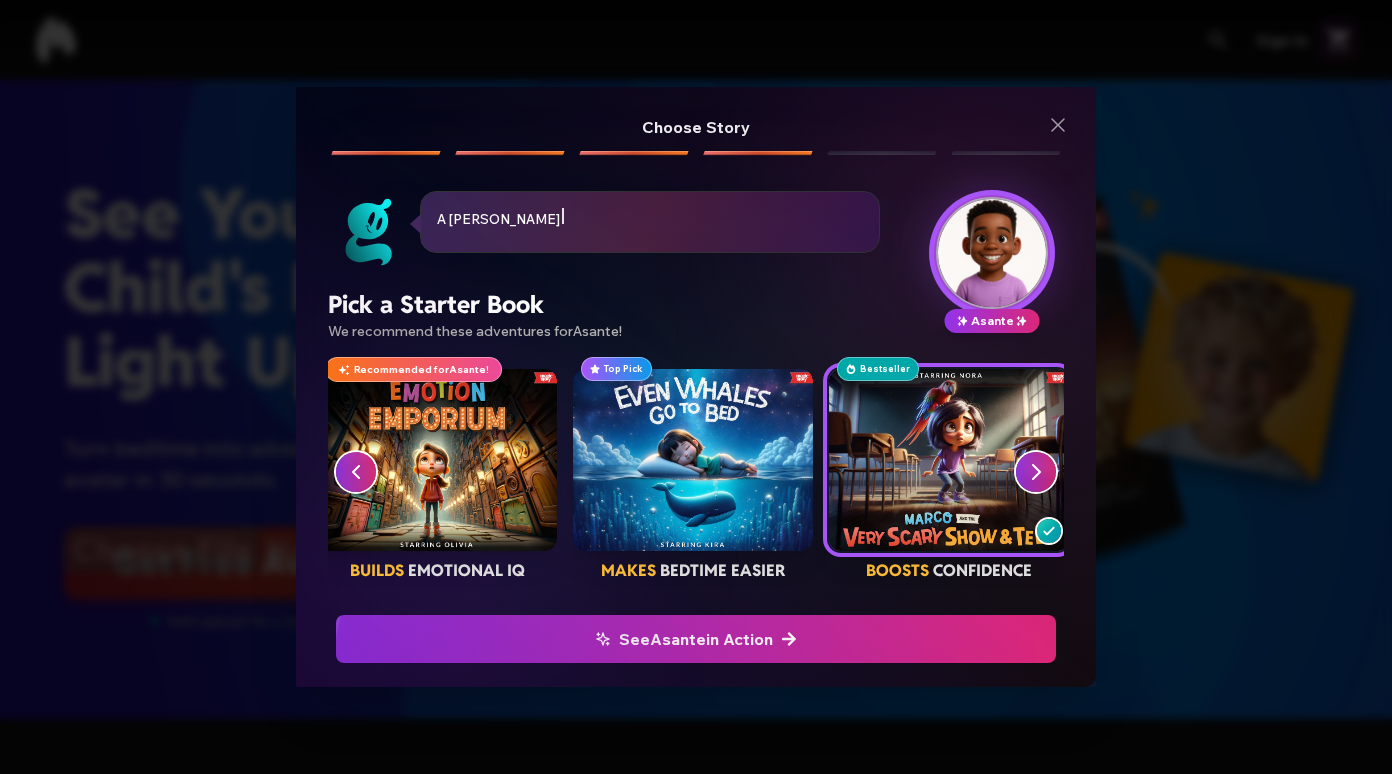 click 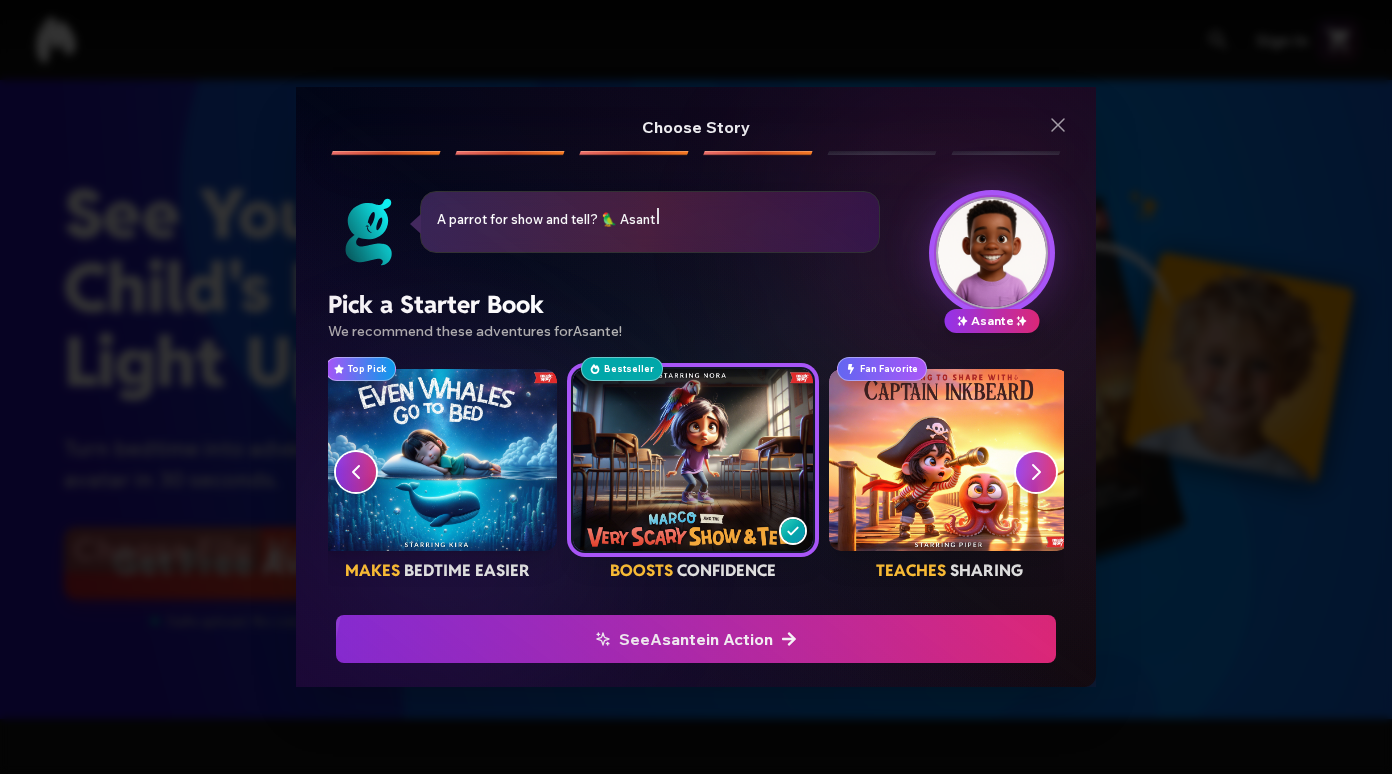 click 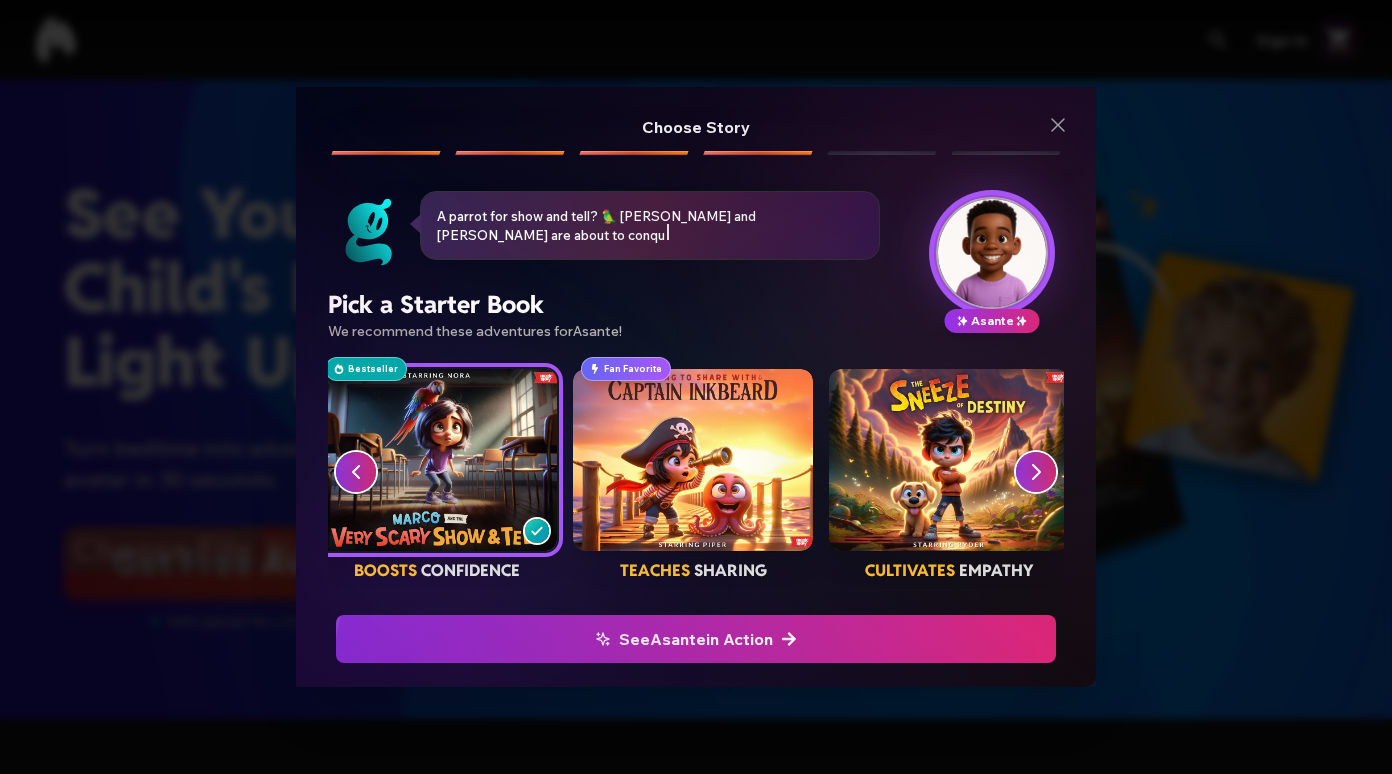 click 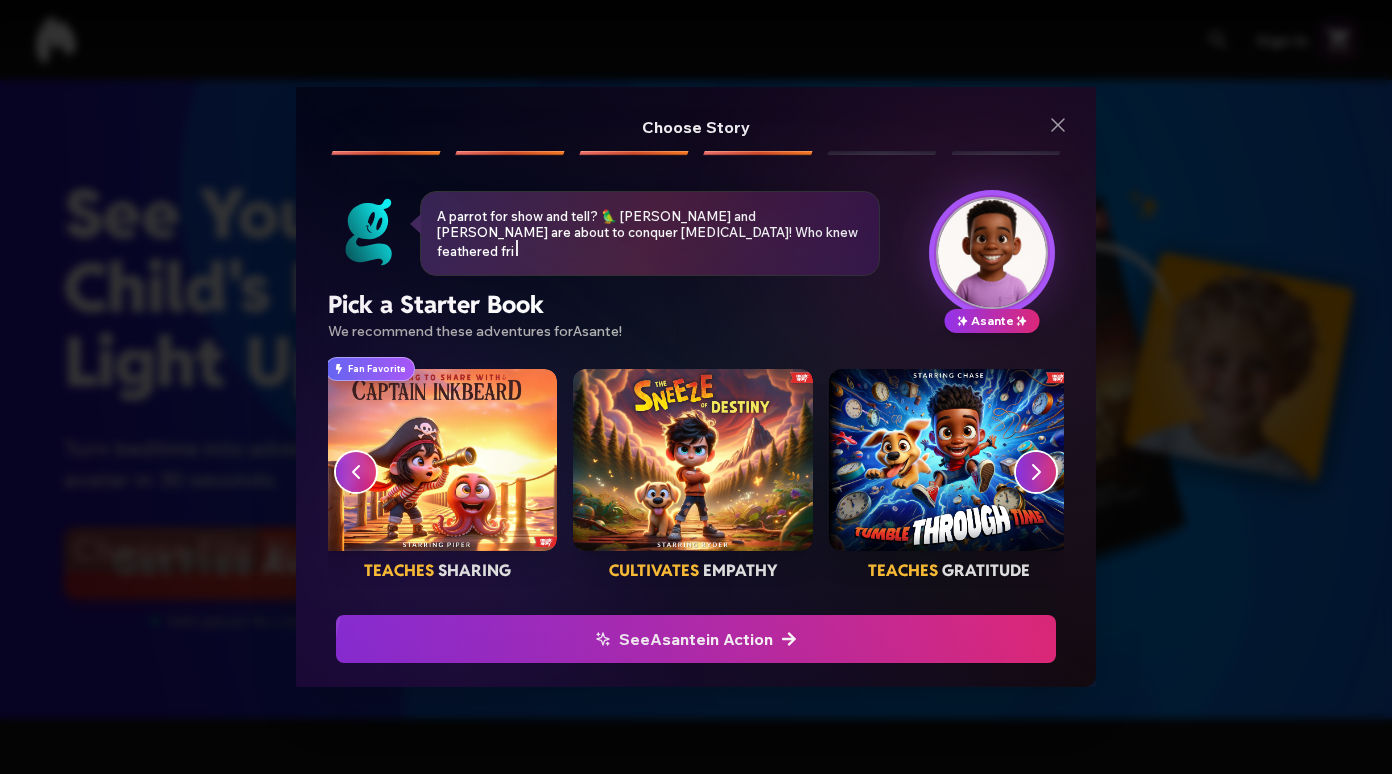 click 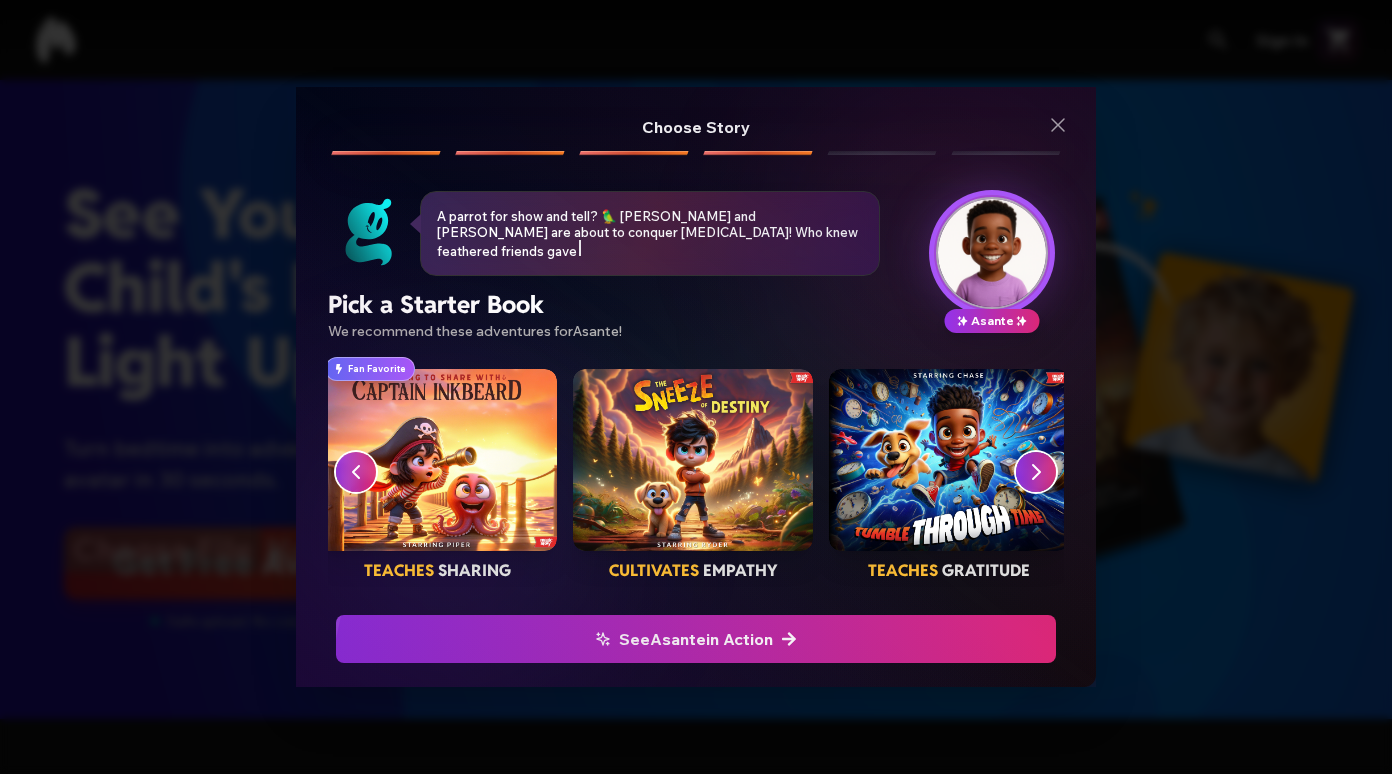 scroll, scrollTop: 0, scrollLeft: 792, axis: horizontal 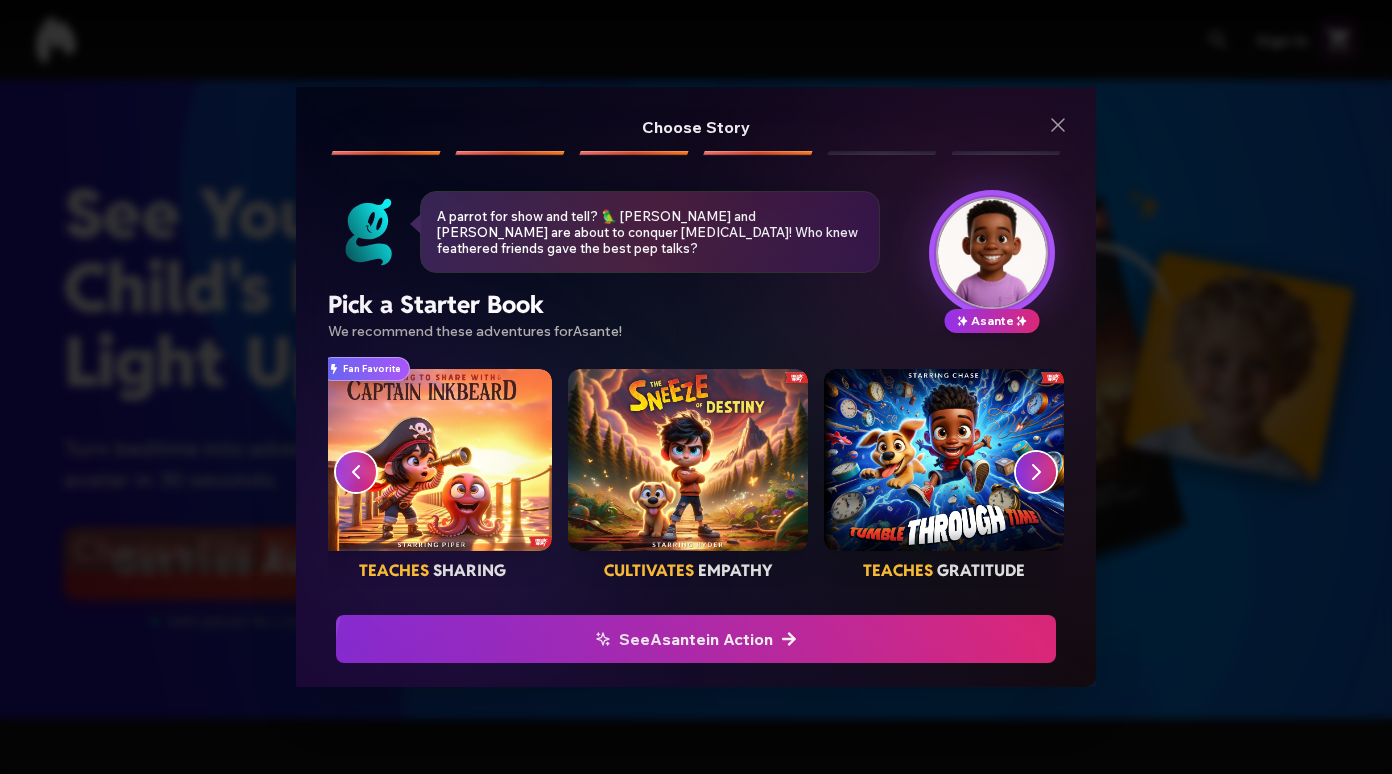 click 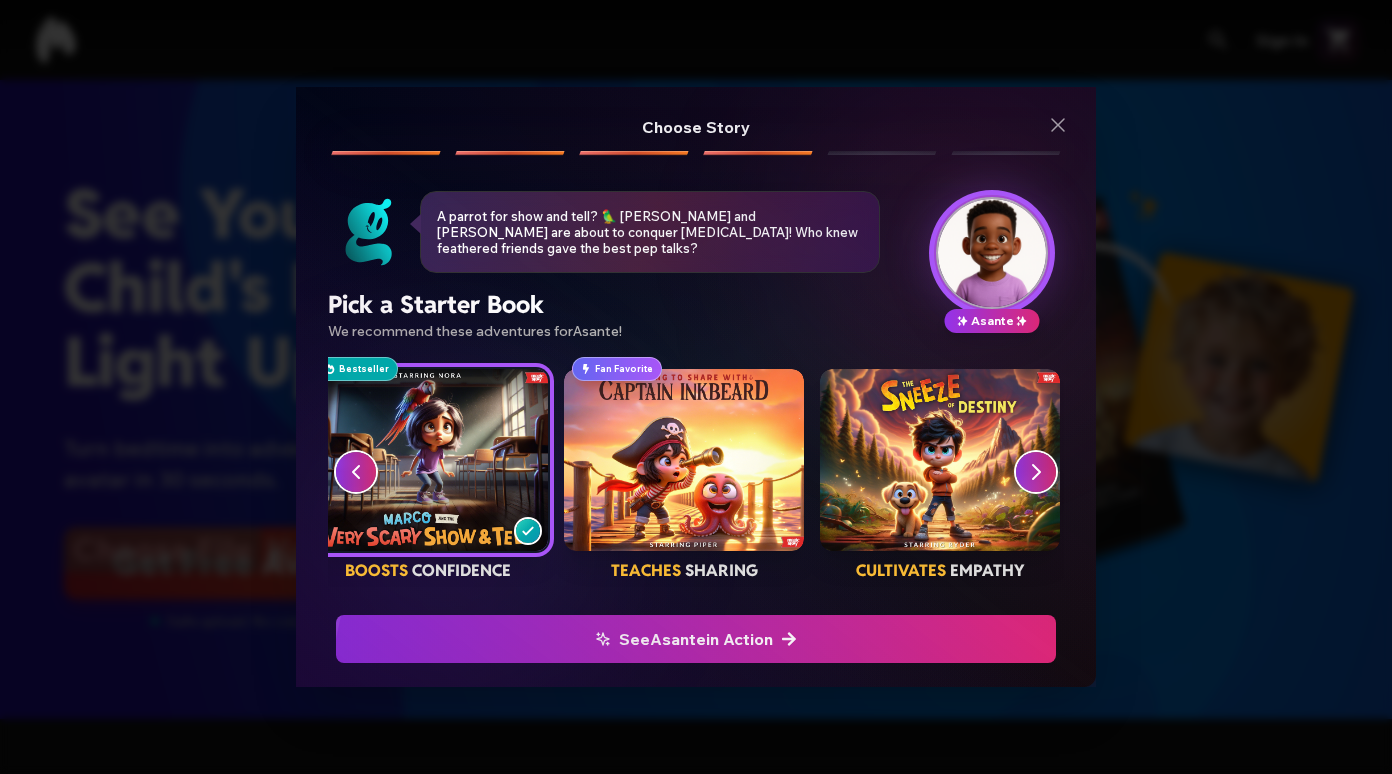 scroll, scrollTop: 0, scrollLeft: 536, axis: horizontal 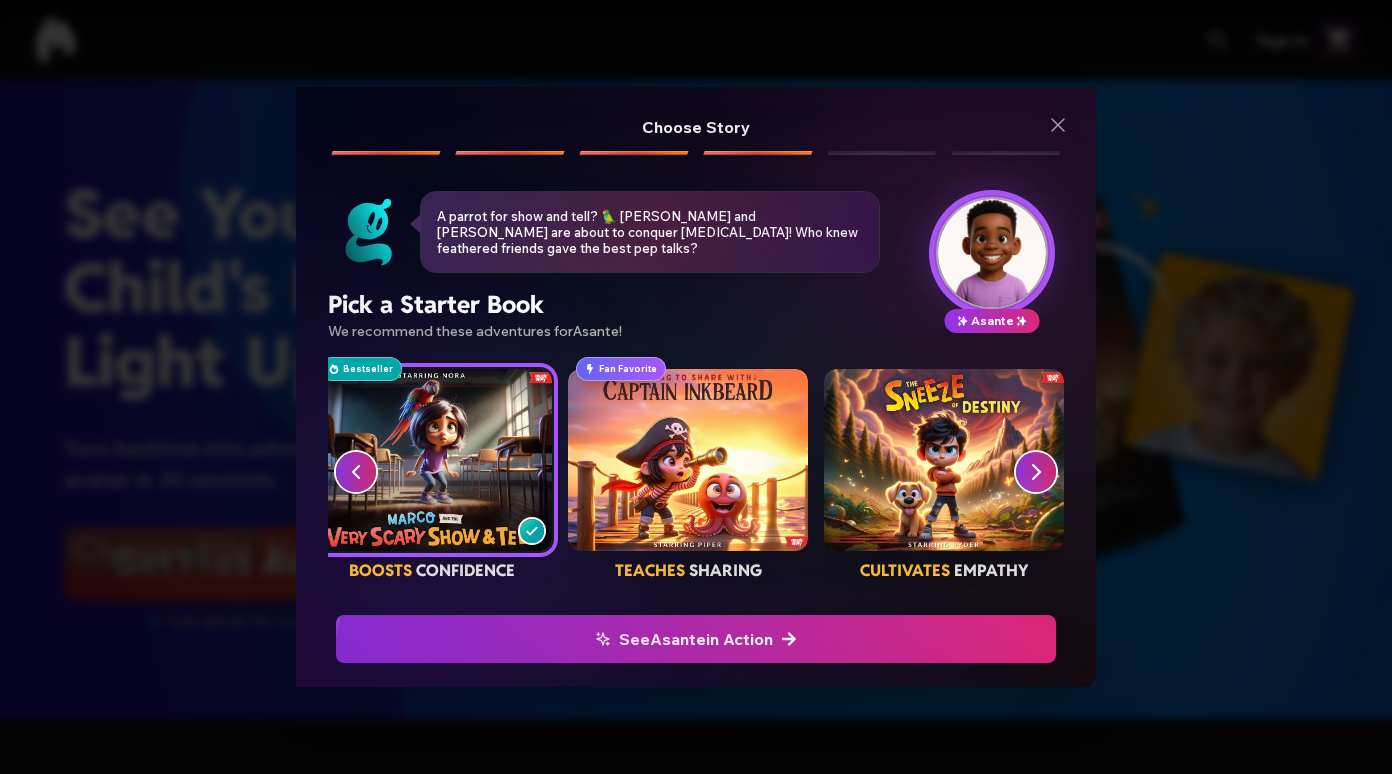 click 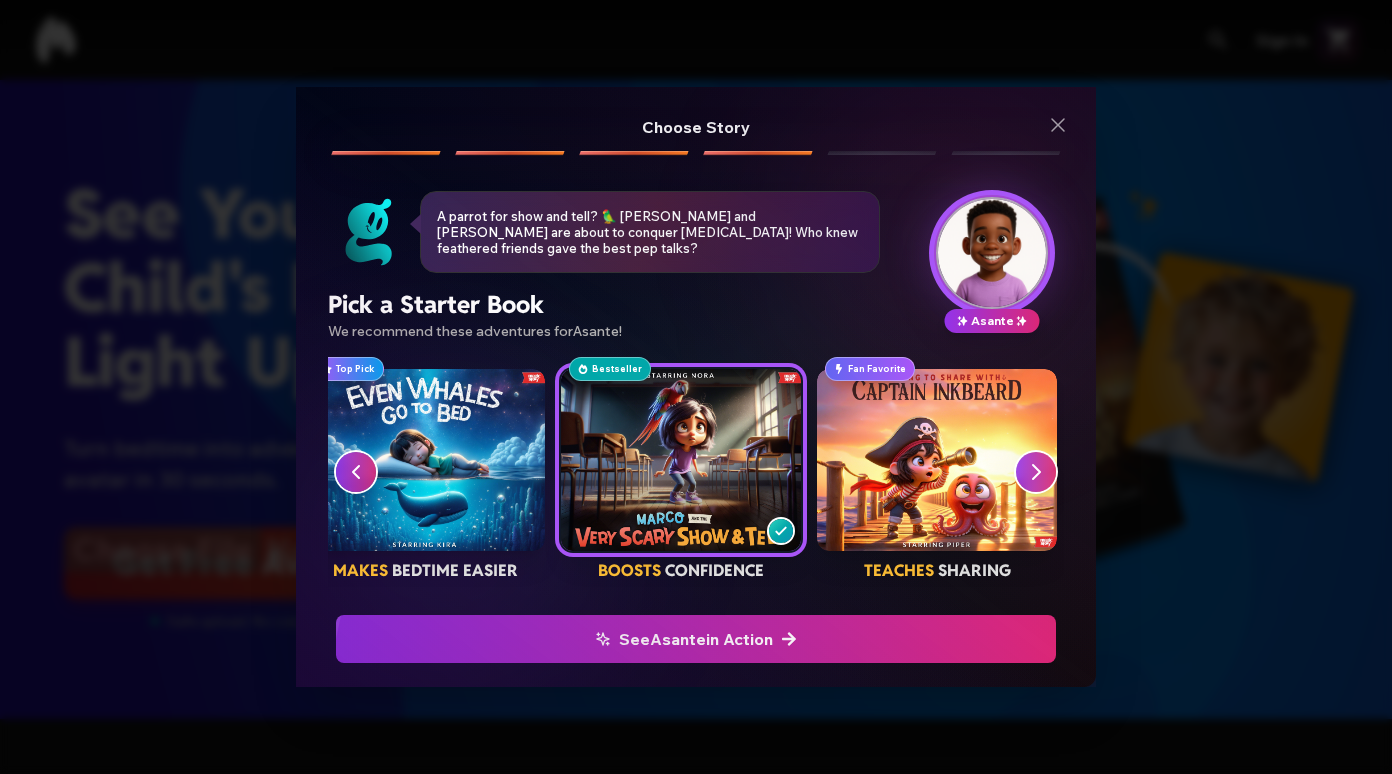 scroll, scrollTop: 0, scrollLeft: 280, axis: horizontal 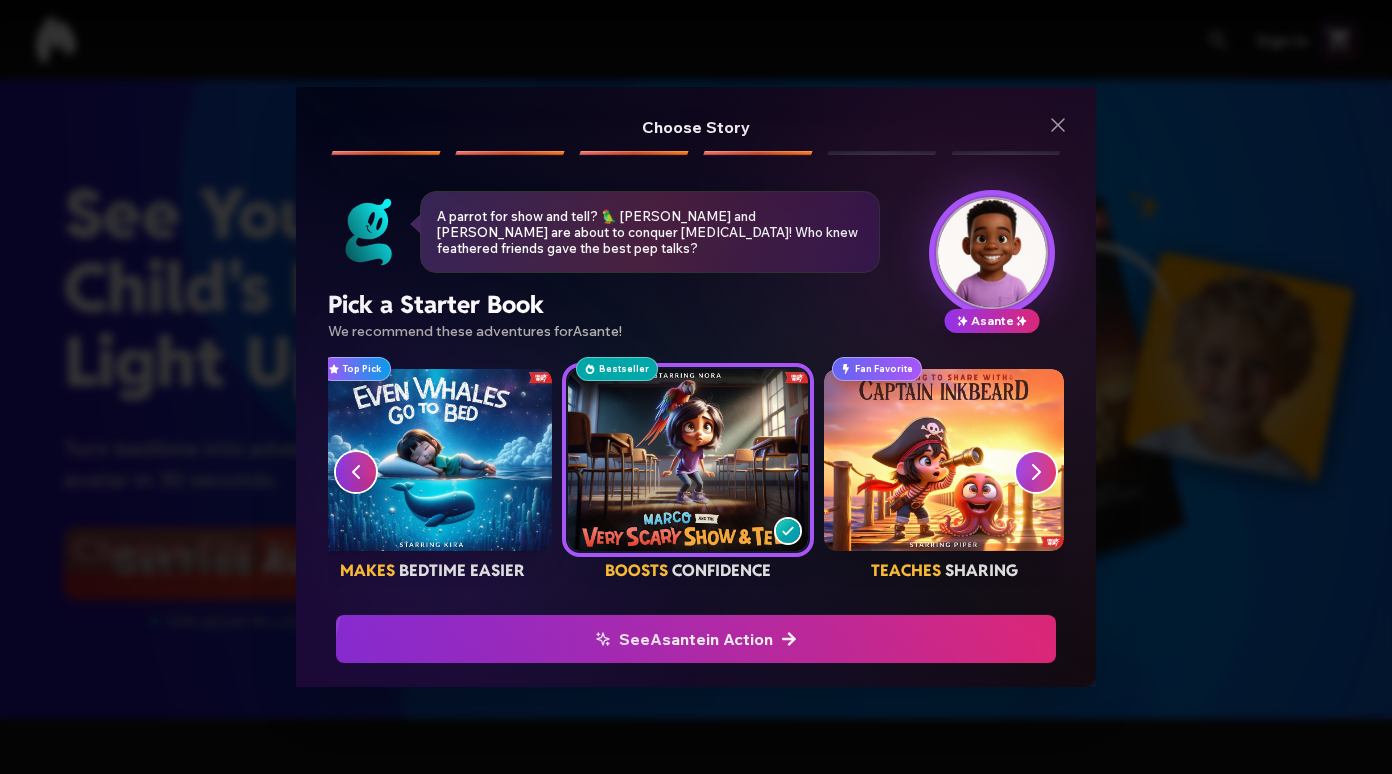 click 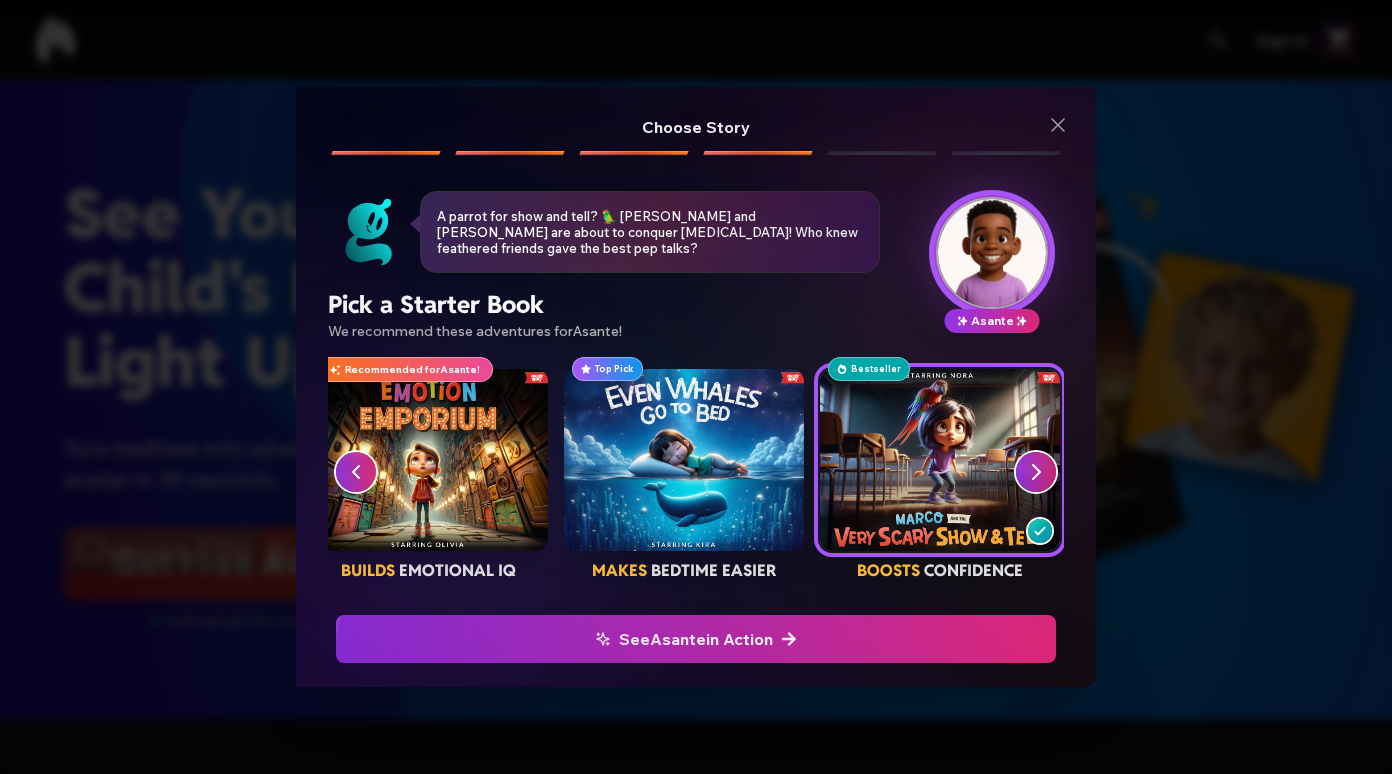 scroll, scrollTop: 0, scrollLeft: 24, axis: horizontal 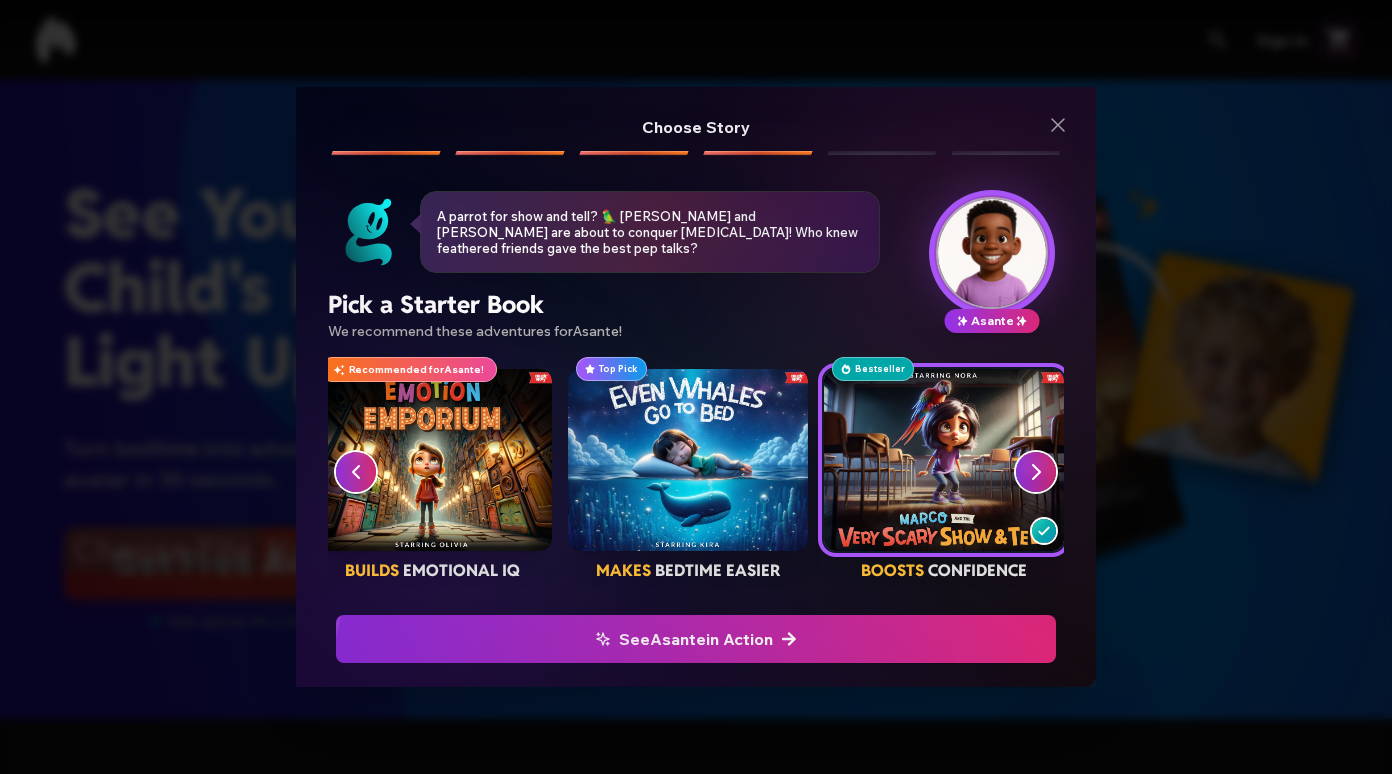 click at bounding box center [944, 460] 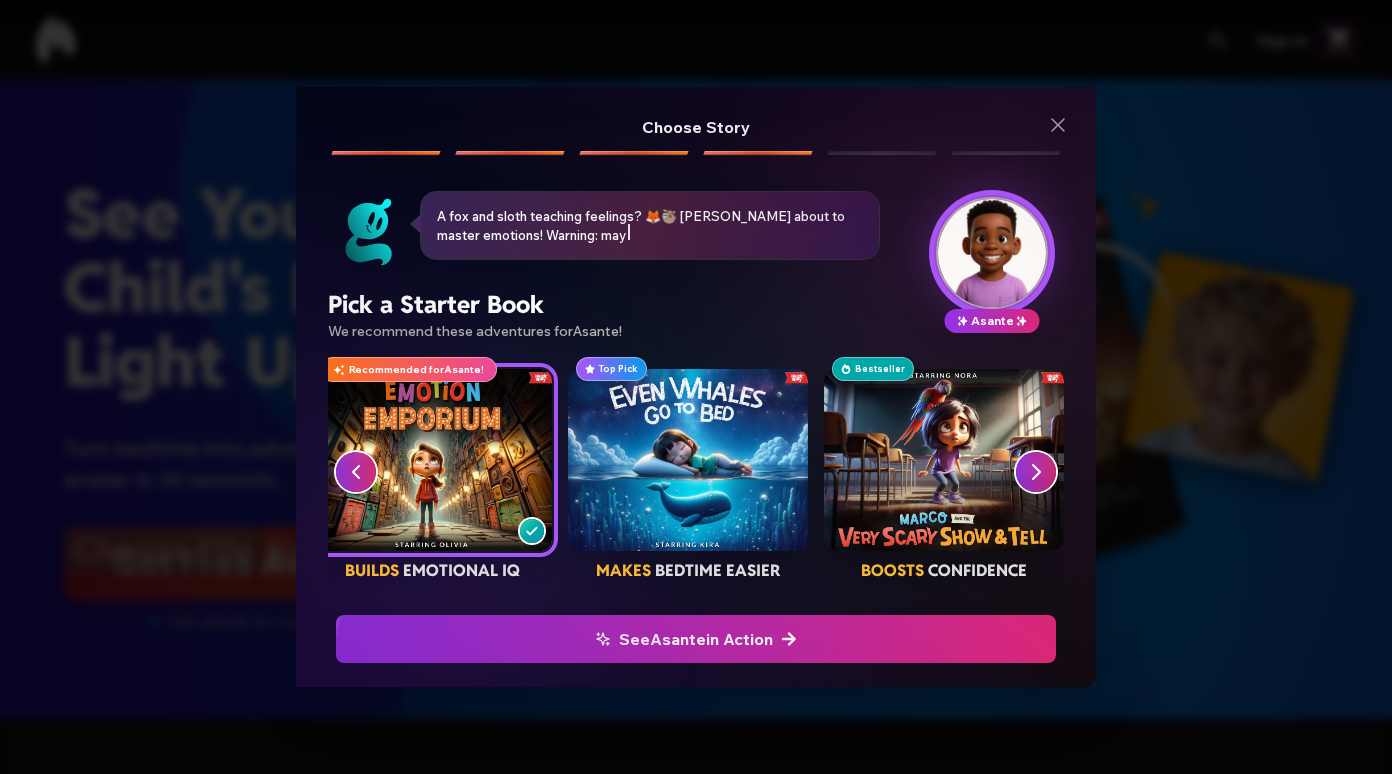 click at bounding box center [944, 460] 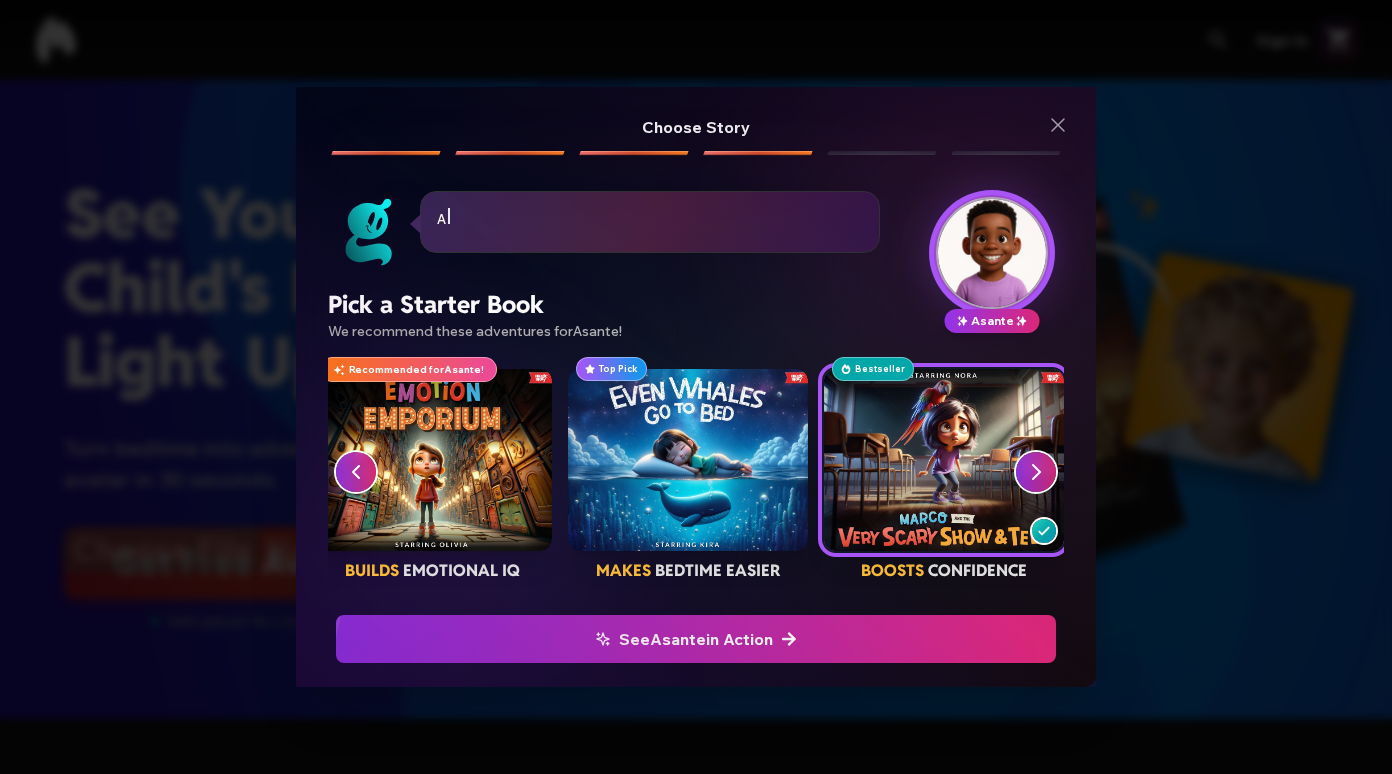 click on "See  Asante  in Action" at bounding box center [696, 639] 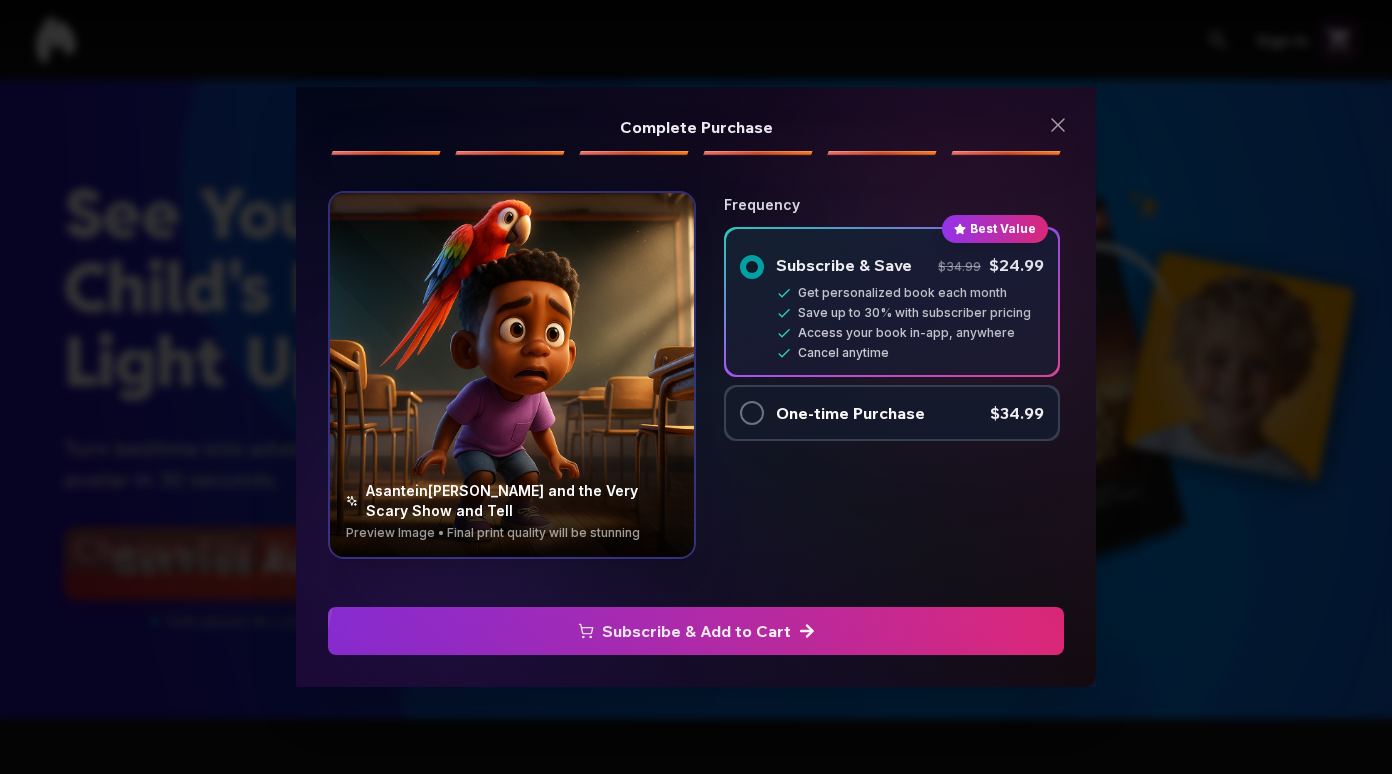 click on "Subscribe & Add to Cart" at bounding box center (696, 631) 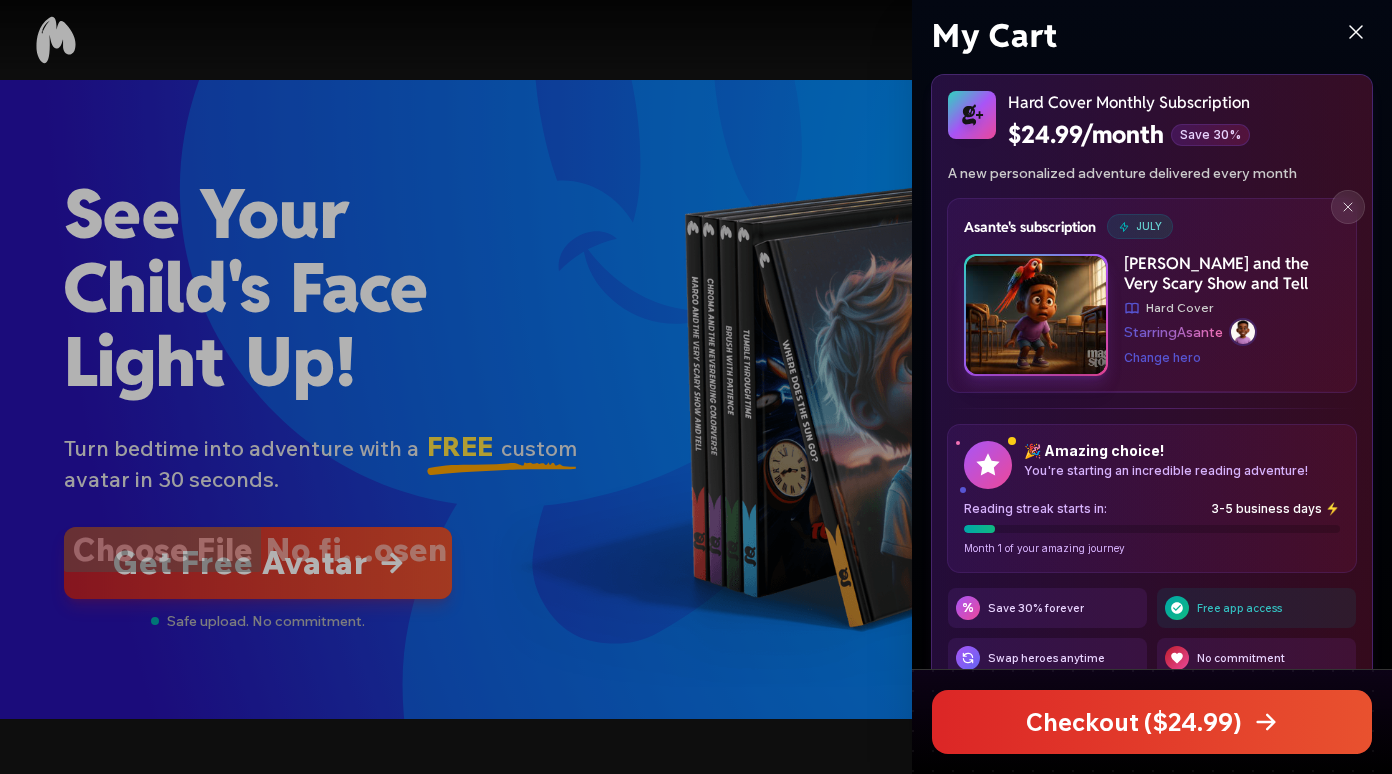 click at bounding box center (696, 387) 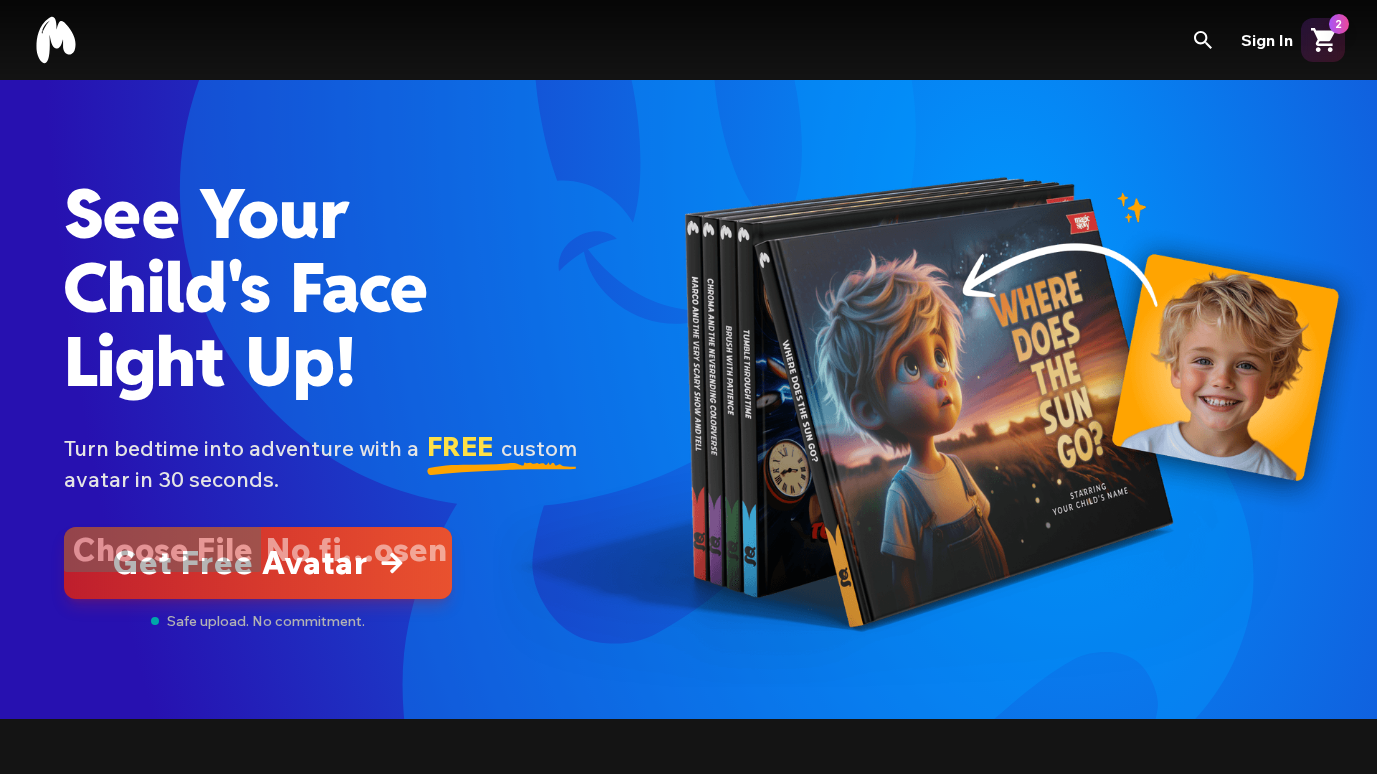 click at bounding box center (258, 563) 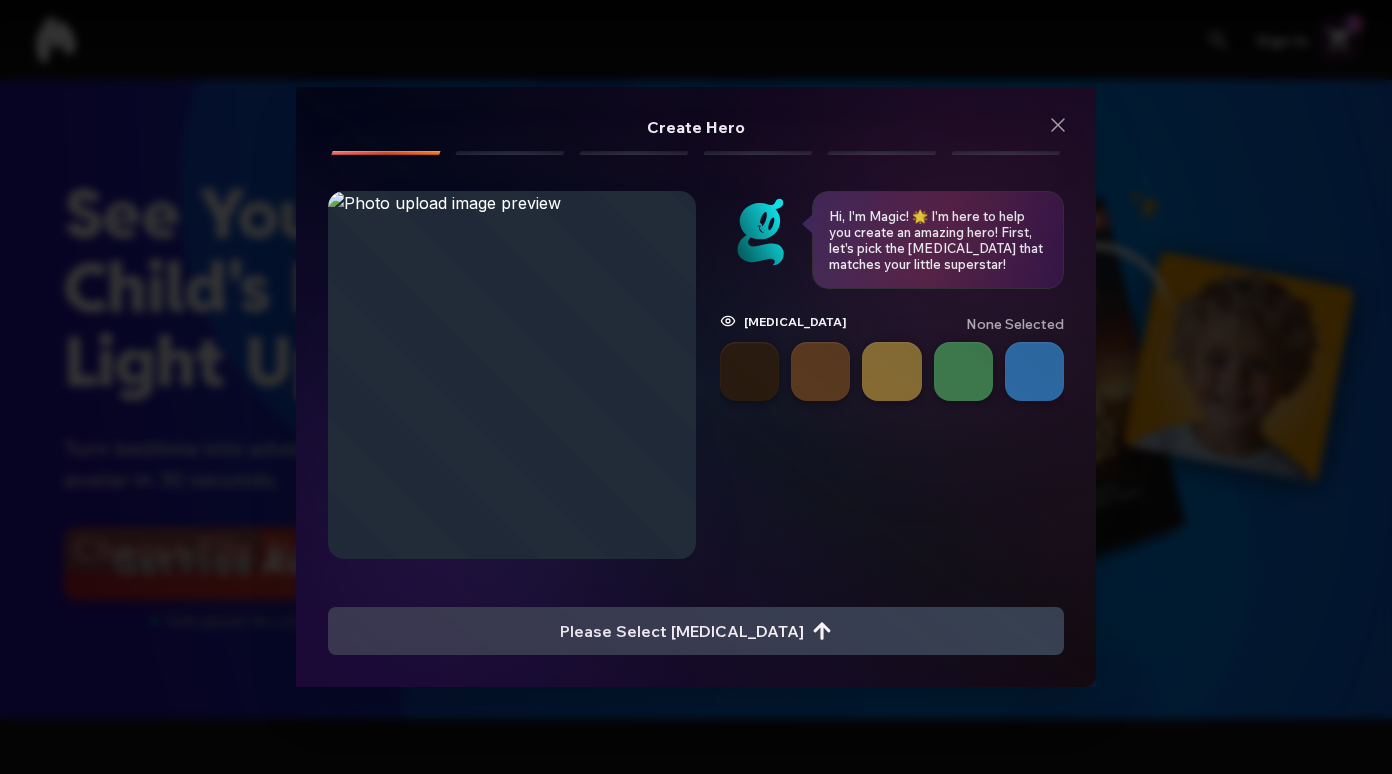 click at bounding box center [749, 371] 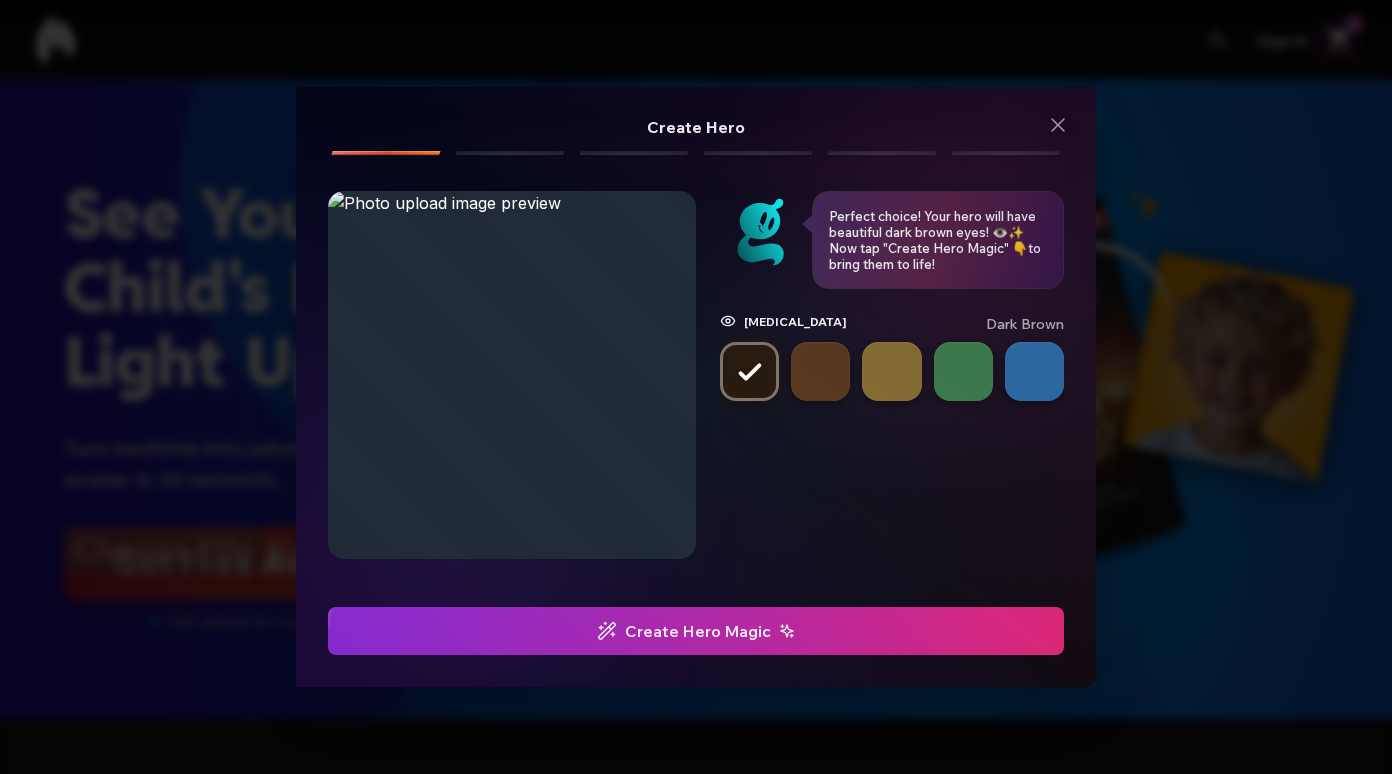 click on "Create Hero Magic" at bounding box center (696, 631) 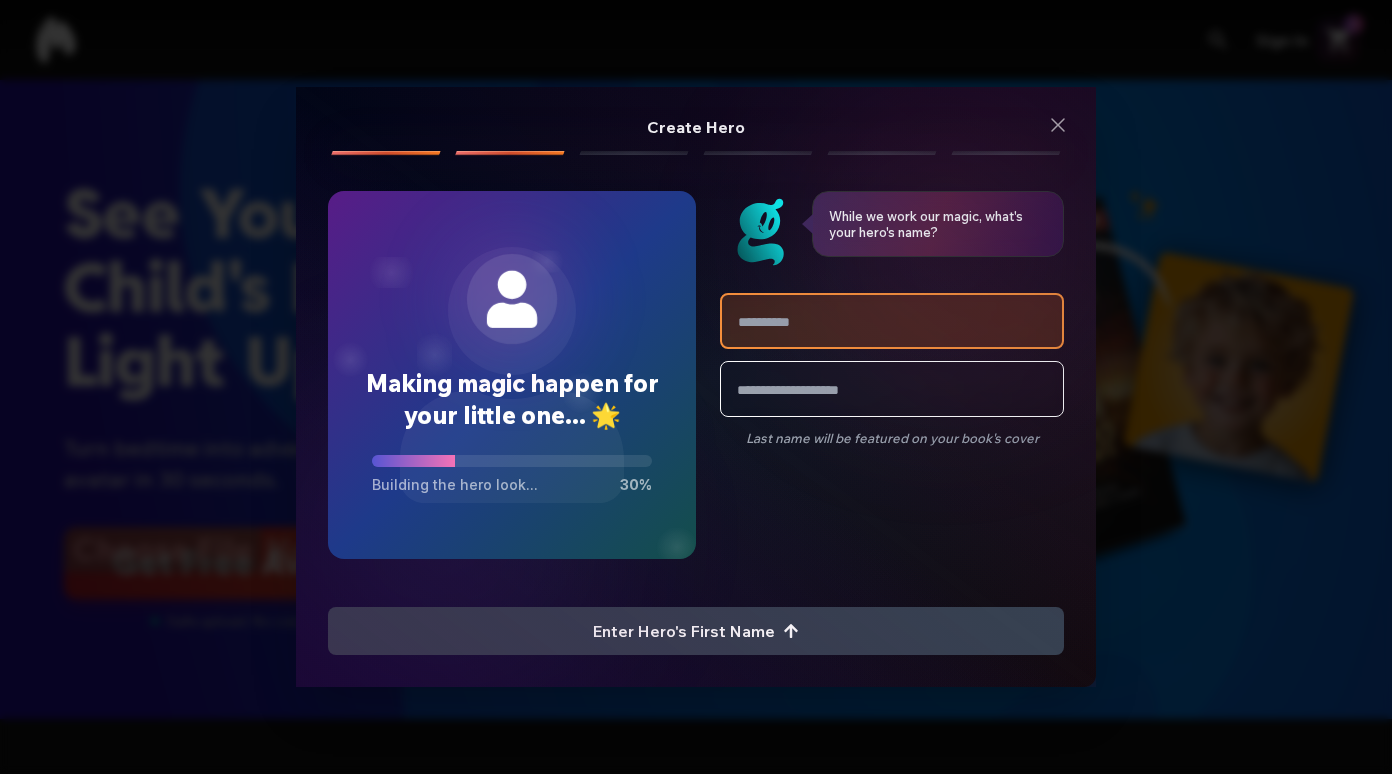 click at bounding box center [892, 321] 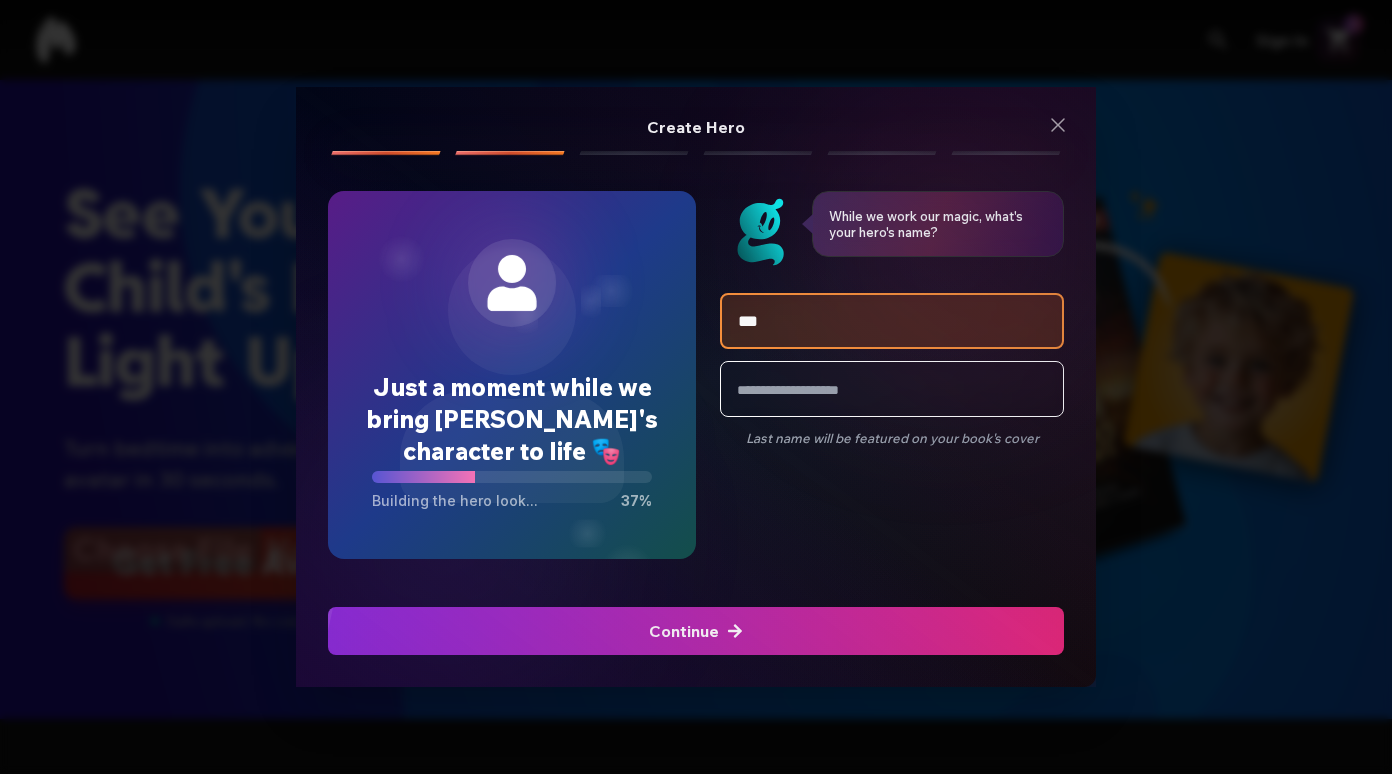 type on "***" 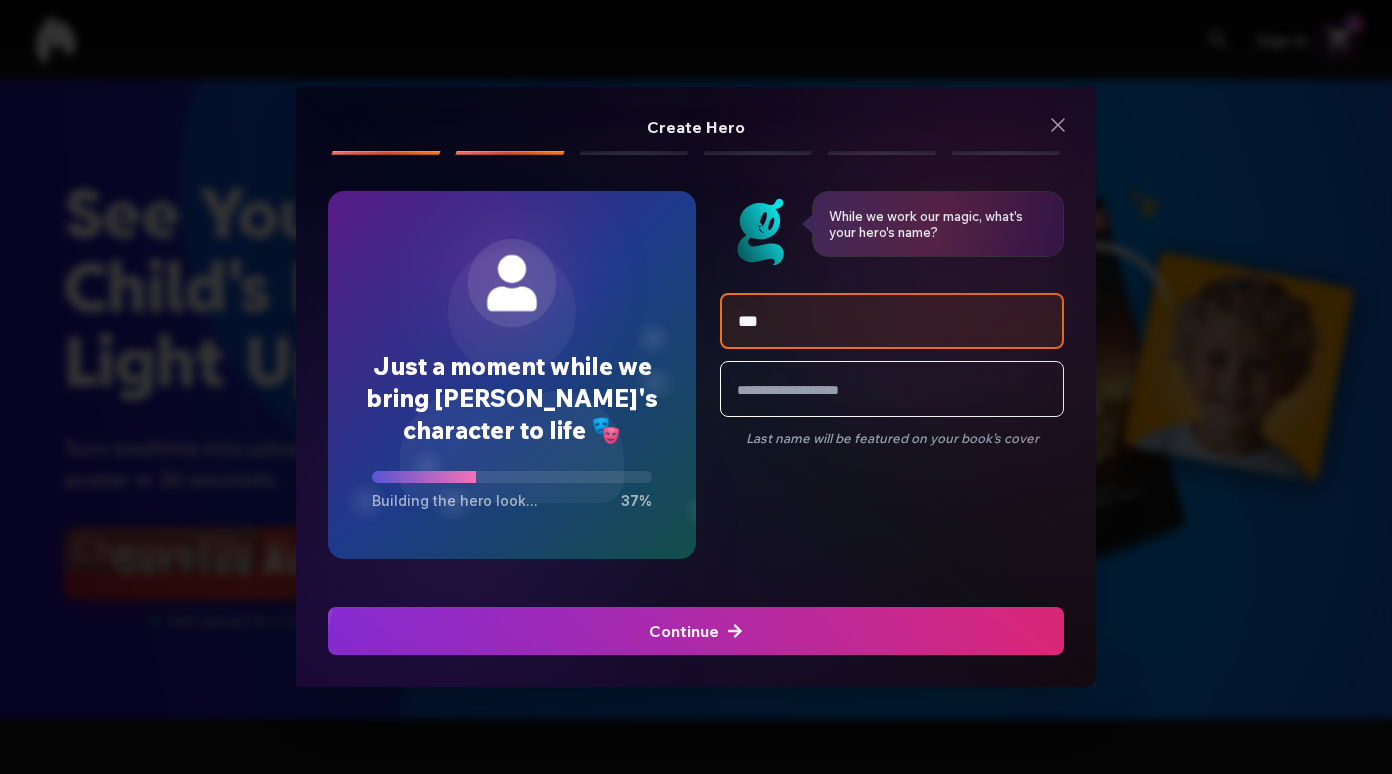 click 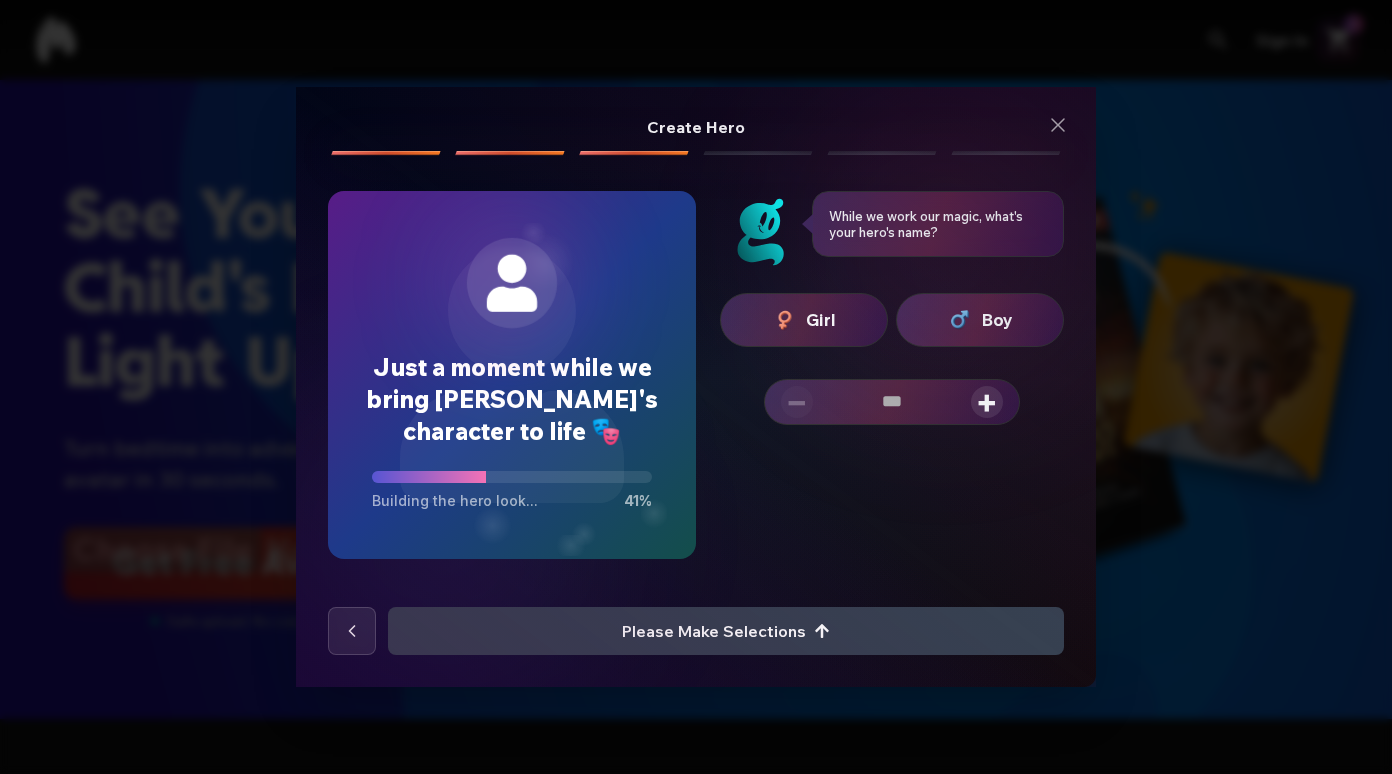 click on "Girl" at bounding box center (804, 320) 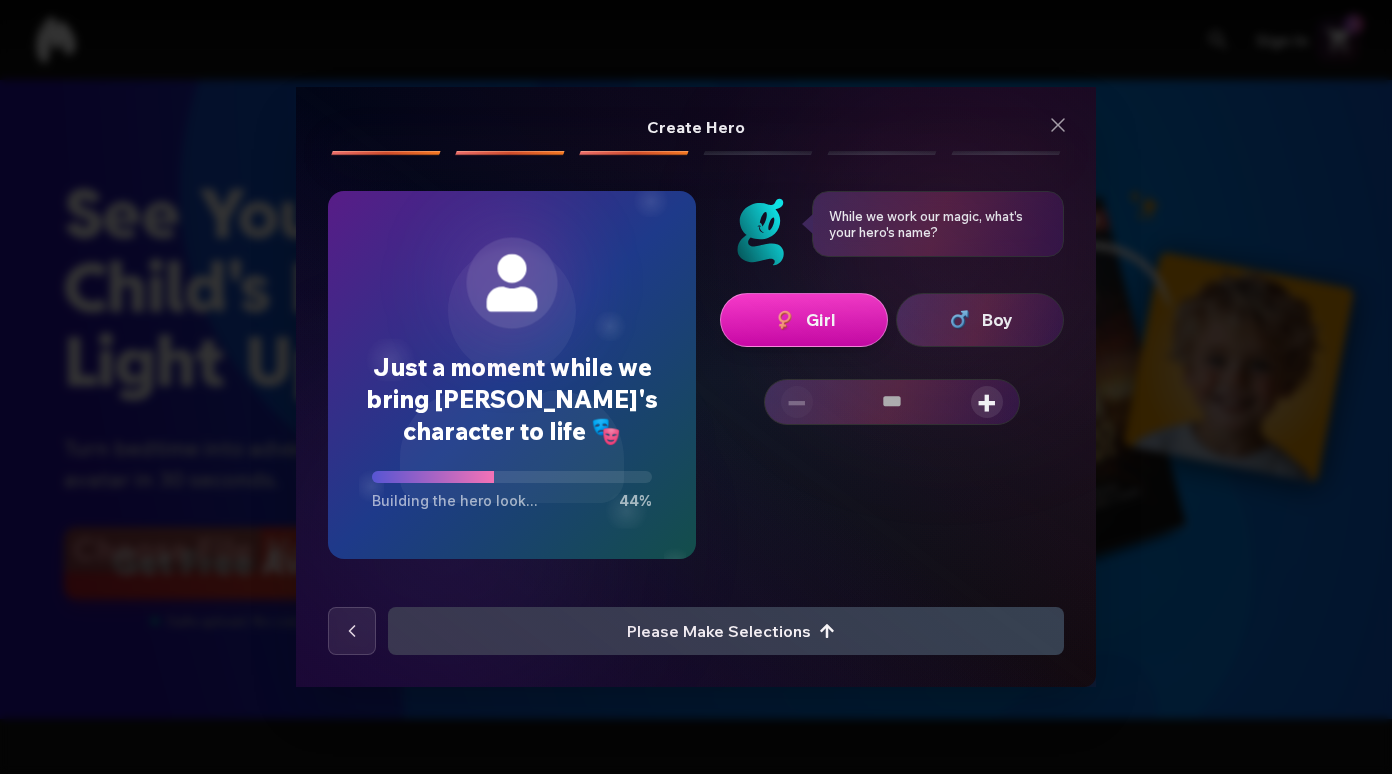 click on "+" at bounding box center (987, 402) 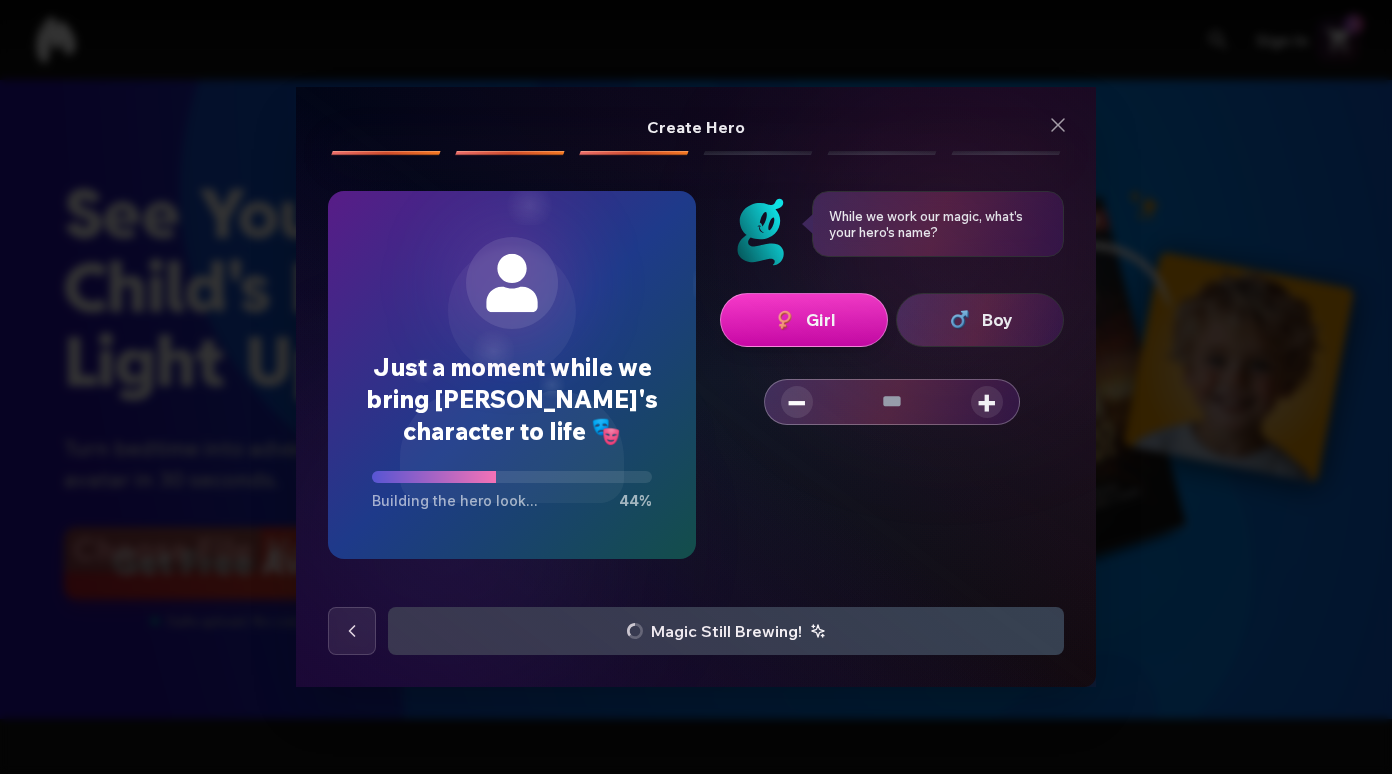 click on "+" at bounding box center [987, 402] 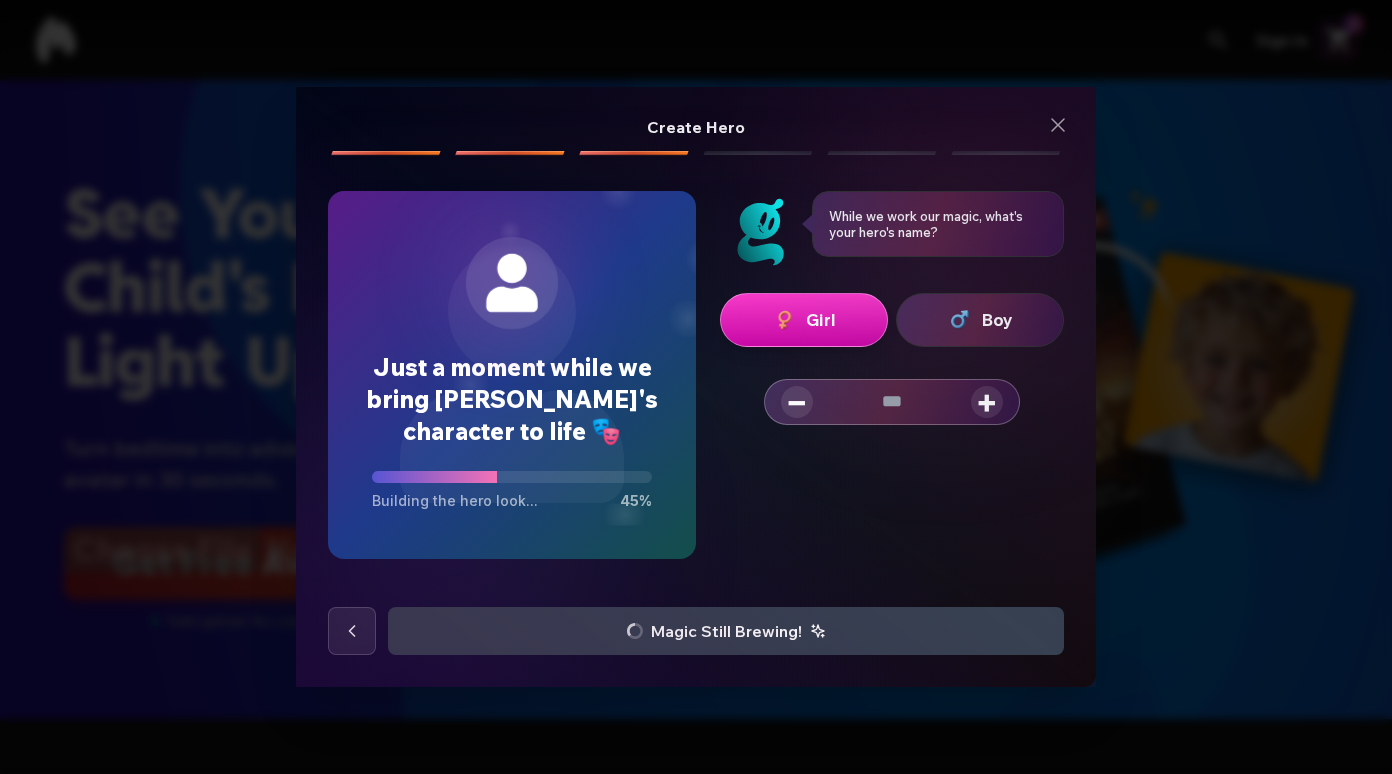 click on "+" at bounding box center (987, 402) 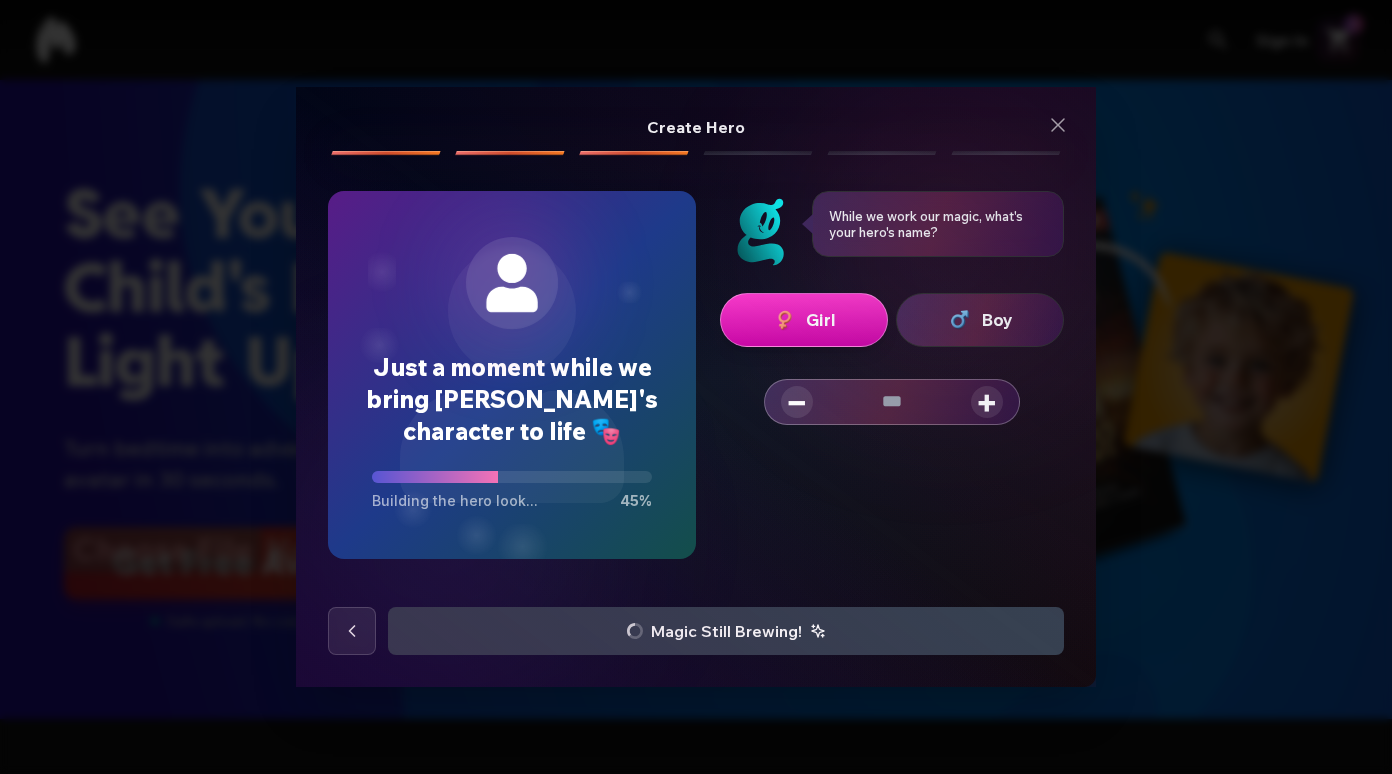 click on "+" at bounding box center (987, 402) 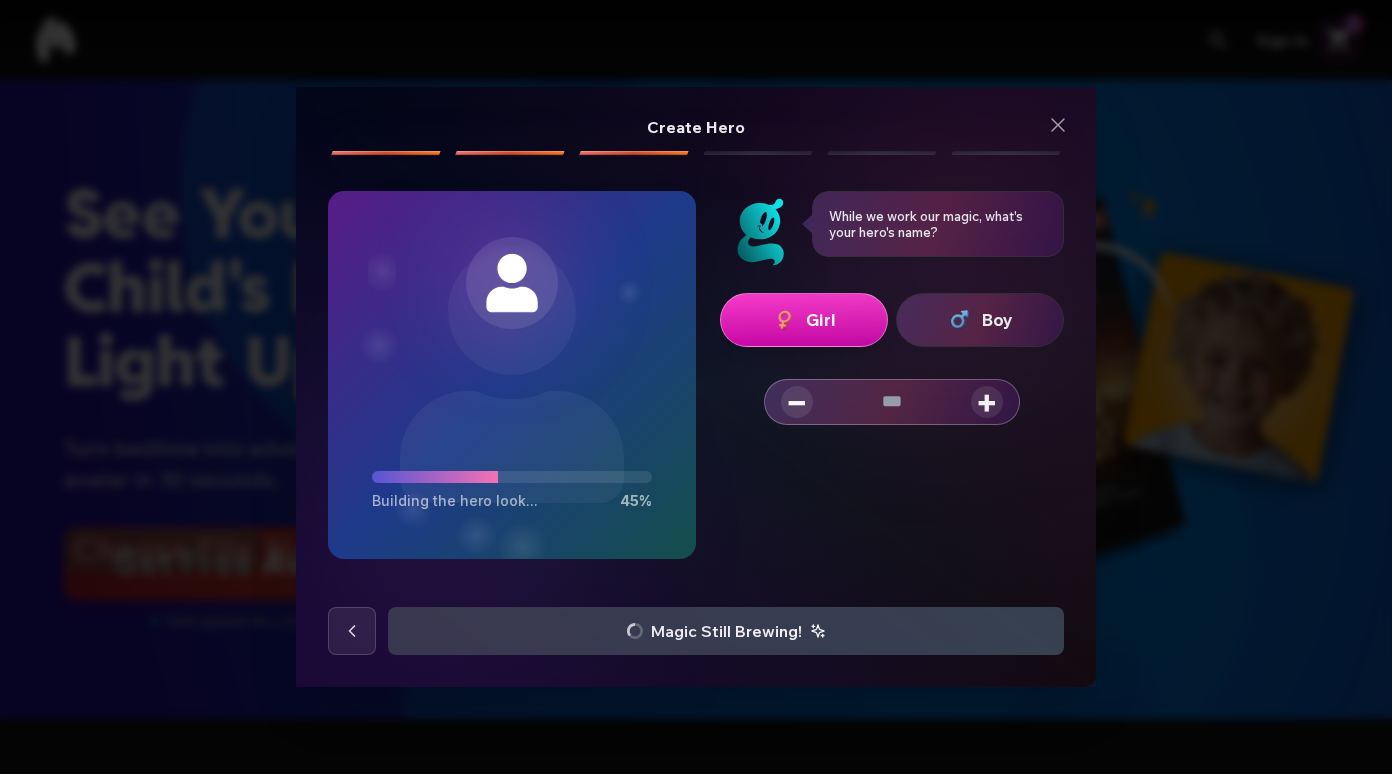 click on "+" at bounding box center (987, 402) 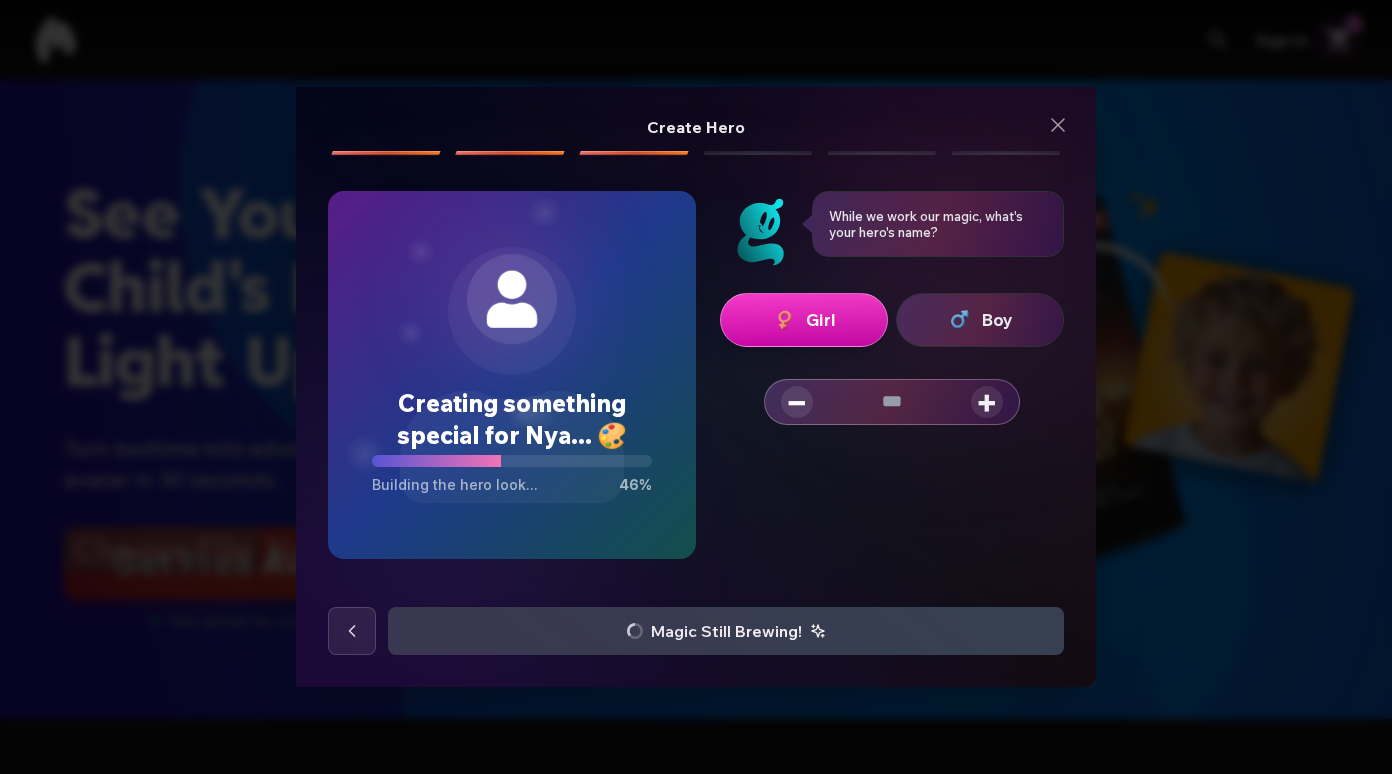 click on "+" at bounding box center (987, 402) 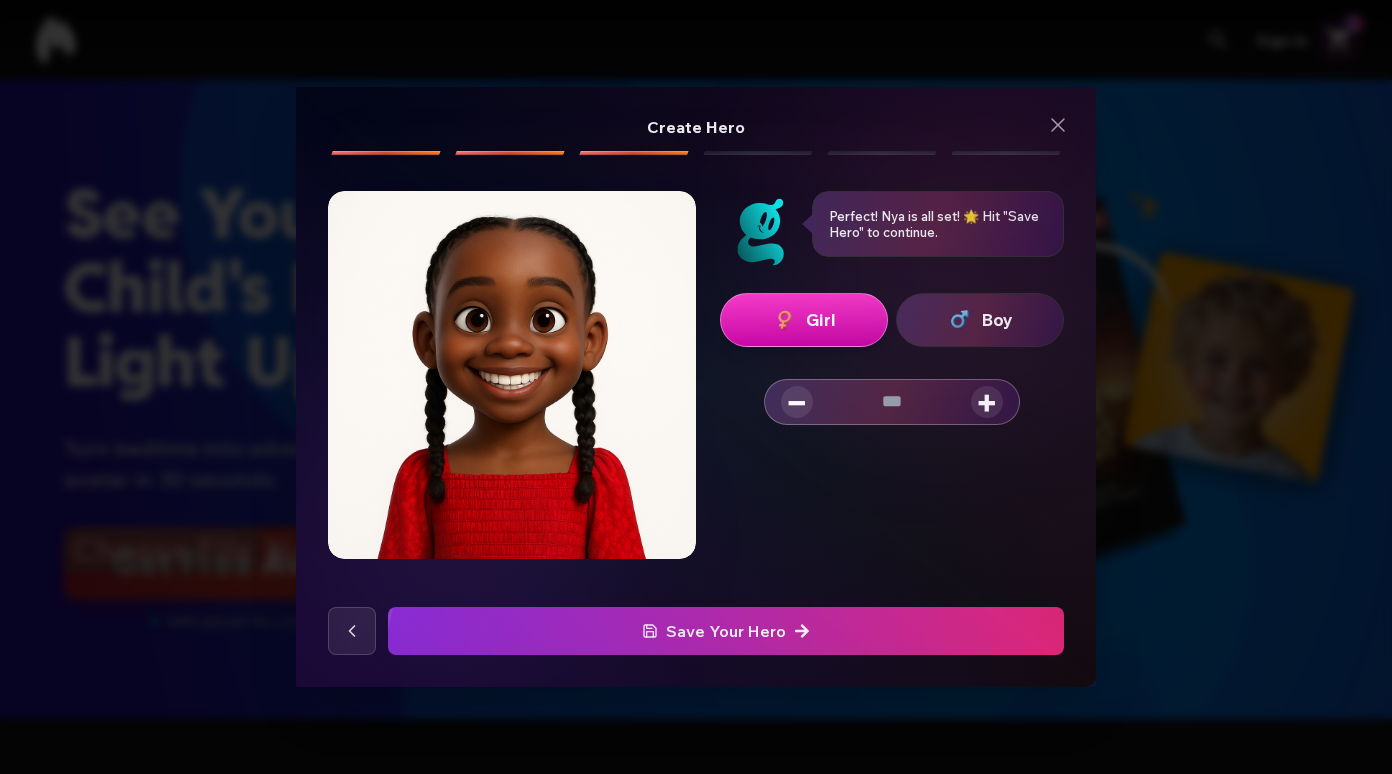 click at bounding box center [726, 631] 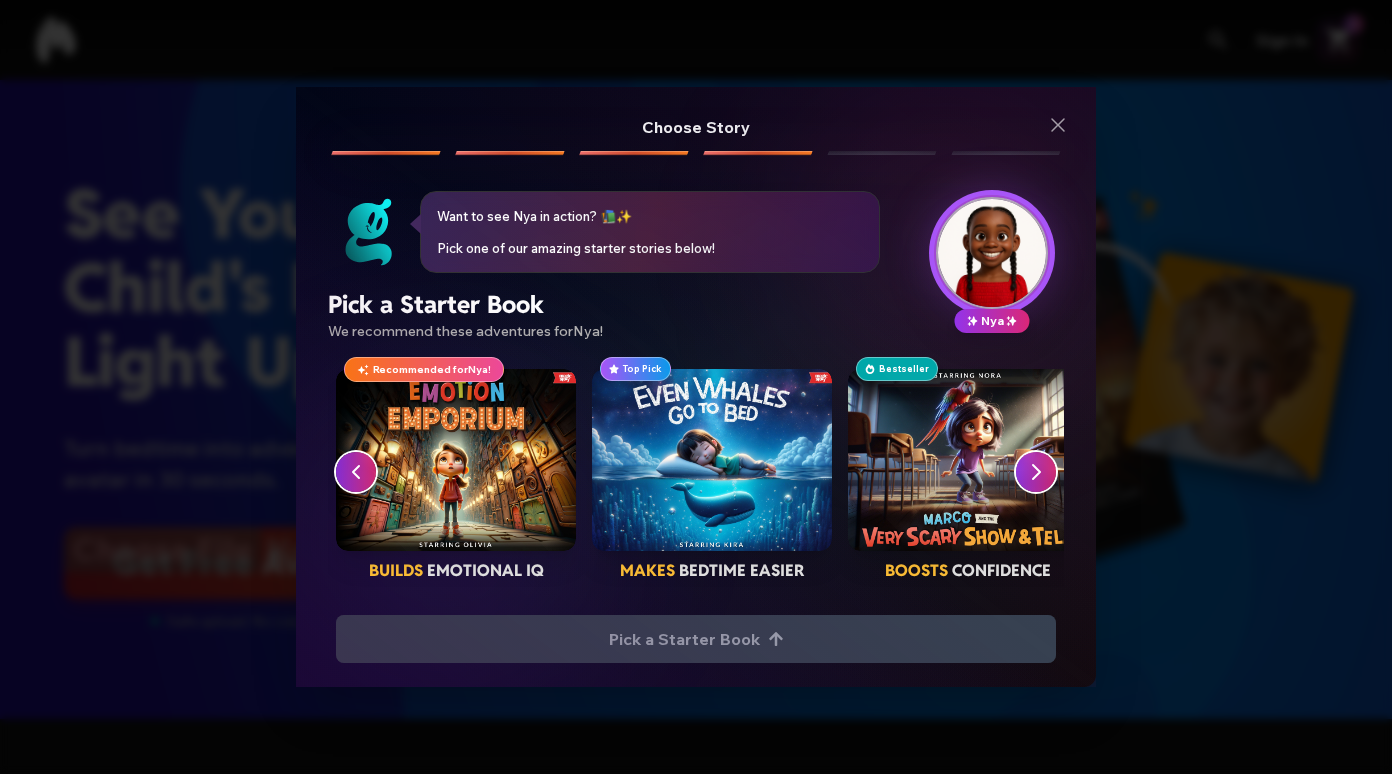 click 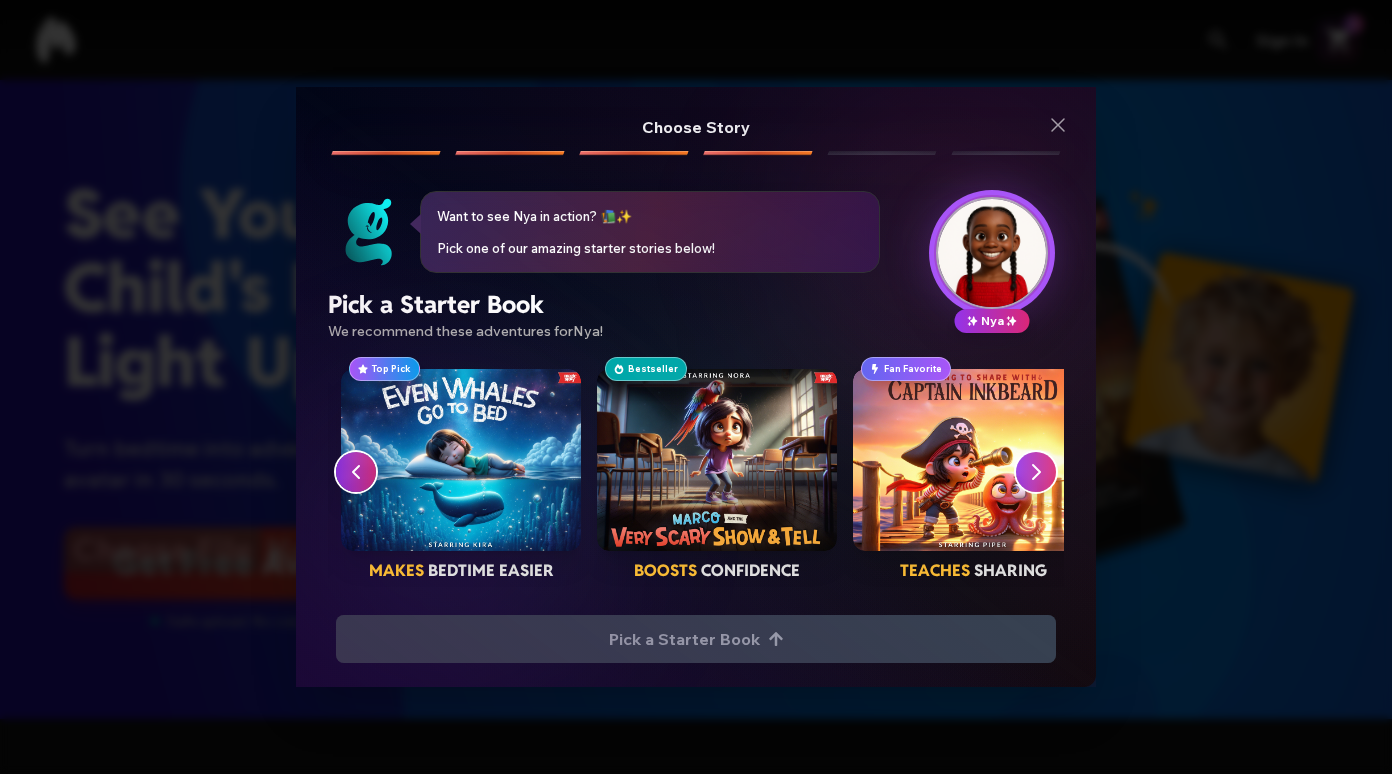 scroll, scrollTop: 0, scrollLeft: 256, axis: horizontal 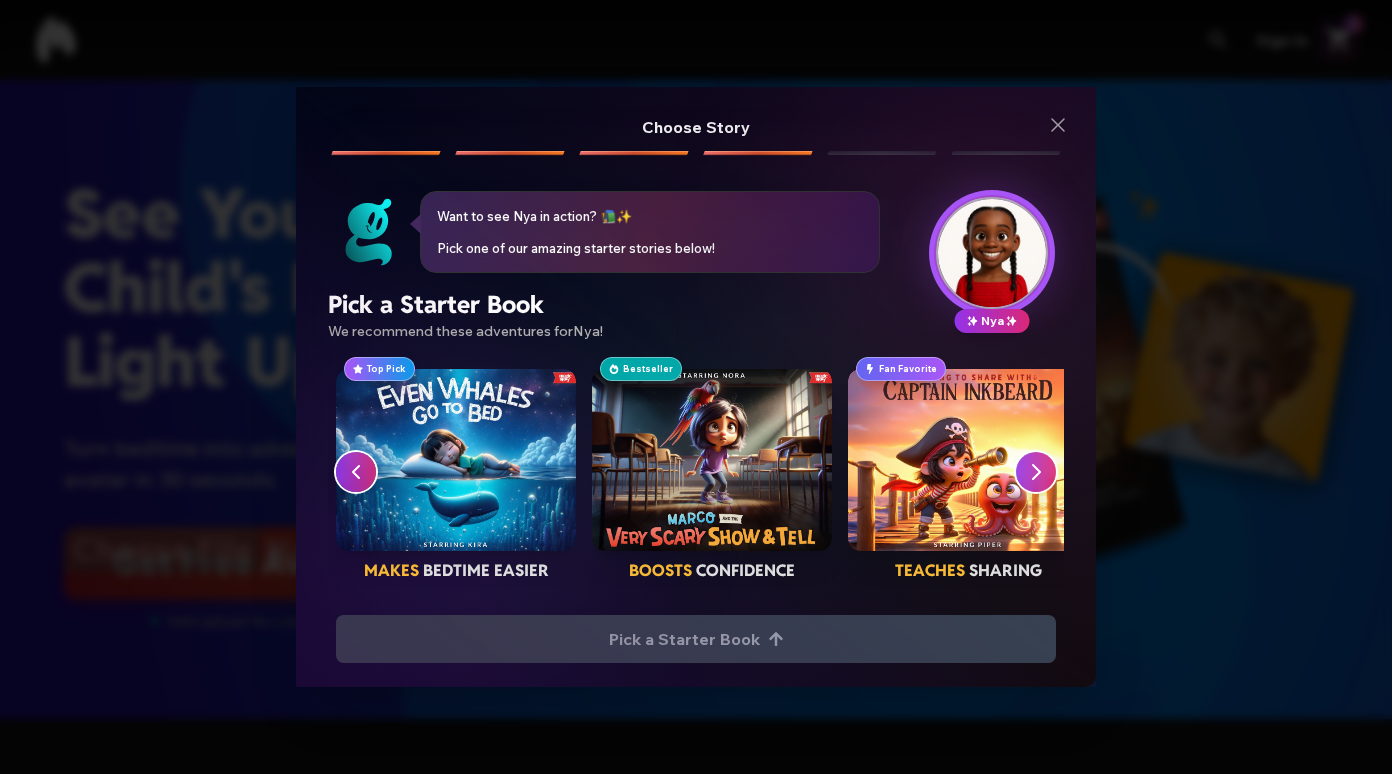 click 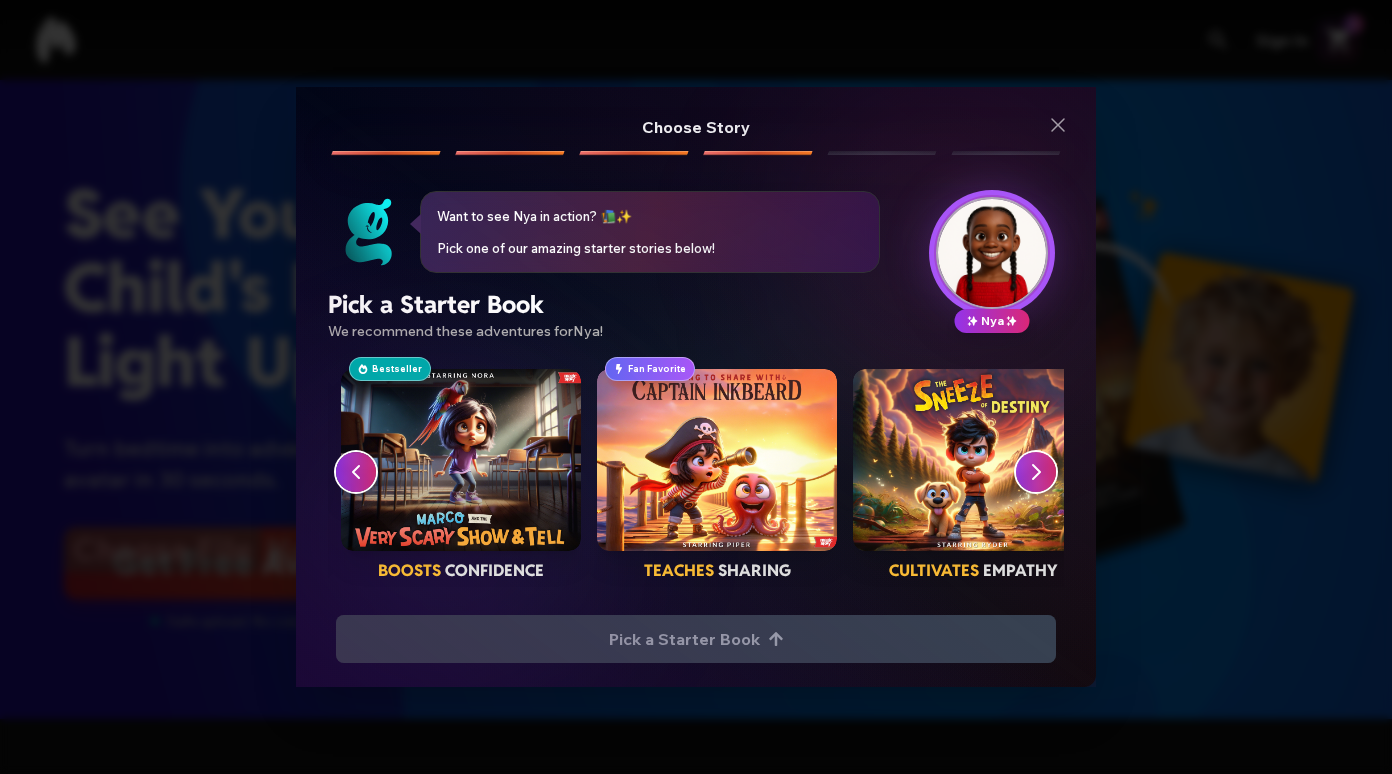 scroll, scrollTop: 0, scrollLeft: 512, axis: horizontal 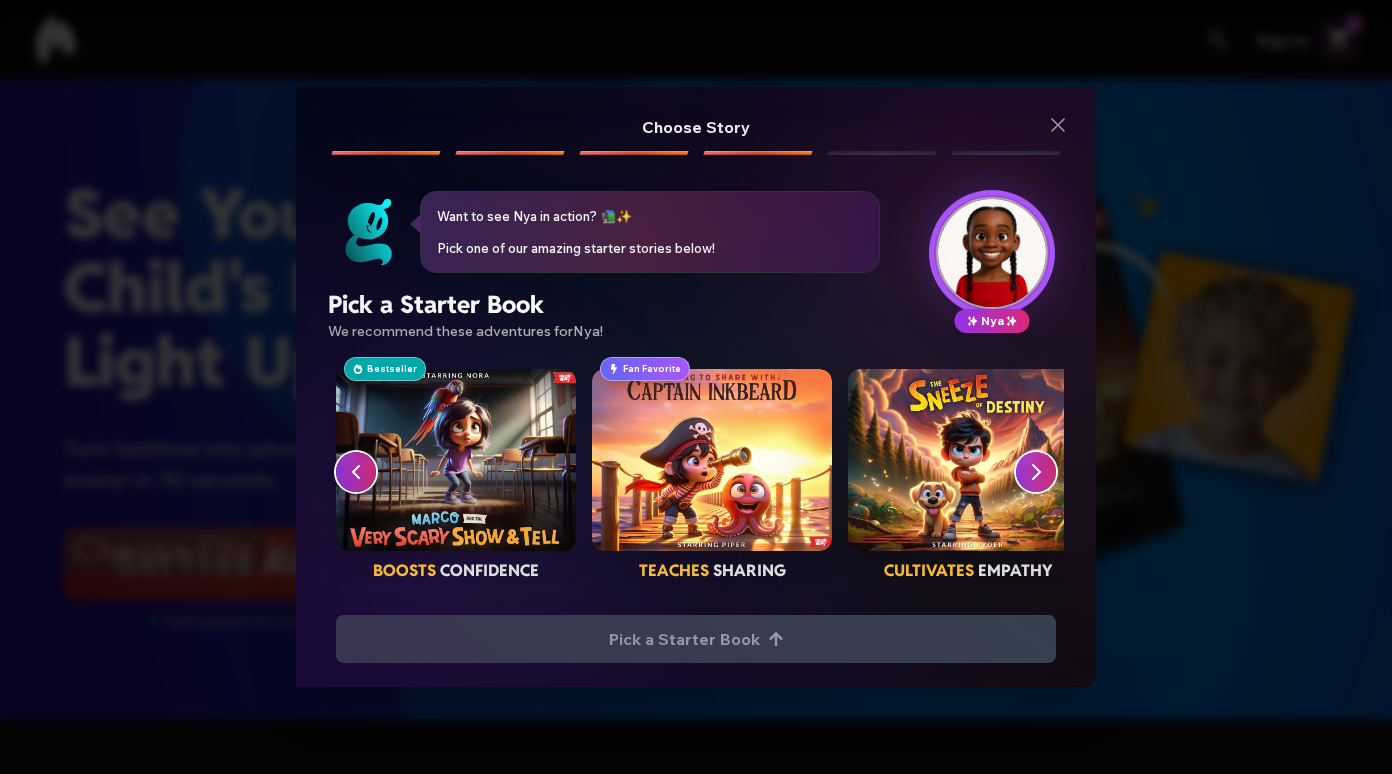 click 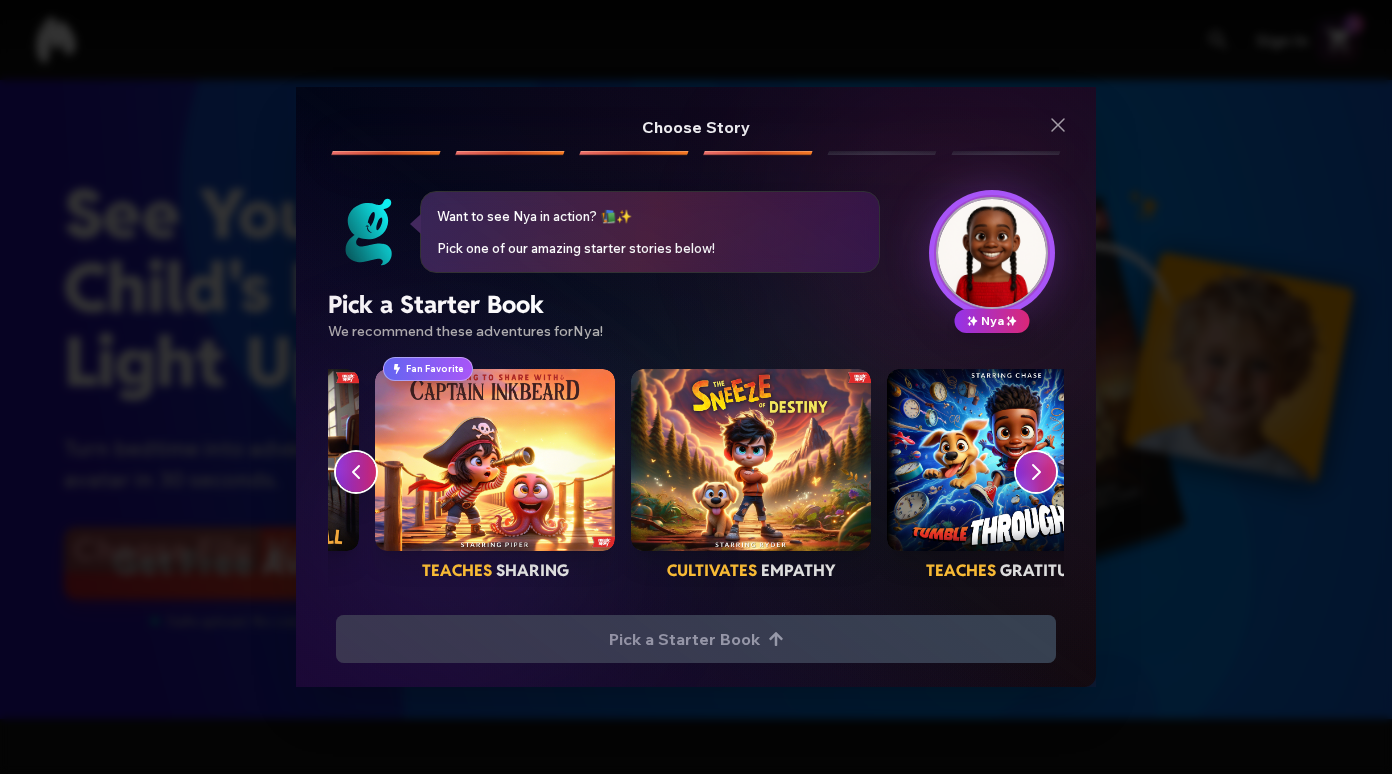 scroll, scrollTop: 0, scrollLeft: 768, axis: horizontal 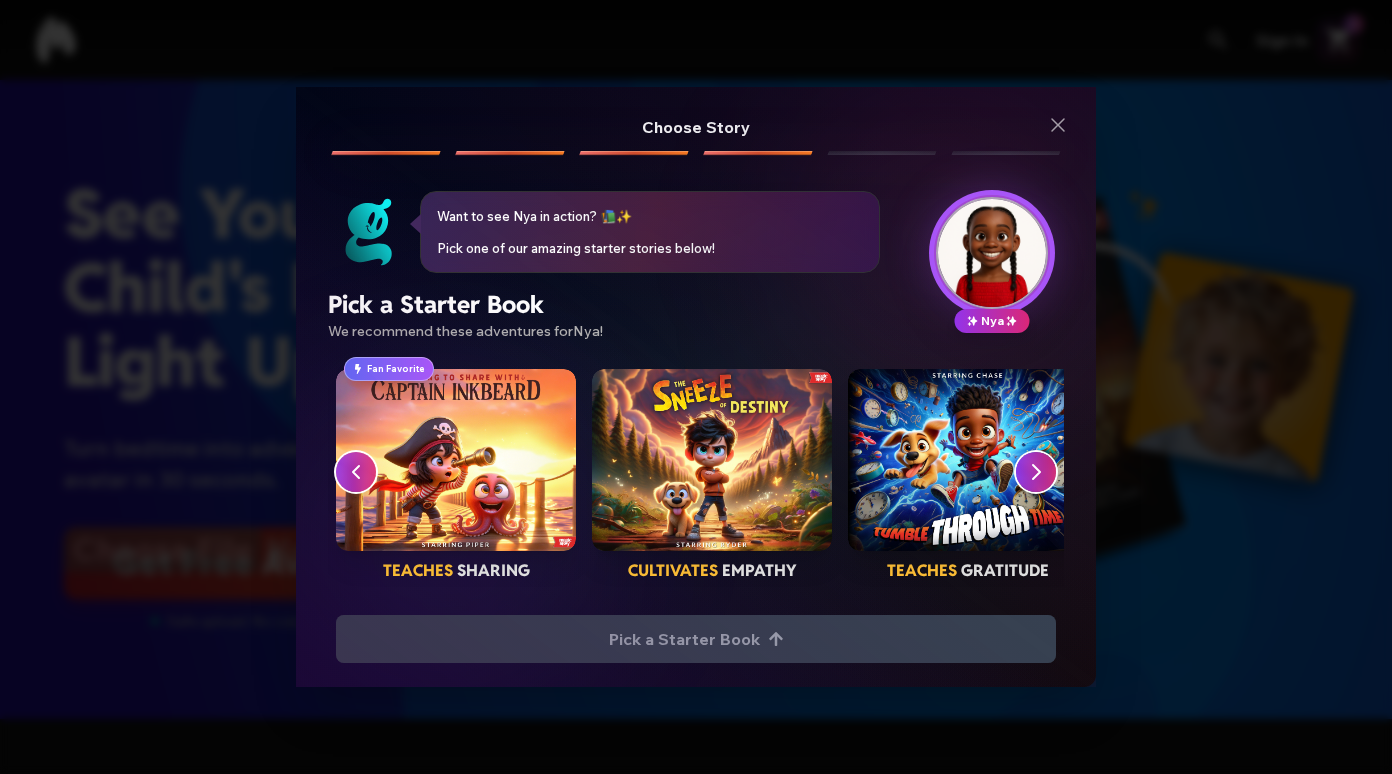 click 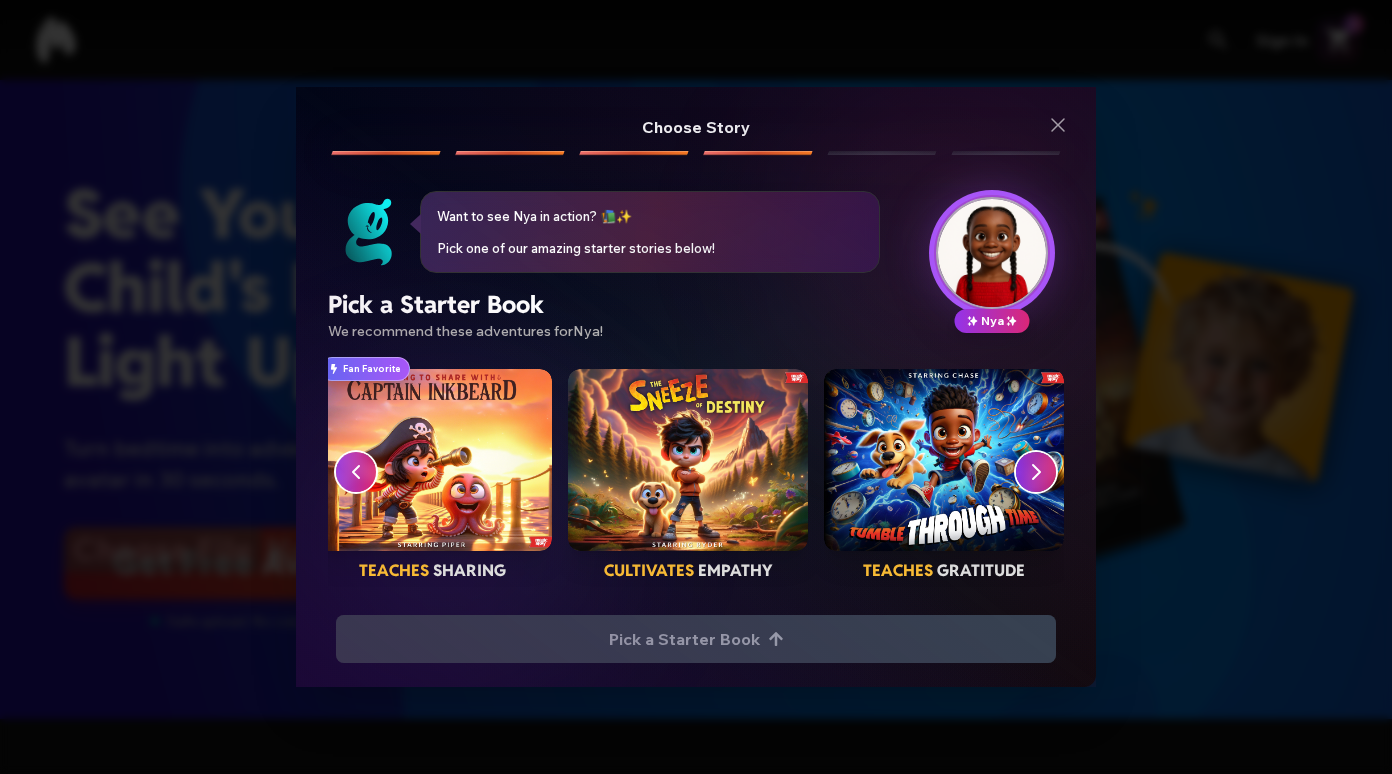 click 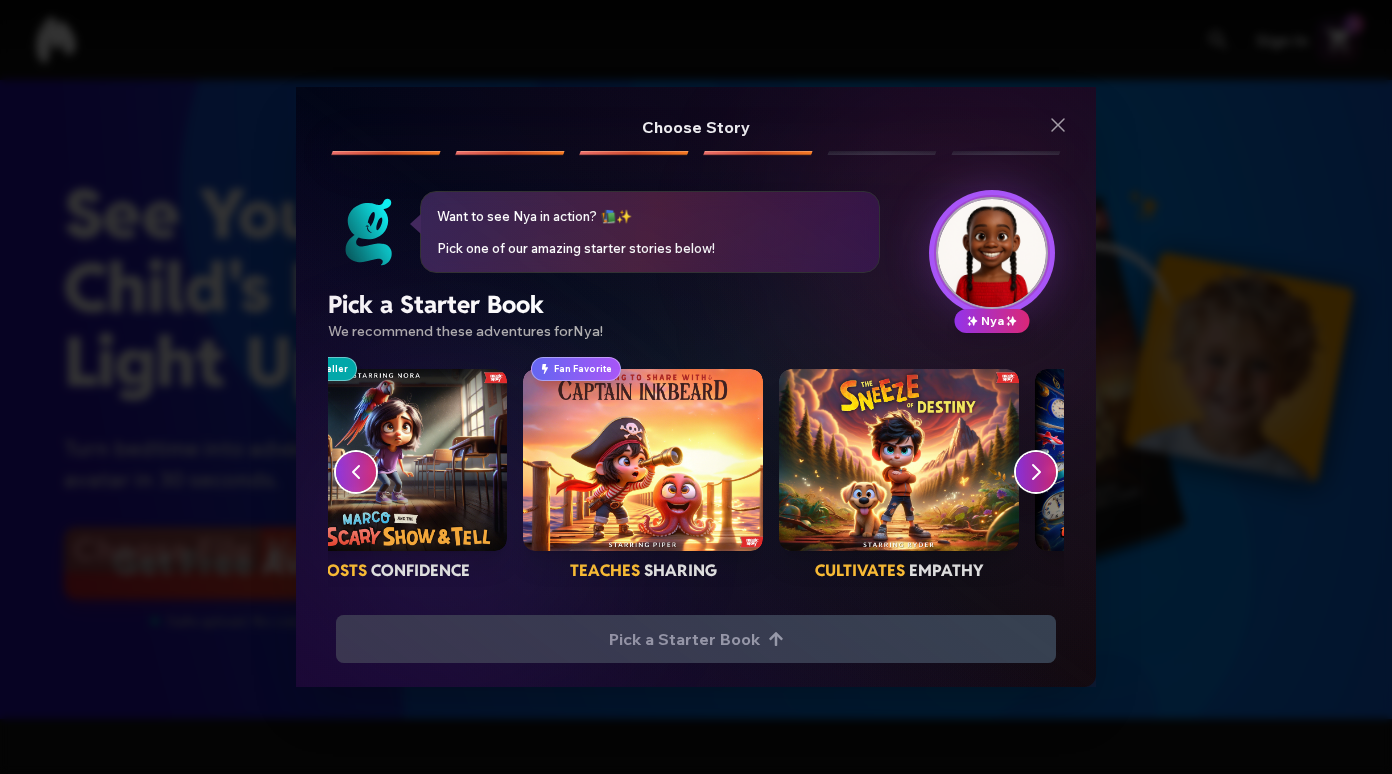 scroll, scrollTop: 0, scrollLeft: 536, axis: horizontal 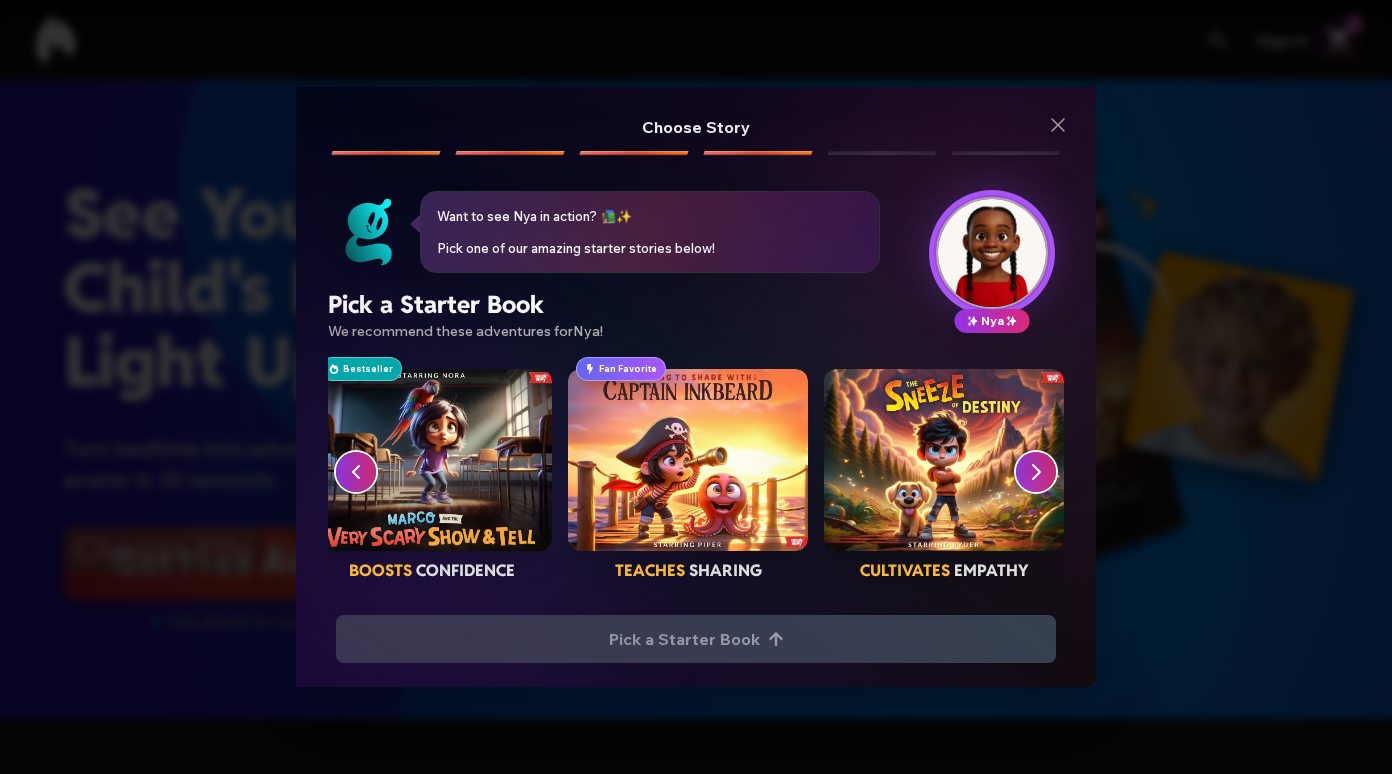 click 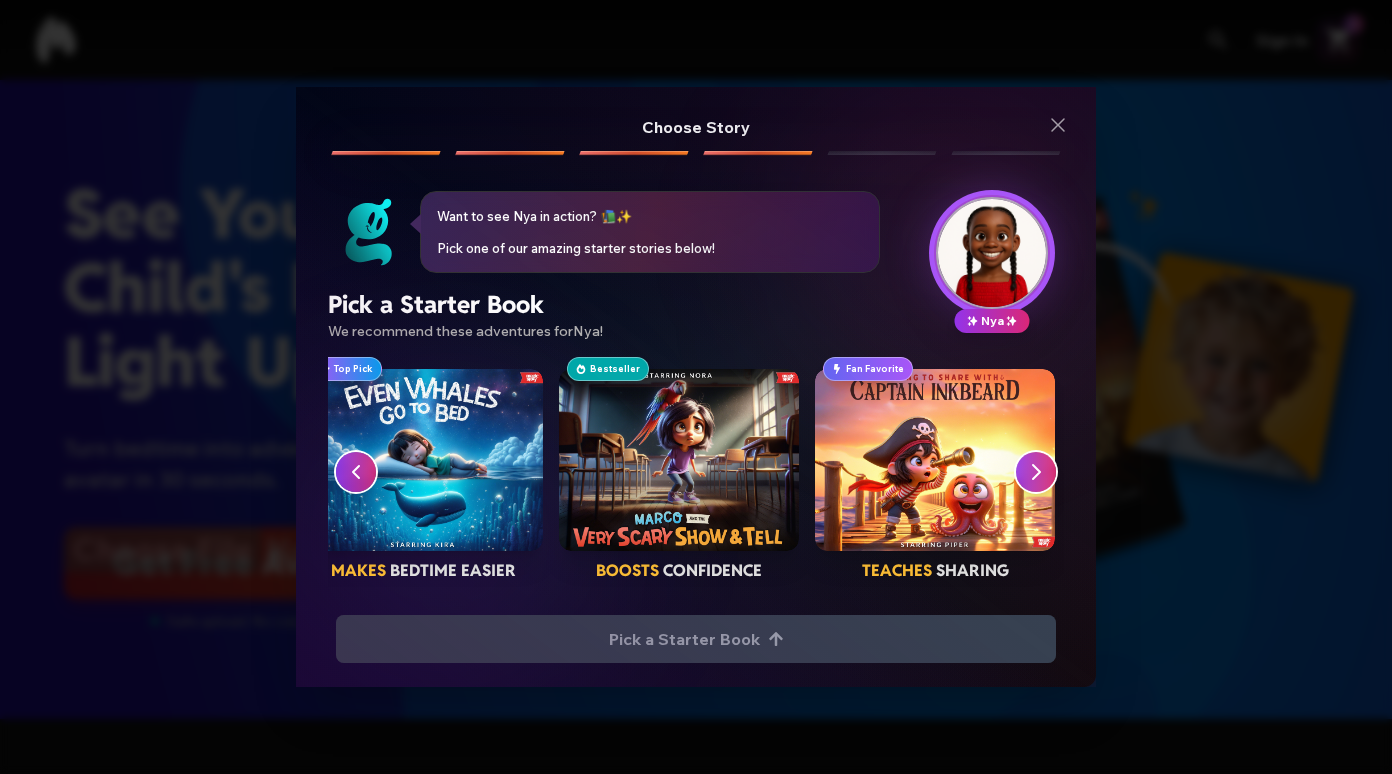 scroll, scrollTop: 0, scrollLeft: 280, axis: horizontal 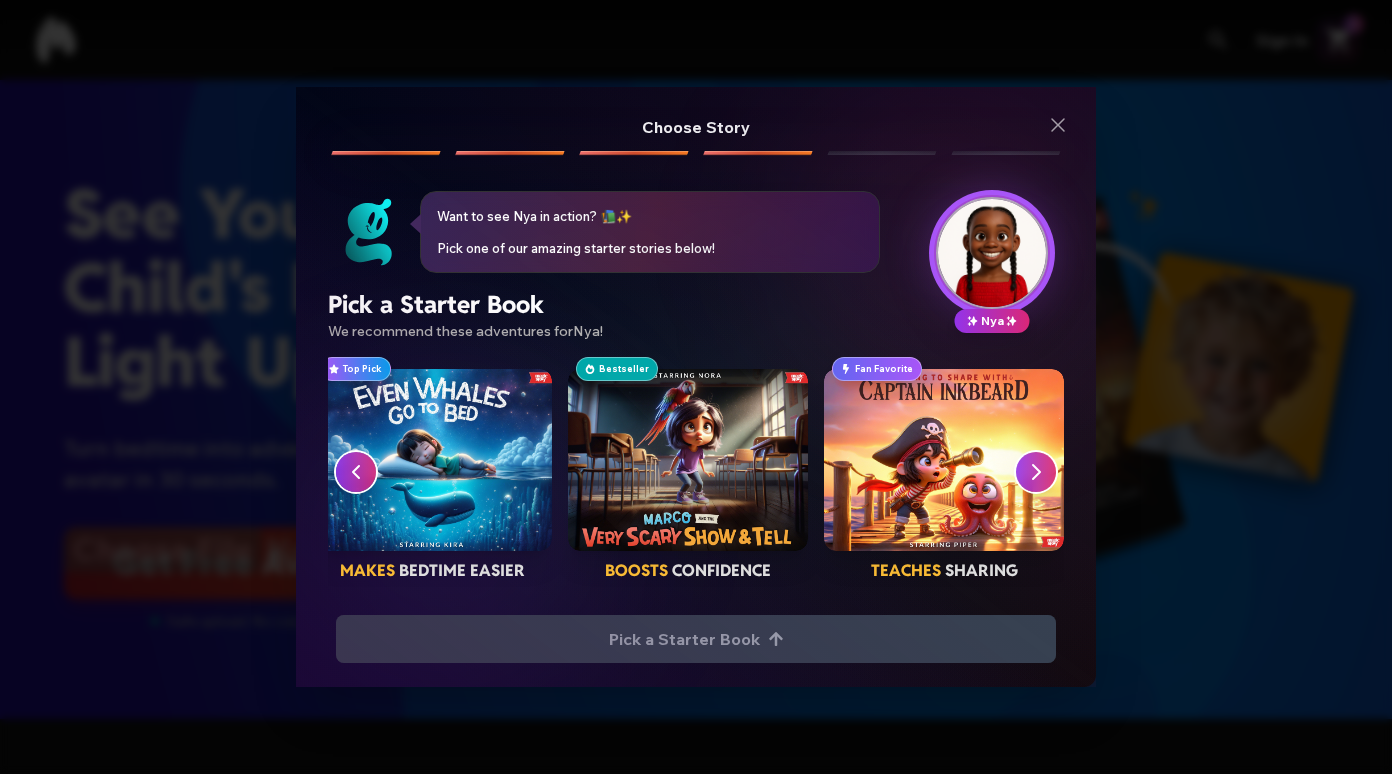 click 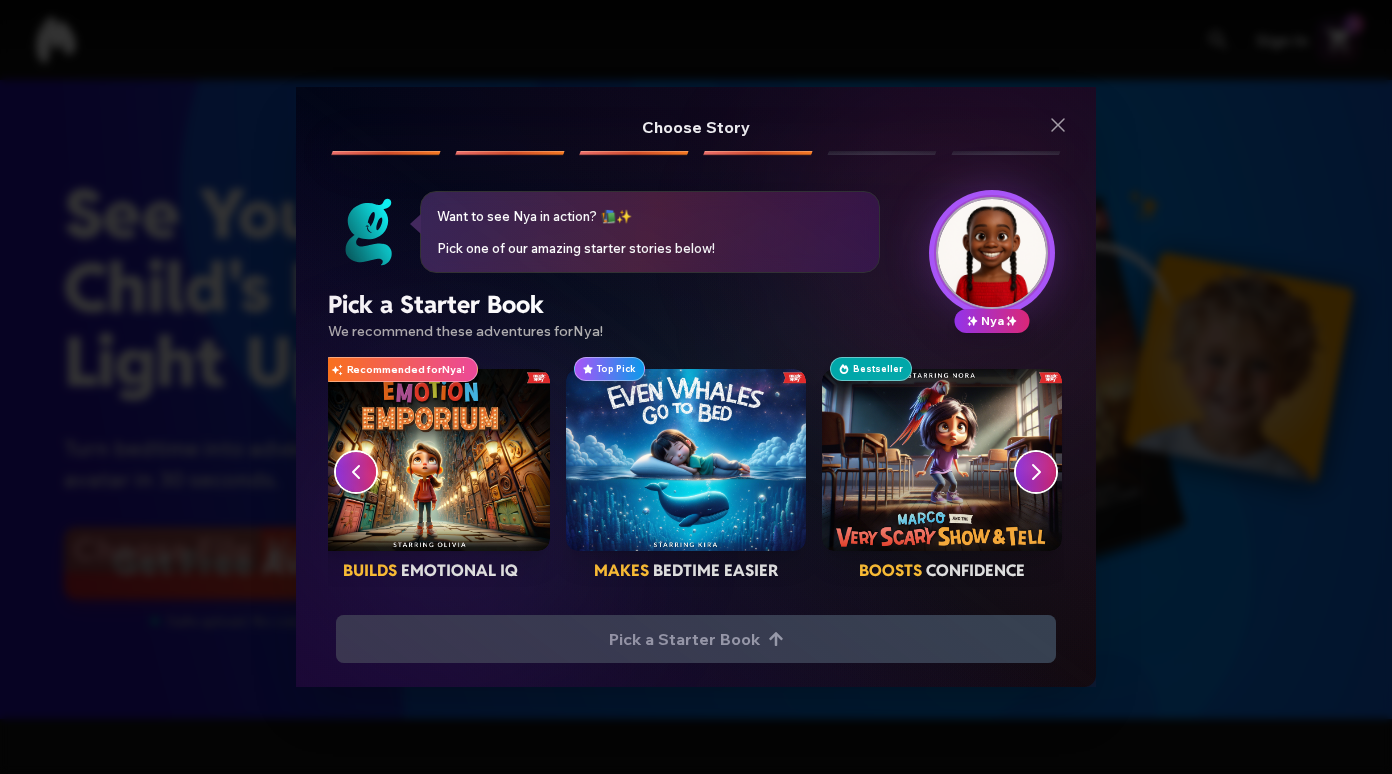 scroll, scrollTop: 0, scrollLeft: 24, axis: horizontal 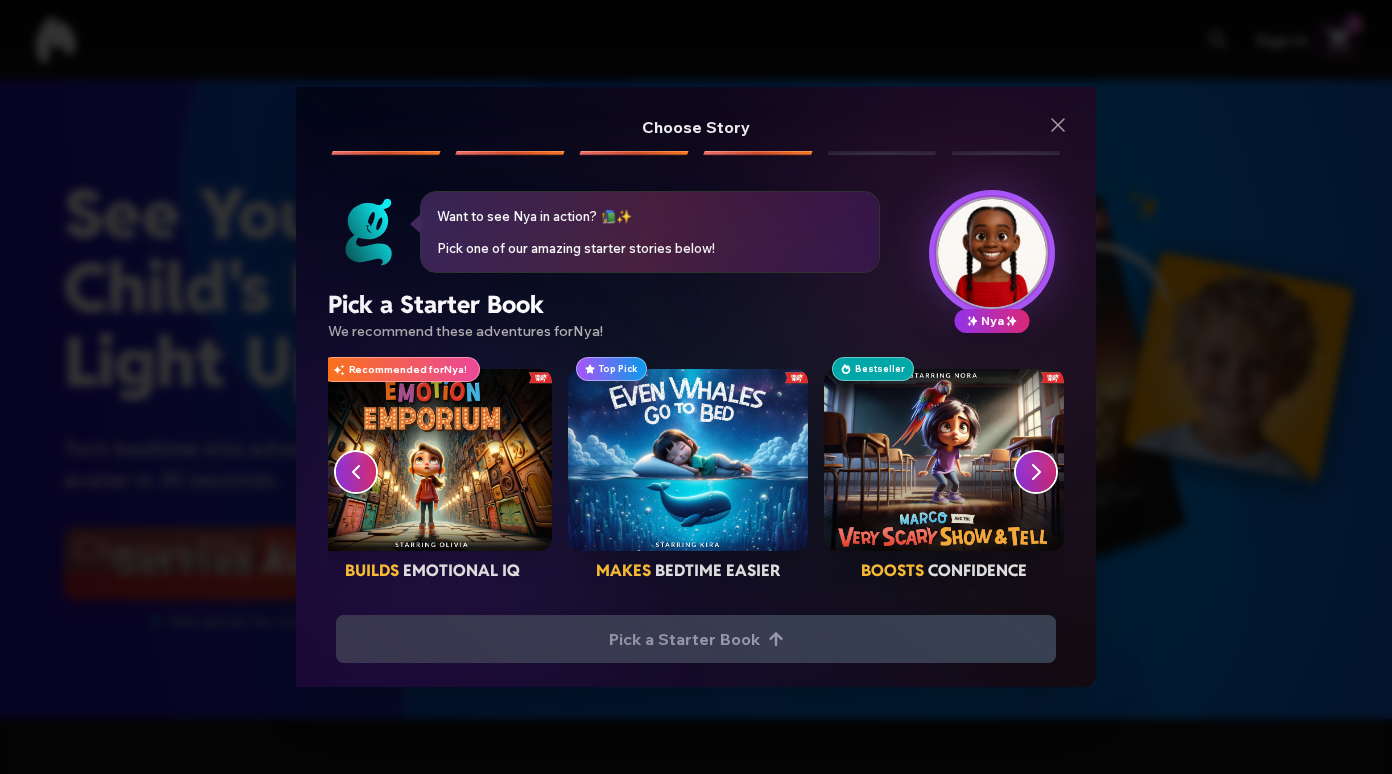 click at bounding box center (432, 460) 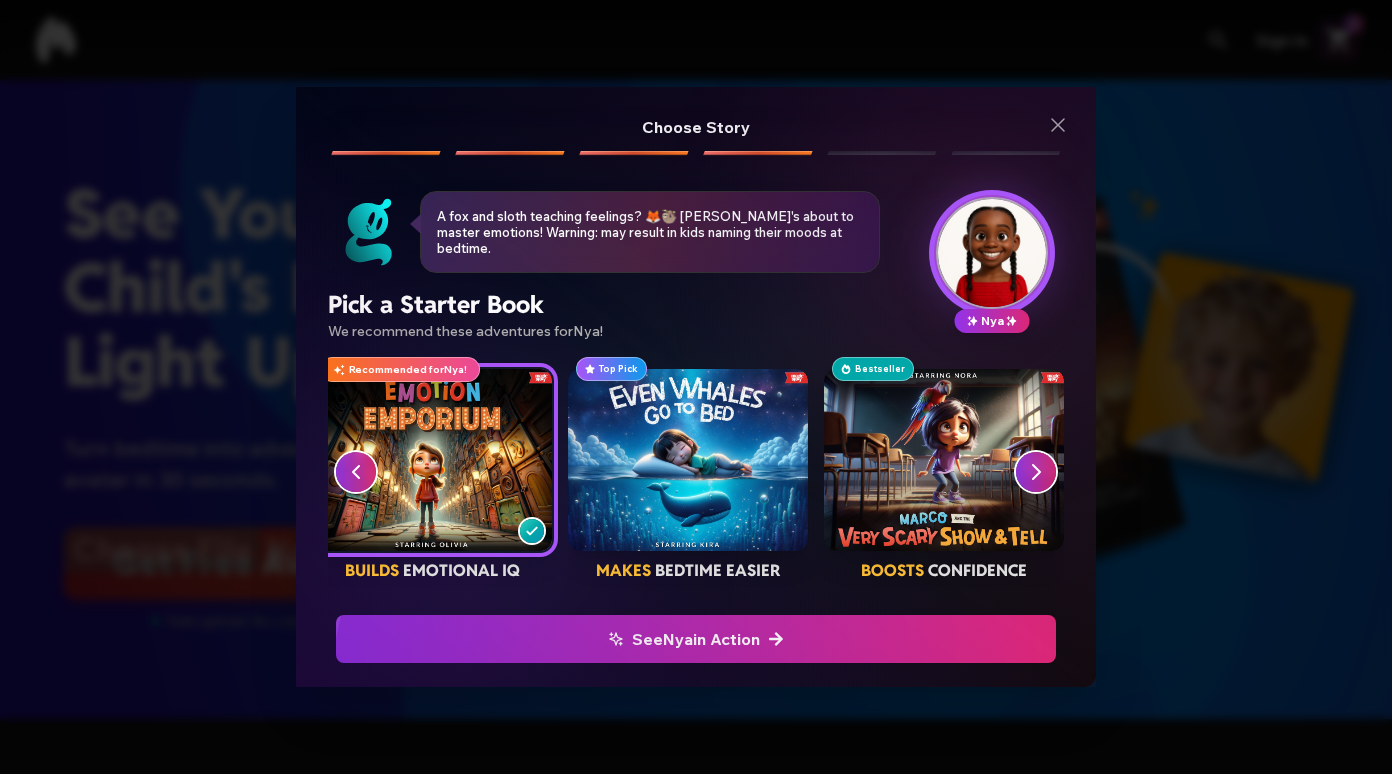 click on "See  Nya  in Action" at bounding box center [696, 639] 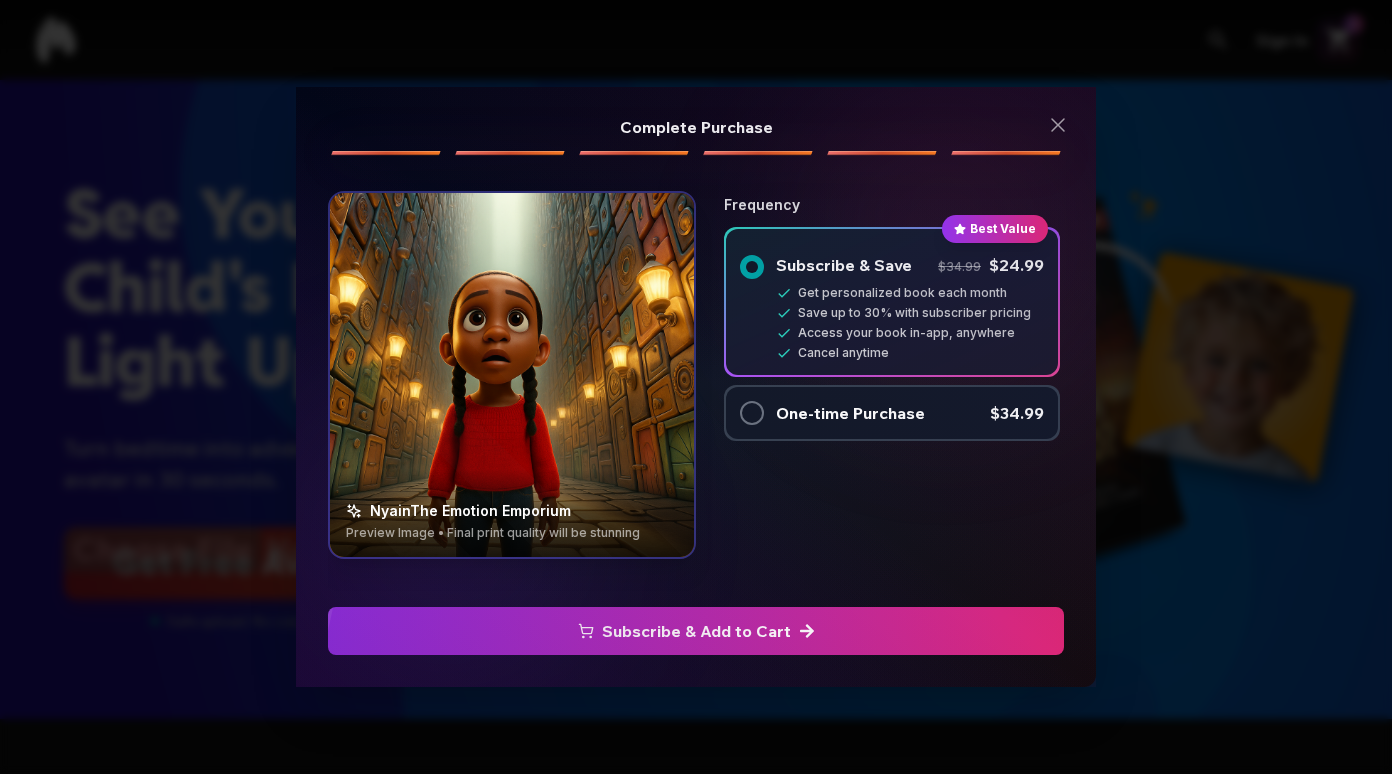 click on "Subscribe & Add to Cart" at bounding box center [696, 631] 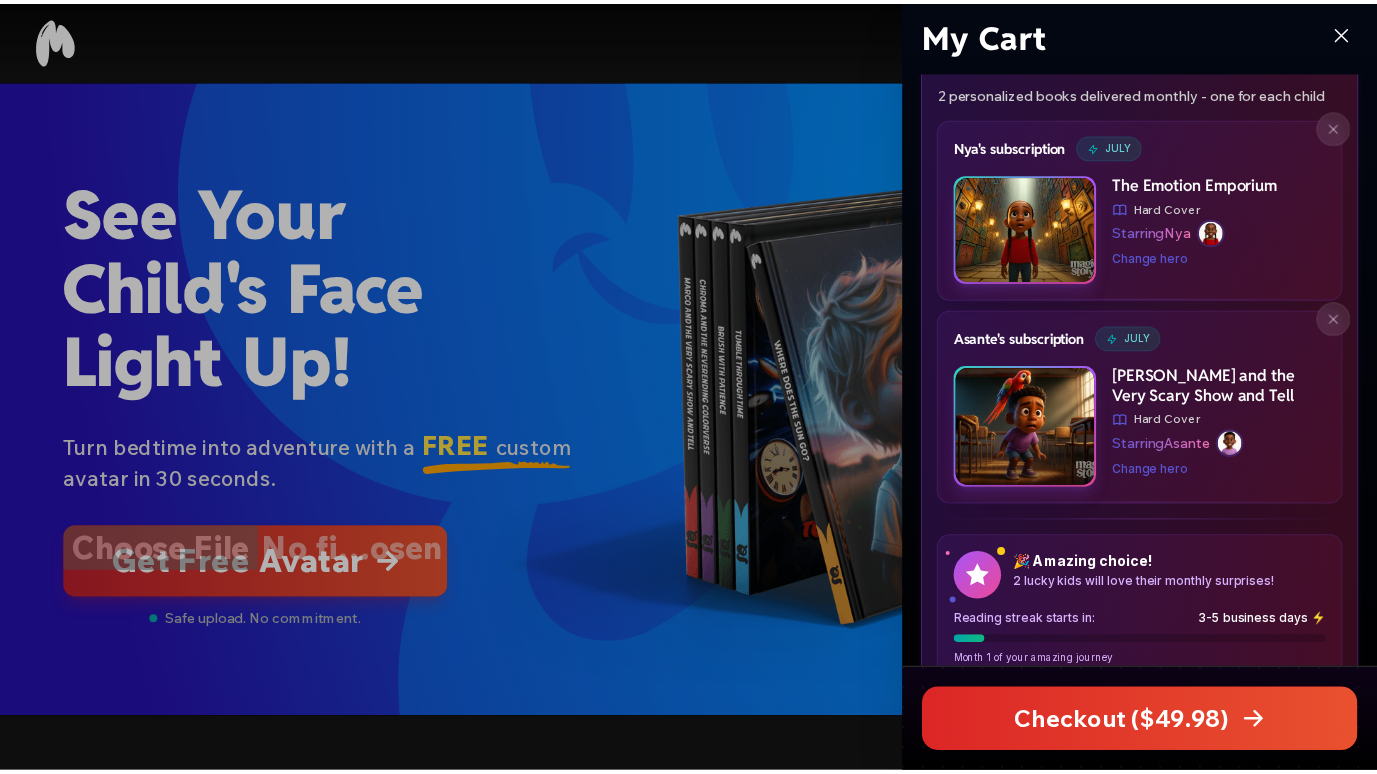 scroll, scrollTop: 100, scrollLeft: 0, axis: vertical 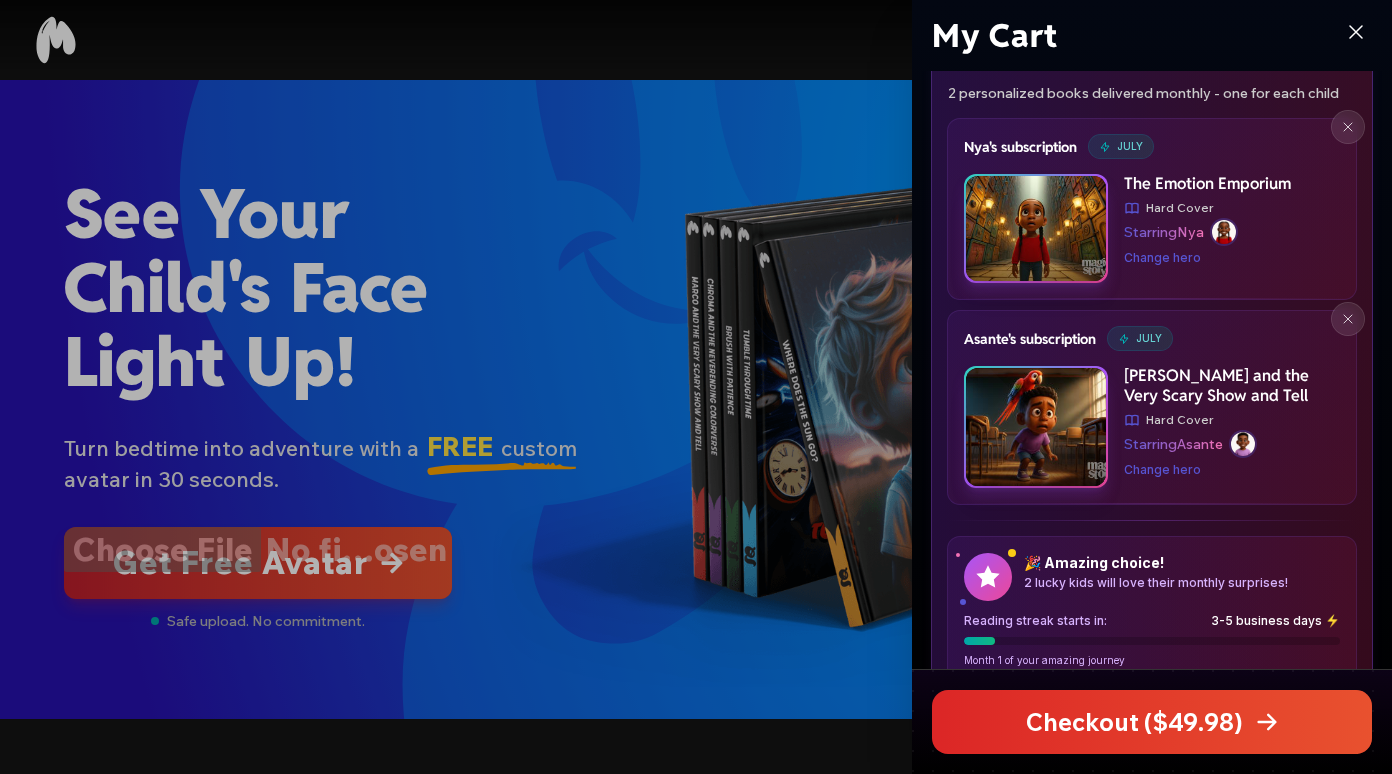 click on "Marco and the Very Scary Show and Tell" at bounding box center [1232, 386] 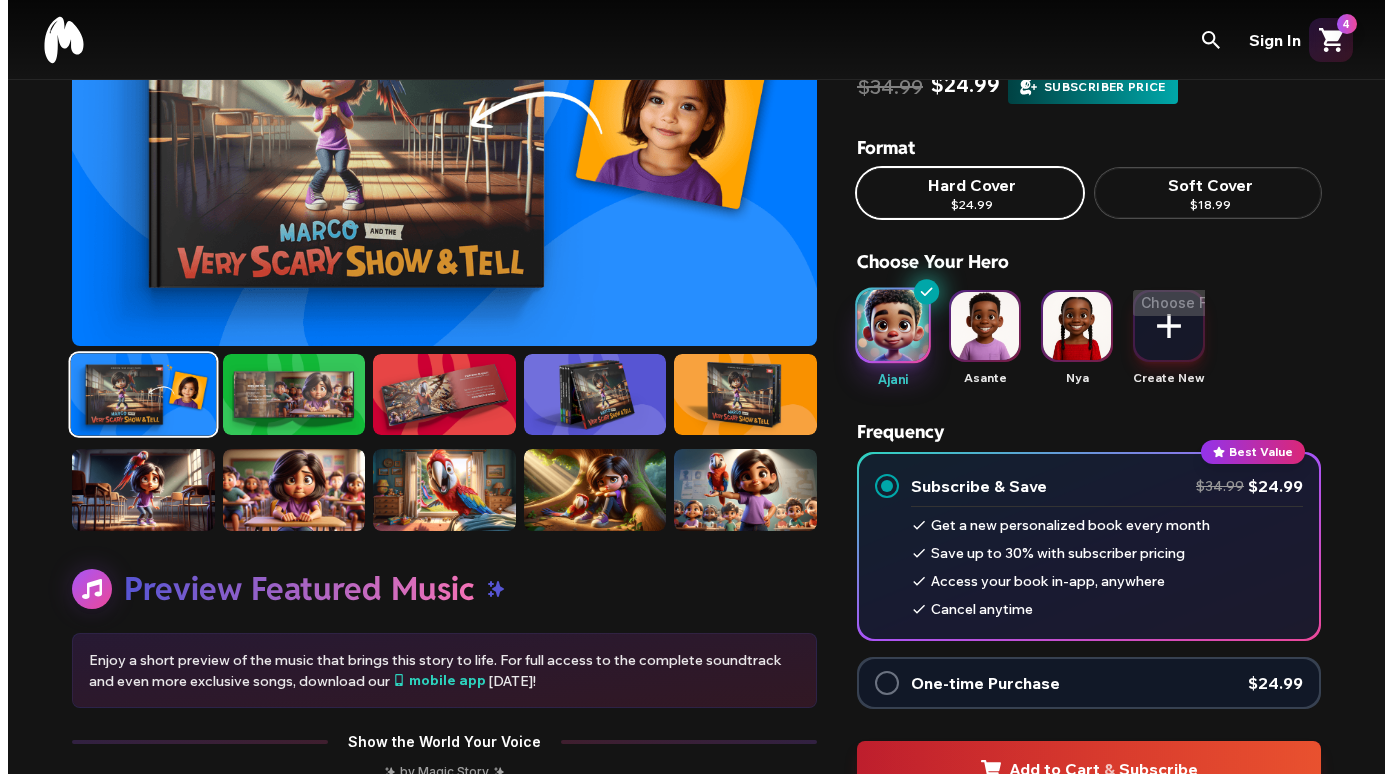 scroll, scrollTop: 0, scrollLeft: 0, axis: both 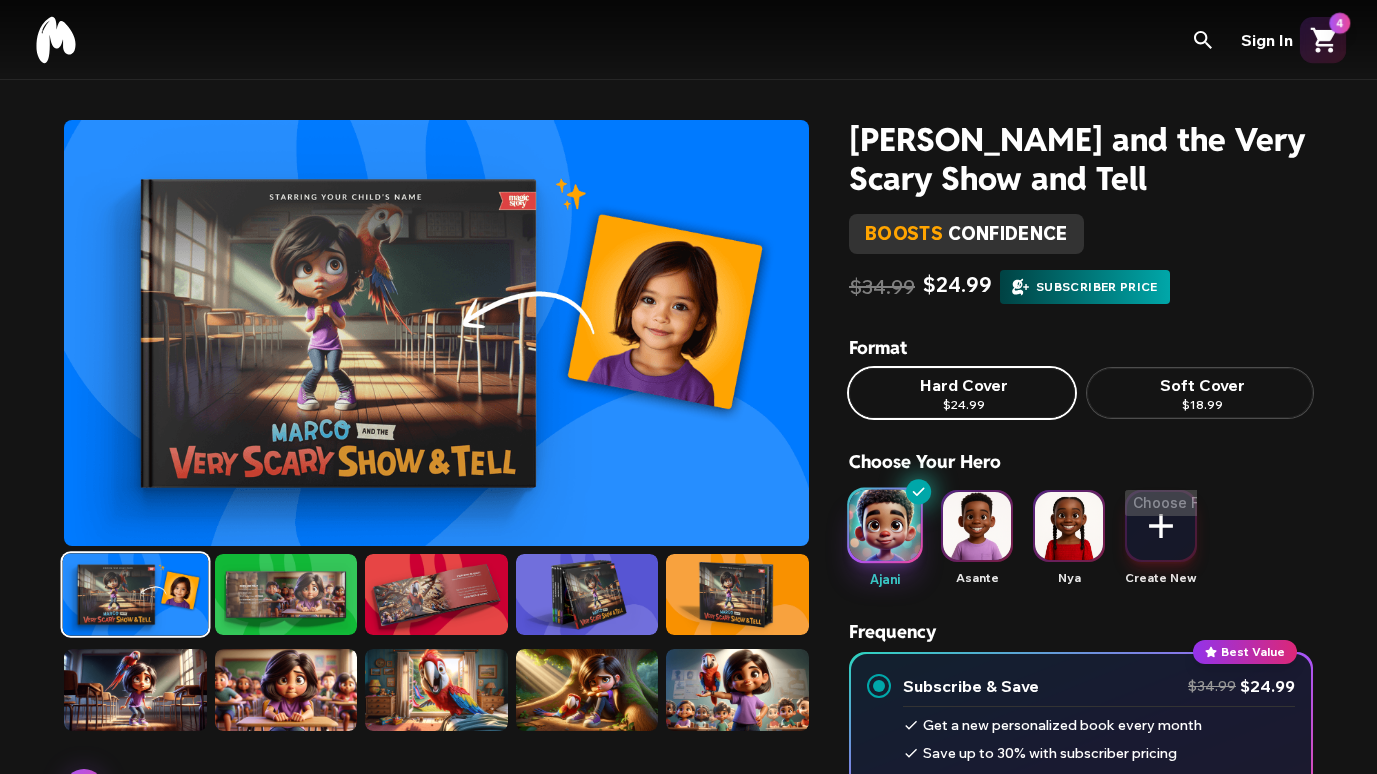 click 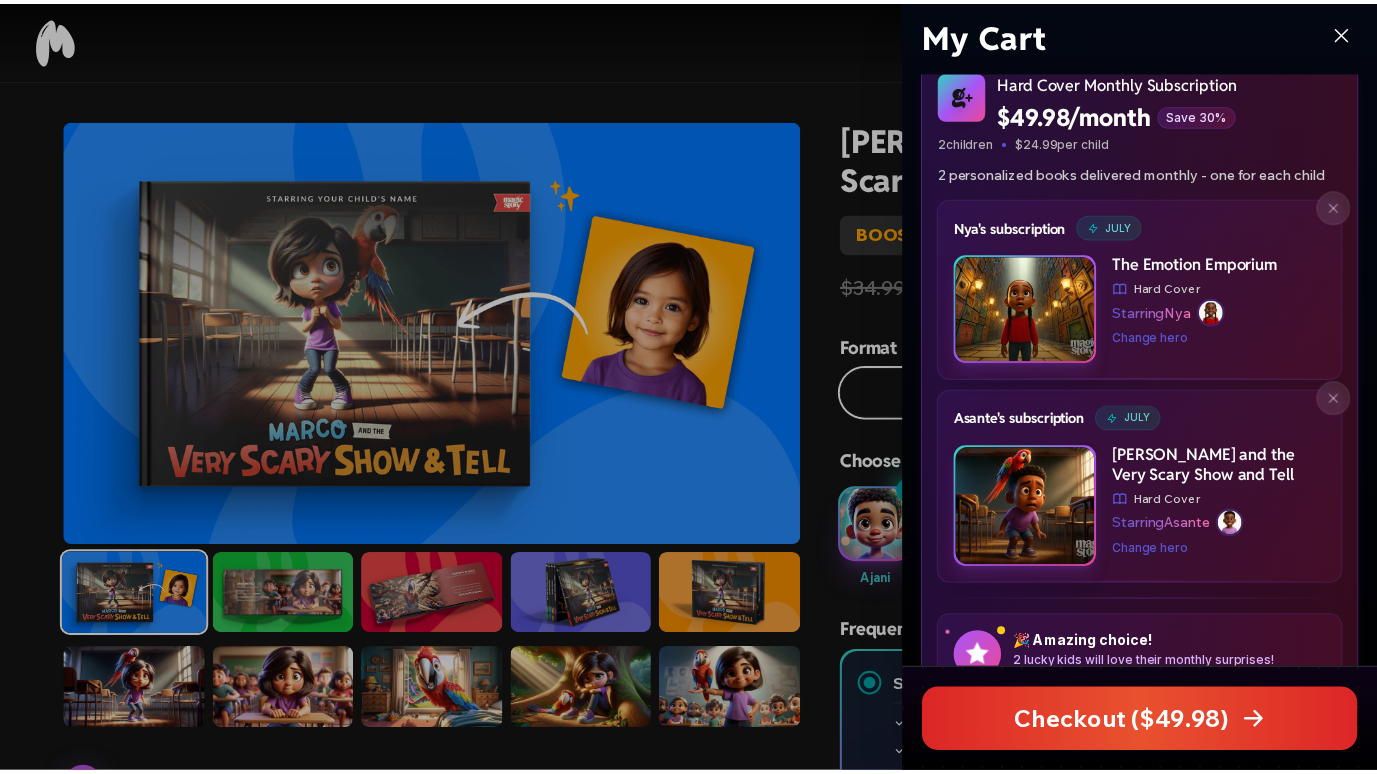 scroll, scrollTop: 0, scrollLeft: 0, axis: both 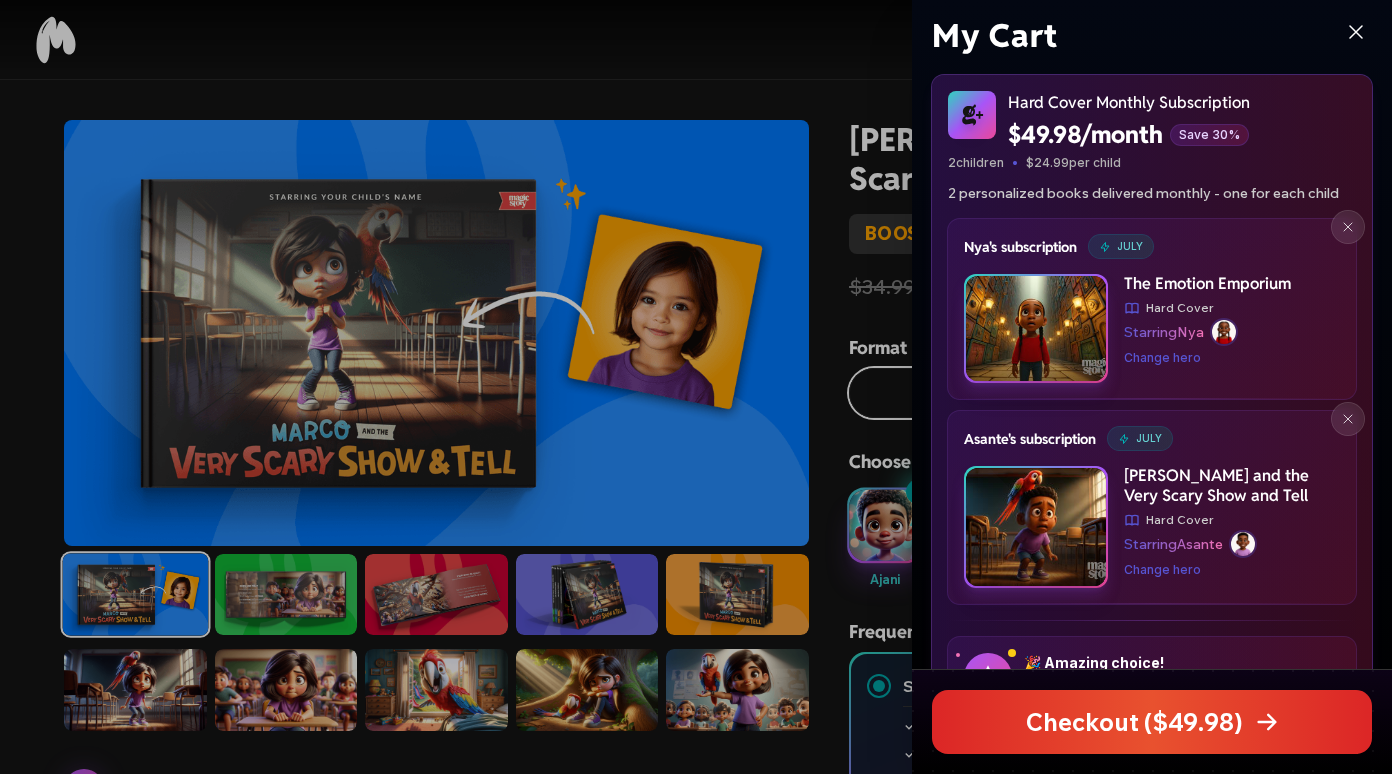 click at bounding box center [1348, 419] 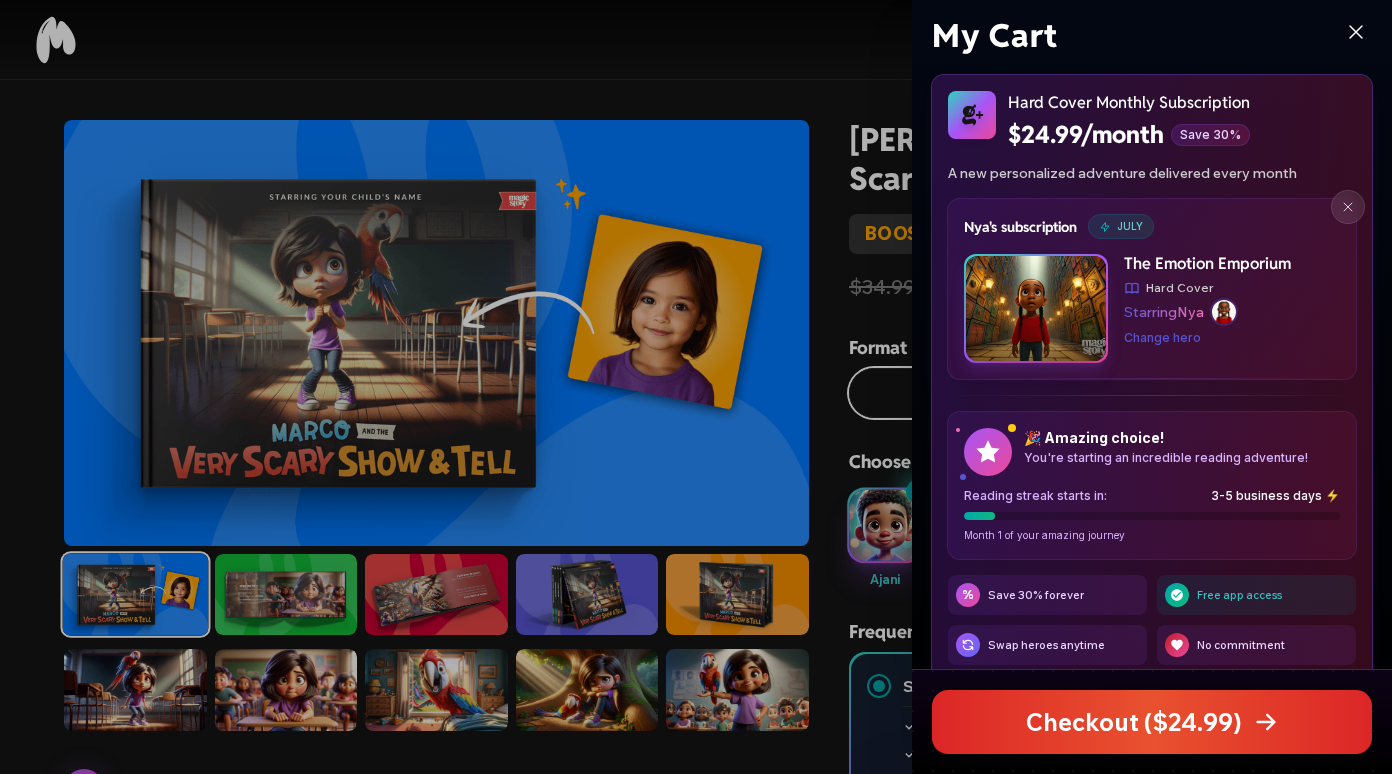 click 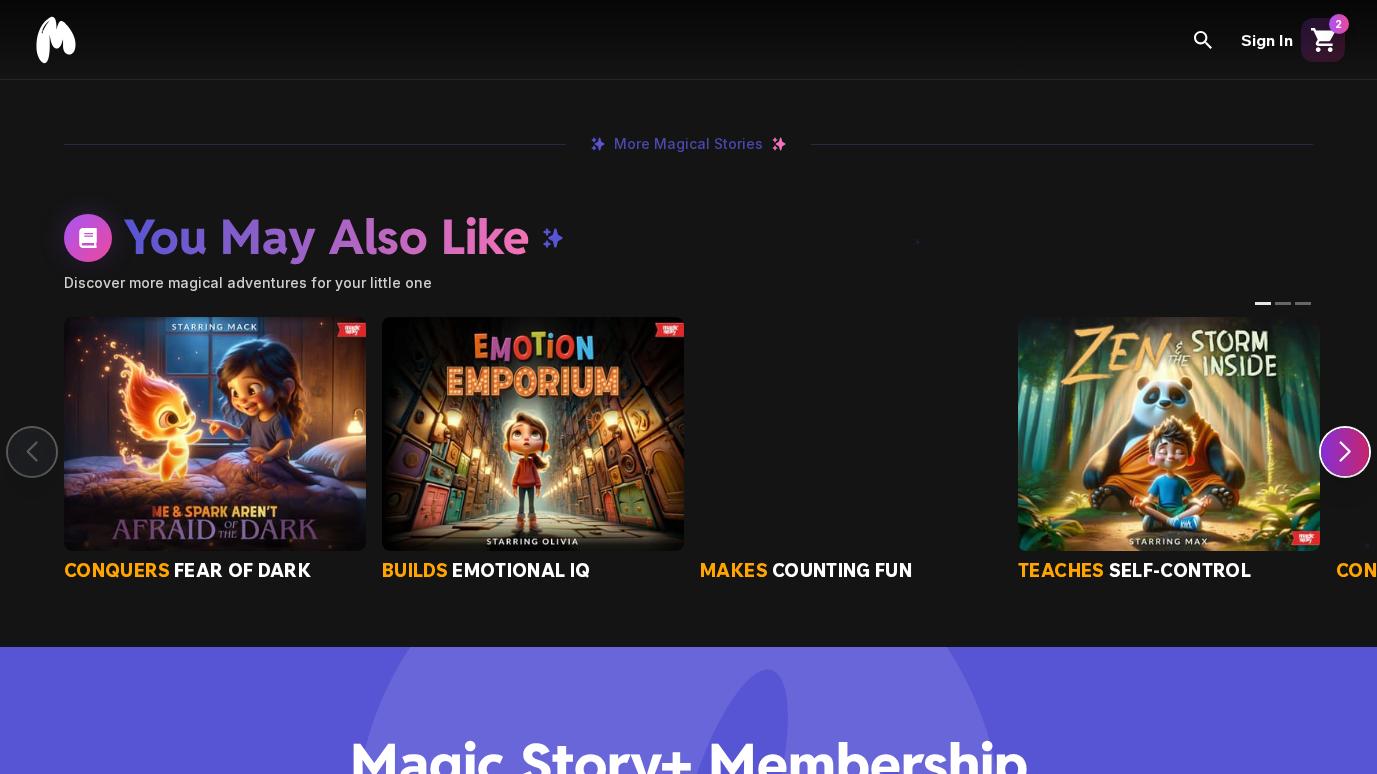 scroll, scrollTop: 1700, scrollLeft: 0, axis: vertical 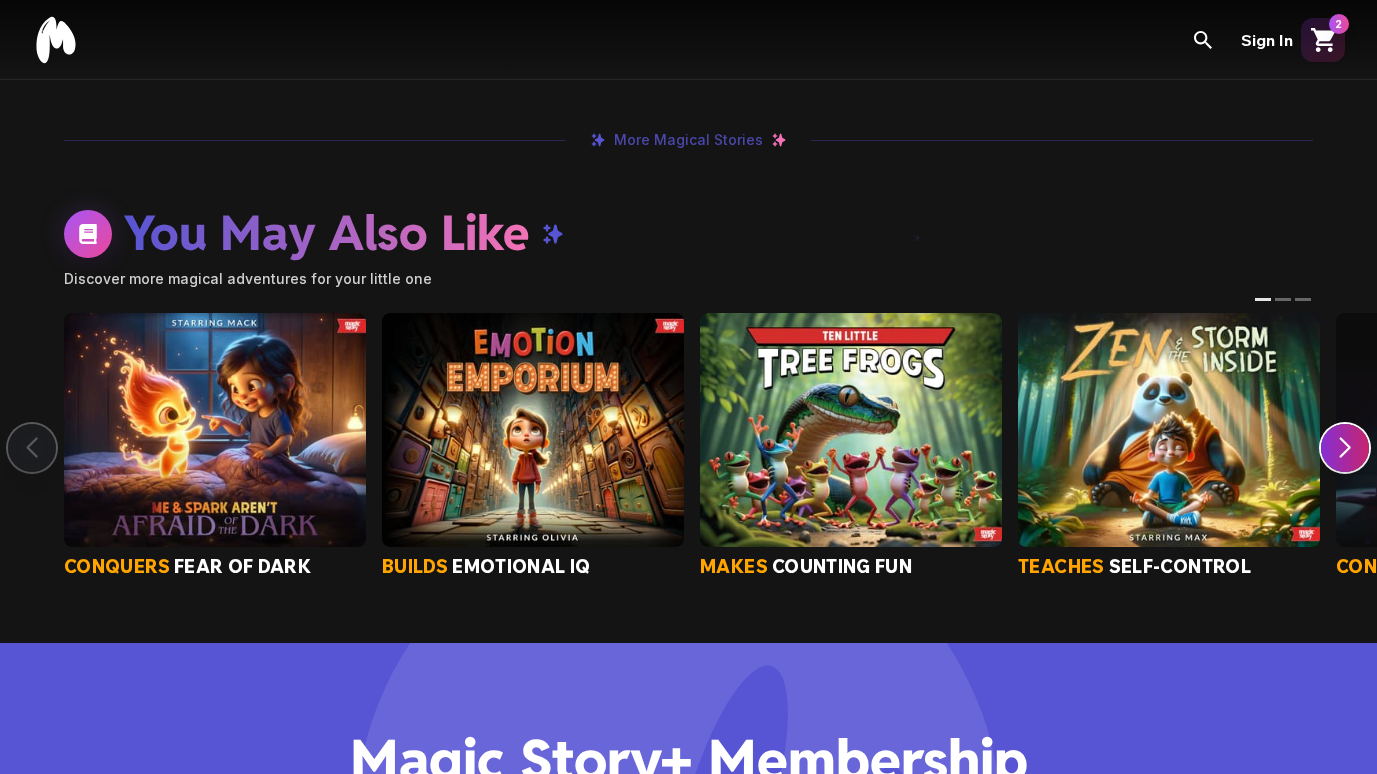 click on "conquers   fear of dark builds   emotional iq makes   counting fun teaches   self-control conquers   monsters fear teaches   gratitude cultivates   empathy strengthens   sibling bonds teaches   sharing teaches   weather" at bounding box center (688, 446) 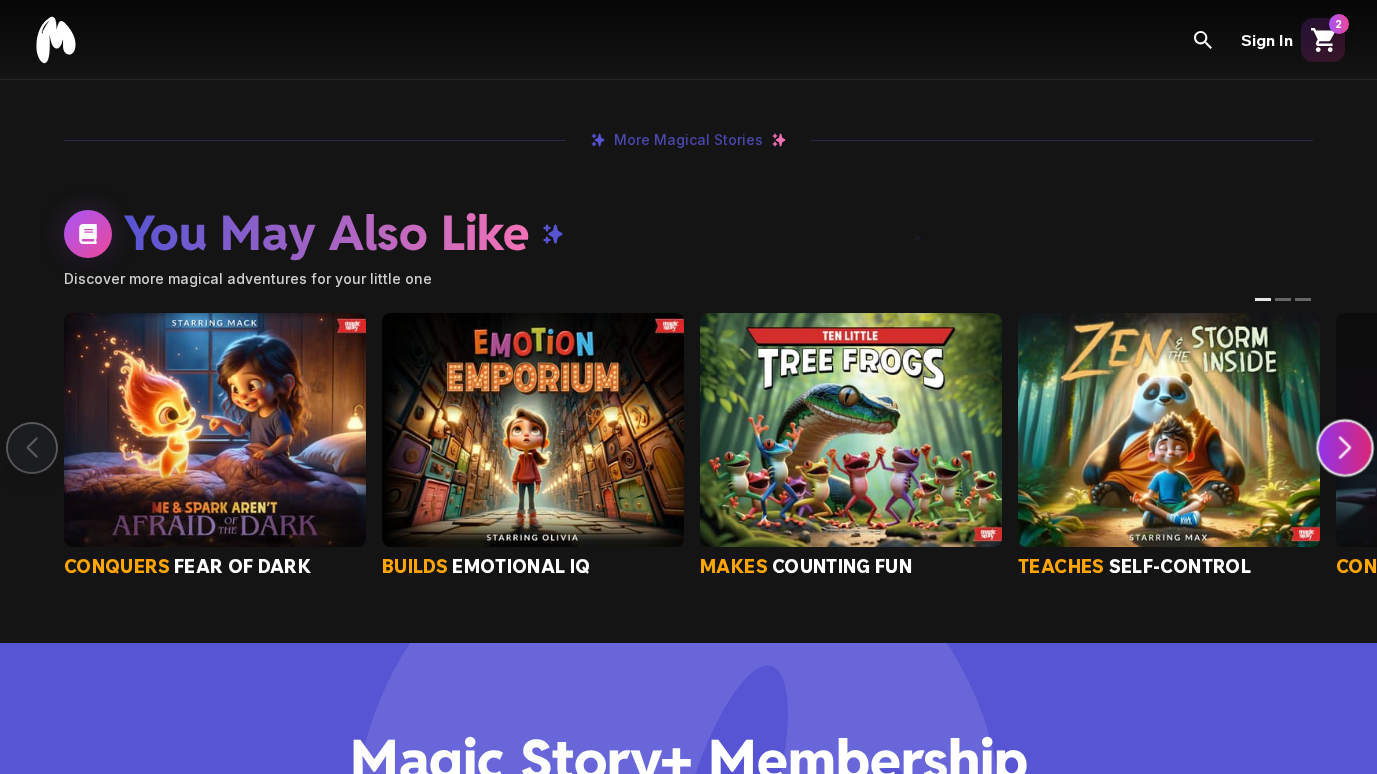 click at bounding box center [1345, 448] 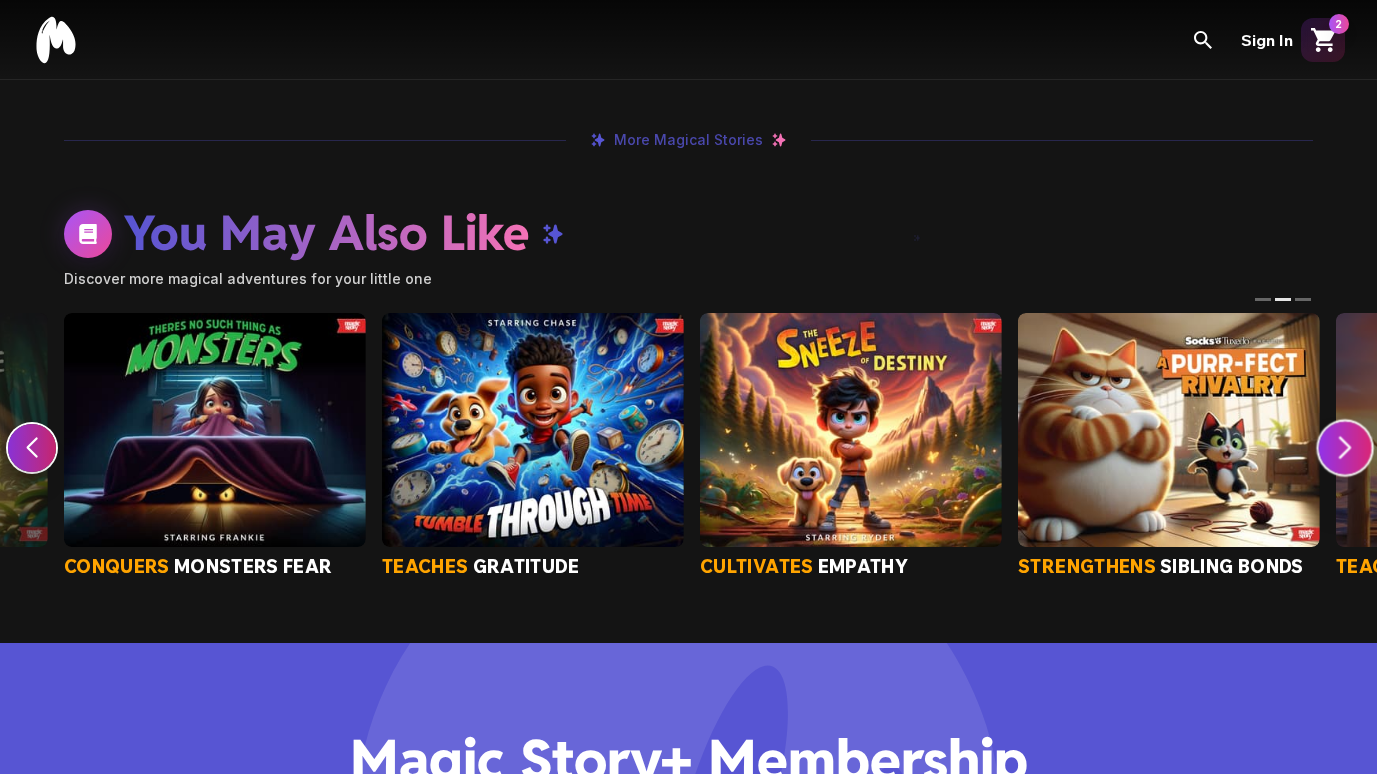 click at bounding box center [1345, 448] 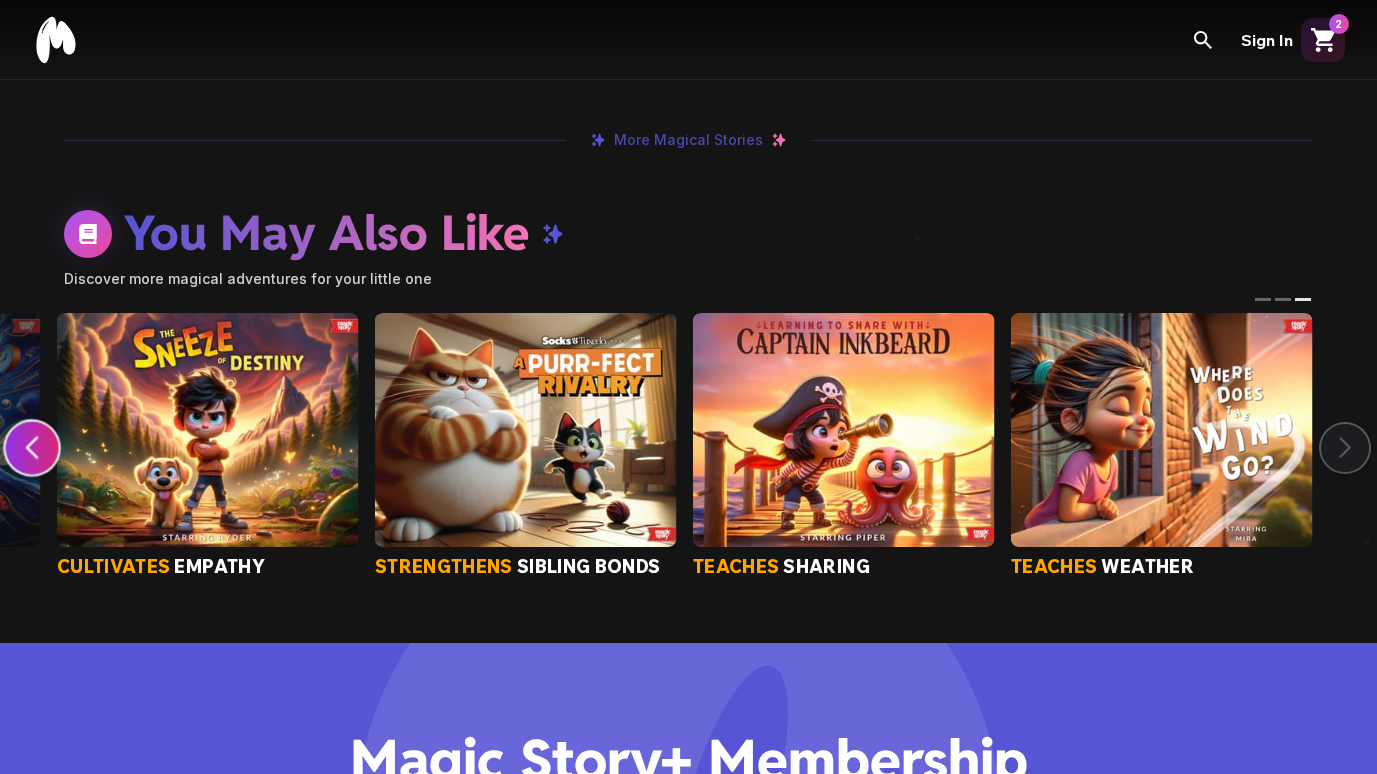 click at bounding box center (32, 448) 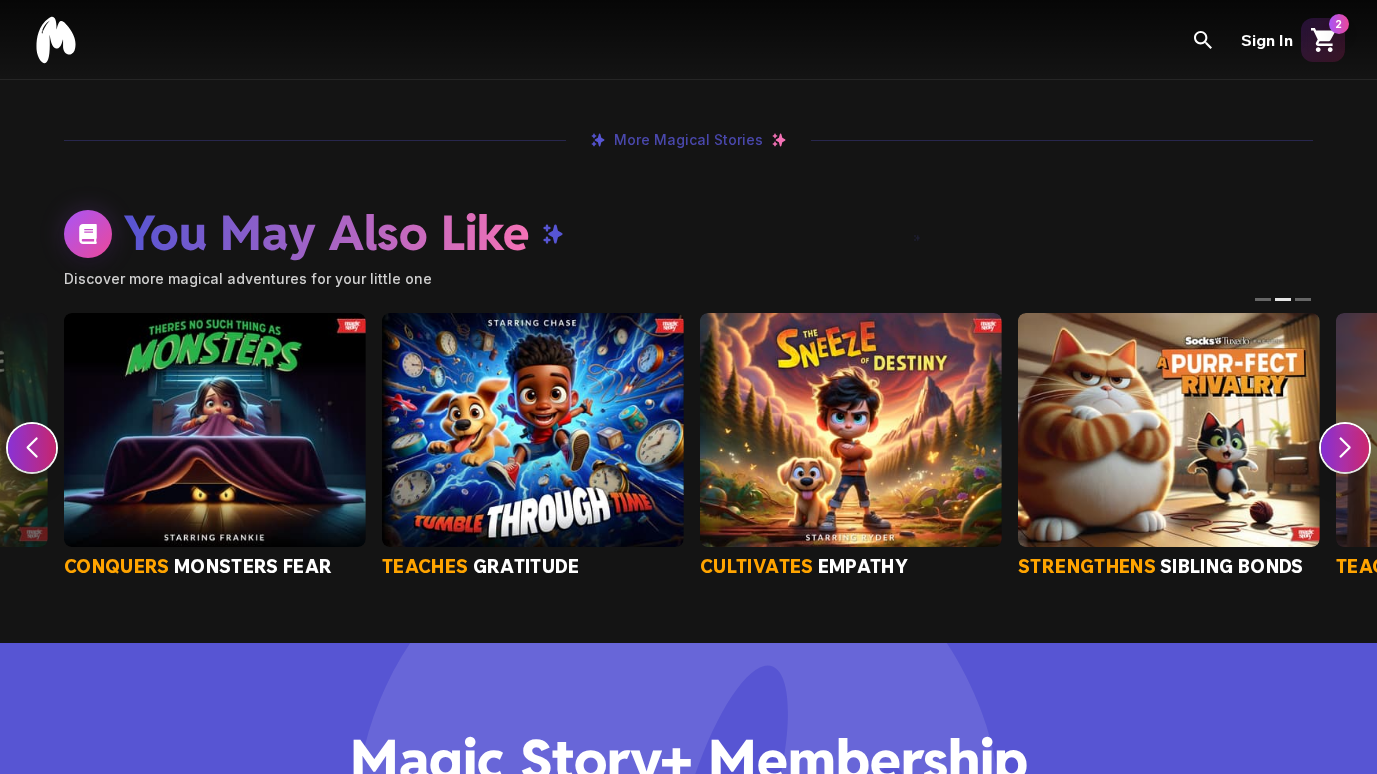 click on "teaches   self-control" at bounding box center [-103, 446] 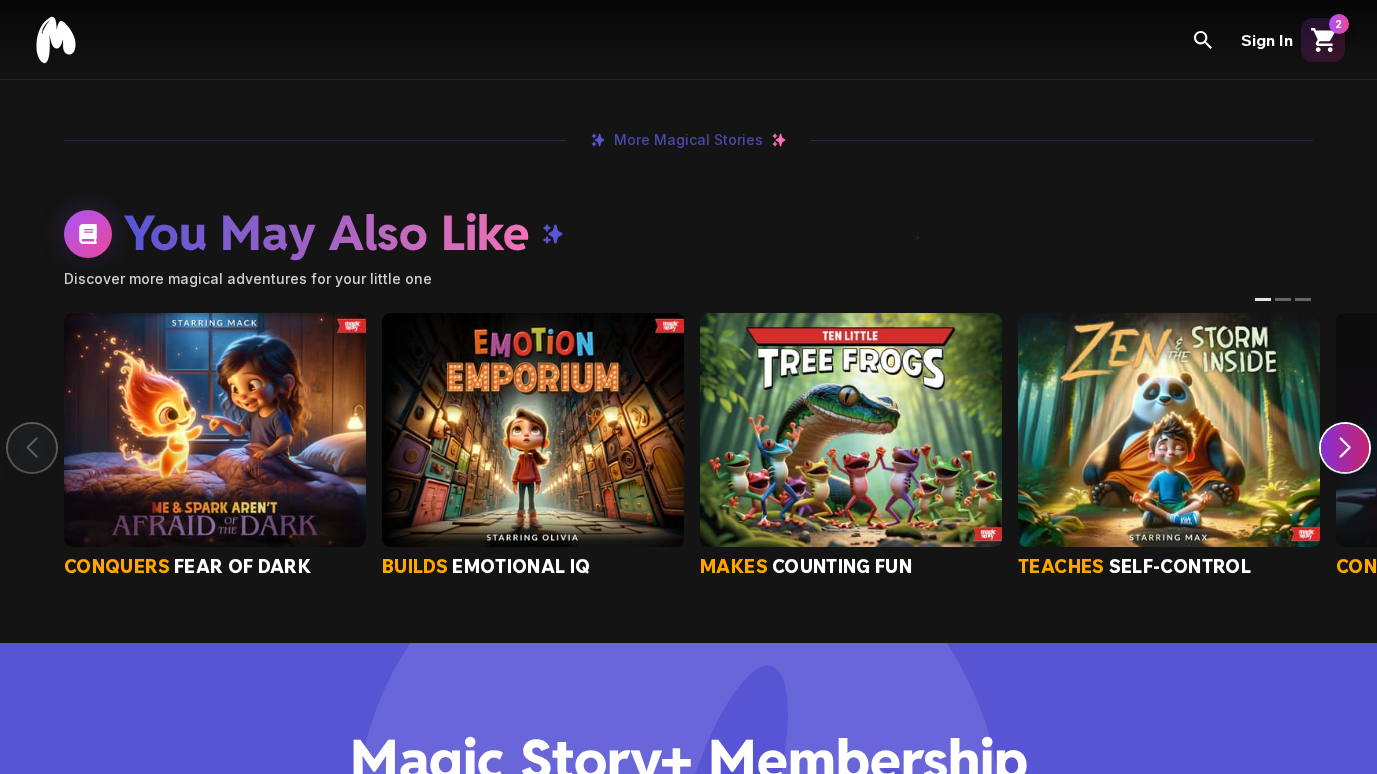 click on "conquers   fear of dark builds   emotional iq makes   counting fun teaches   self-control conquers   monsters fear teaches   gratitude cultivates   empathy strengthens   sibling bonds teaches   sharing teaches   weather" at bounding box center (688, 446) 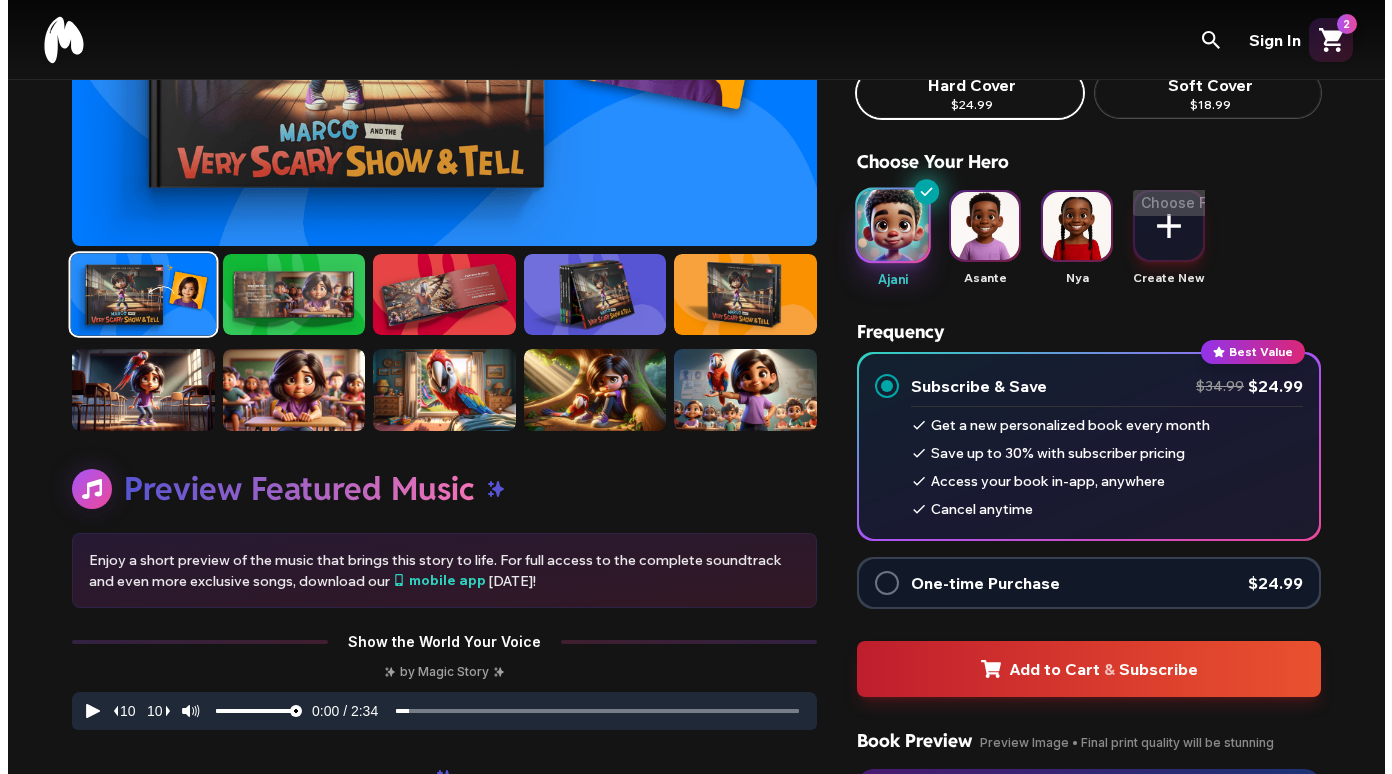 scroll, scrollTop: 0, scrollLeft: 0, axis: both 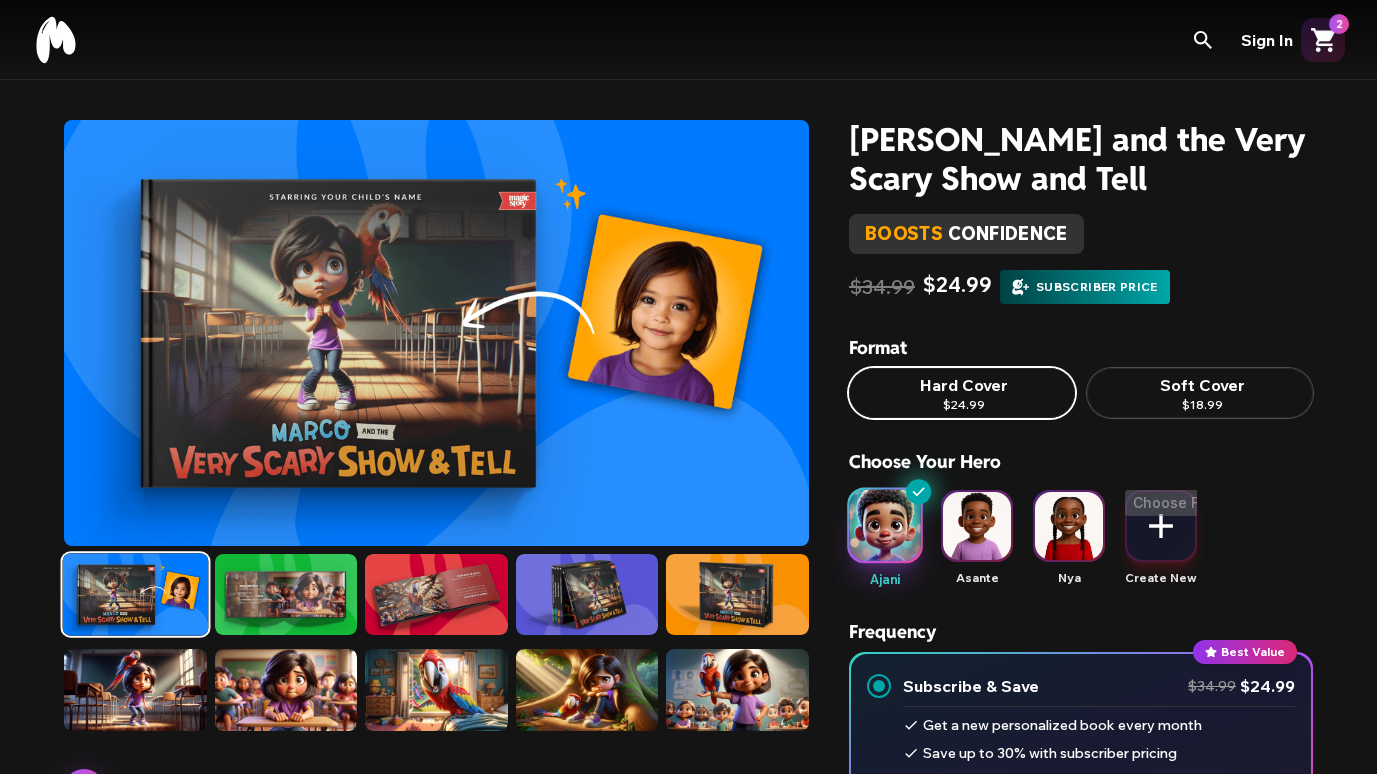 click on "2" at bounding box center [1323, 40] 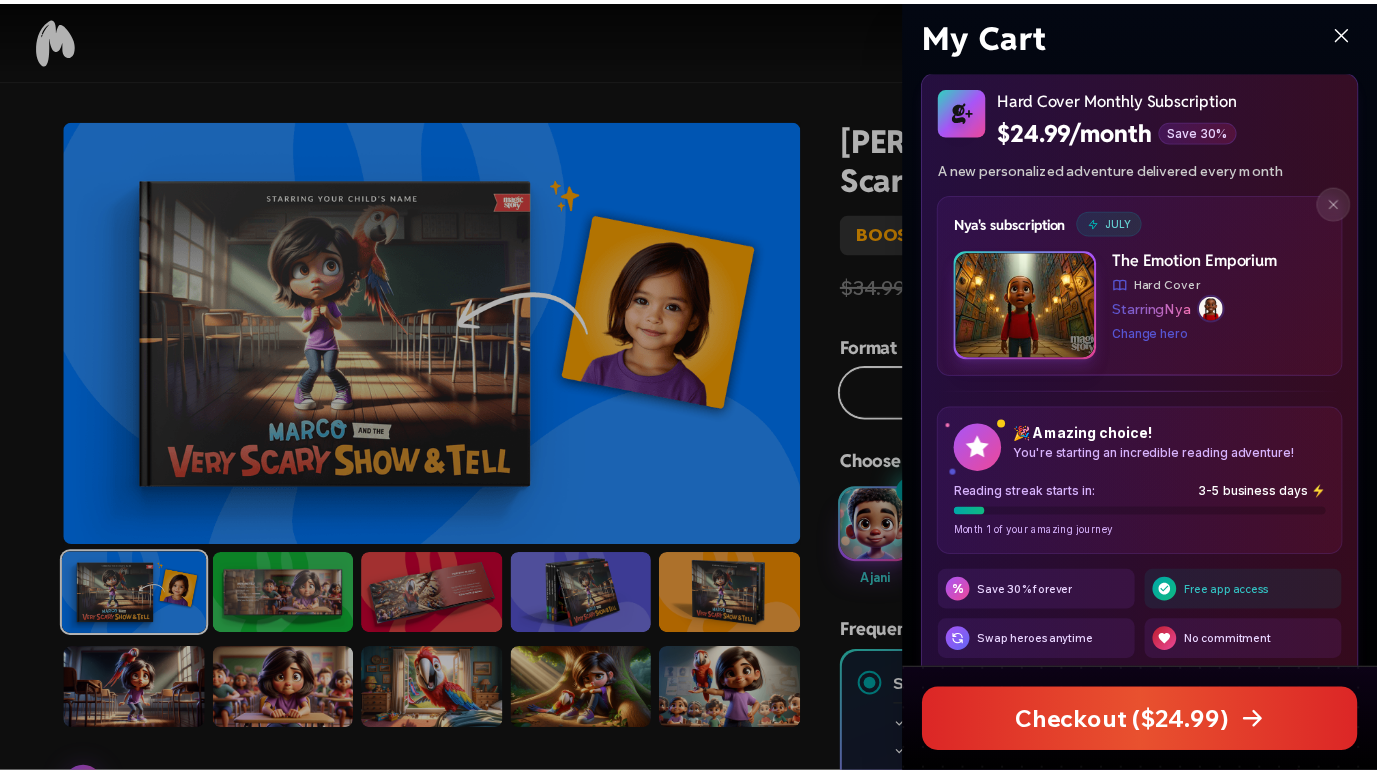 scroll, scrollTop: 0, scrollLeft: 0, axis: both 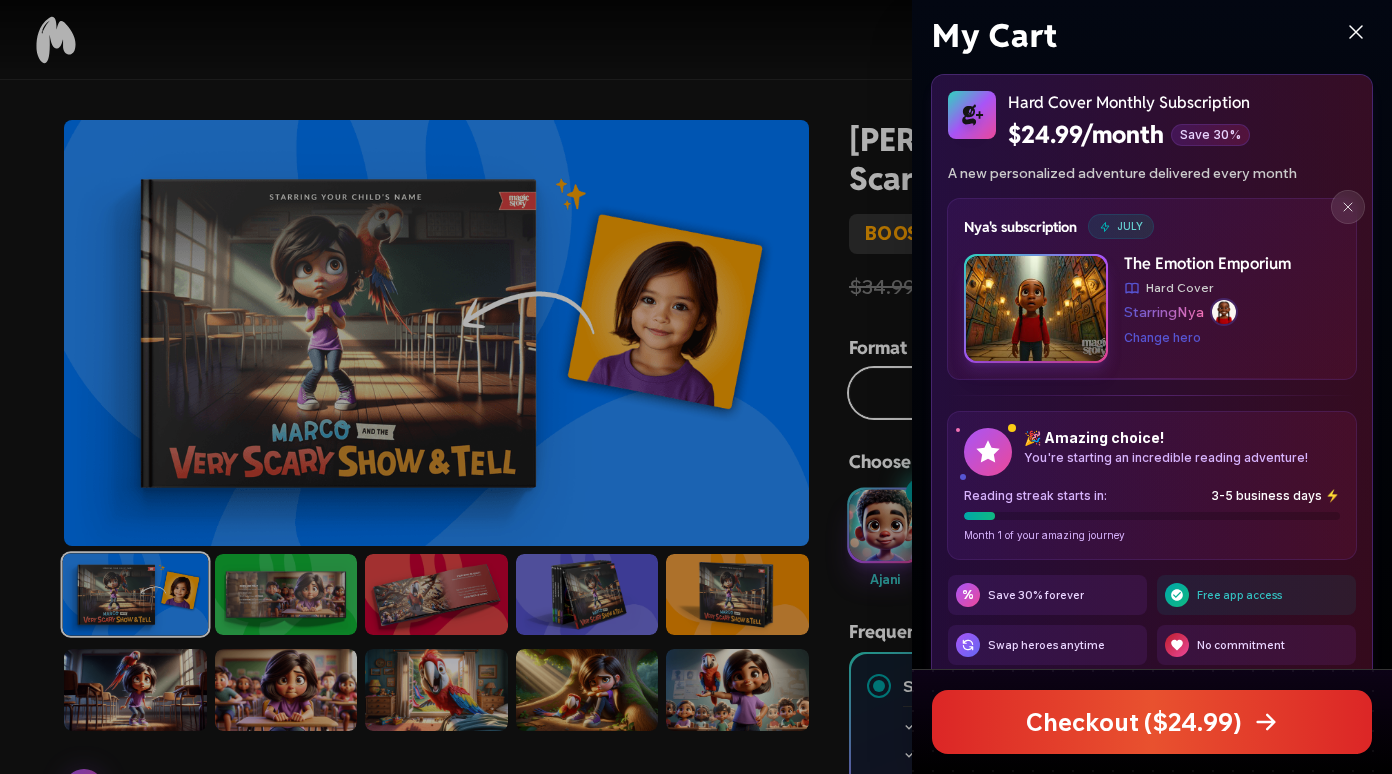 click 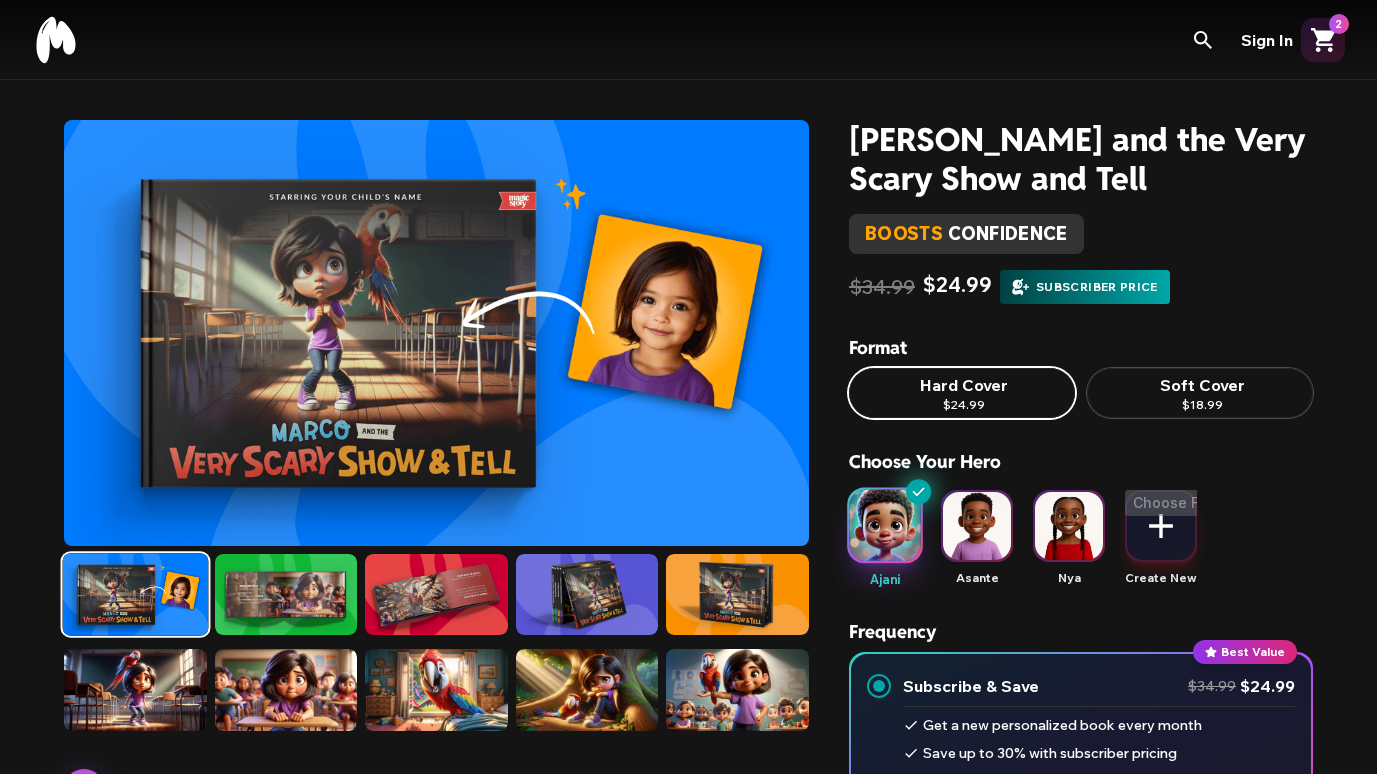 click on "Sign In" at bounding box center (1267, 40) 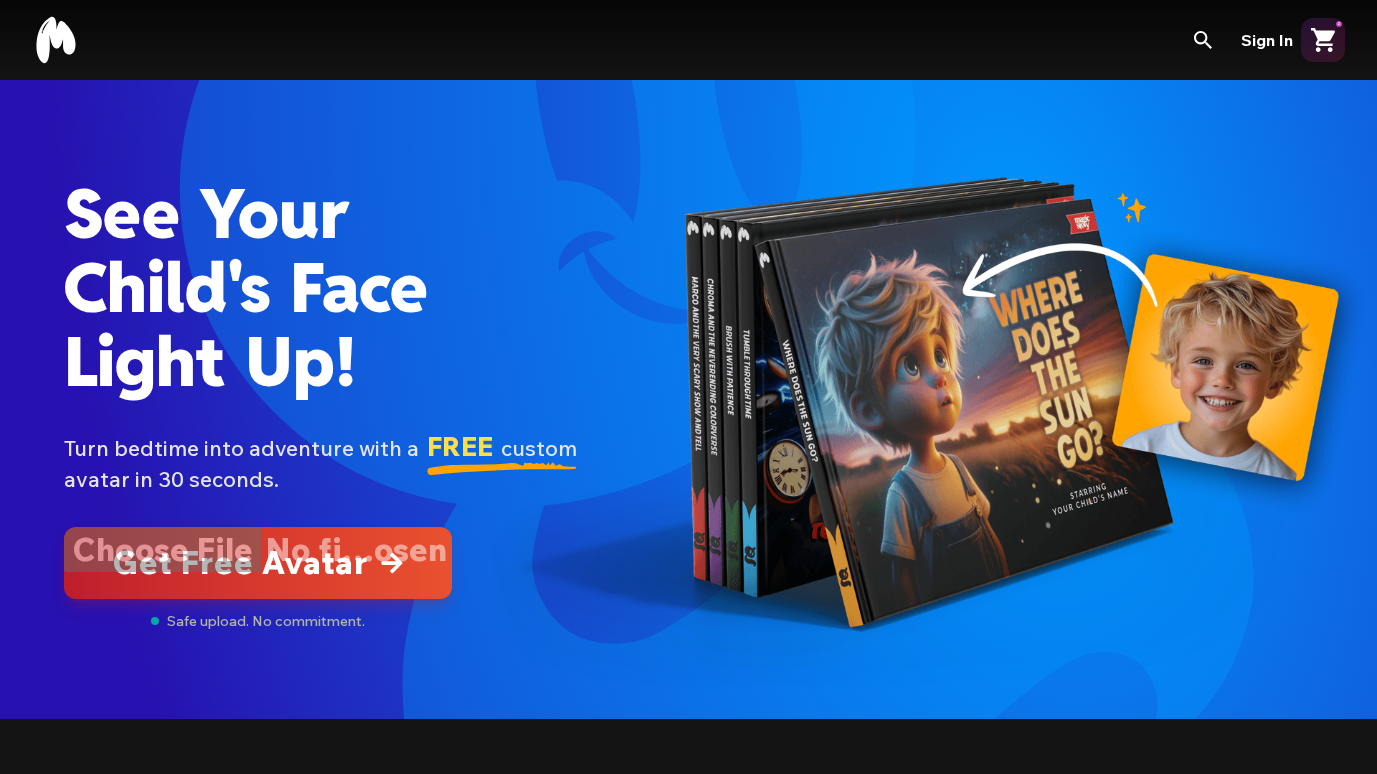 scroll, scrollTop: 0, scrollLeft: 0, axis: both 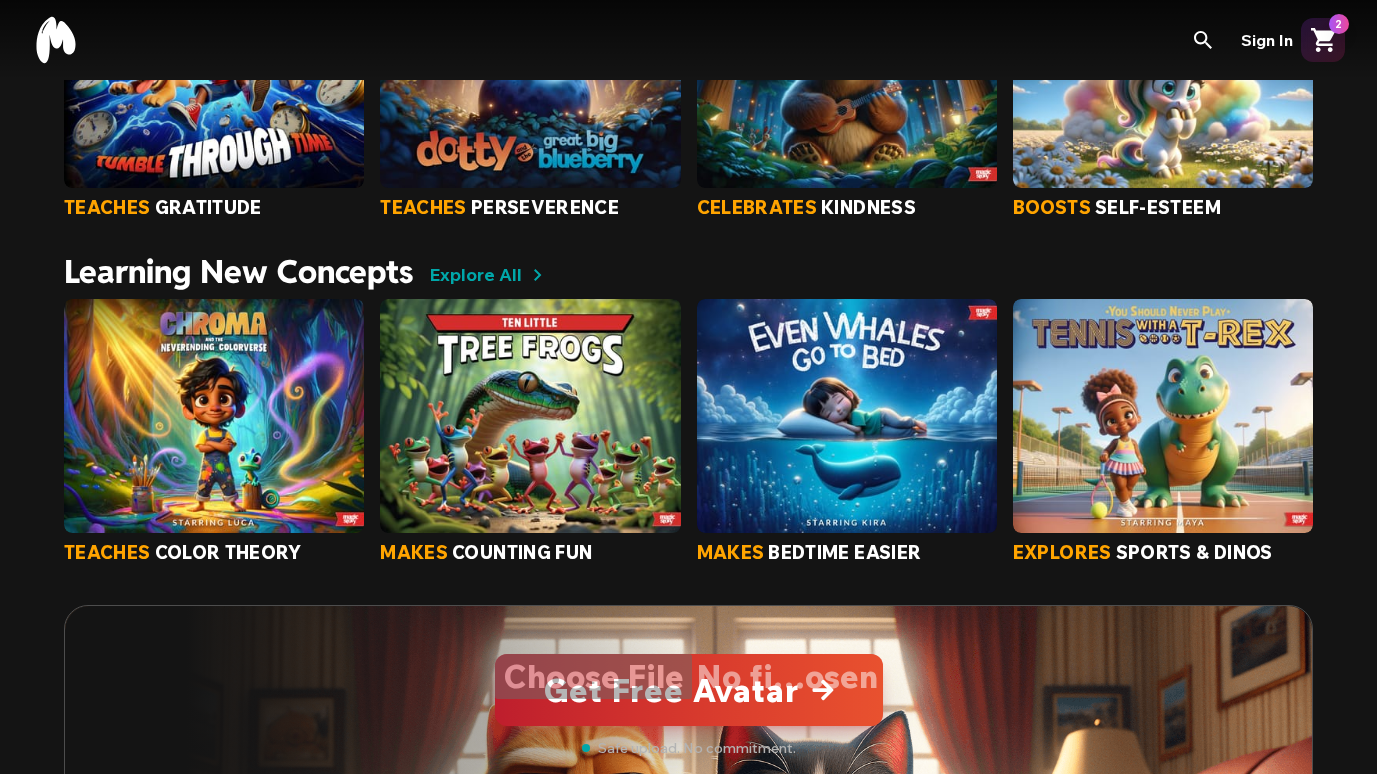 click at bounding box center (847, 416) 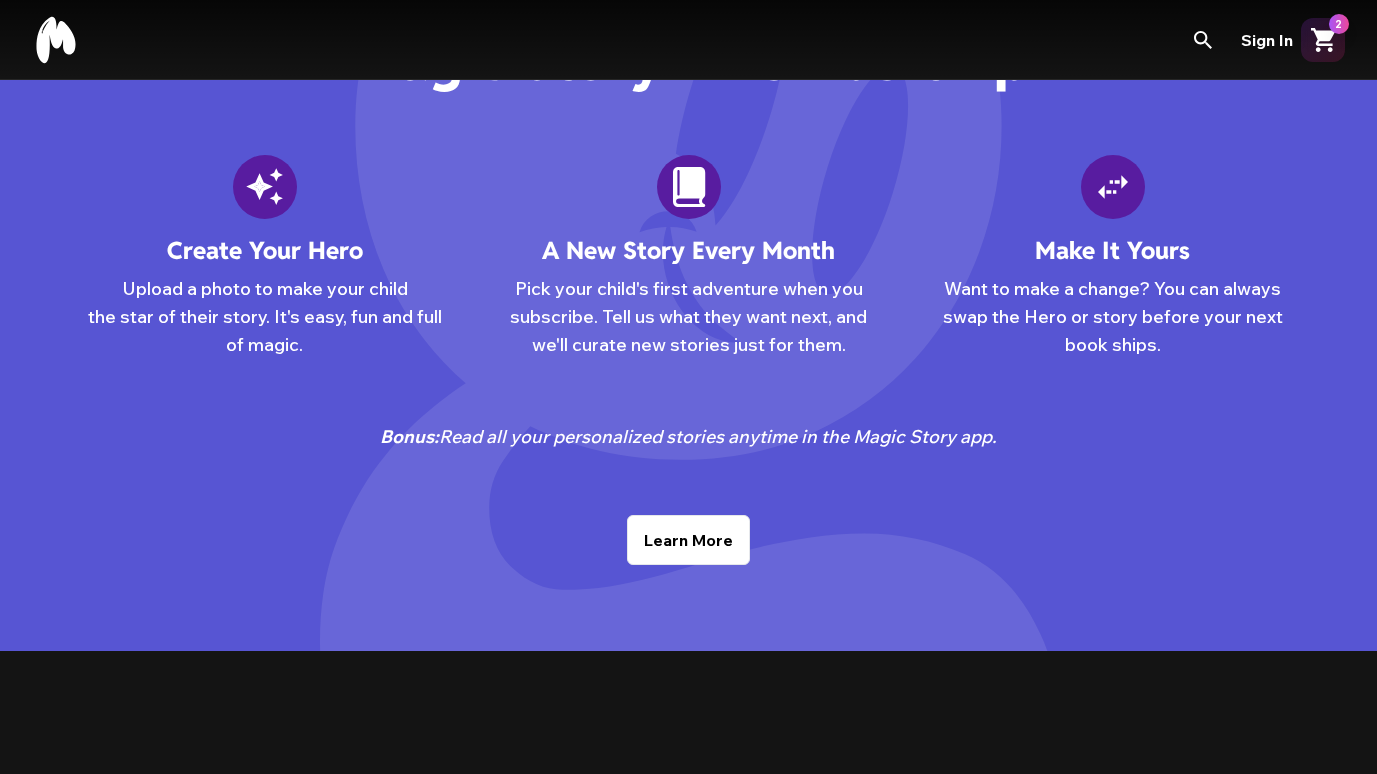 scroll, scrollTop: 0, scrollLeft: 0, axis: both 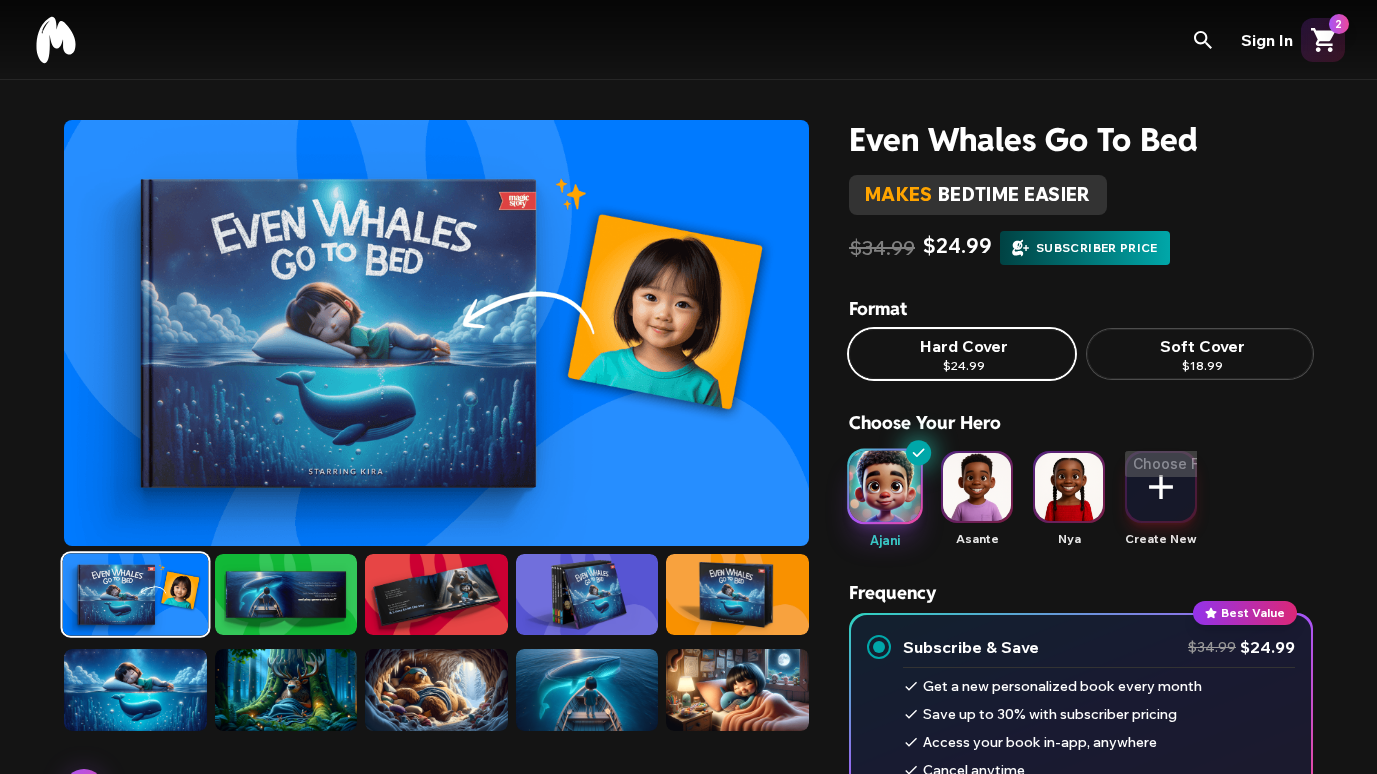 click at bounding box center [977, 487] 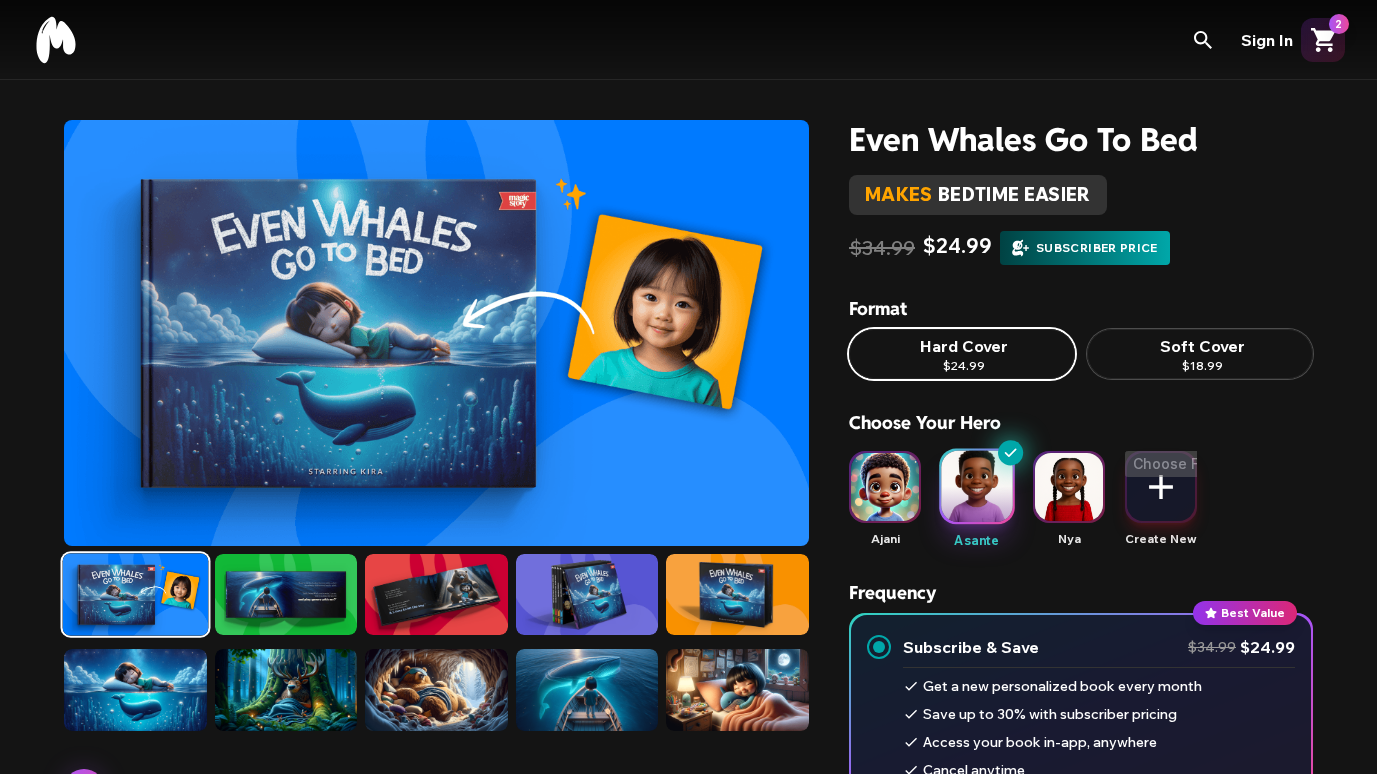 click on "Soft Cover   $18.99" at bounding box center [1200, 354] 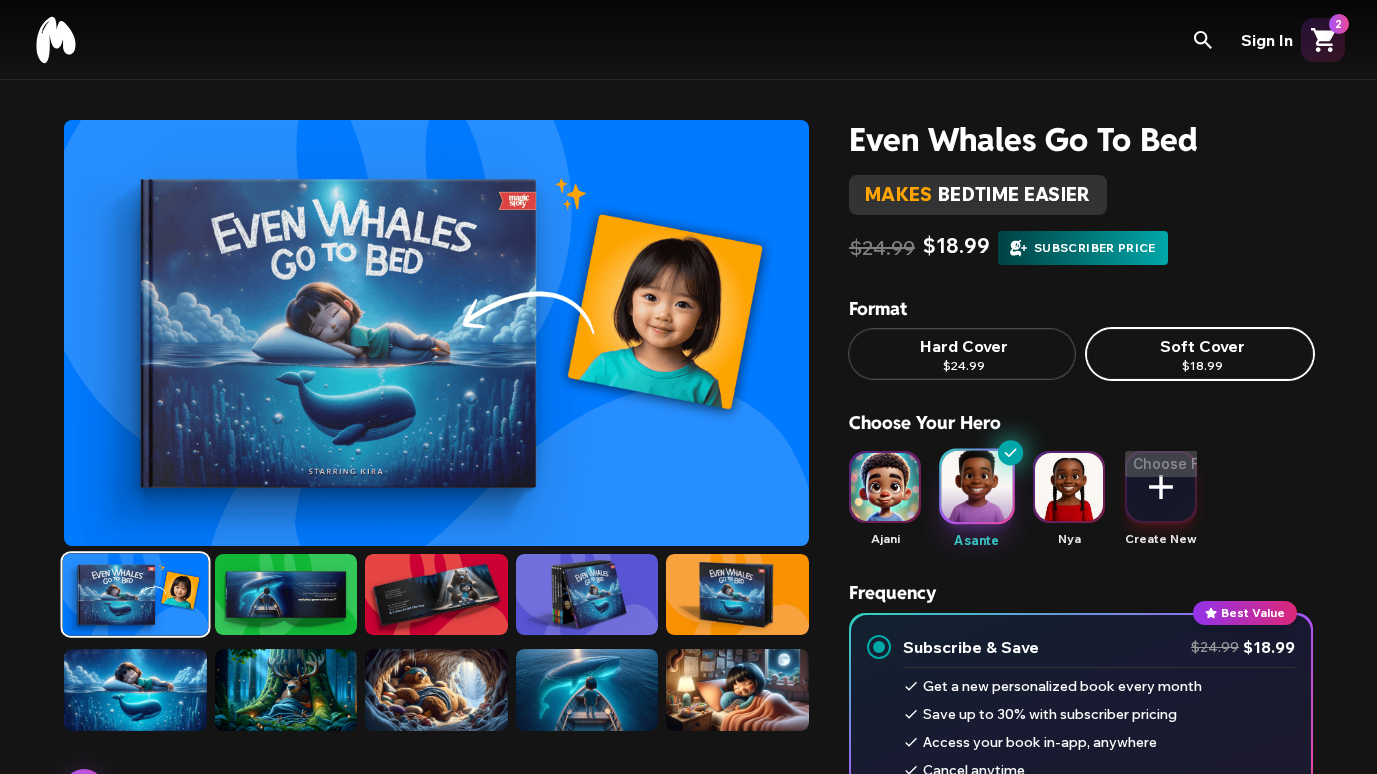 click on "Hard Cover" at bounding box center (962, 346) 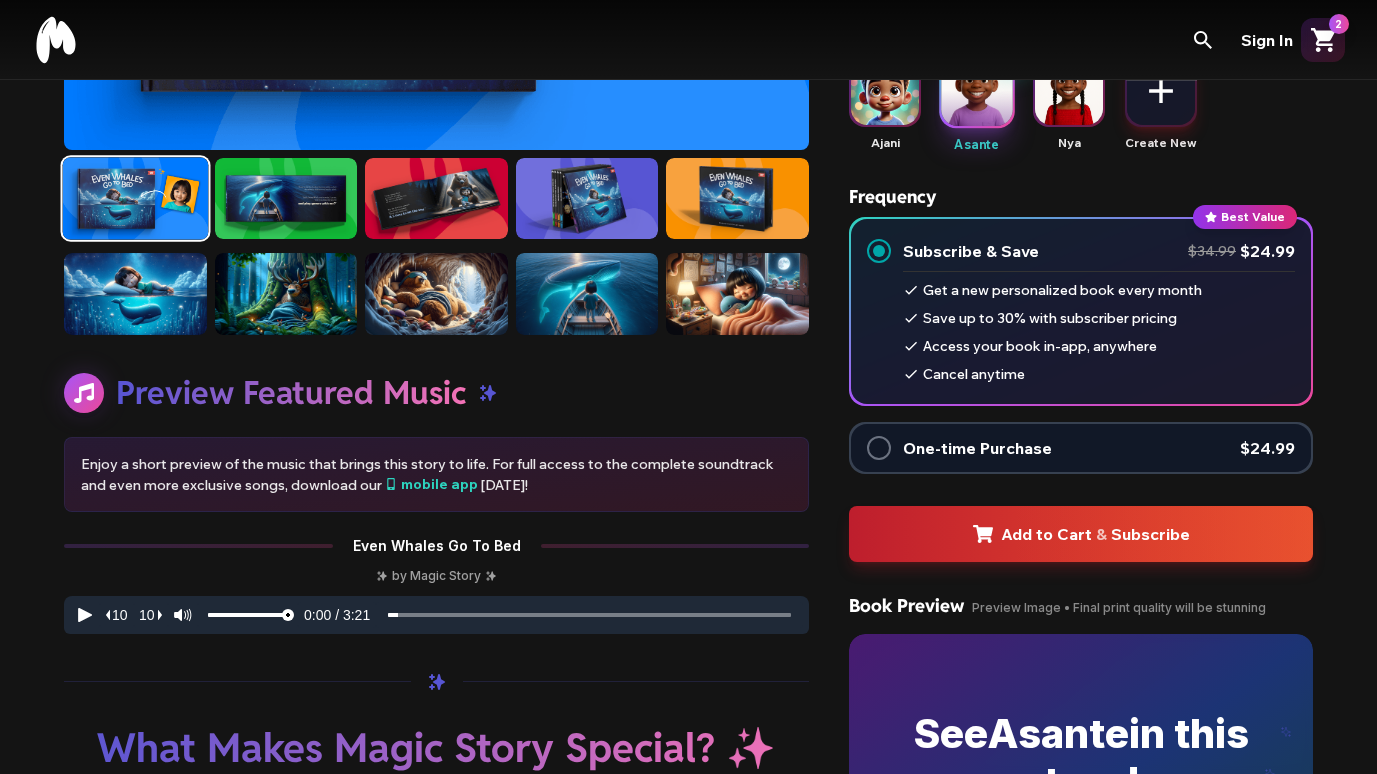 scroll, scrollTop: 400, scrollLeft: 0, axis: vertical 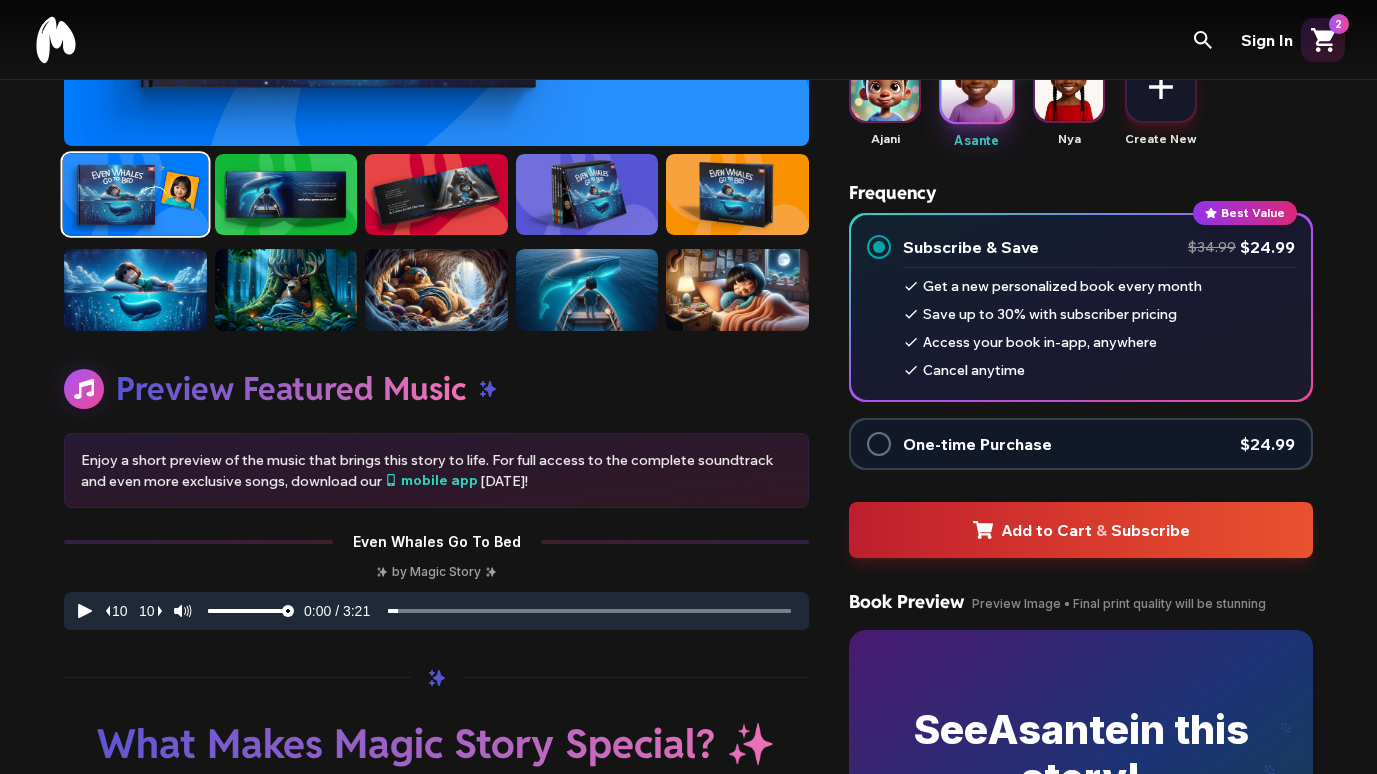 click on "Add to Cart" at bounding box center [1046, 530] 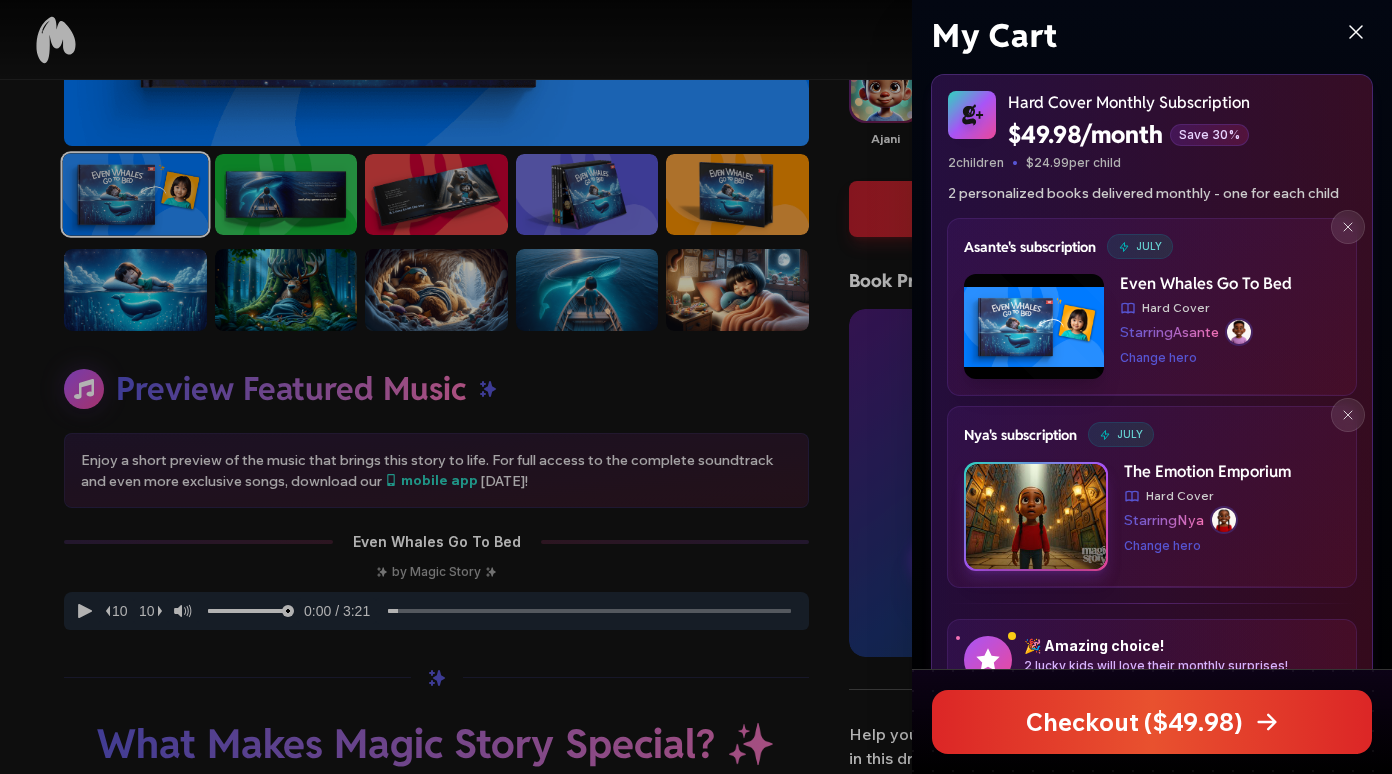 click on "The Emotion Emporium" at bounding box center (1207, 472) 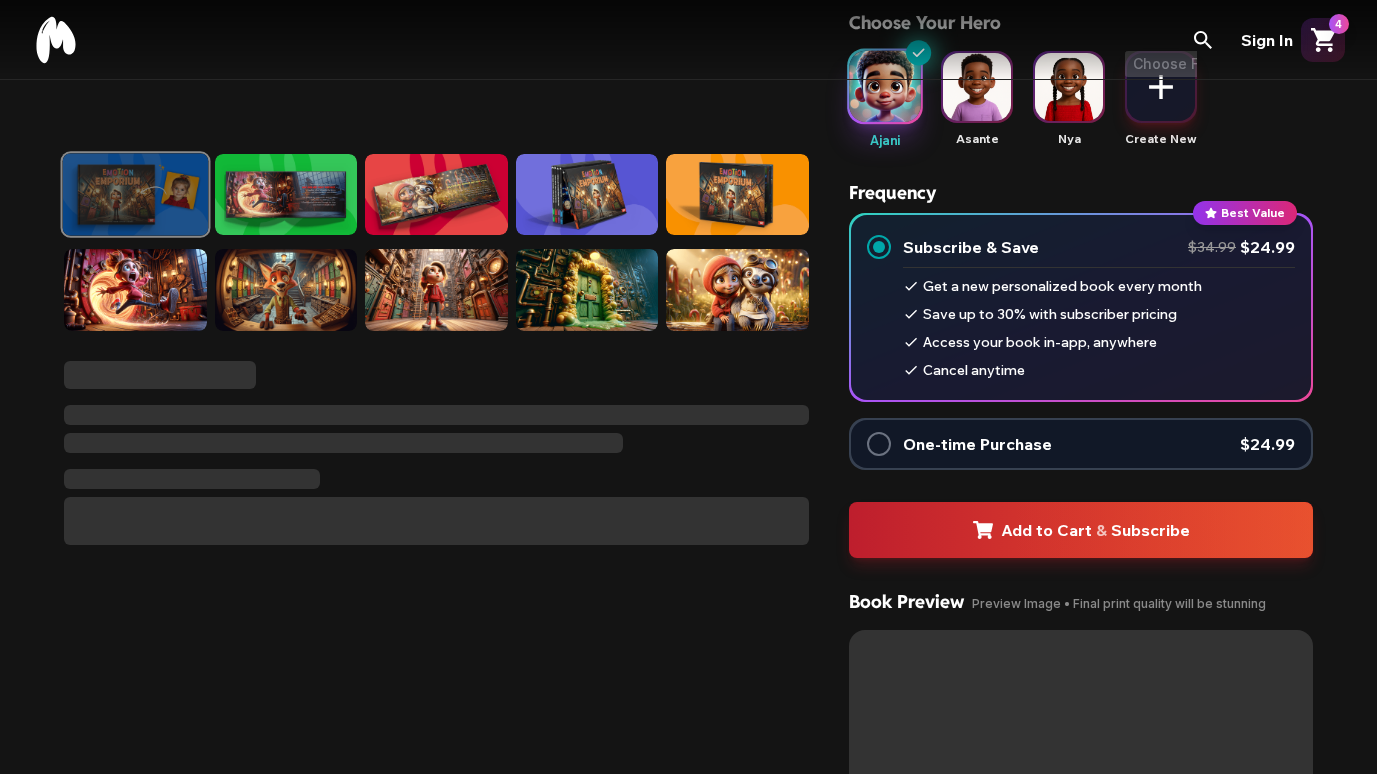 scroll, scrollTop: 0, scrollLeft: 0, axis: both 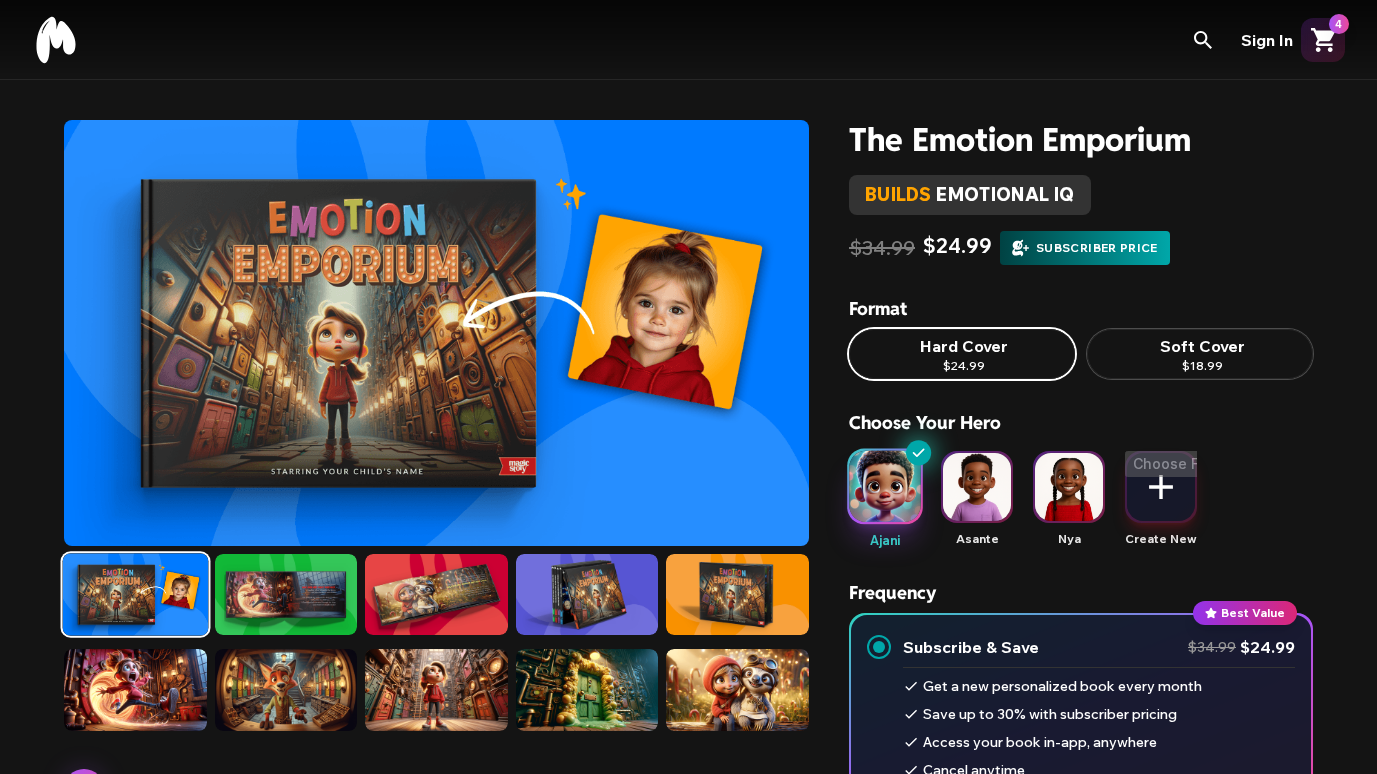 click on "Soft Cover" at bounding box center [1200, 346] 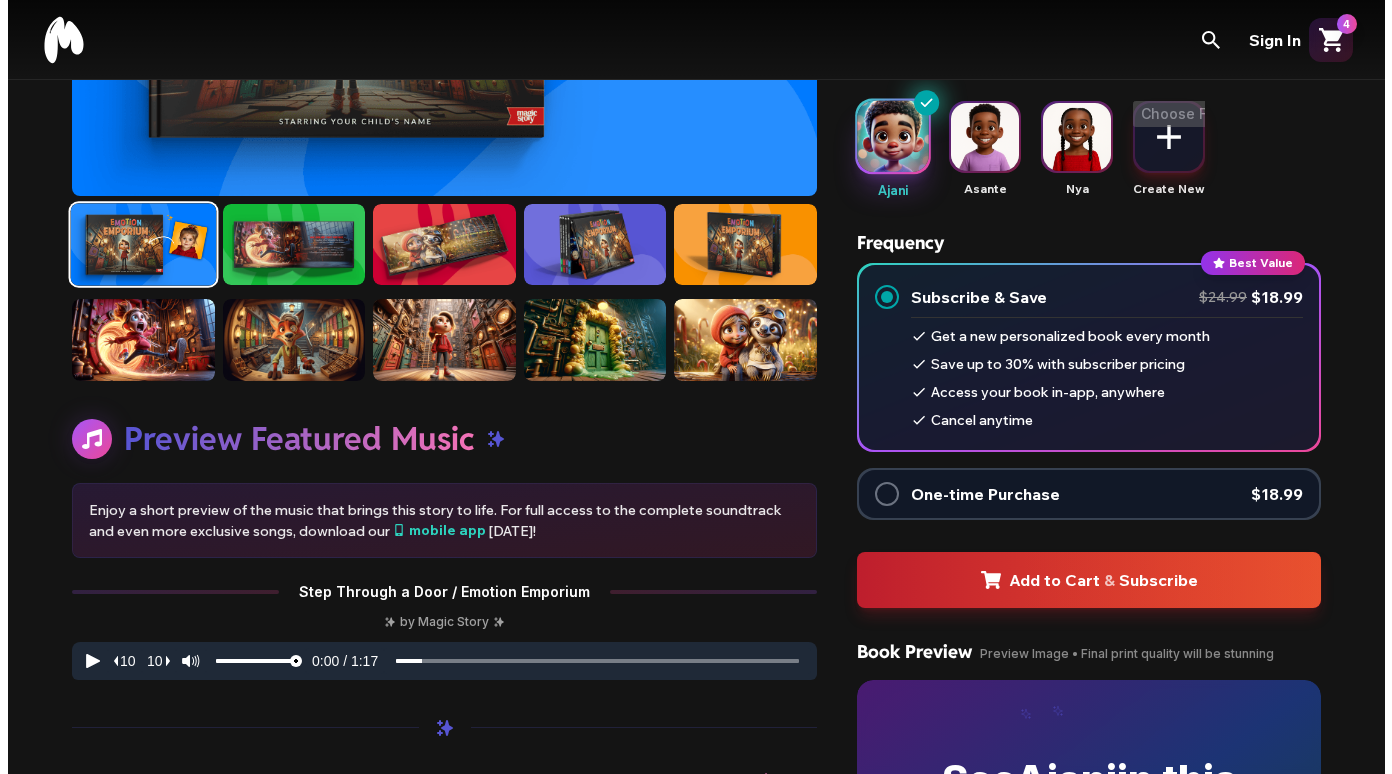 scroll, scrollTop: 400, scrollLeft: 0, axis: vertical 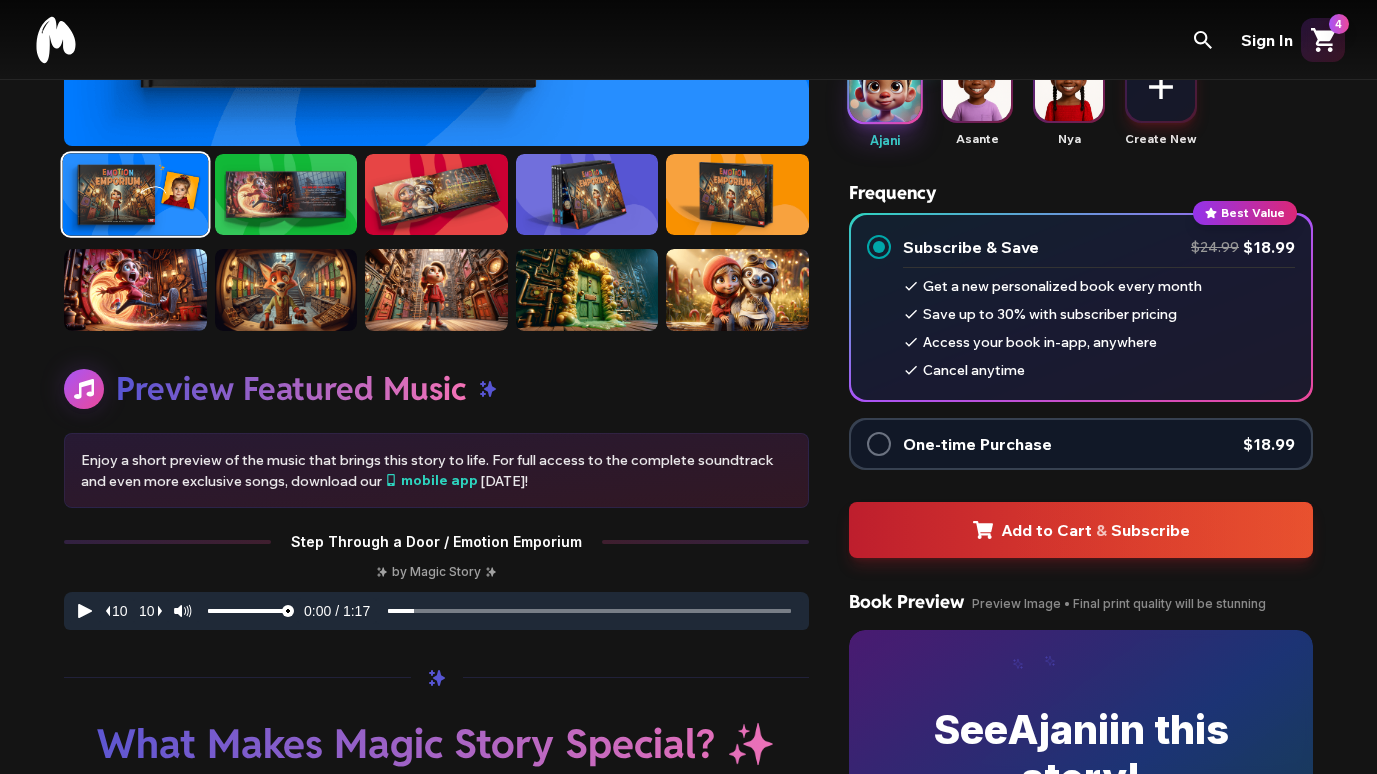 click on "One-time Purchase" at bounding box center (977, 444) 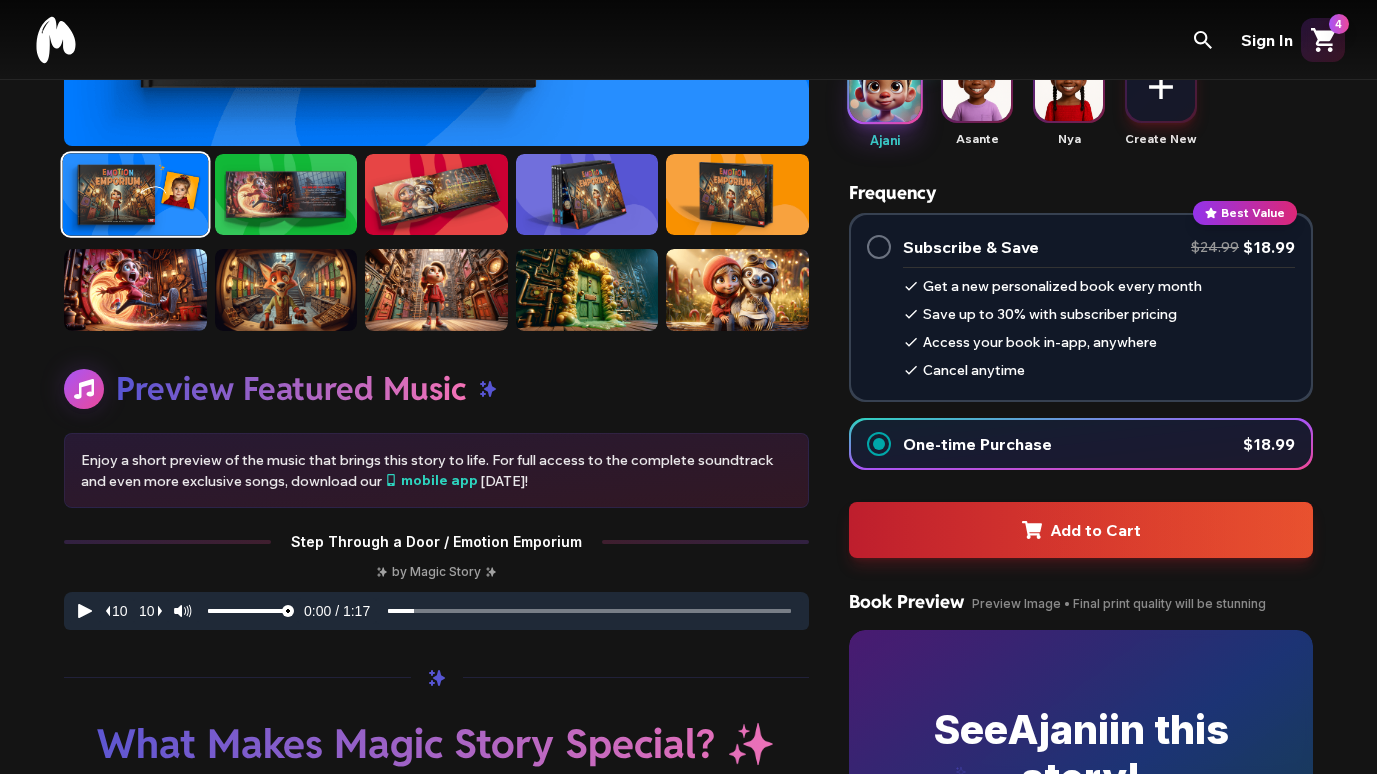 click on "Add to Cart" at bounding box center [1081, 530] 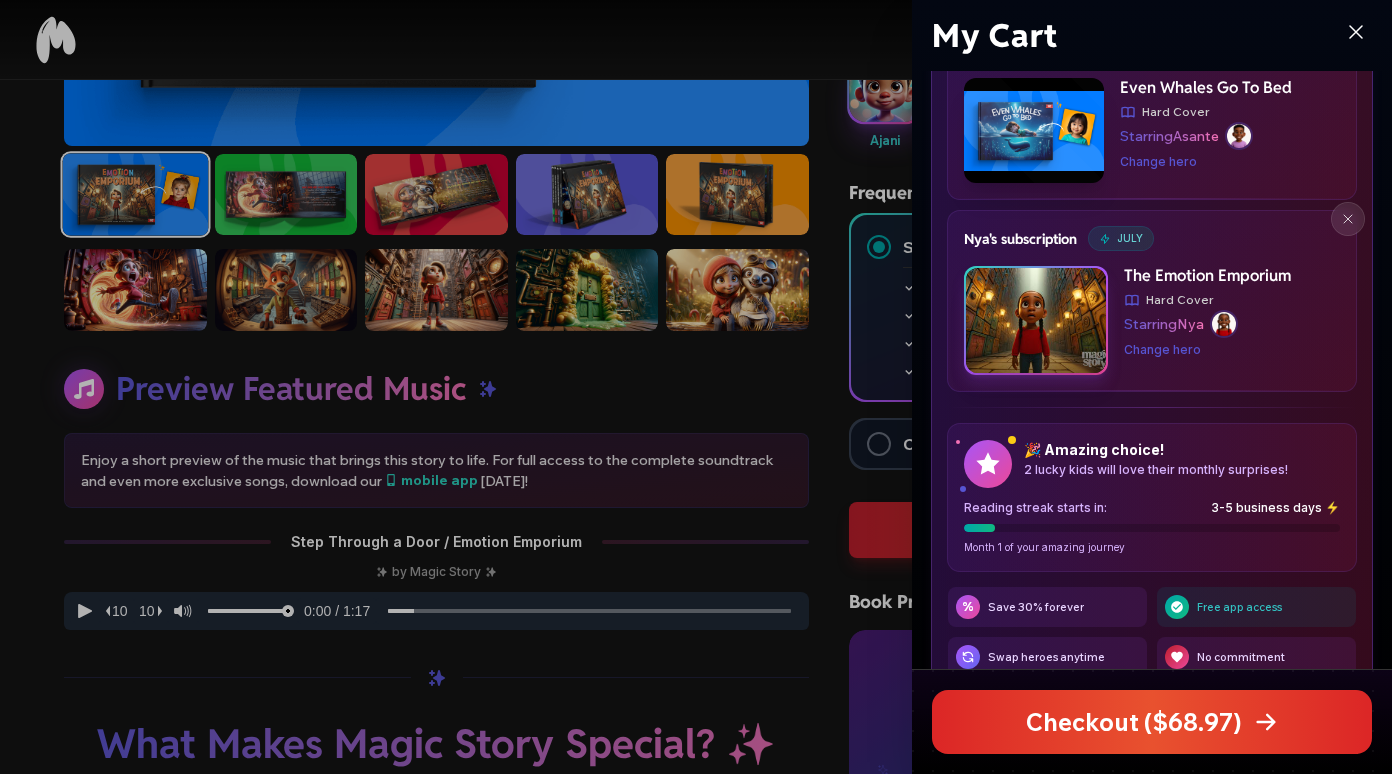 scroll, scrollTop: 100, scrollLeft: 0, axis: vertical 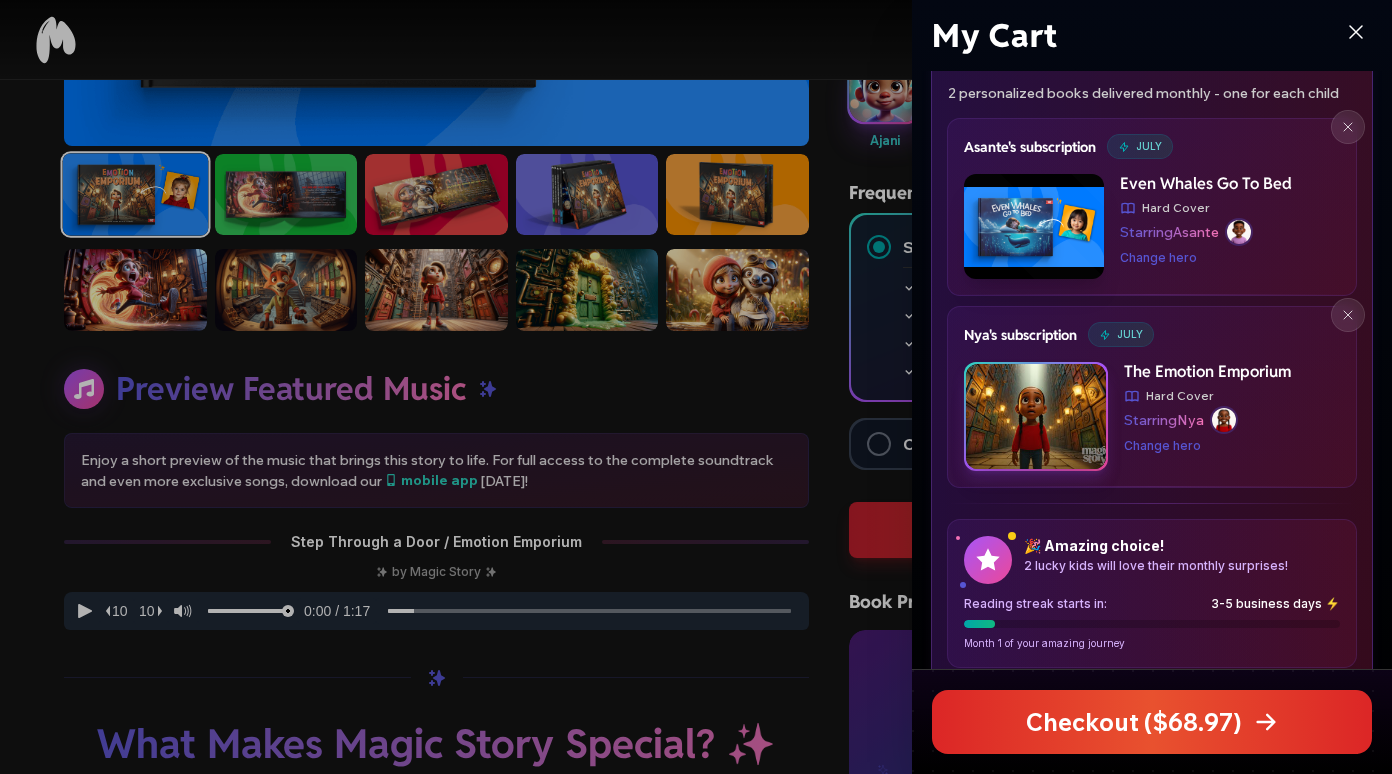 click on "The Emotion Emporium Hard Cover Starring  Nya Change hero" at bounding box center [1232, 409] 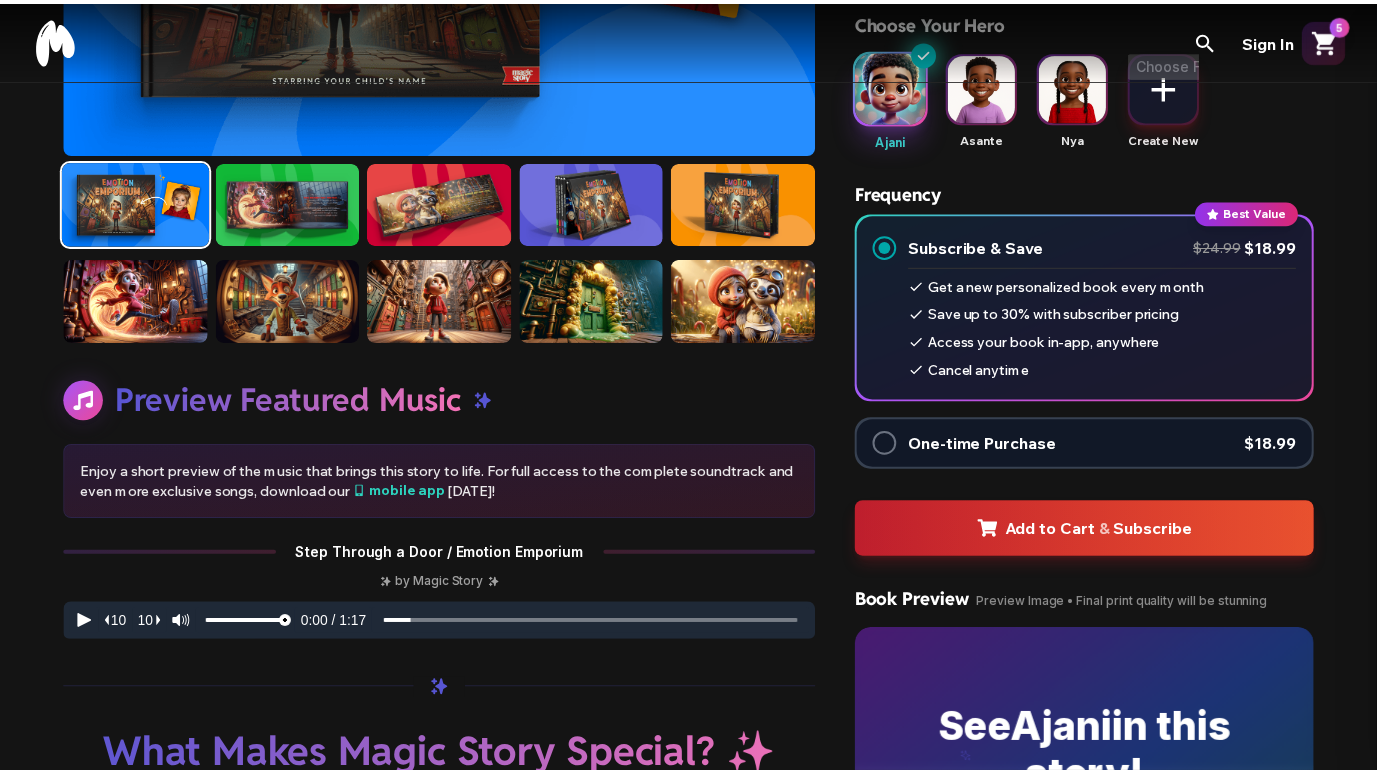scroll, scrollTop: 0, scrollLeft: 0, axis: both 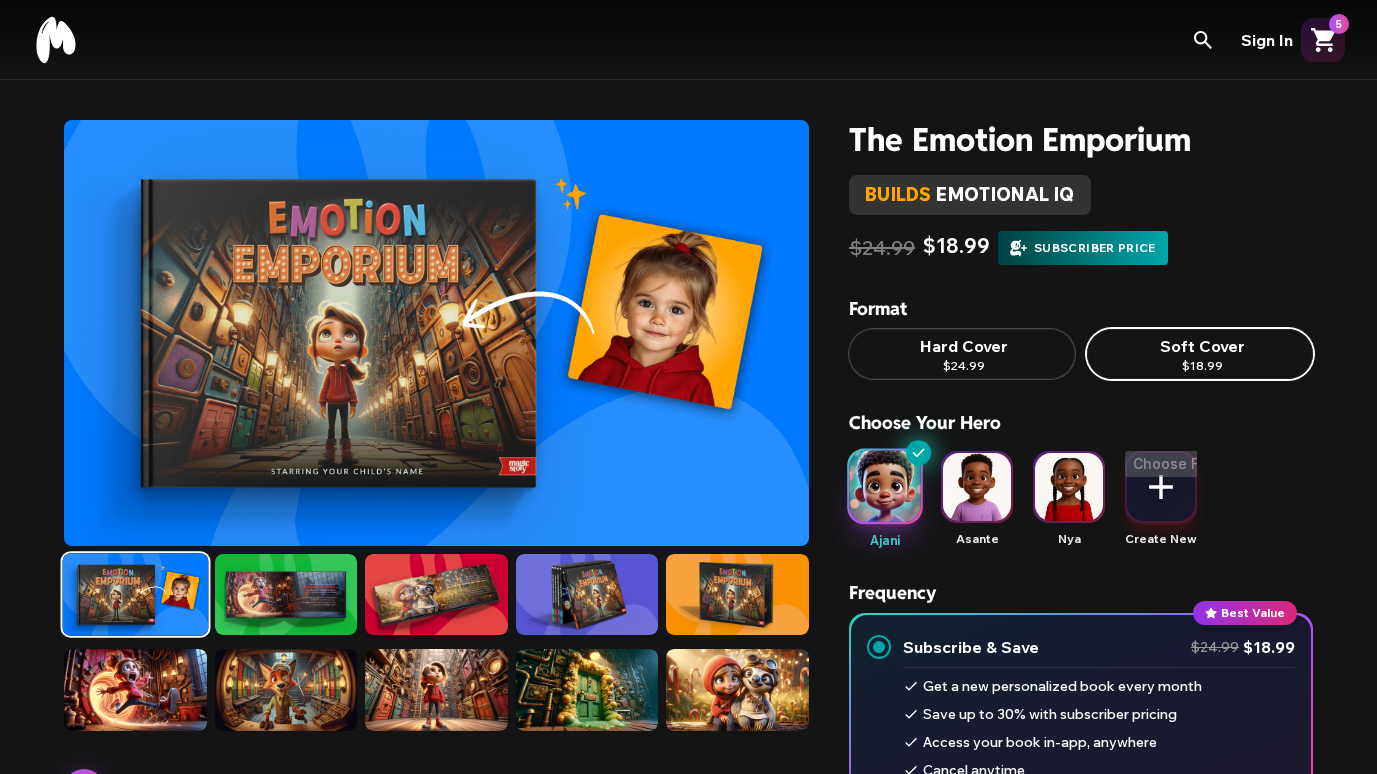 click on "Hard Cover" at bounding box center [962, 346] 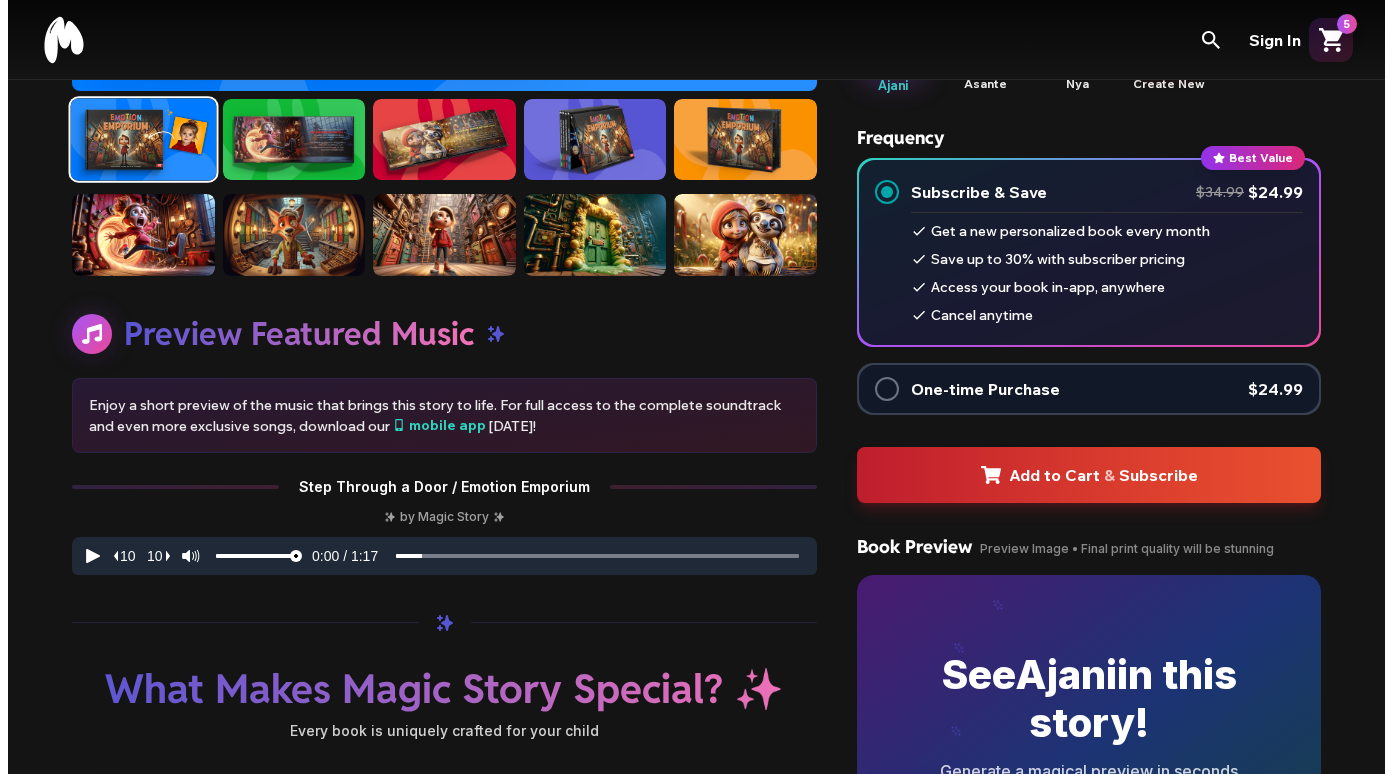 scroll, scrollTop: 500, scrollLeft: 0, axis: vertical 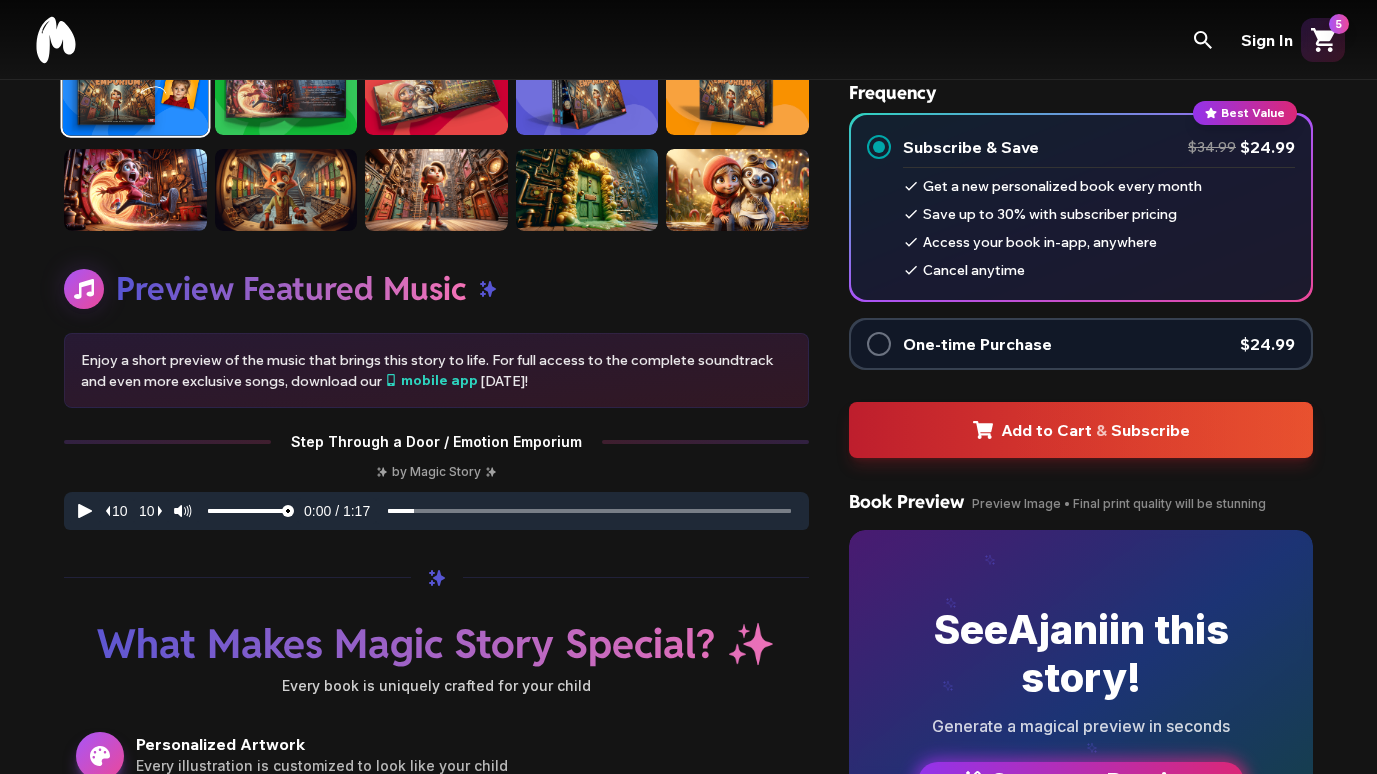click on "Add to Cart" at bounding box center [1046, 430] 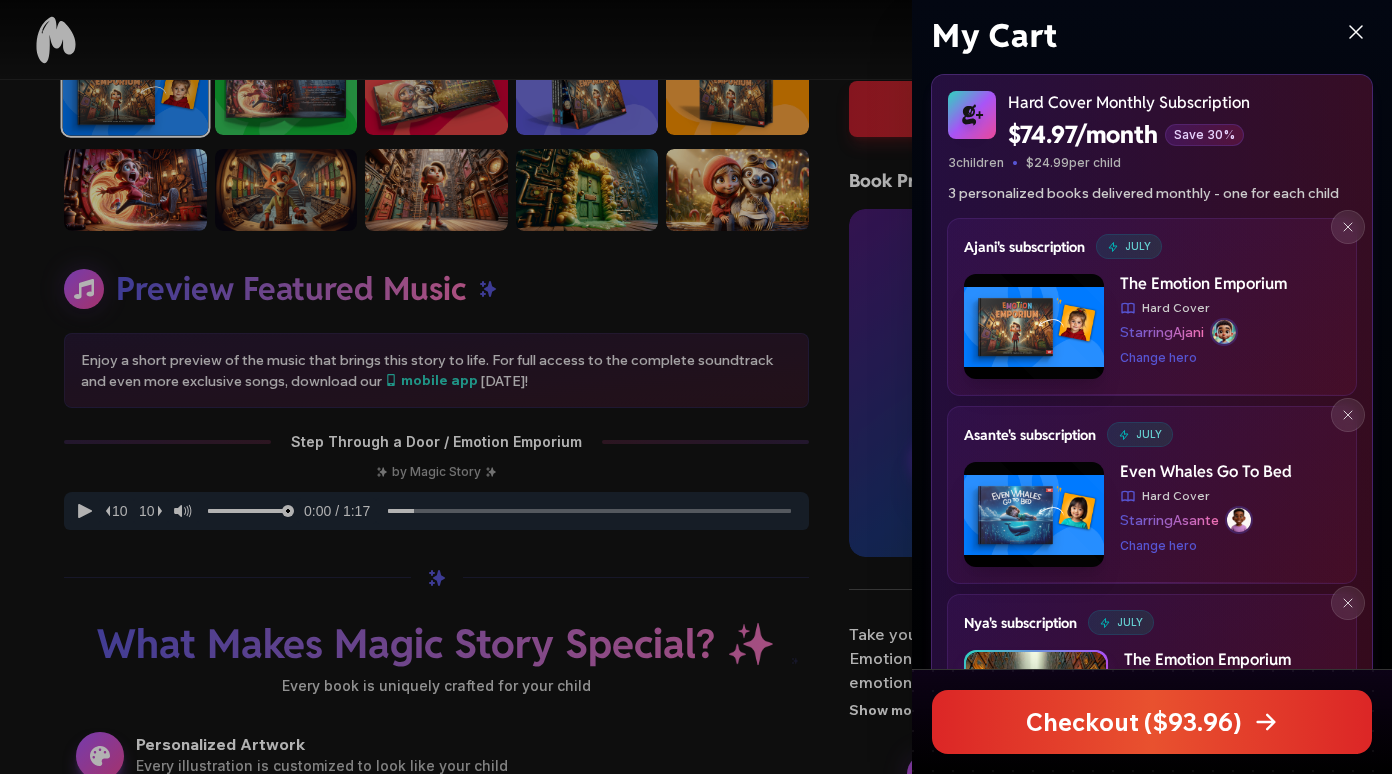 click 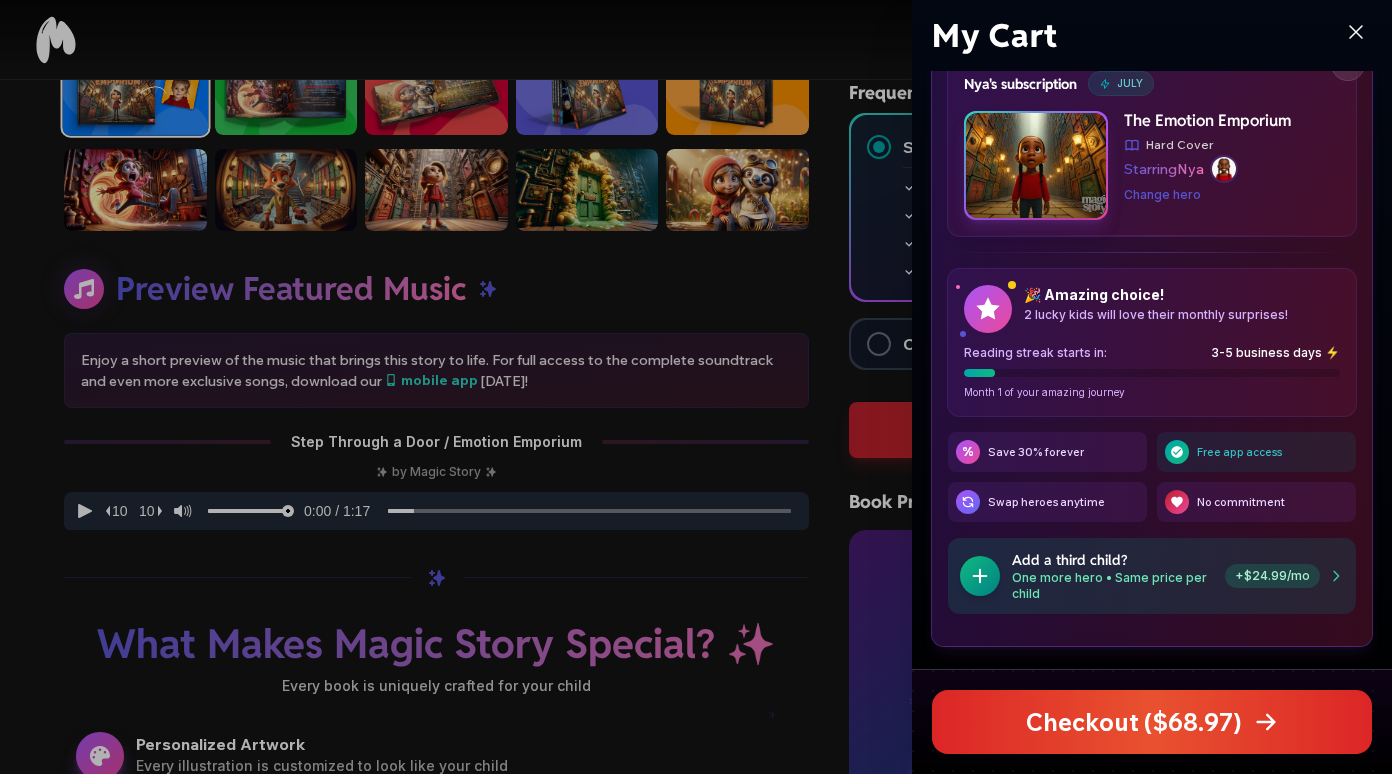 scroll, scrollTop: 571, scrollLeft: 0, axis: vertical 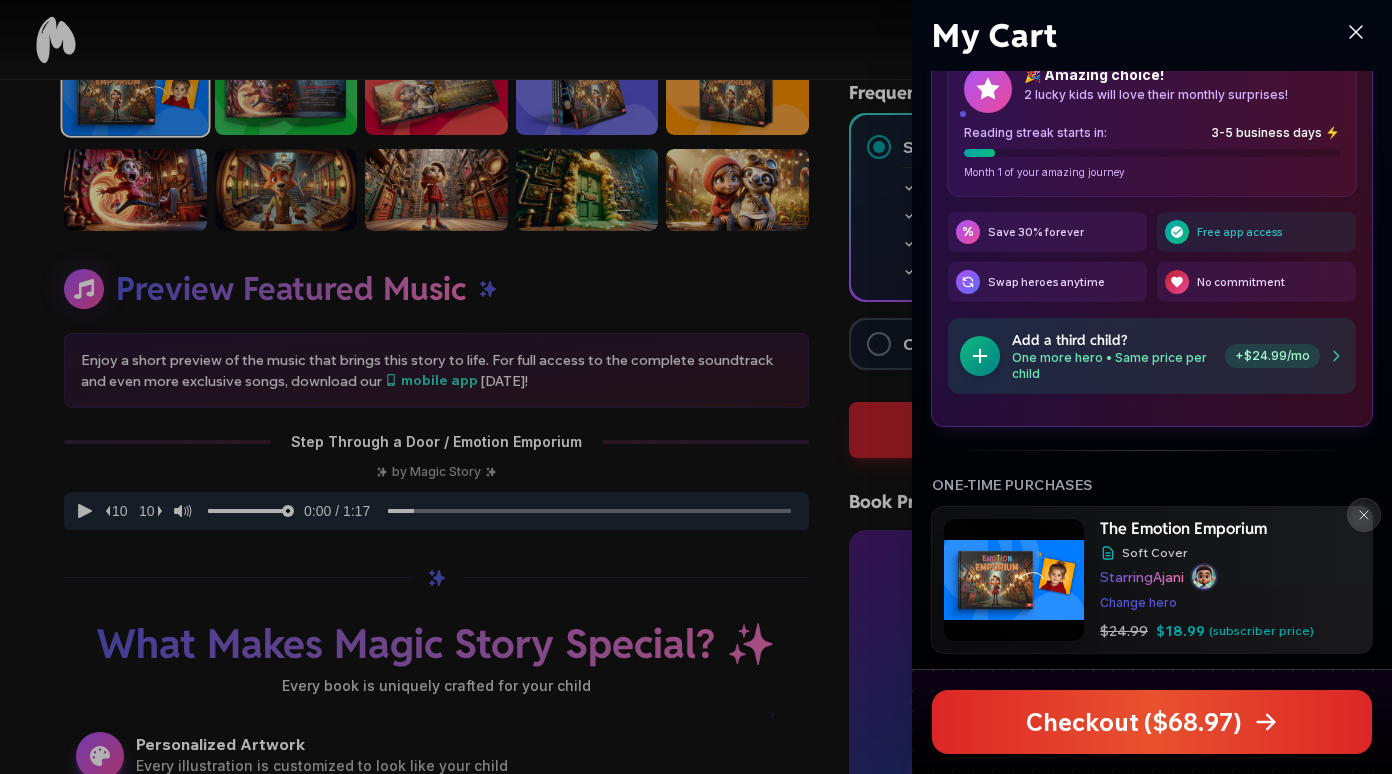 click 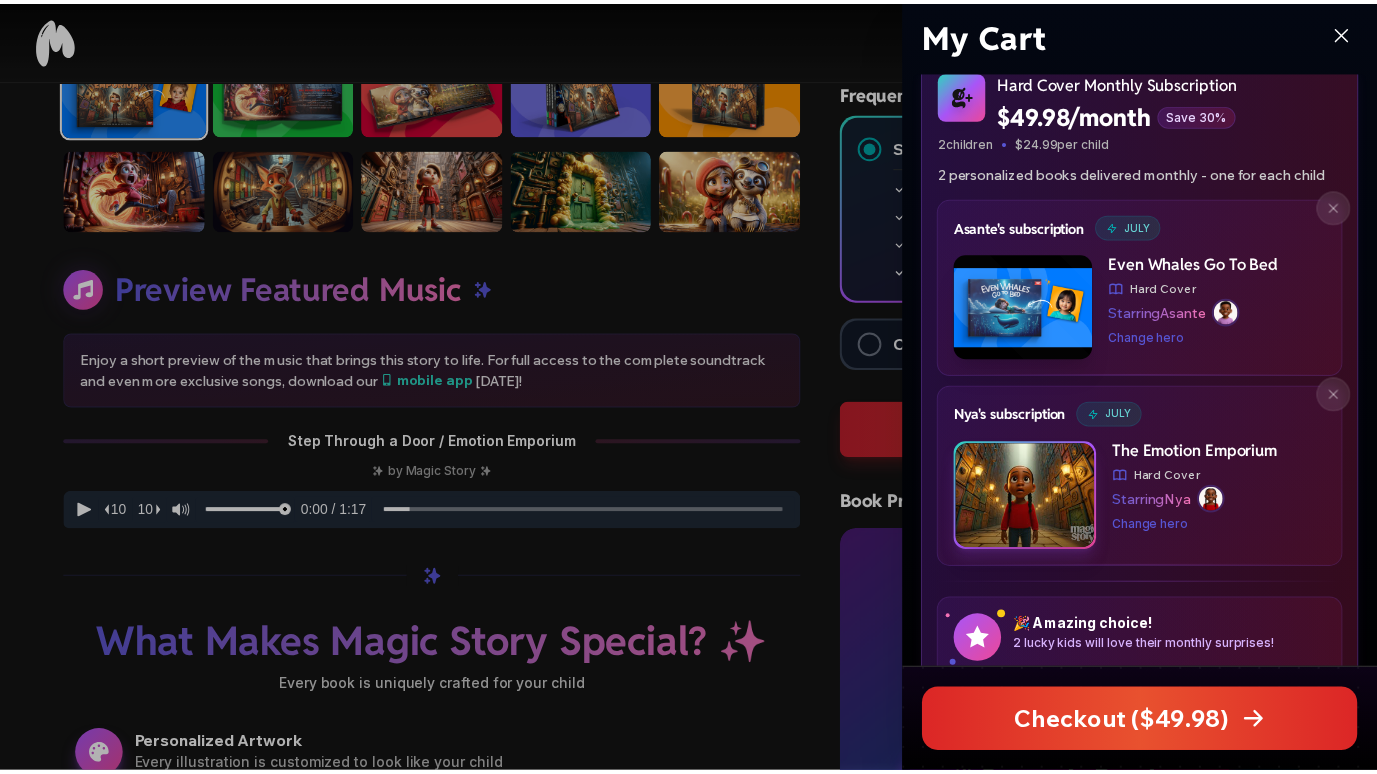 scroll, scrollTop: 0, scrollLeft: 0, axis: both 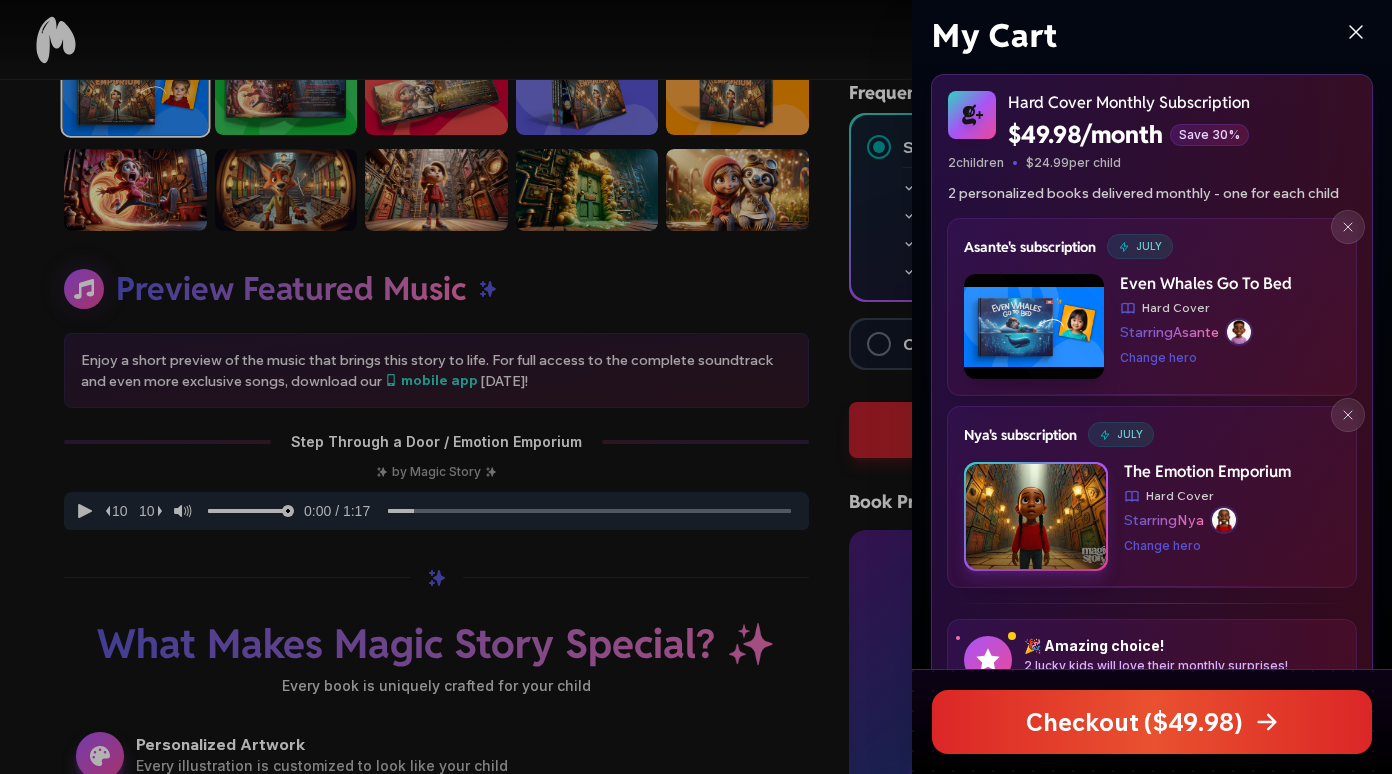 click on "Even Whales Go To Bed" at bounding box center (1206, 284) 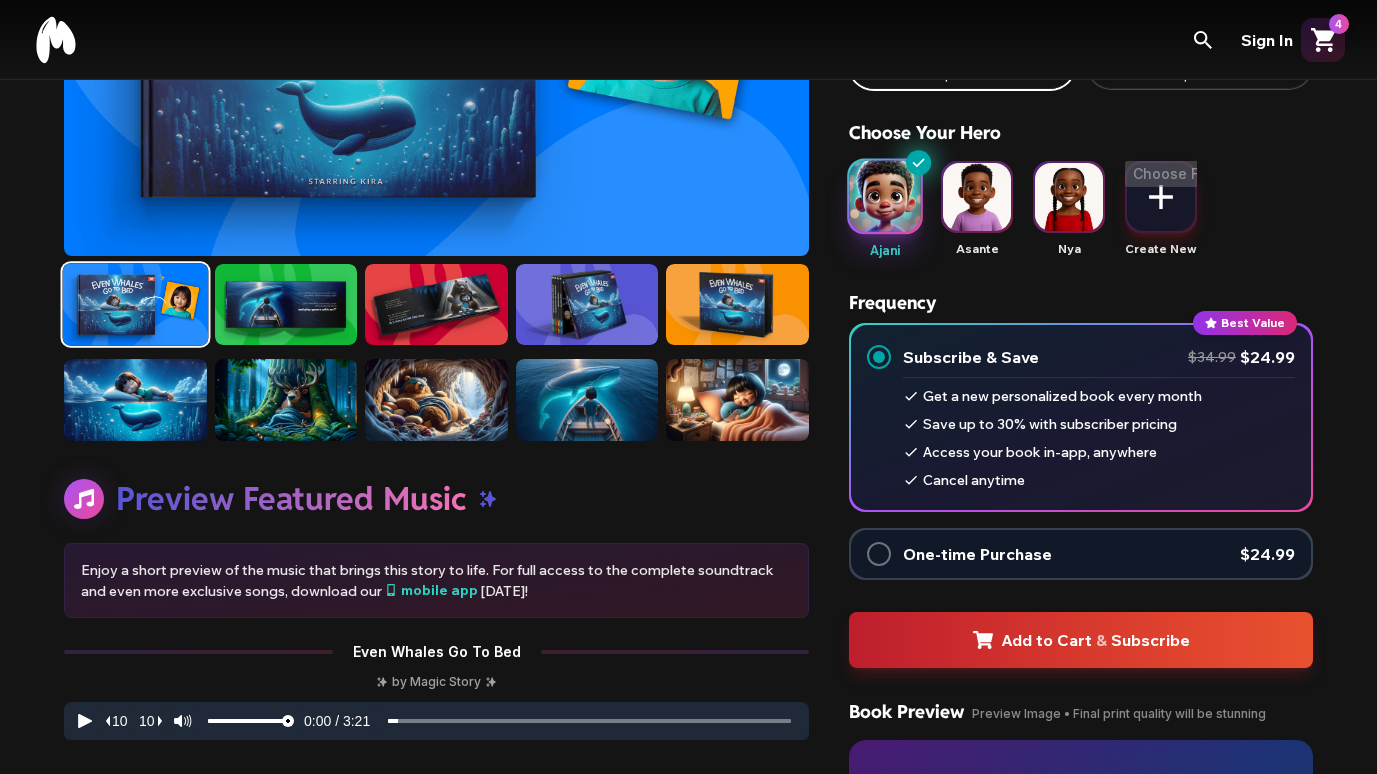 scroll, scrollTop: 300, scrollLeft: 0, axis: vertical 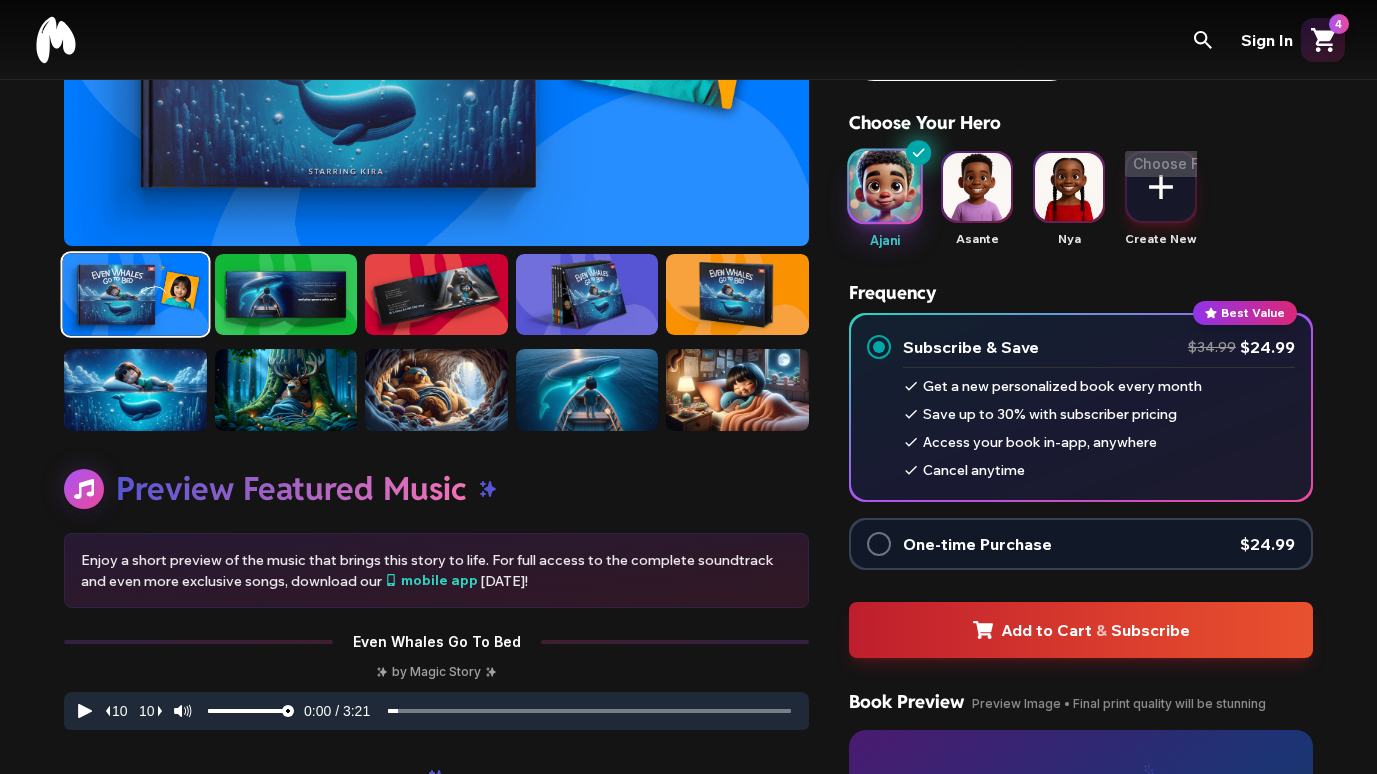 click on "One-time Purchase" at bounding box center [977, 544] 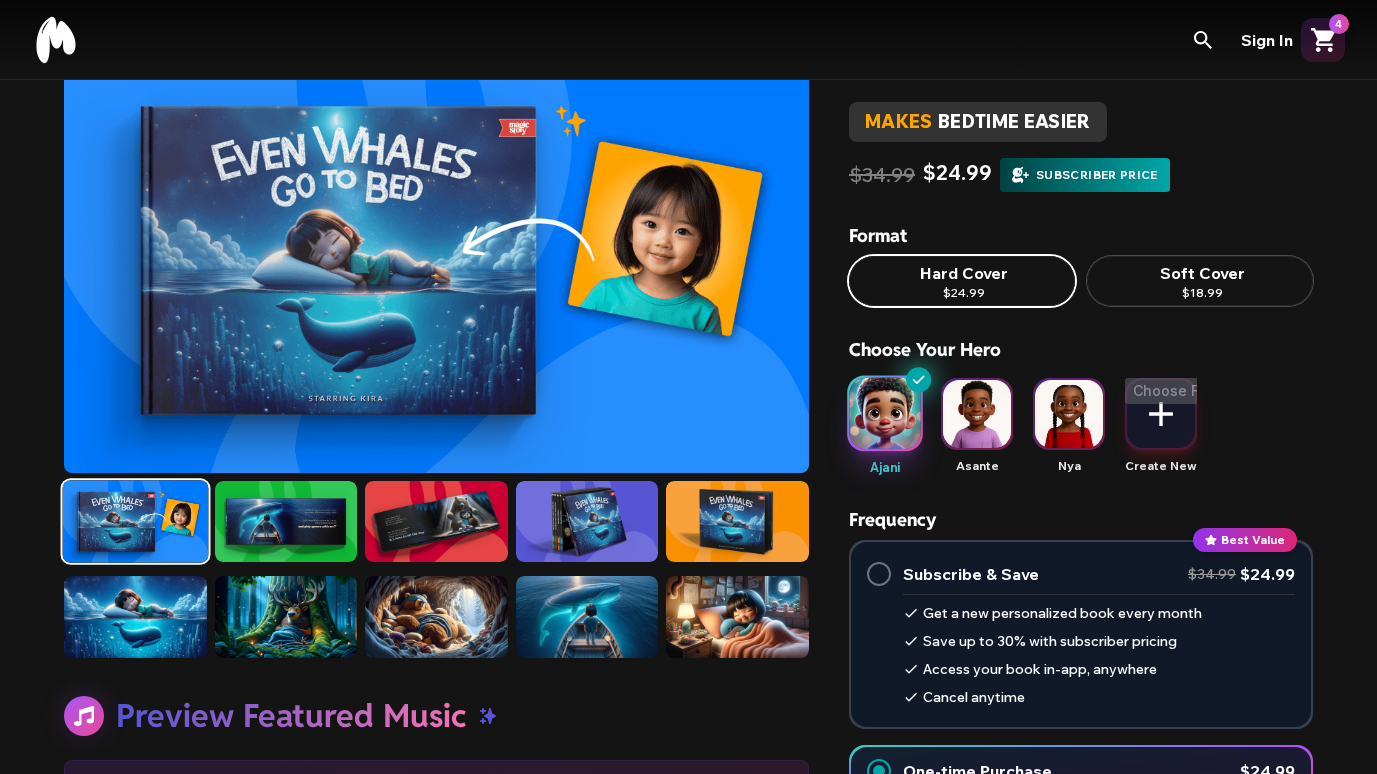 scroll, scrollTop: 0, scrollLeft: 0, axis: both 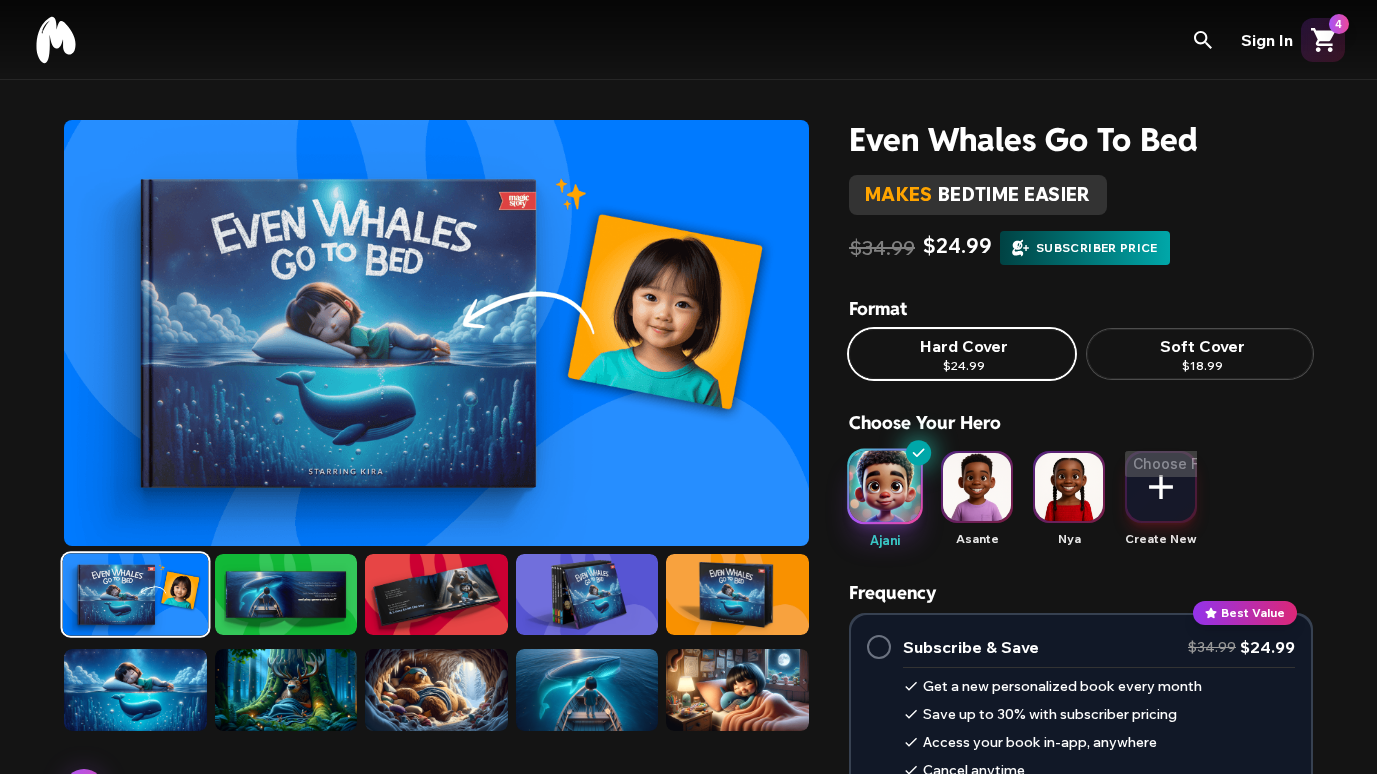 click at bounding box center [977, 487] 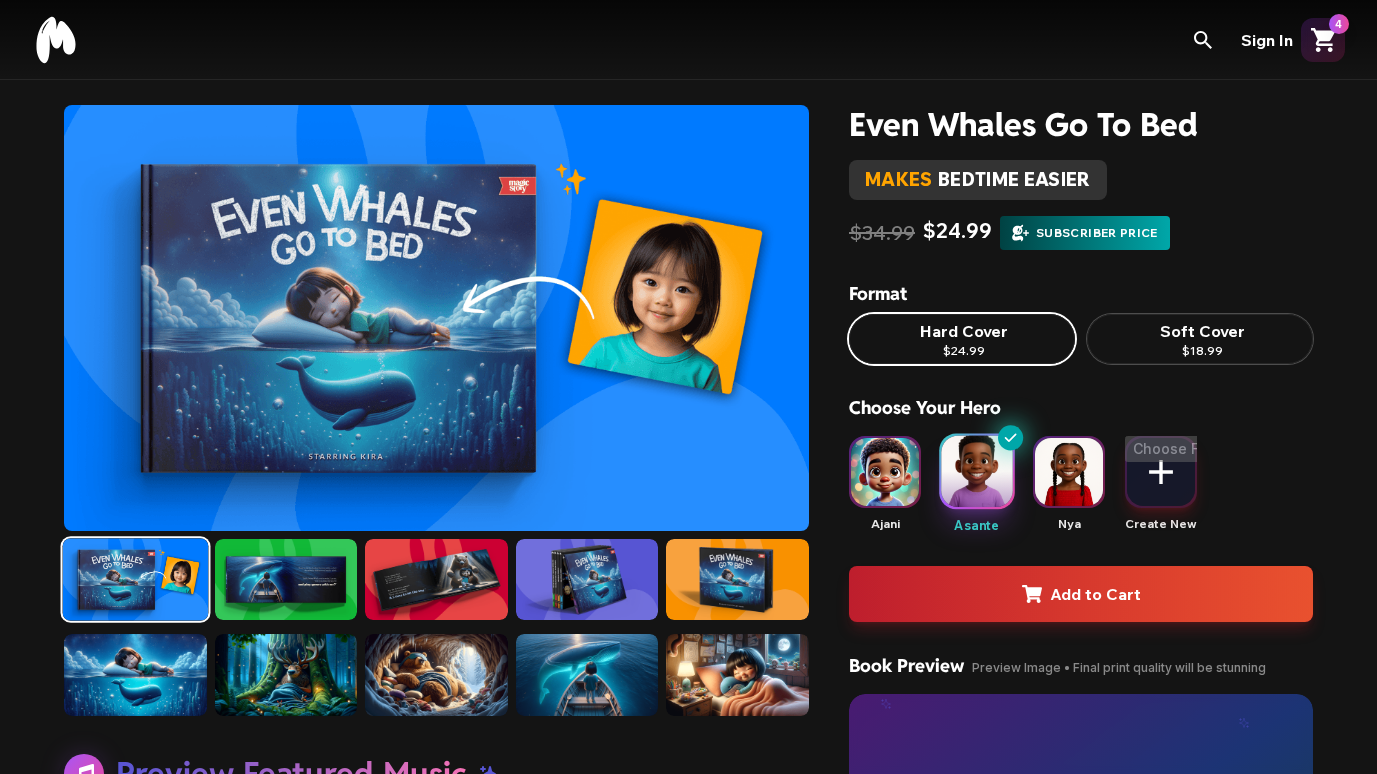 scroll, scrollTop: 0, scrollLeft: 0, axis: both 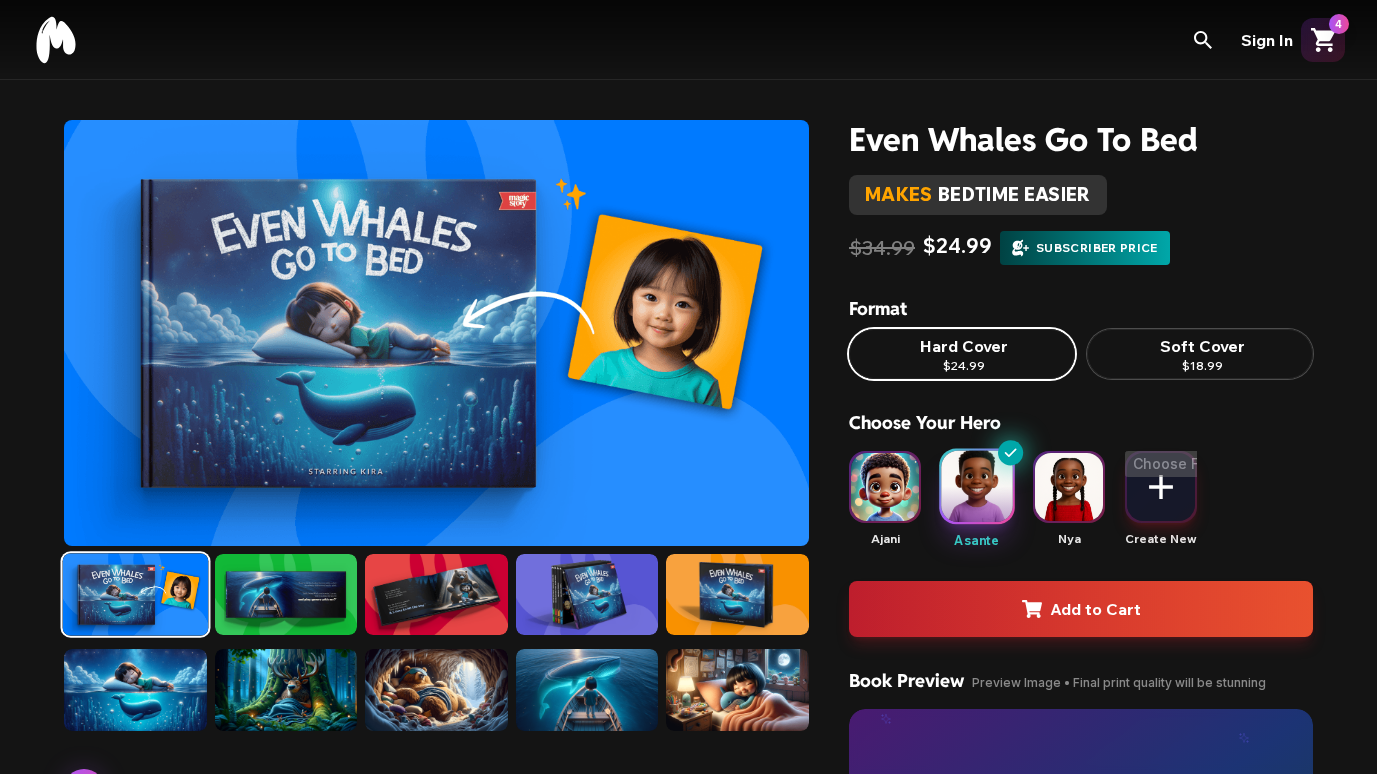 click at bounding box center [976, 486] 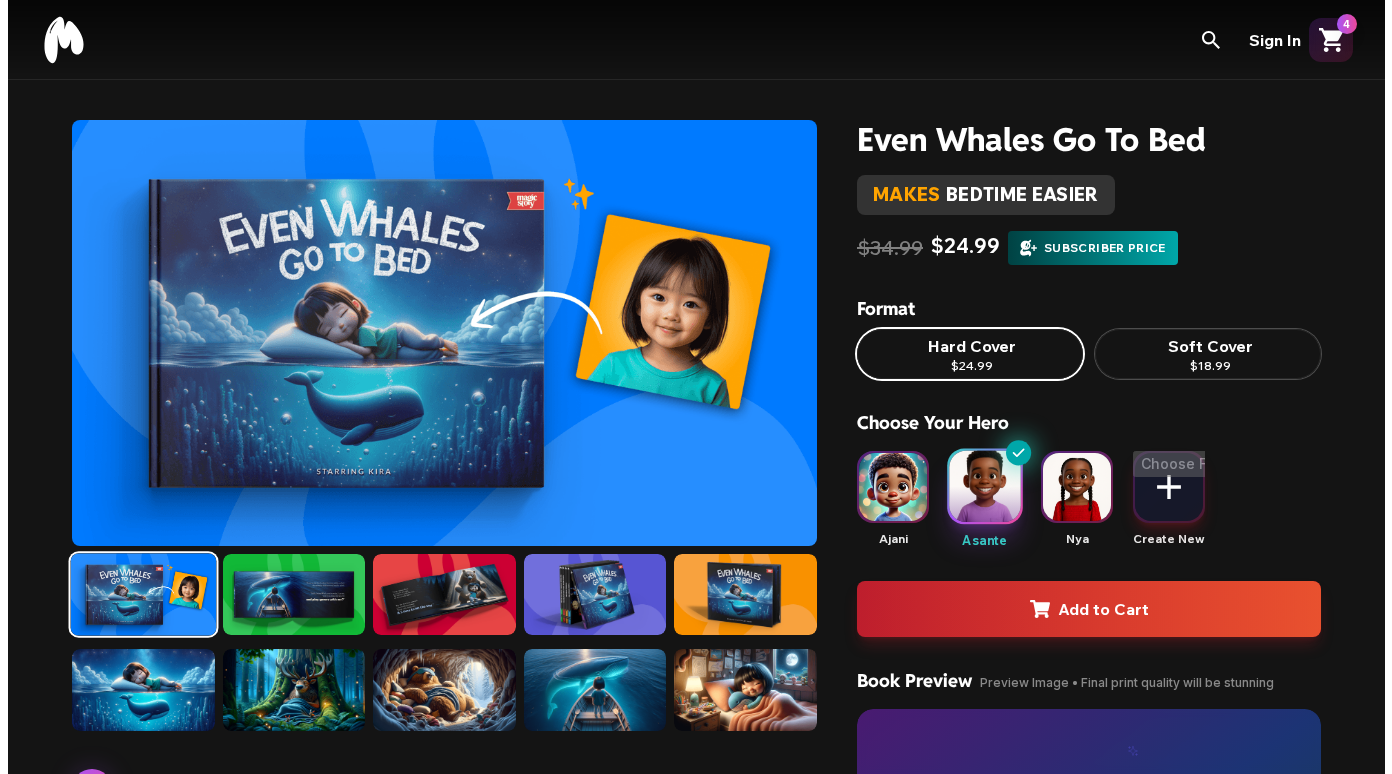 scroll, scrollTop: 0, scrollLeft: 0, axis: both 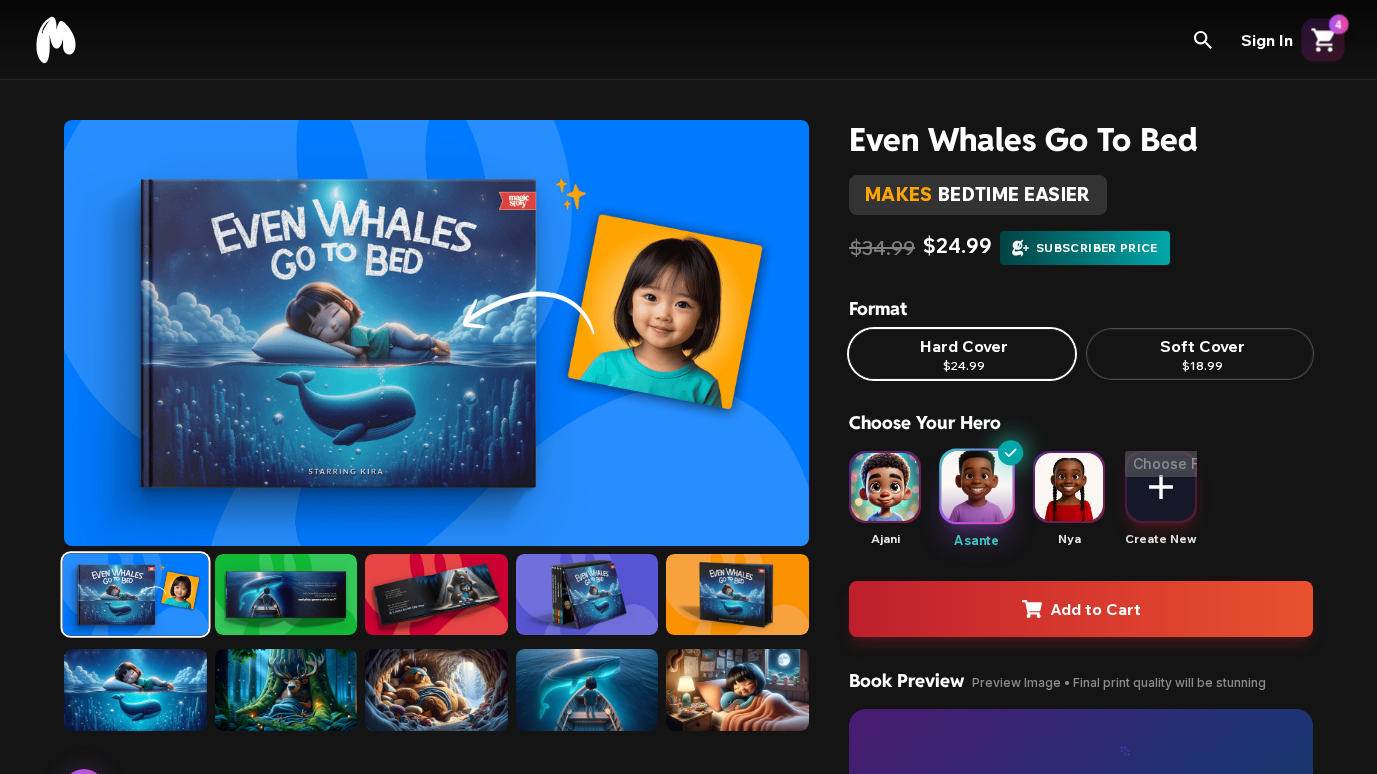 click 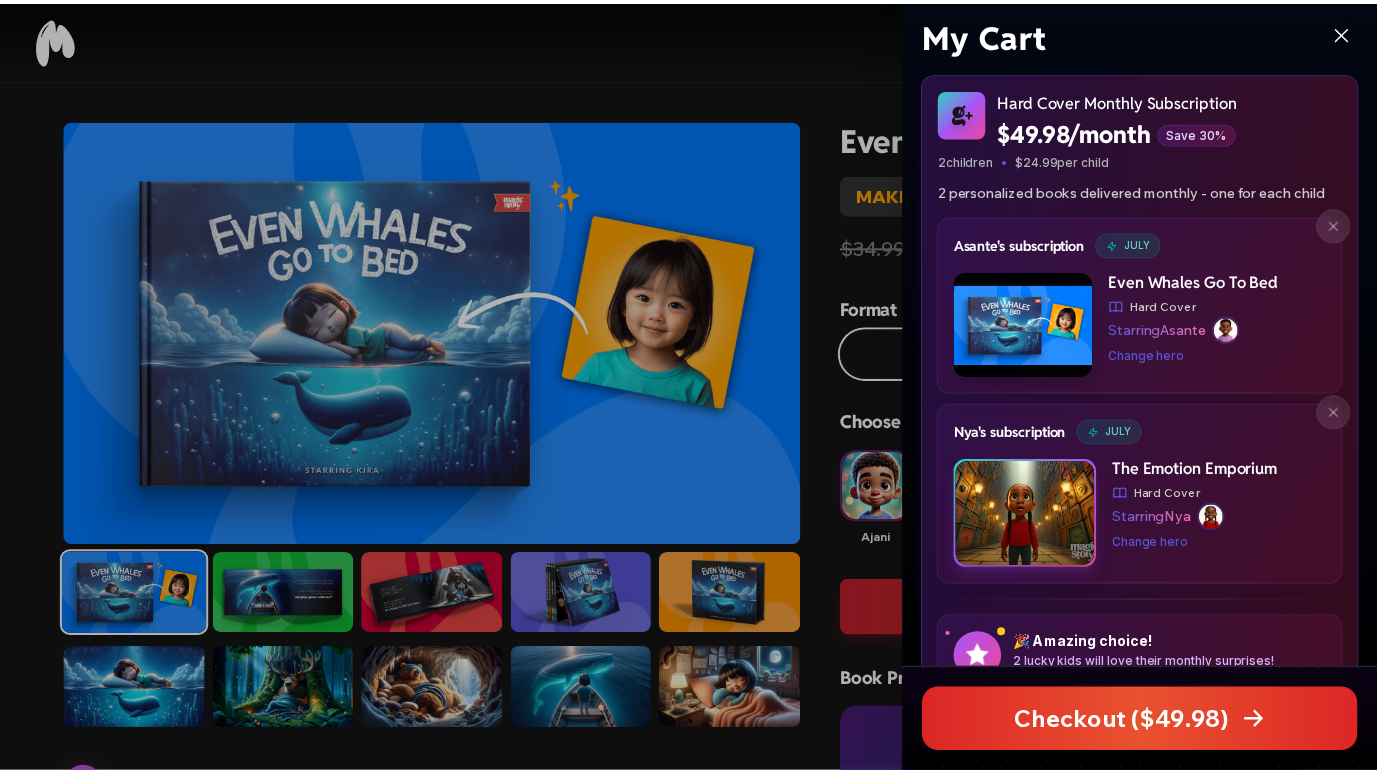 scroll, scrollTop: 0, scrollLeft: 0, axis: both 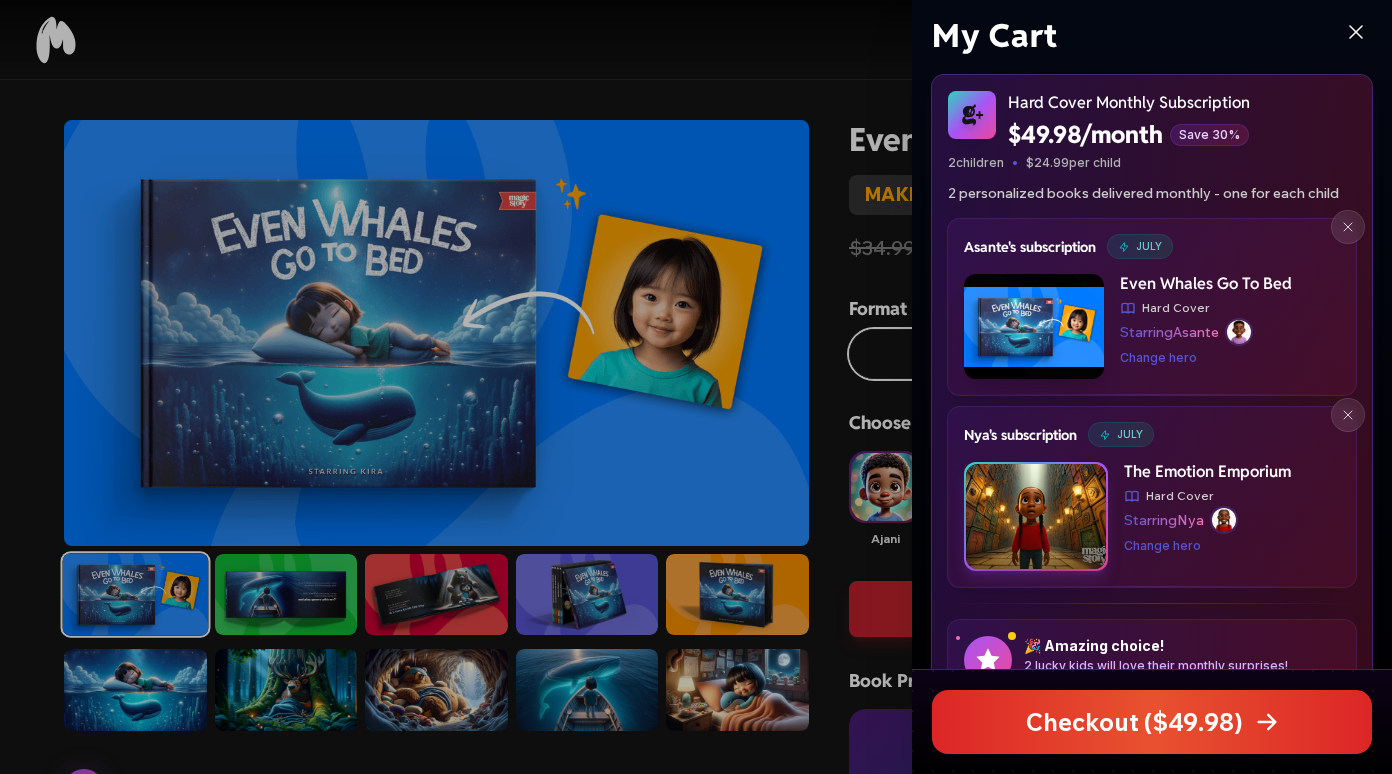 click at bounding box center (1034, 326) 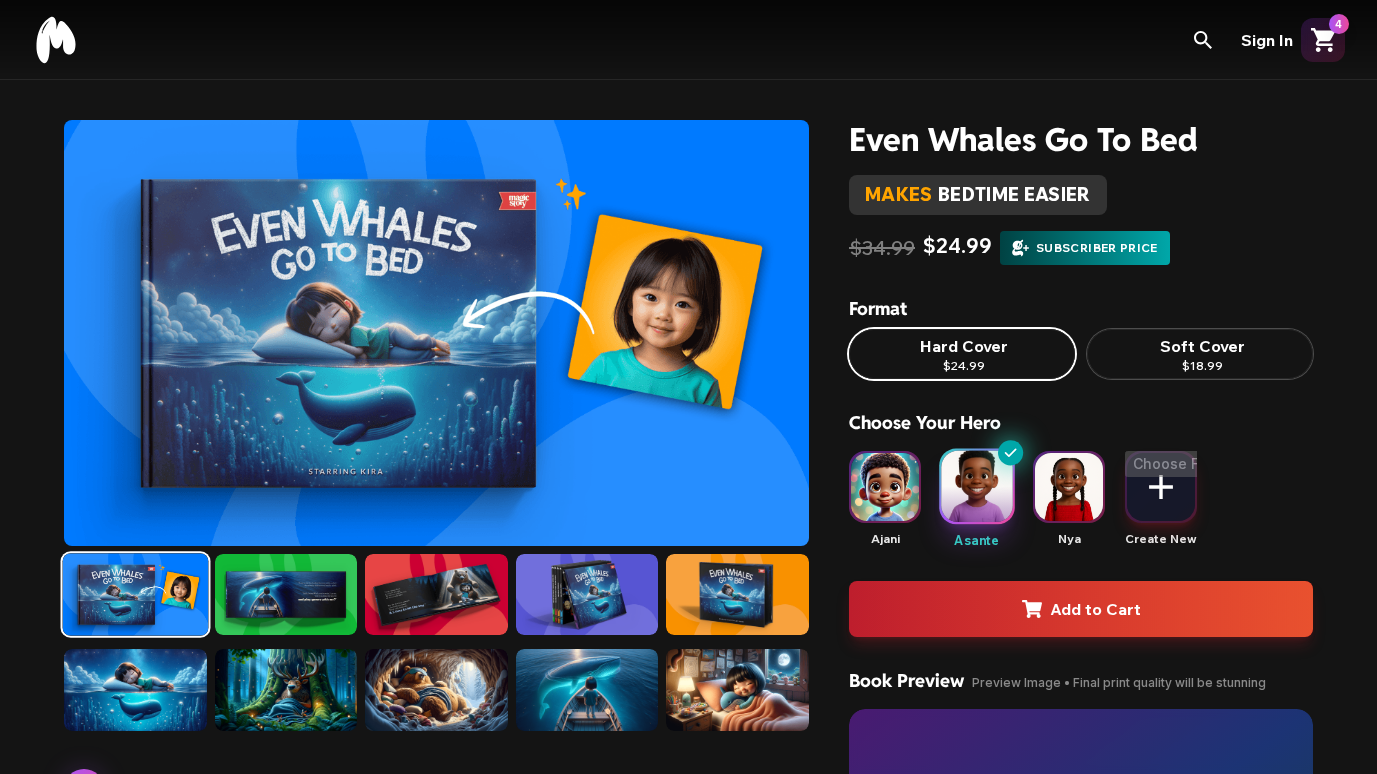 click on "Subscriber Price" at bounding box center (1085, 248) 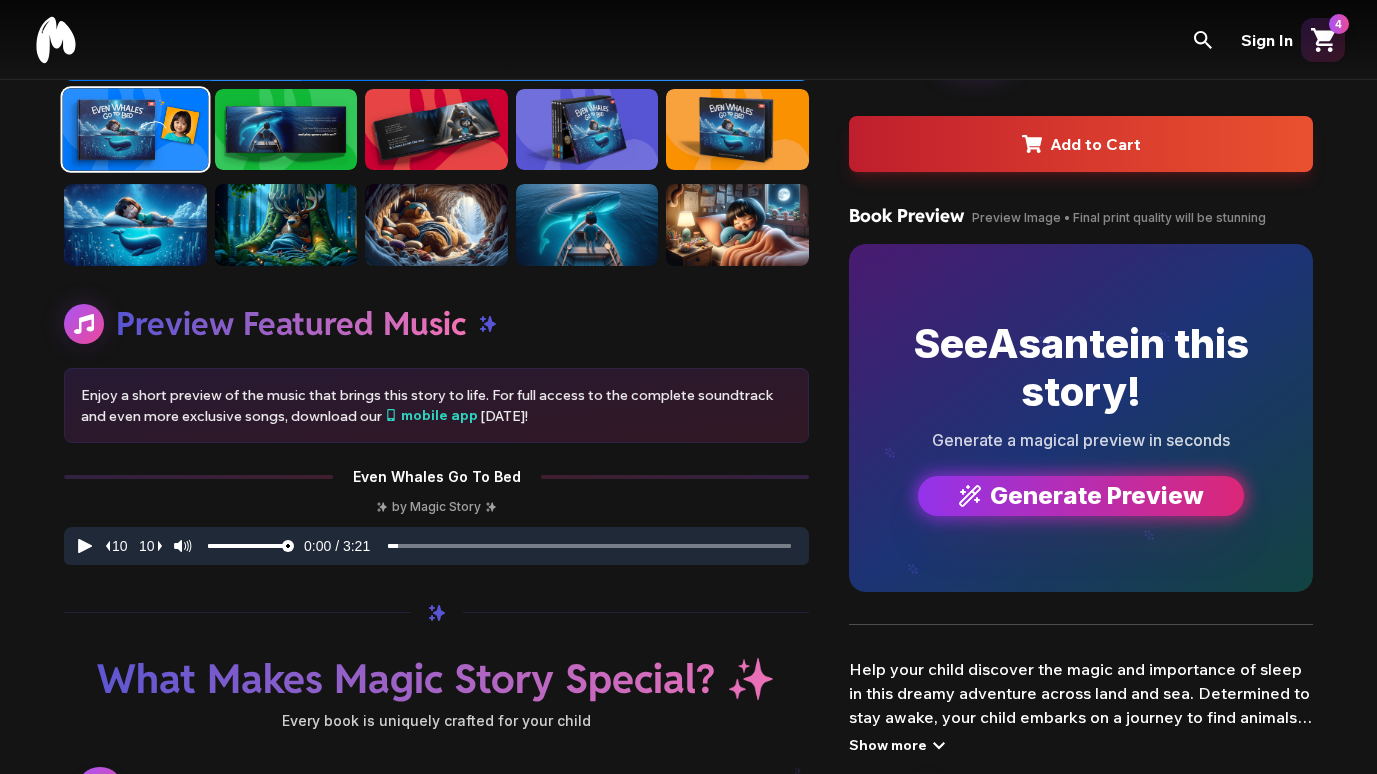 scroll, scrollTop: 500, scrollLeft: 0, axis: vertical 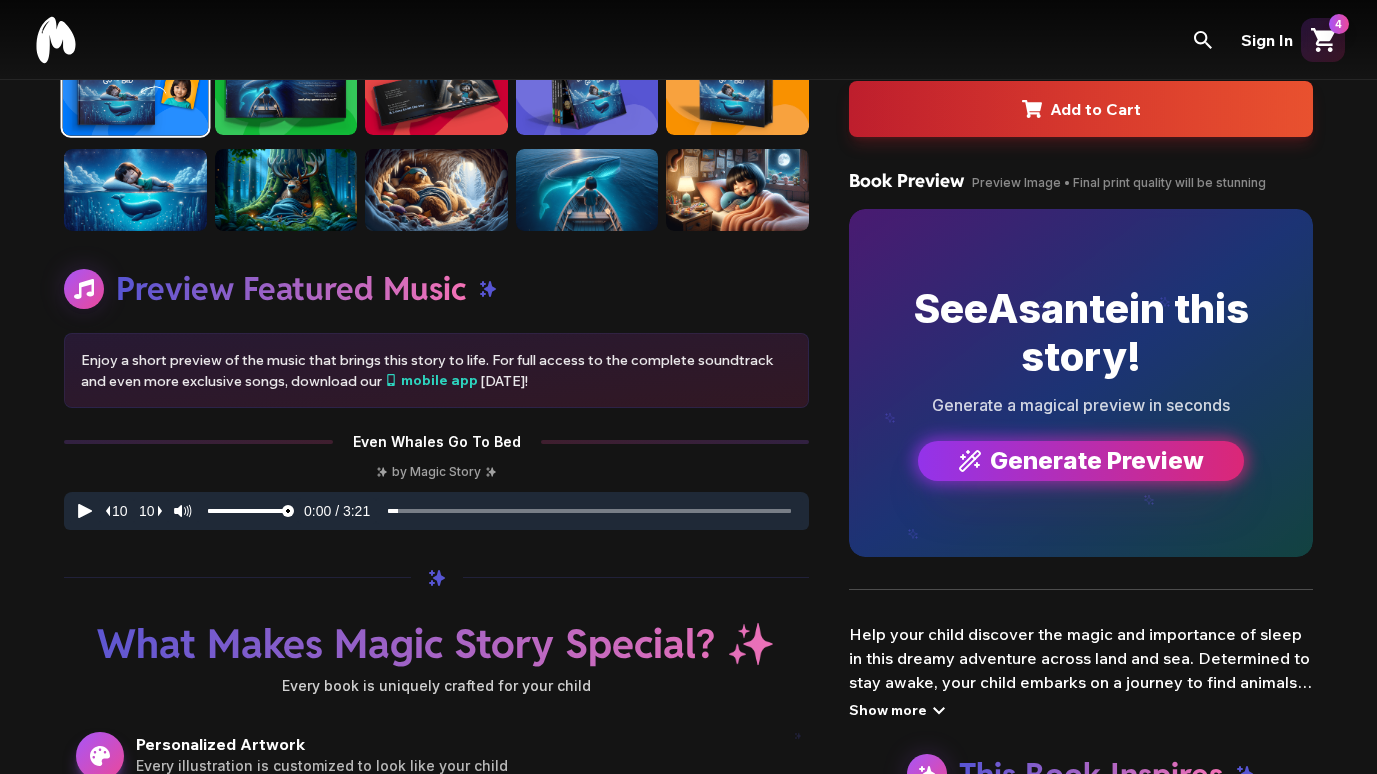 click on "Generate Preview" at bounding box center (1081, 461) 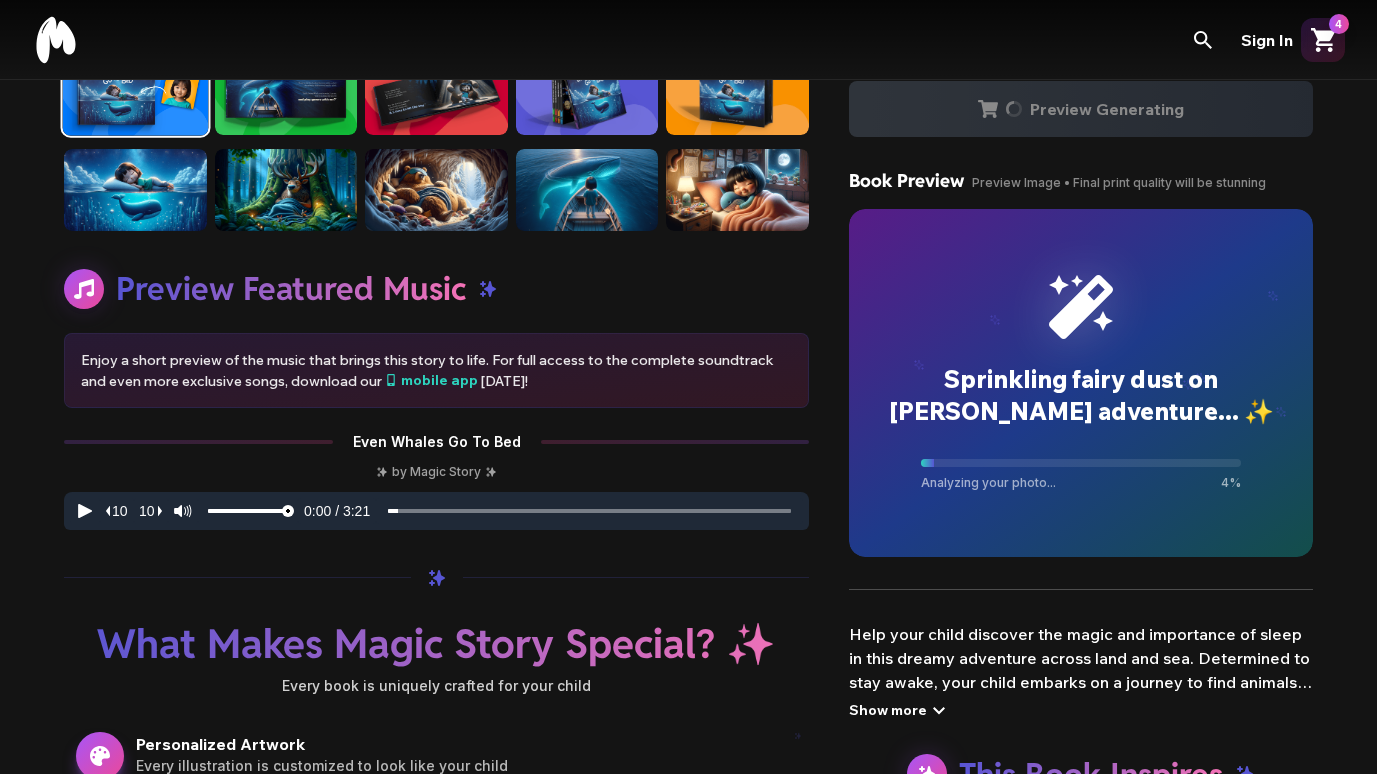 click 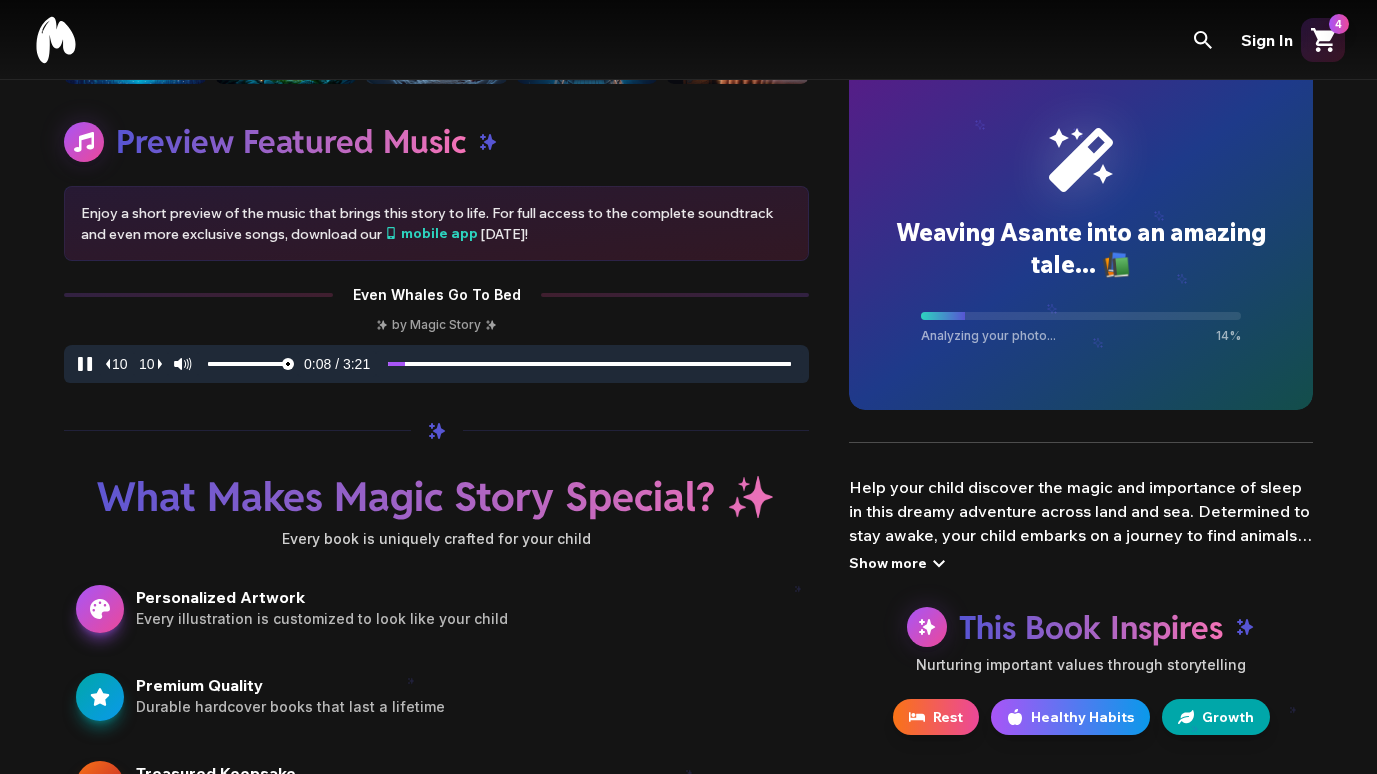 scroll, scrollTop: 600, scrollLeft: 0, axis: vertical 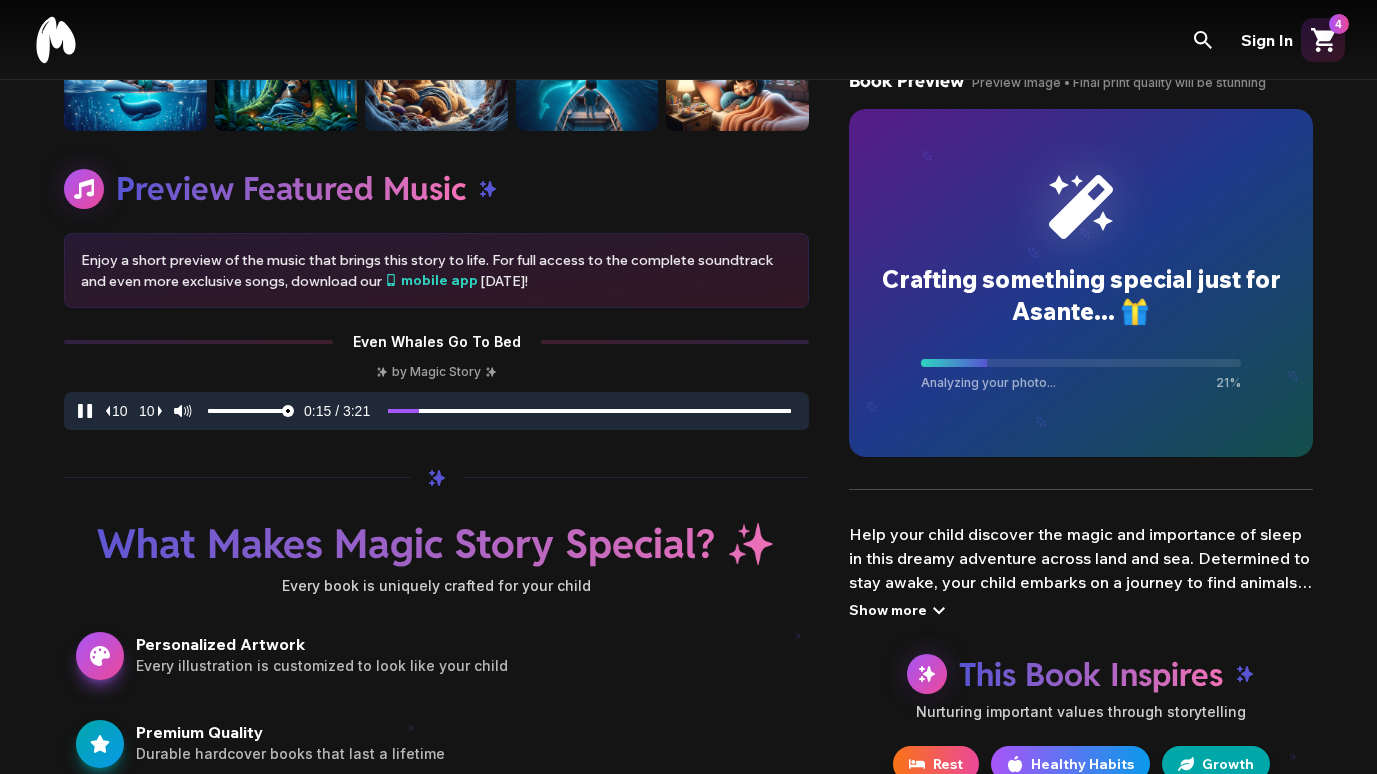 click 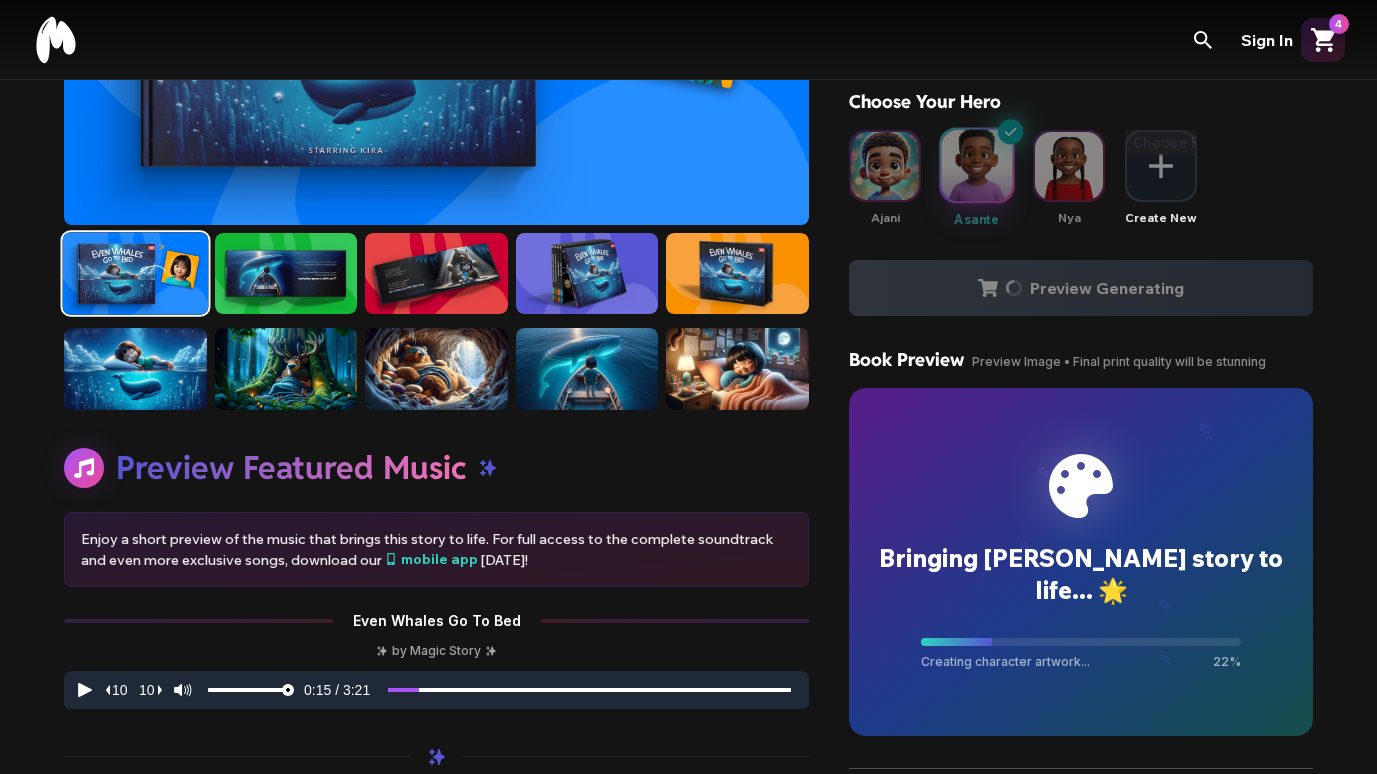 scroll, scrollTop: 300, scrollLeft: 0, axis: vertical 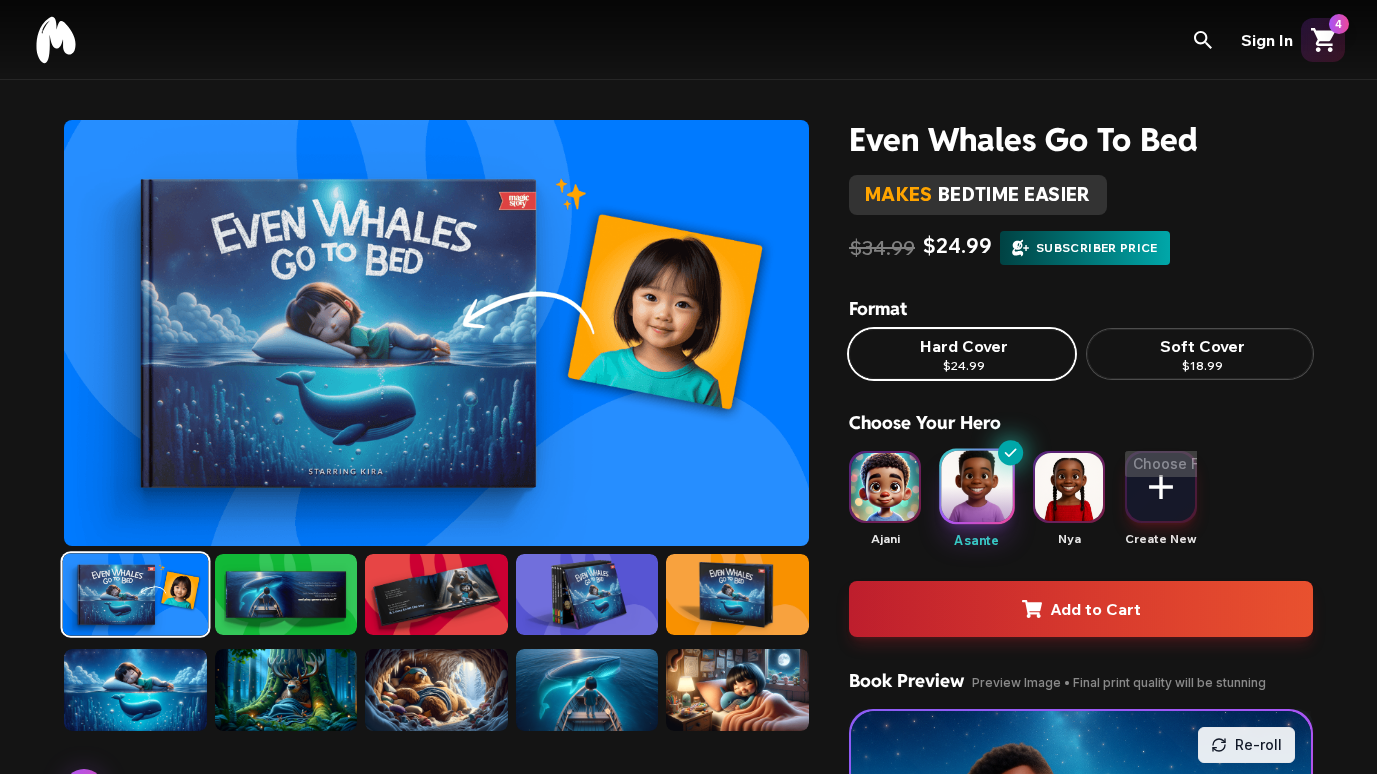 click on "Add to Cart" at bounding box center [1081, 609] 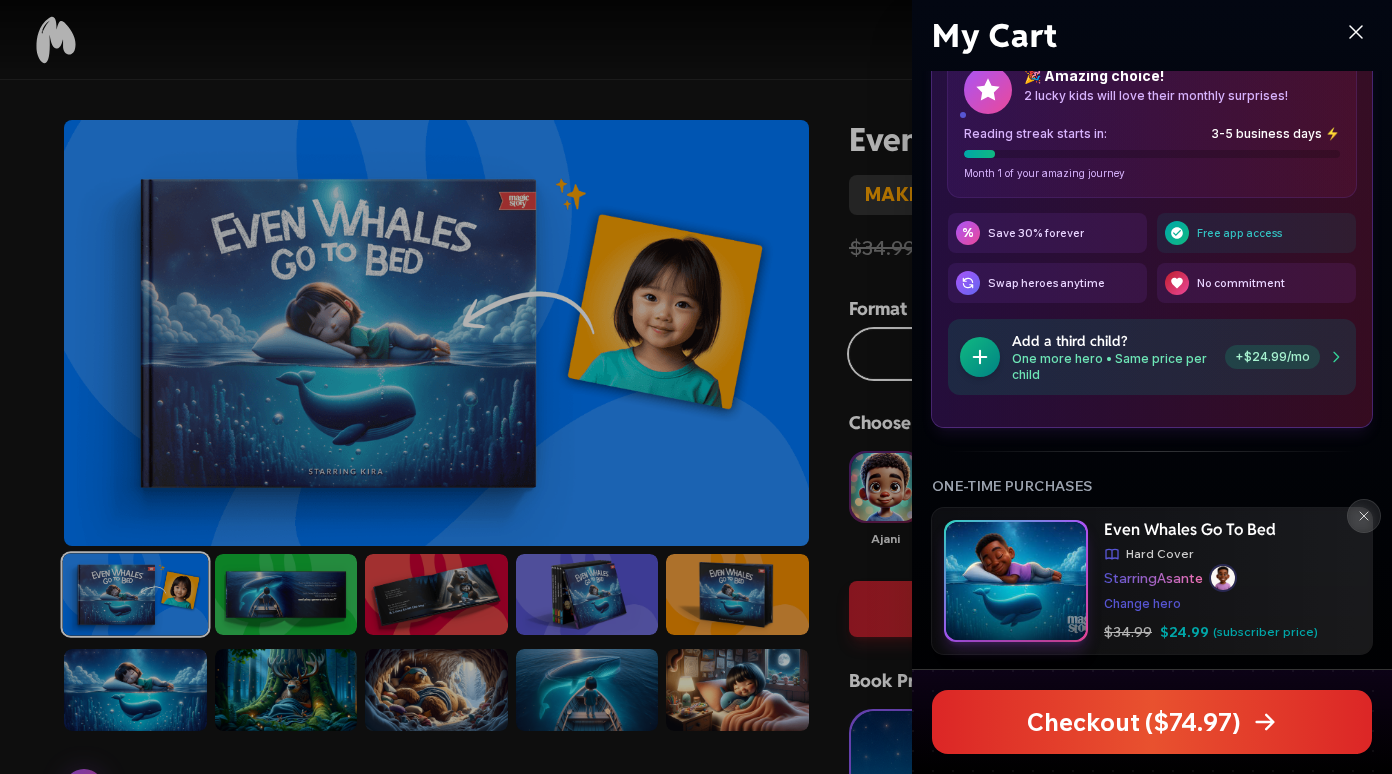 scroll, scrollTop: 575, scrollLeft: 0, axis: vertical 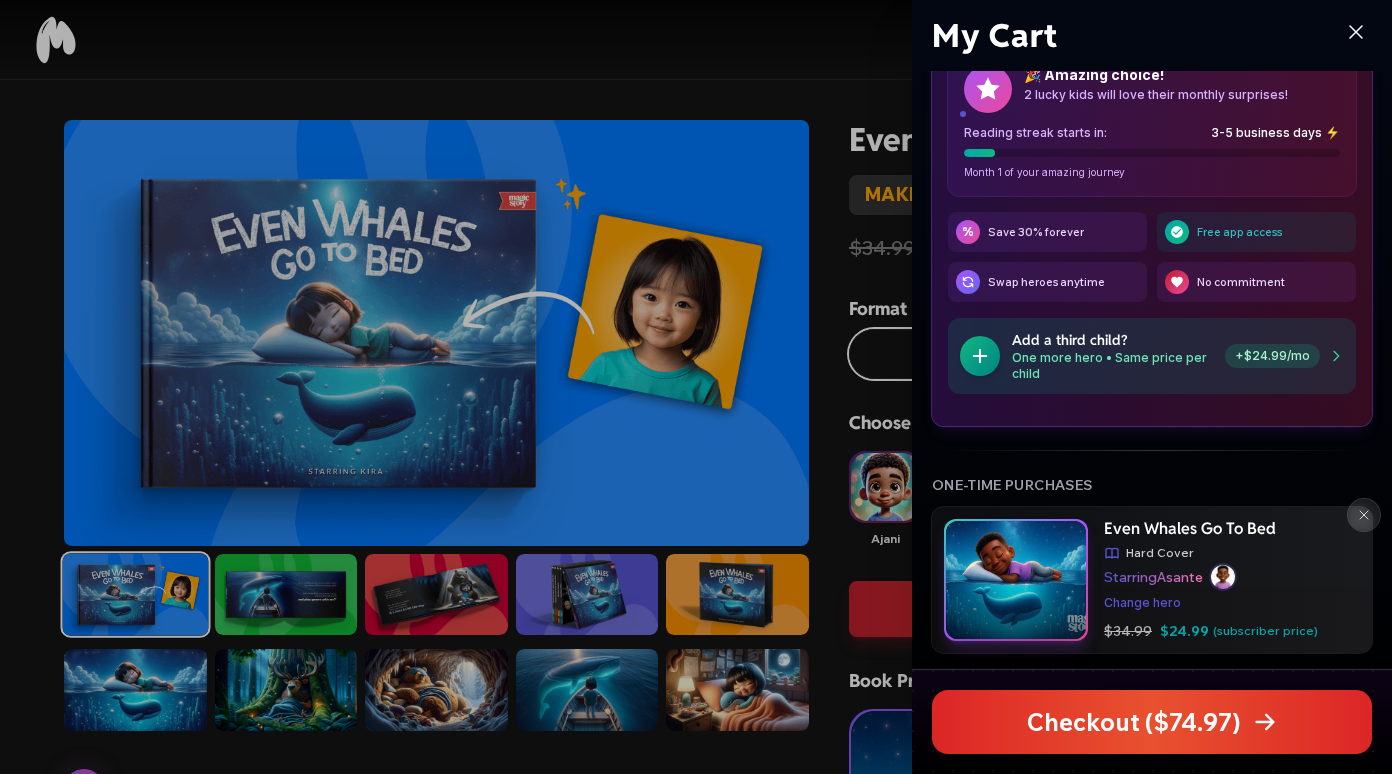 click on "Starring  [PERSON_NAME]" at bounding box center [1153, 577] 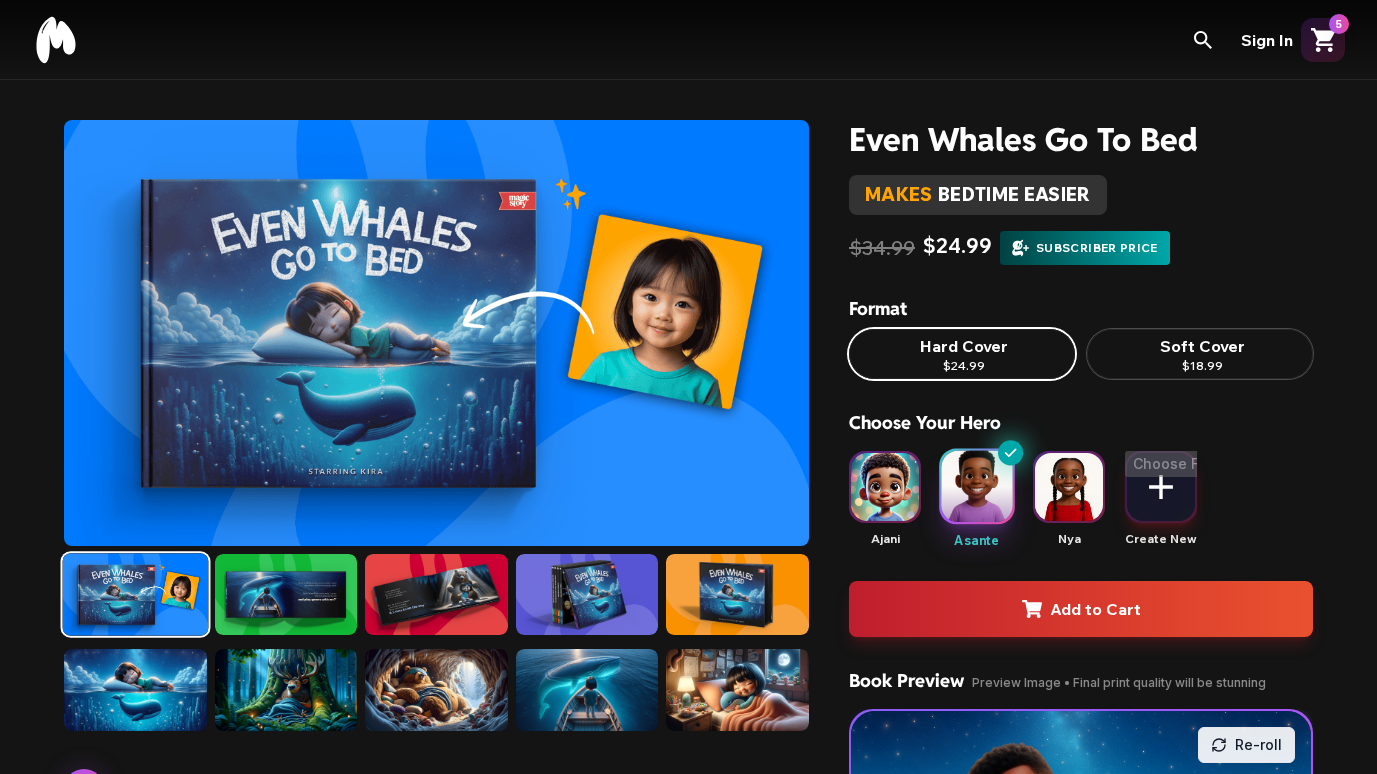 click on "Add to Cart" at bounding box center [1081, 609] 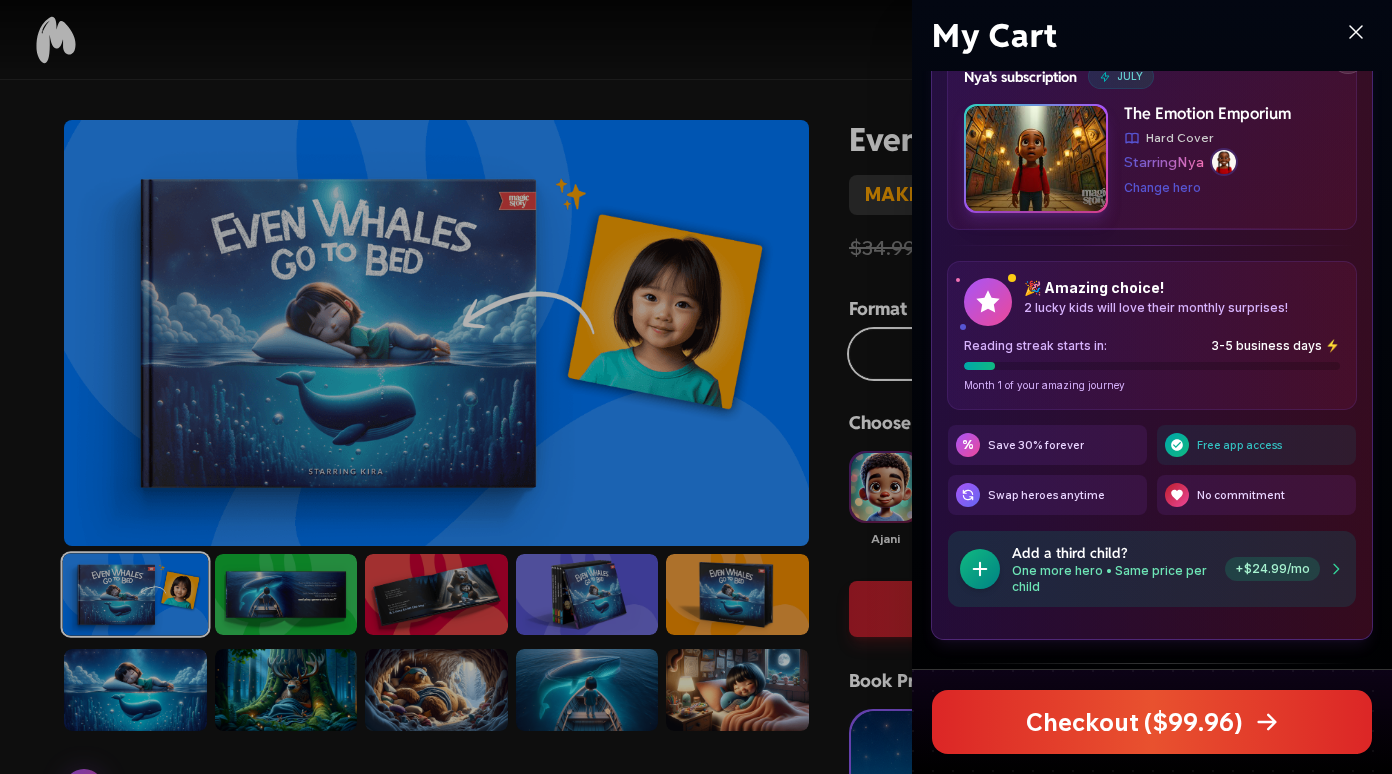 scroll, scrollTop: 575, scrollLeft: 0, axis: vertical 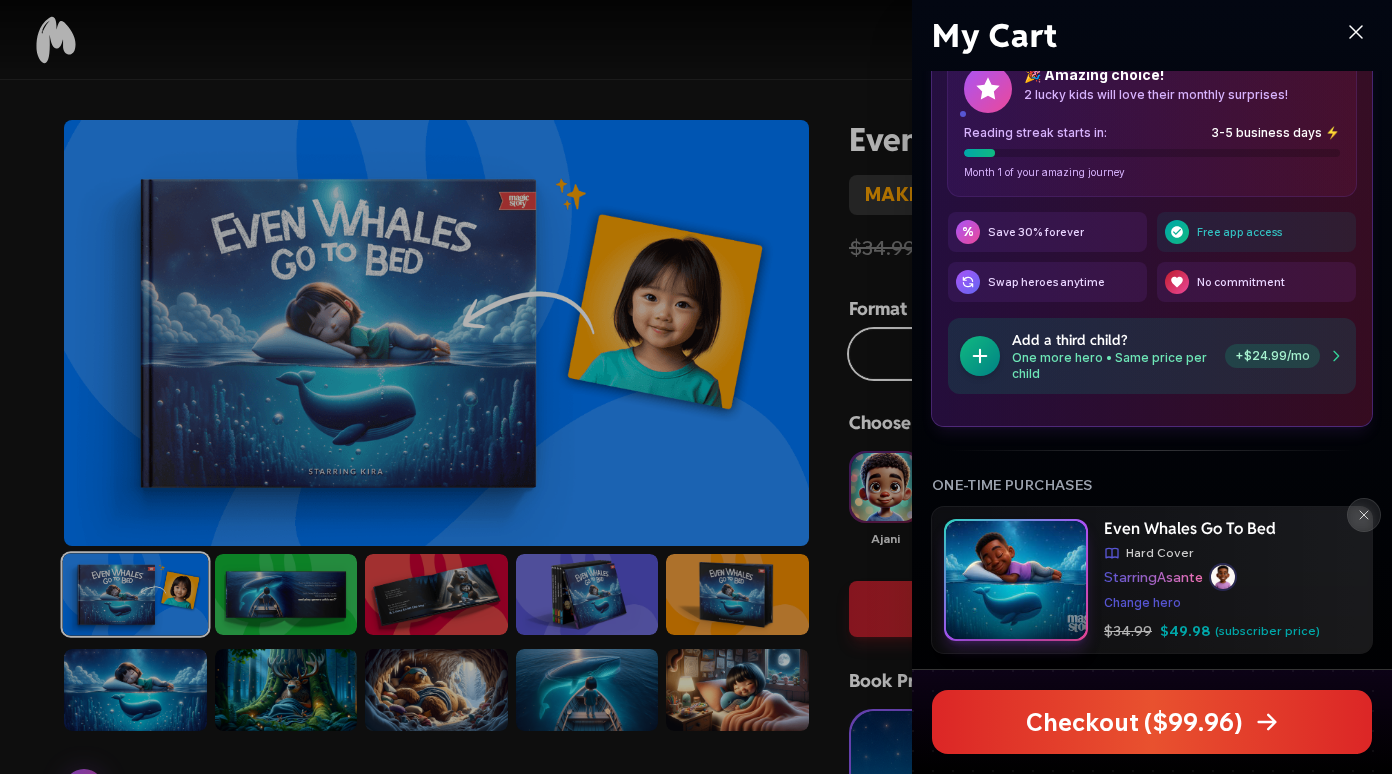 click on "Checkout ($ 99.96 )" at bounding box center [1152, 722] 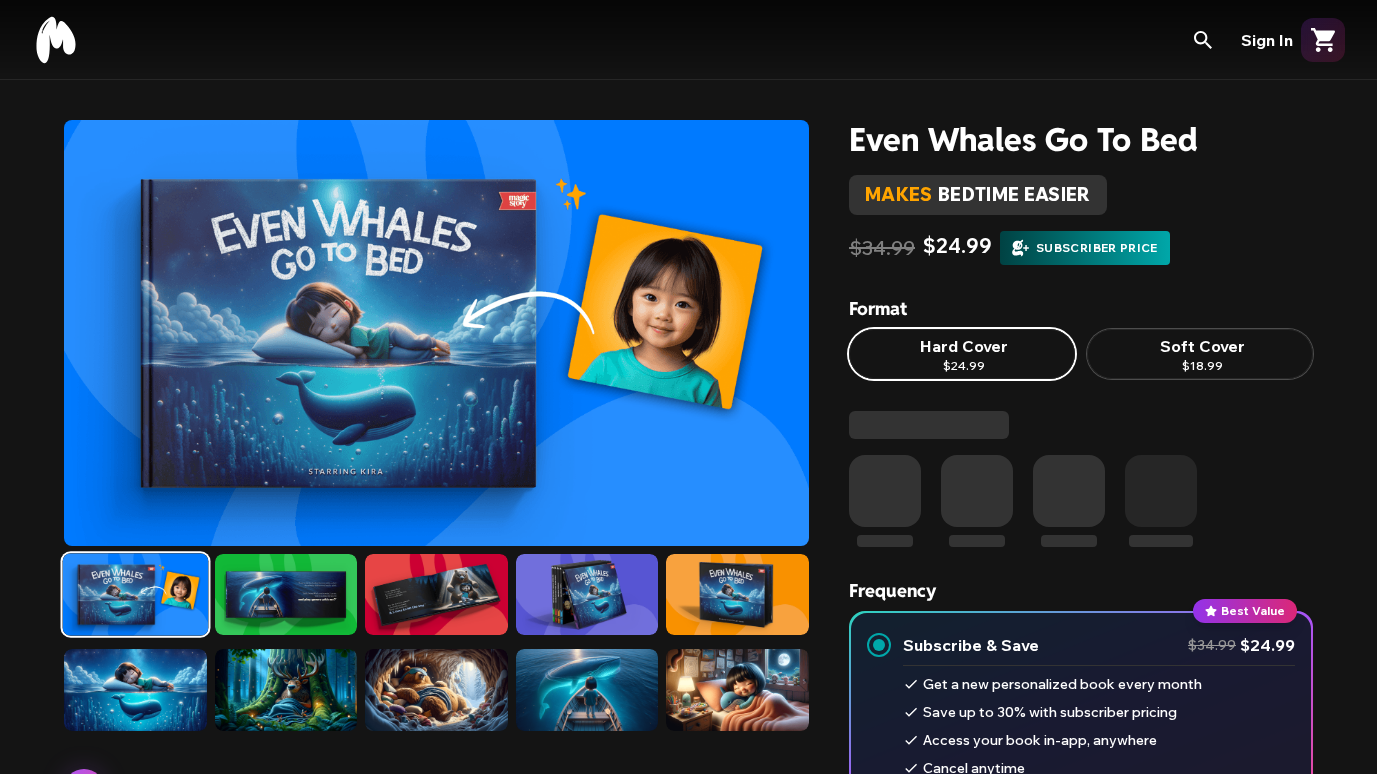 scroll, scrollTop: 0, scrollLeft: 0, axis: both 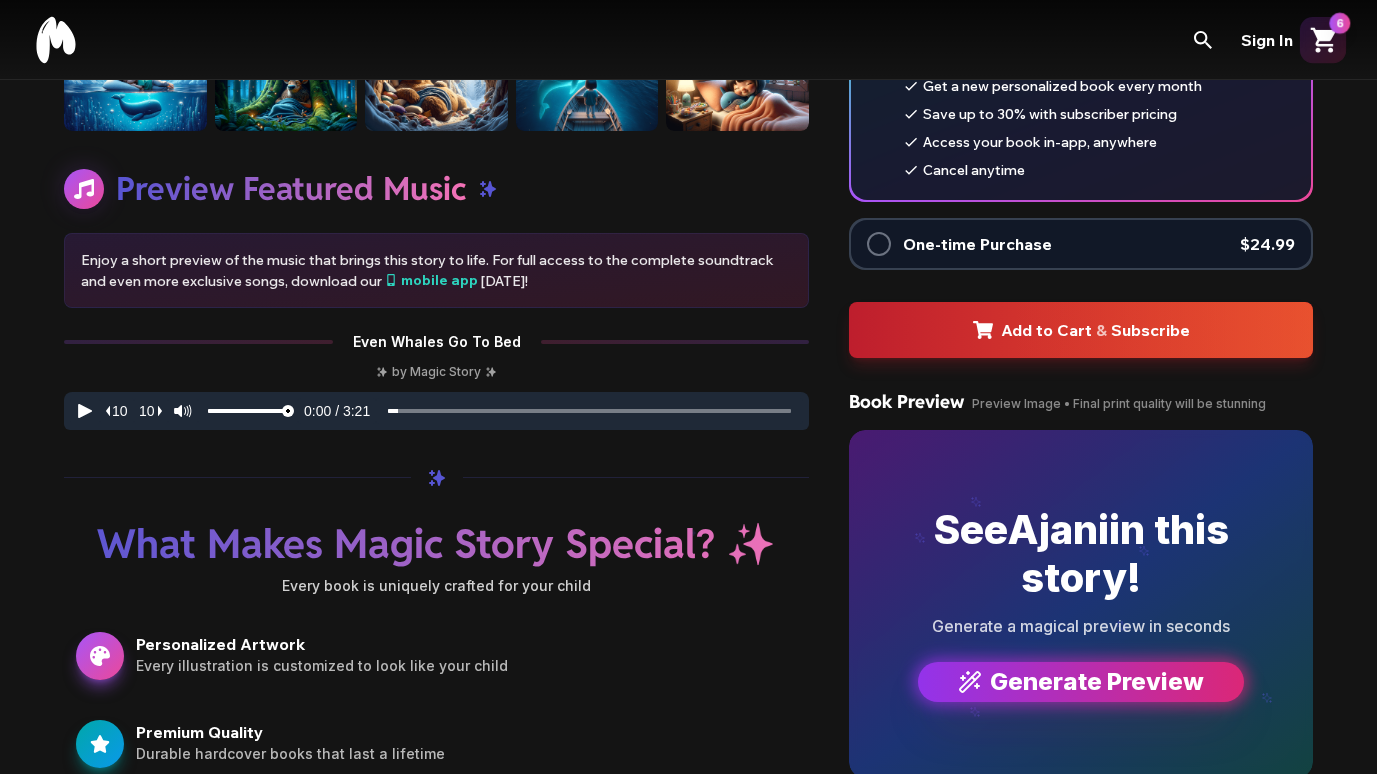 click on "6" at bounding box center [1323, 39] 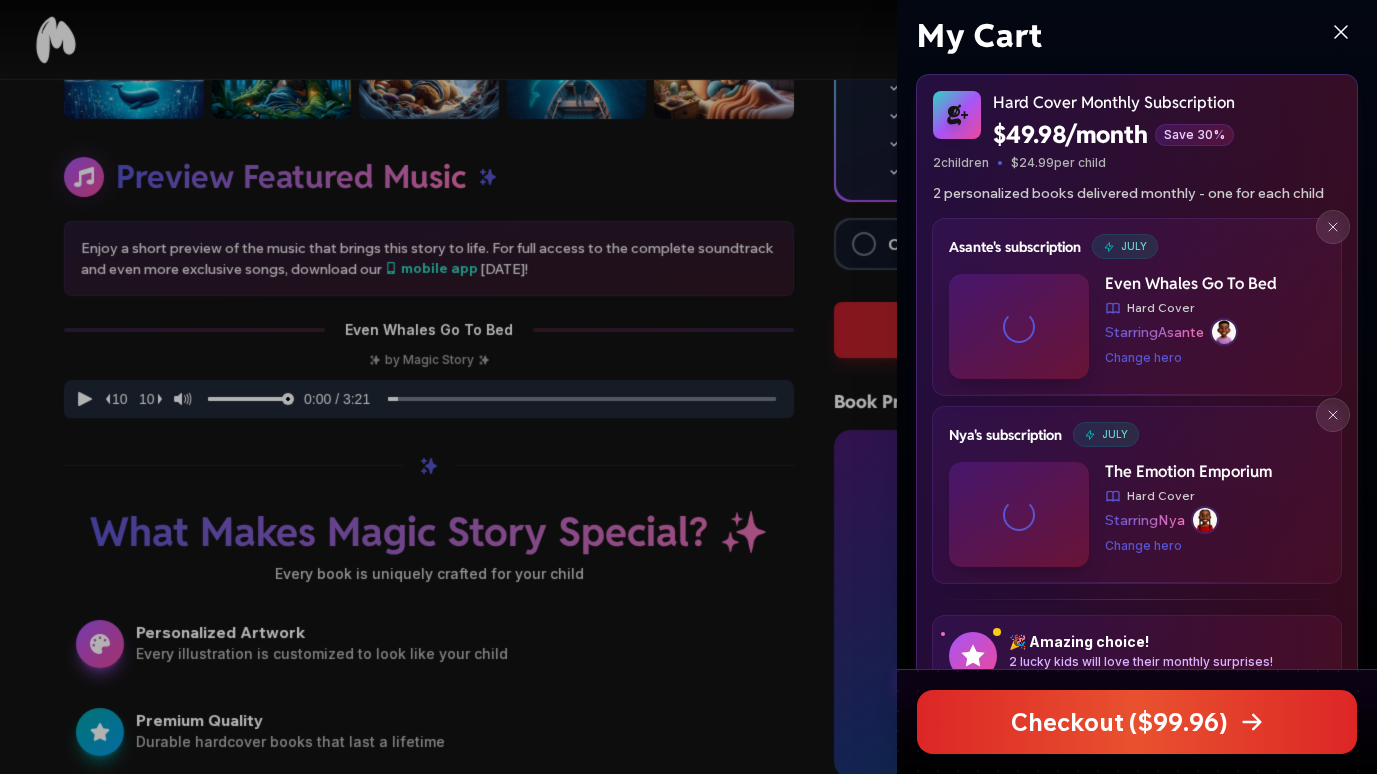 scroll, scrollTop: 608, scrollLeft: 0, axis: vertical 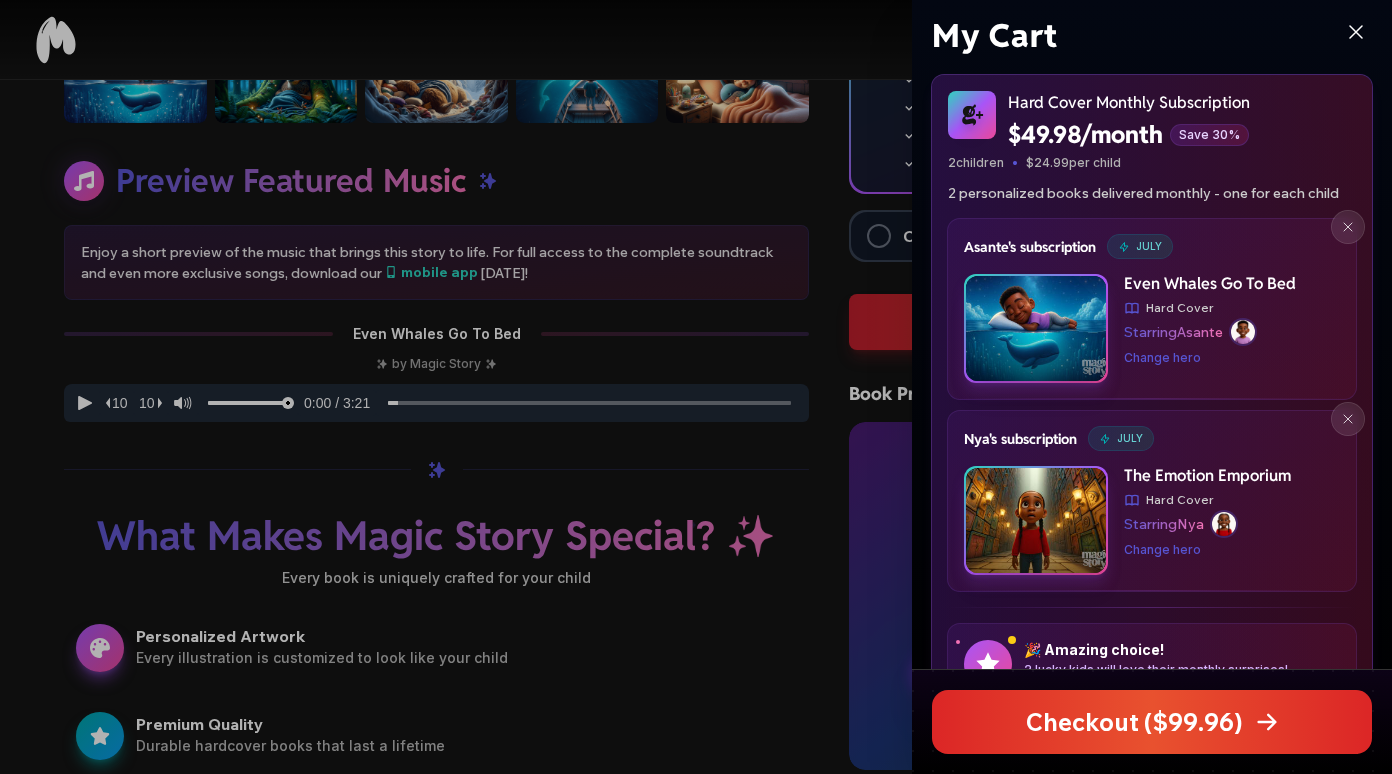 click 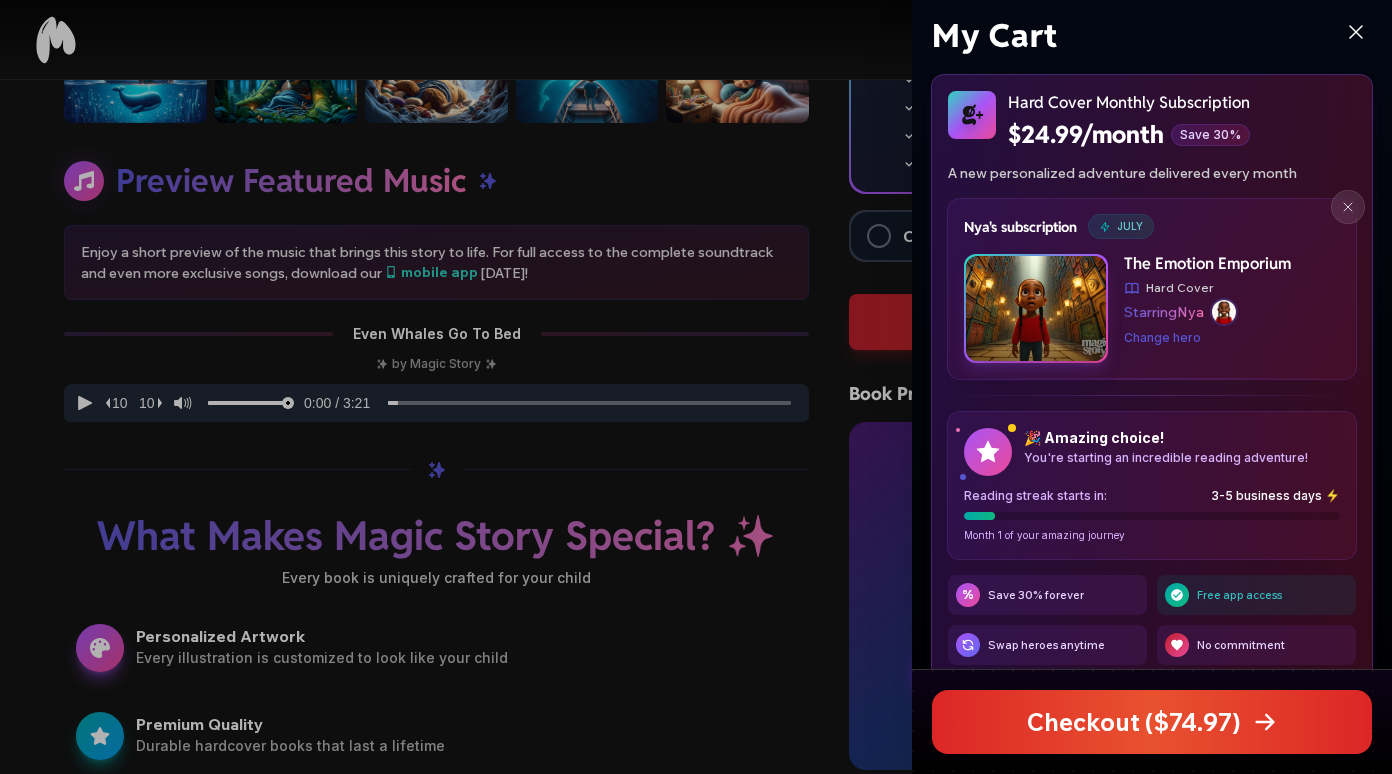 click 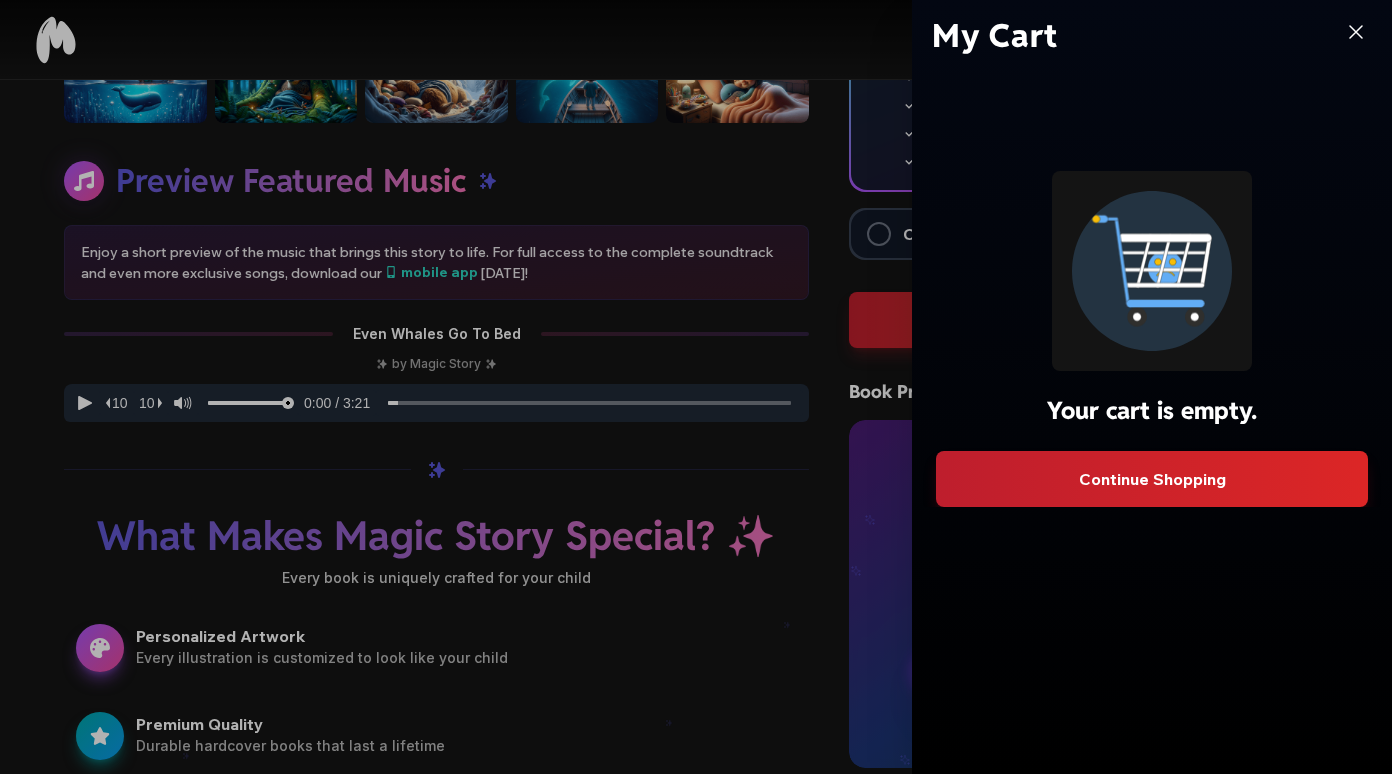 click on "Continue Shopping" at bounding box center [1152, 479] 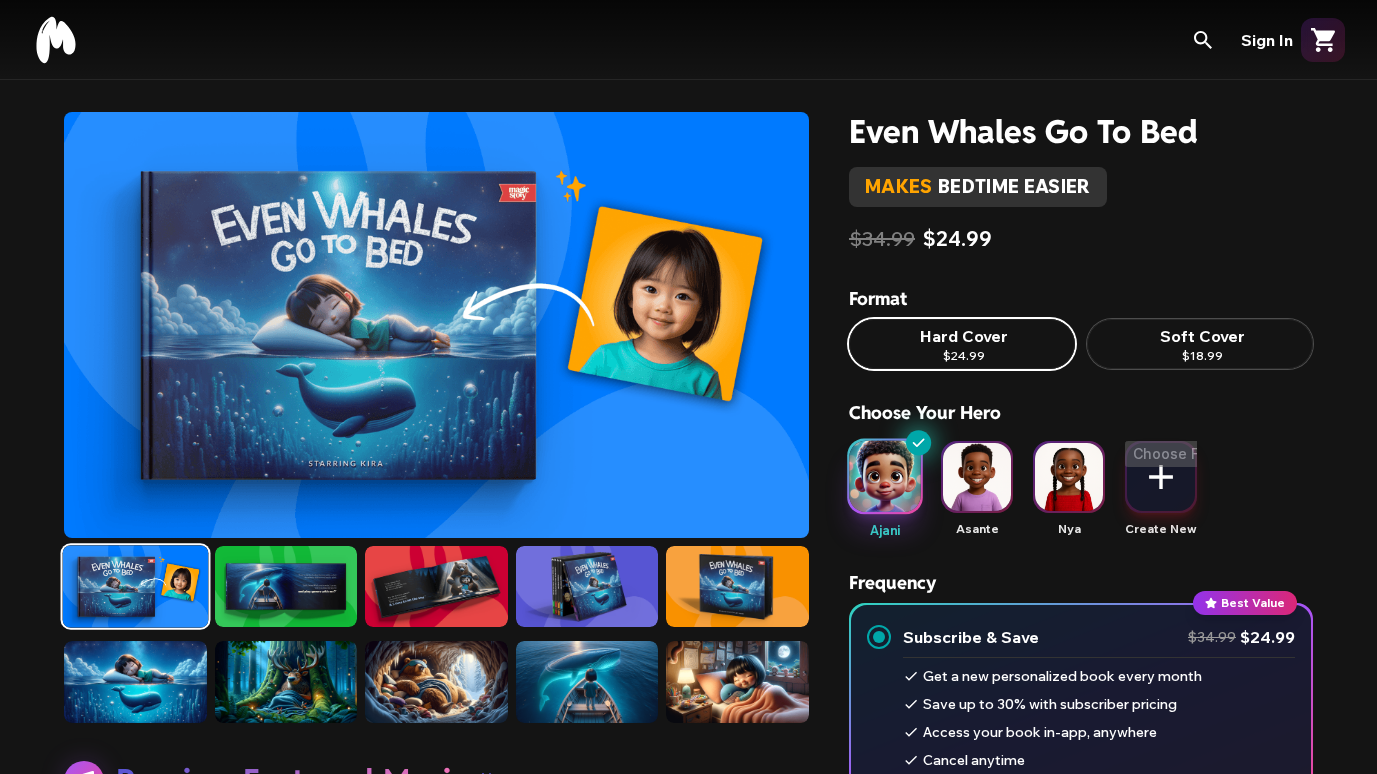 scroll, scrollTop: 0, scrollLeft: 0, axis: both 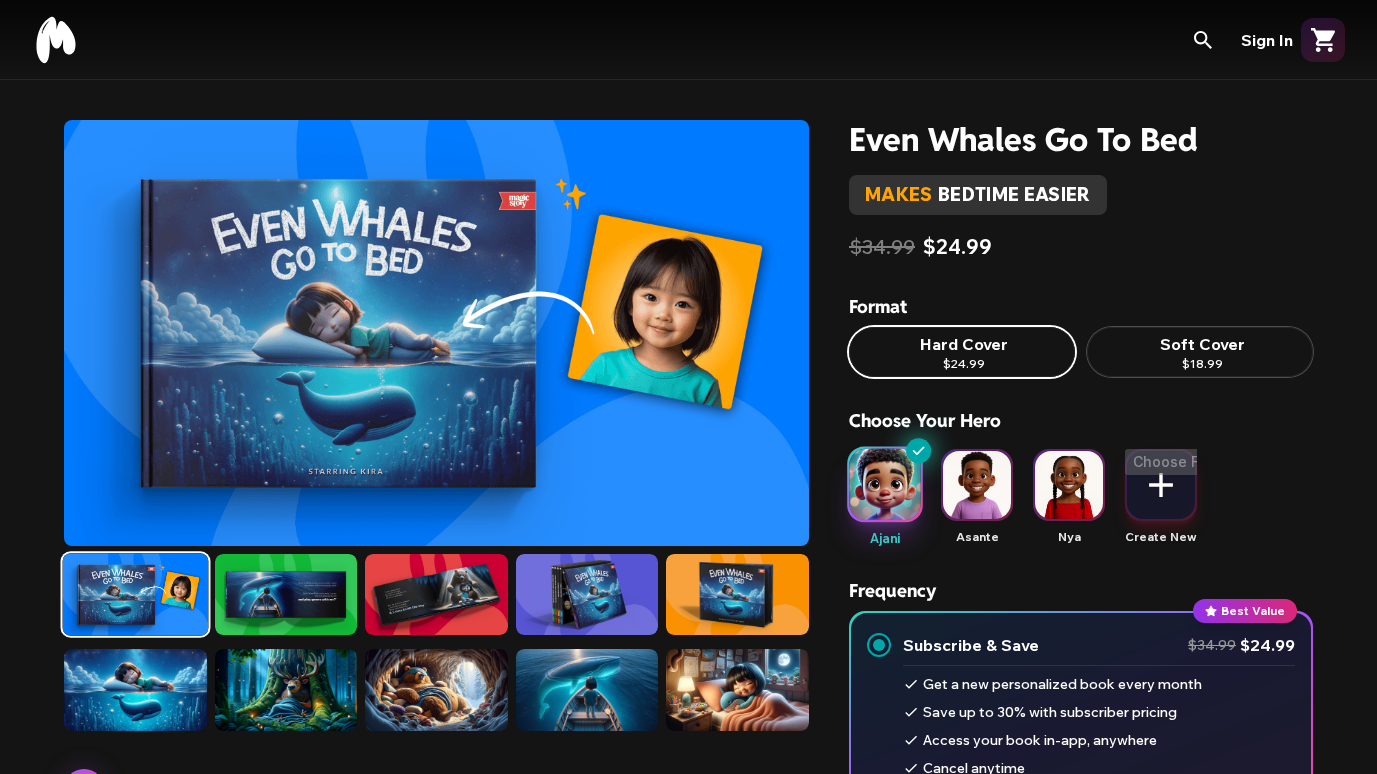 click at bounding box center (977, 485) 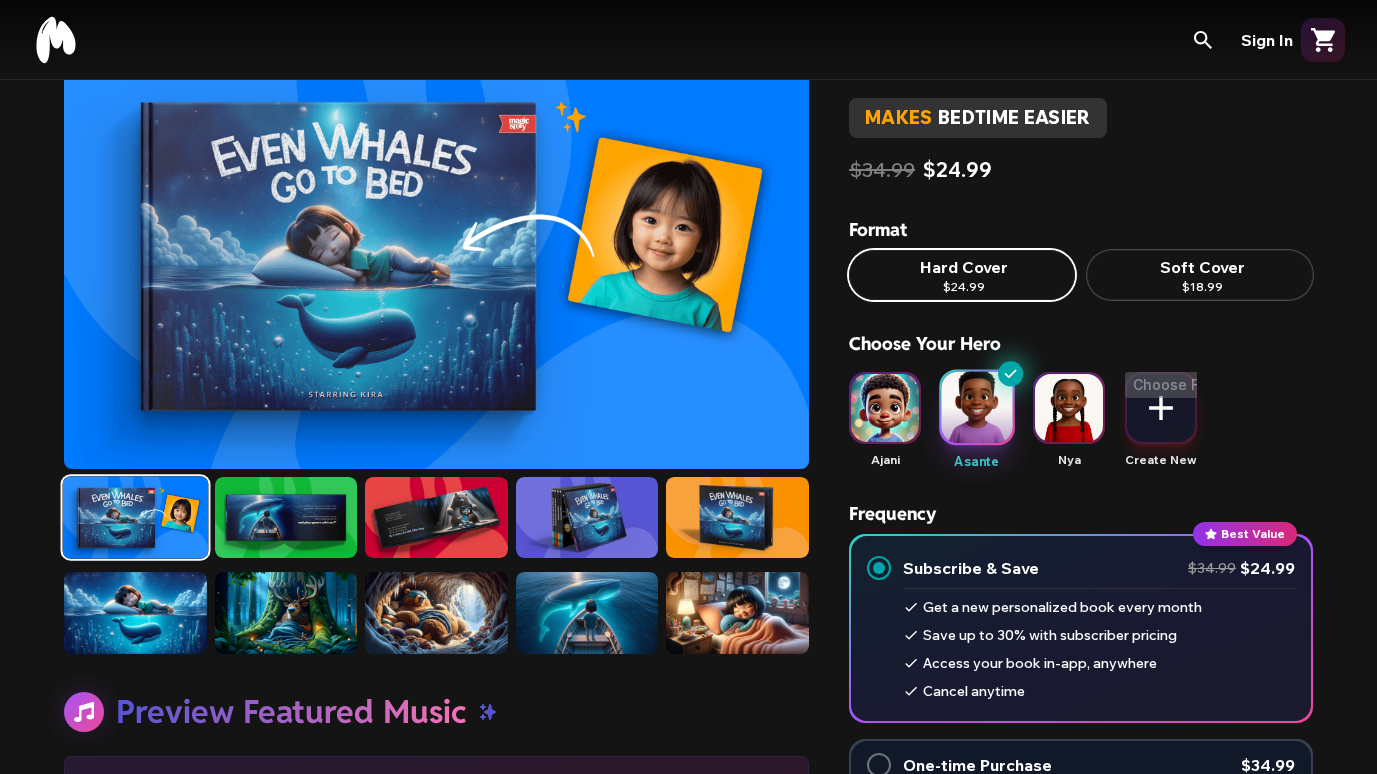 scroll, scrollTop: 500, scrollLeft: 0, axis: vertical 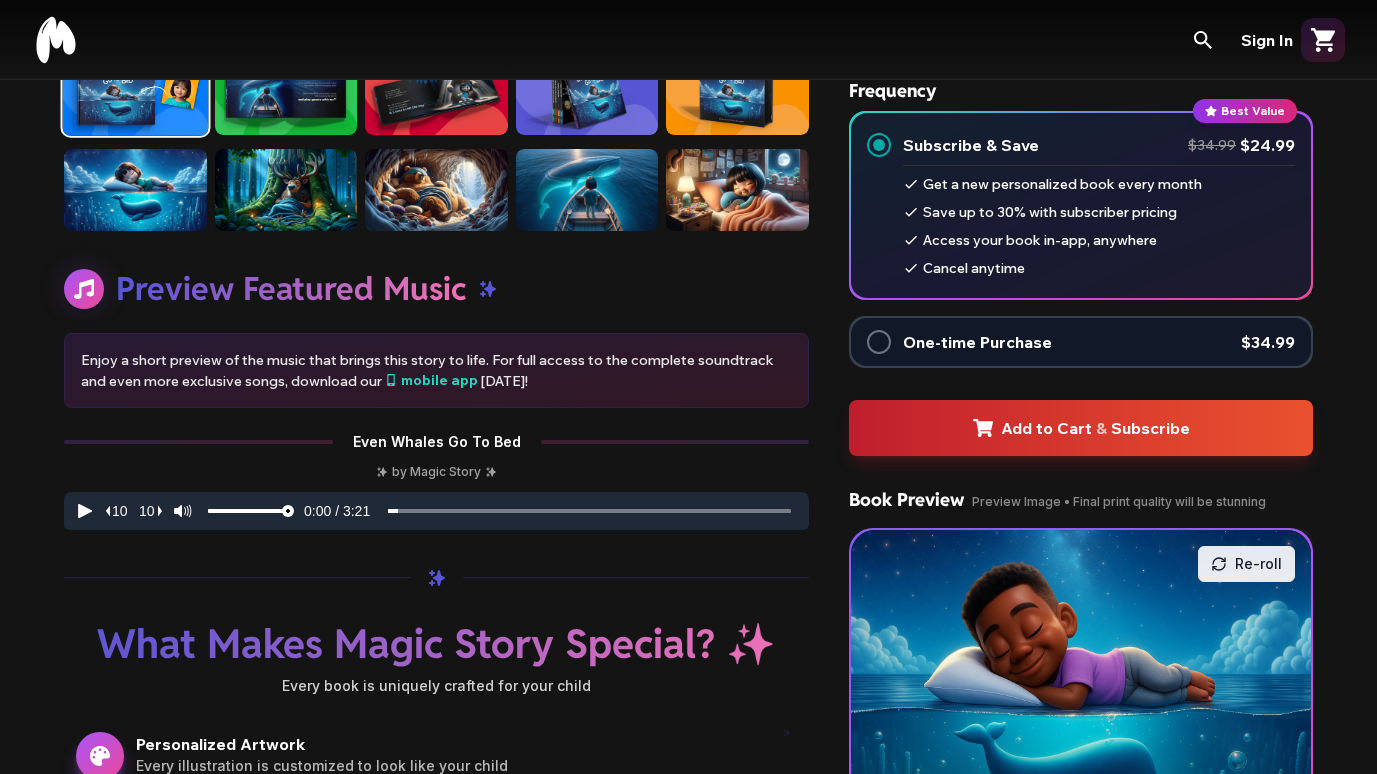 click at bounding box center [885, 342] 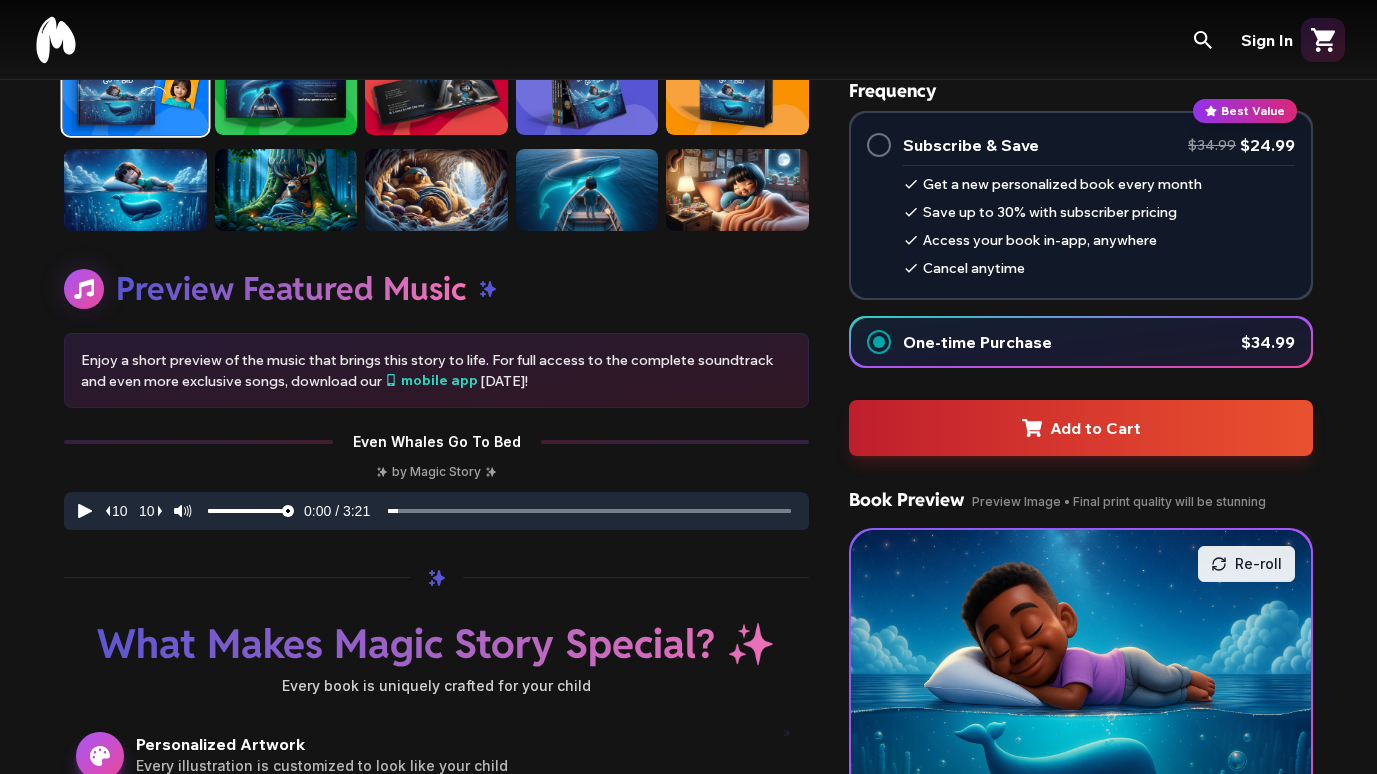 click on "Add to Cart" at bounding box center (1081, 428) 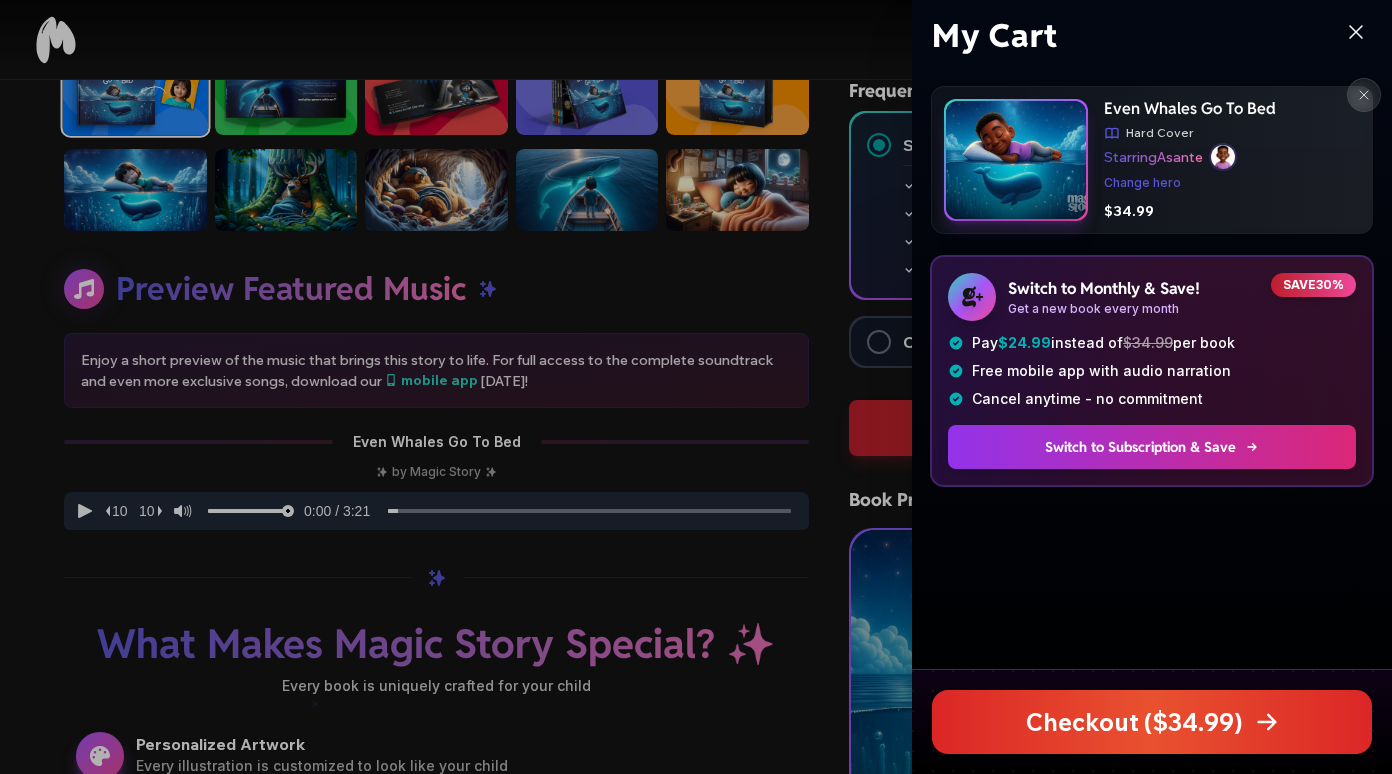 click at bounding box center [1364, 95] 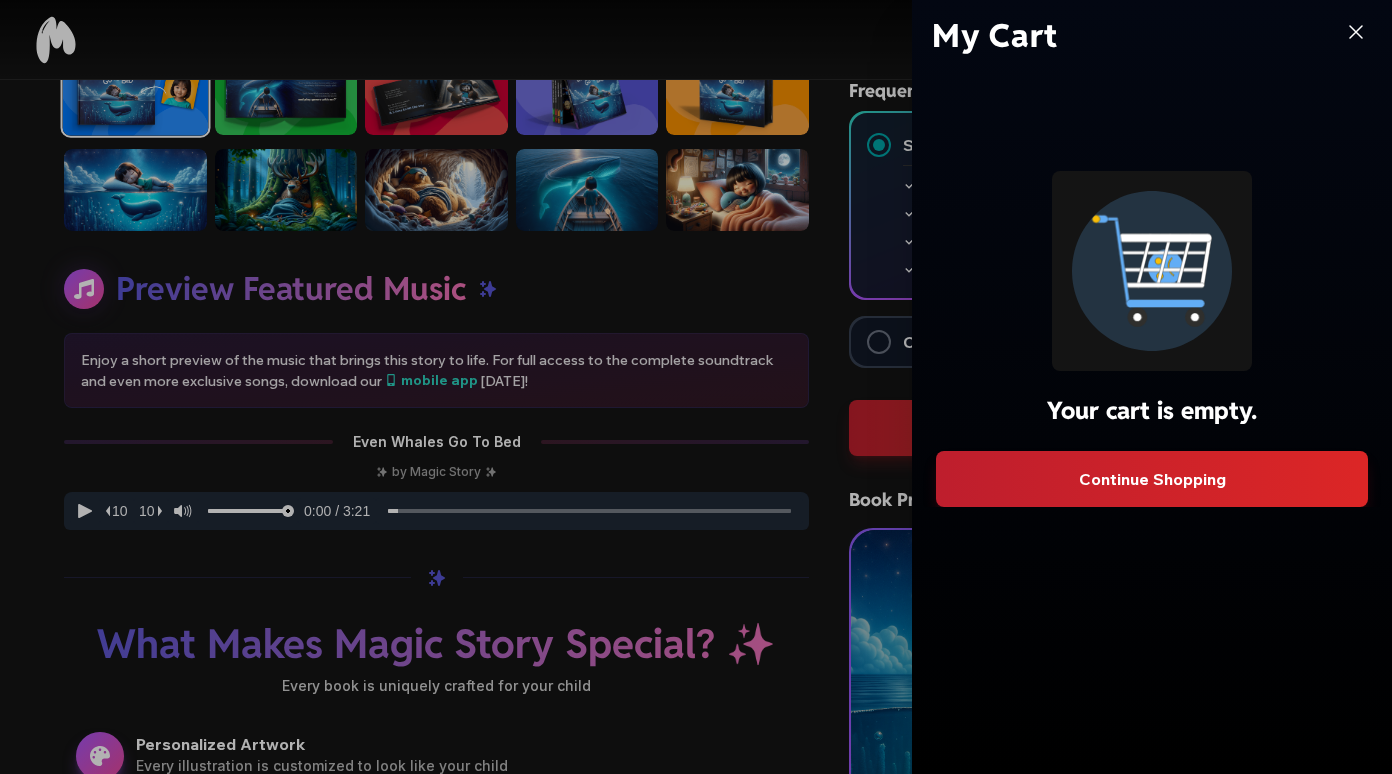 click on "Continue Shopping" at bounding box center (1152, 479) 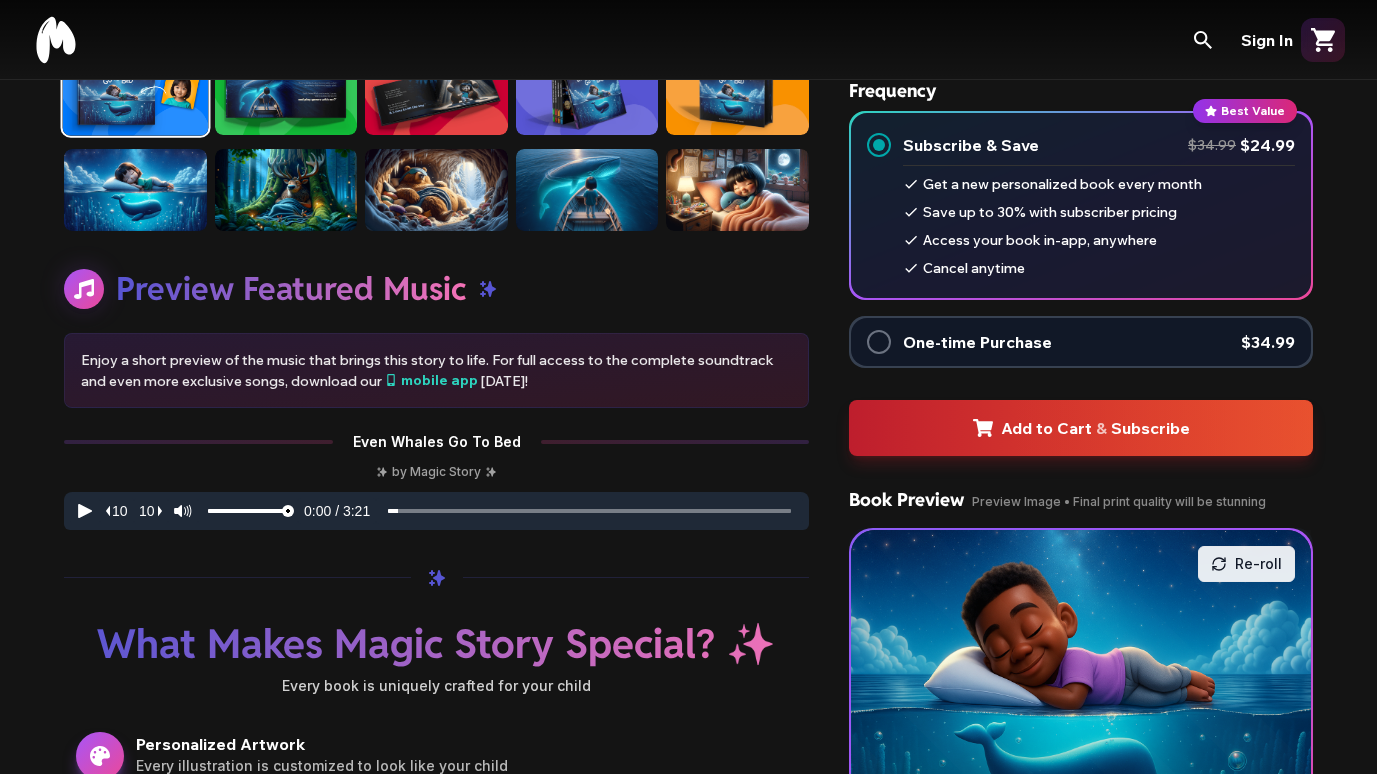 click at bounding box center (879, 342) 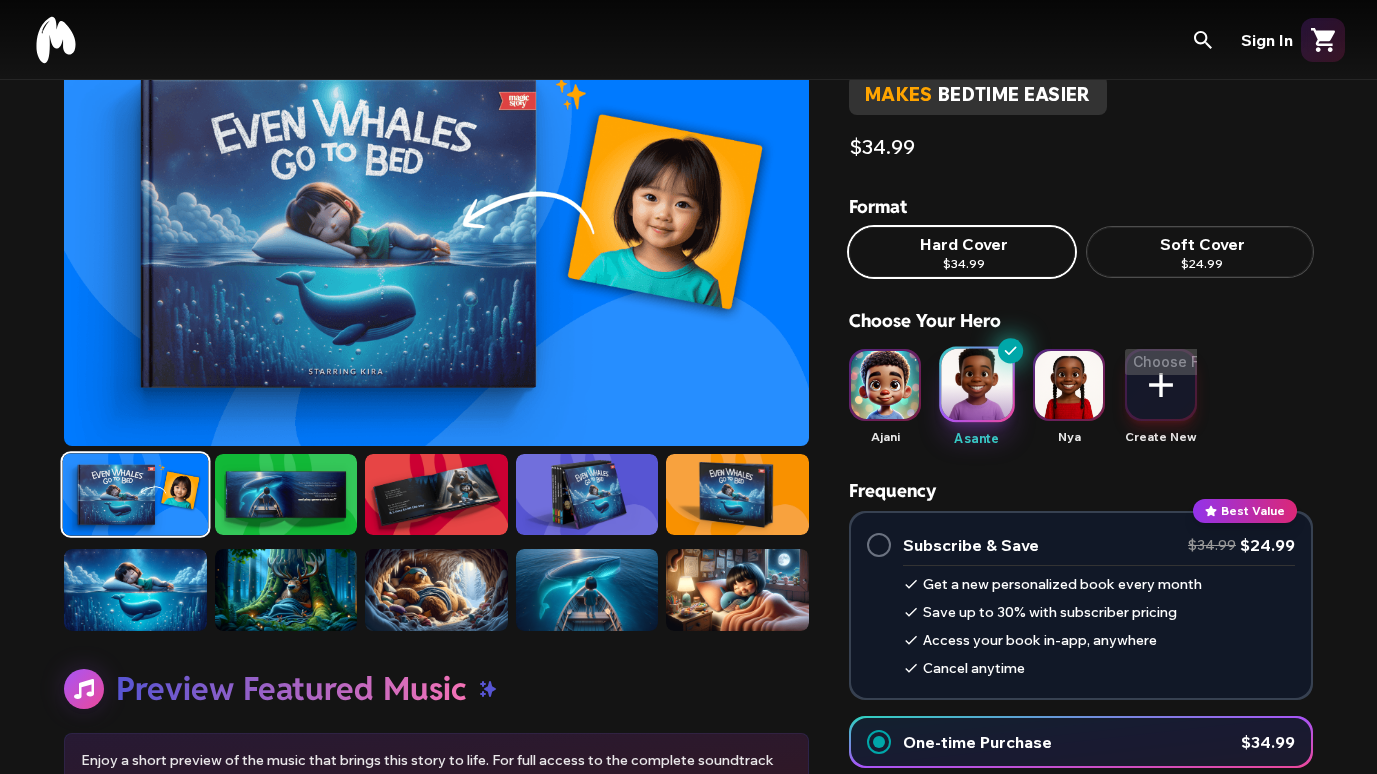 scroll, scrollTop: 500, scrollLeft: 0, axis: vertical 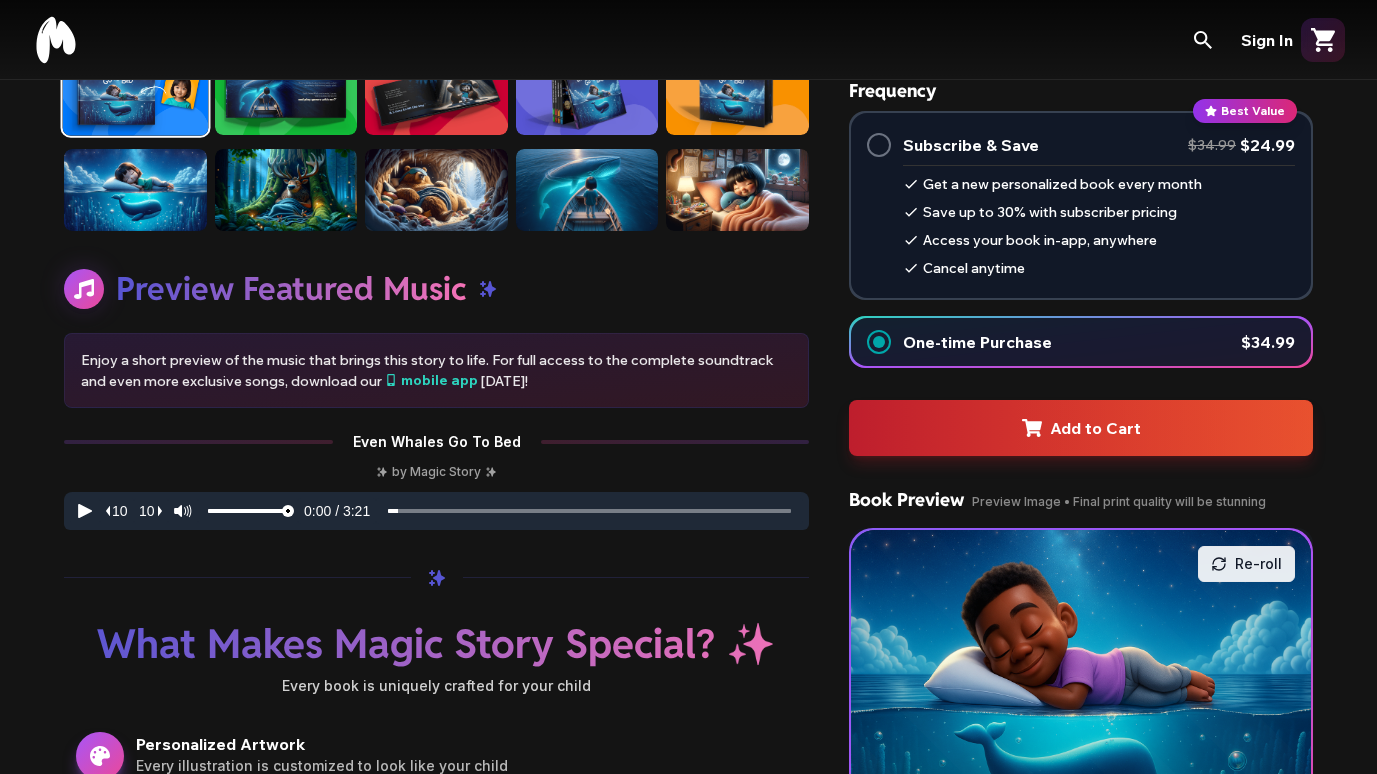 click on "Add to Cart" at bounding box center (1081, 428) 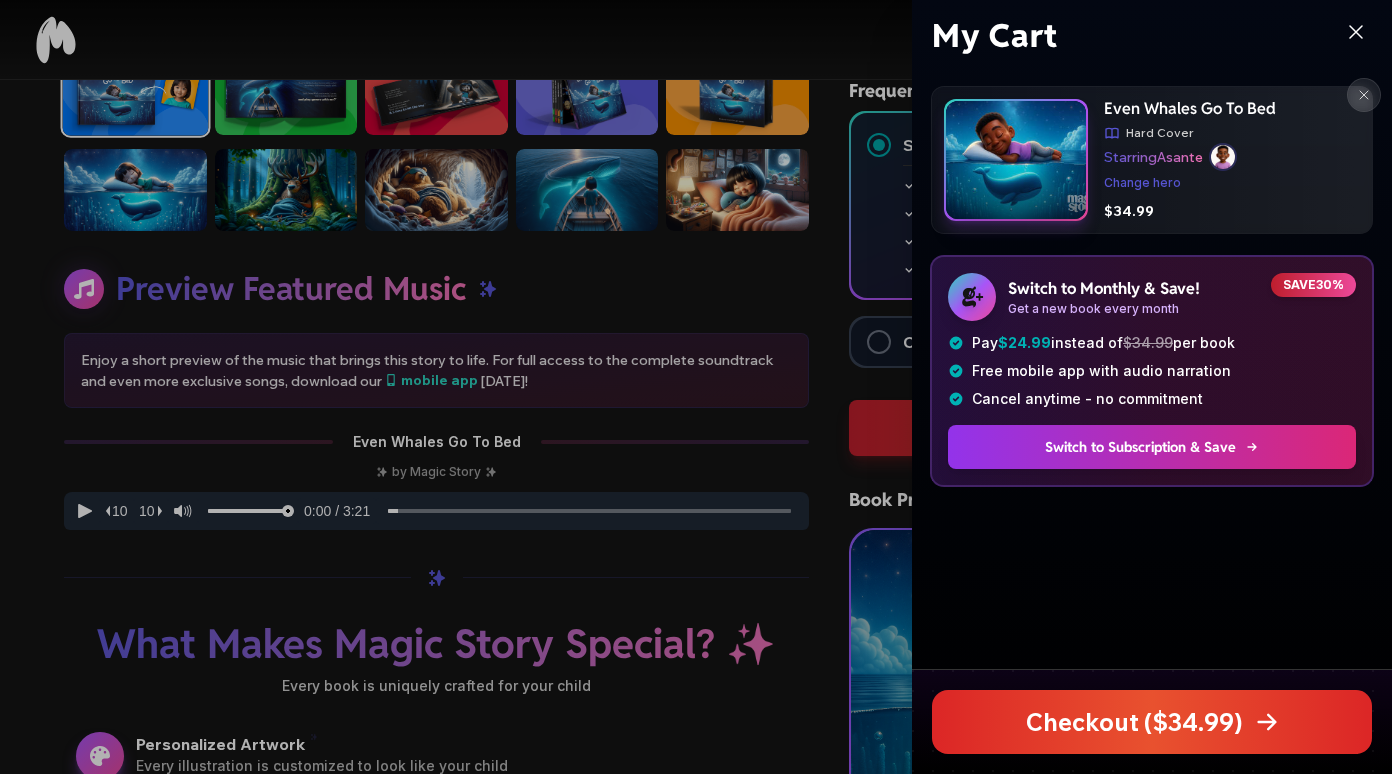 click 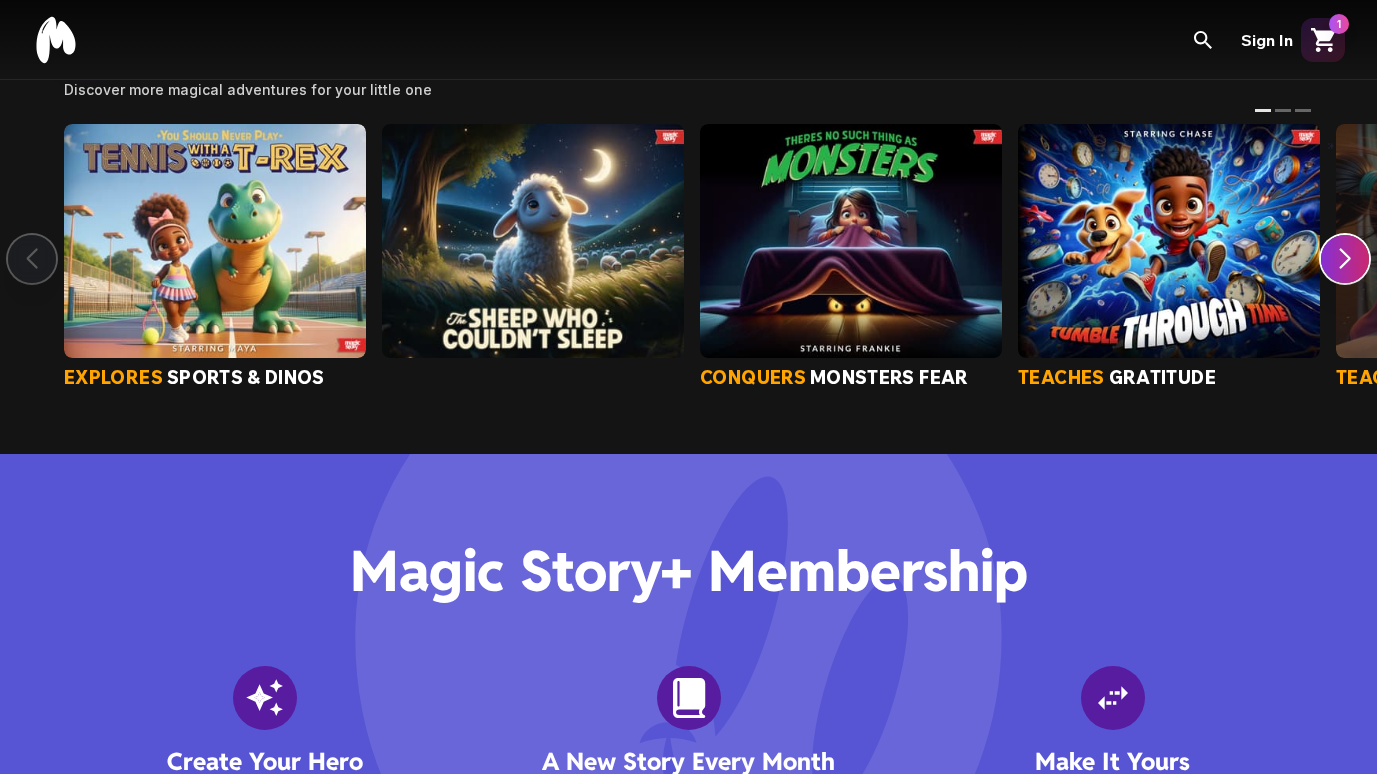 scroll, scrollTop: 1900, scrollLeft: 0, axis: vertical 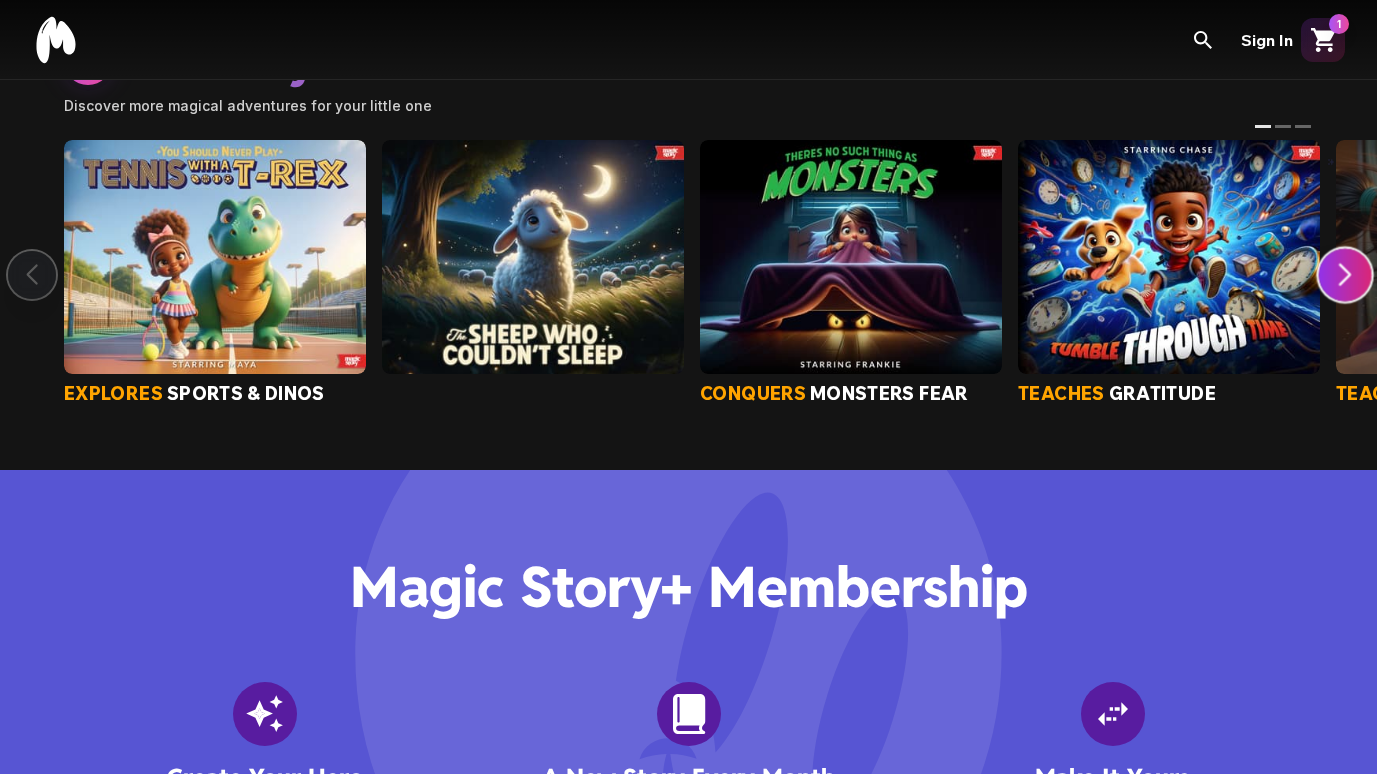 click at bounding box center [1345, 275] 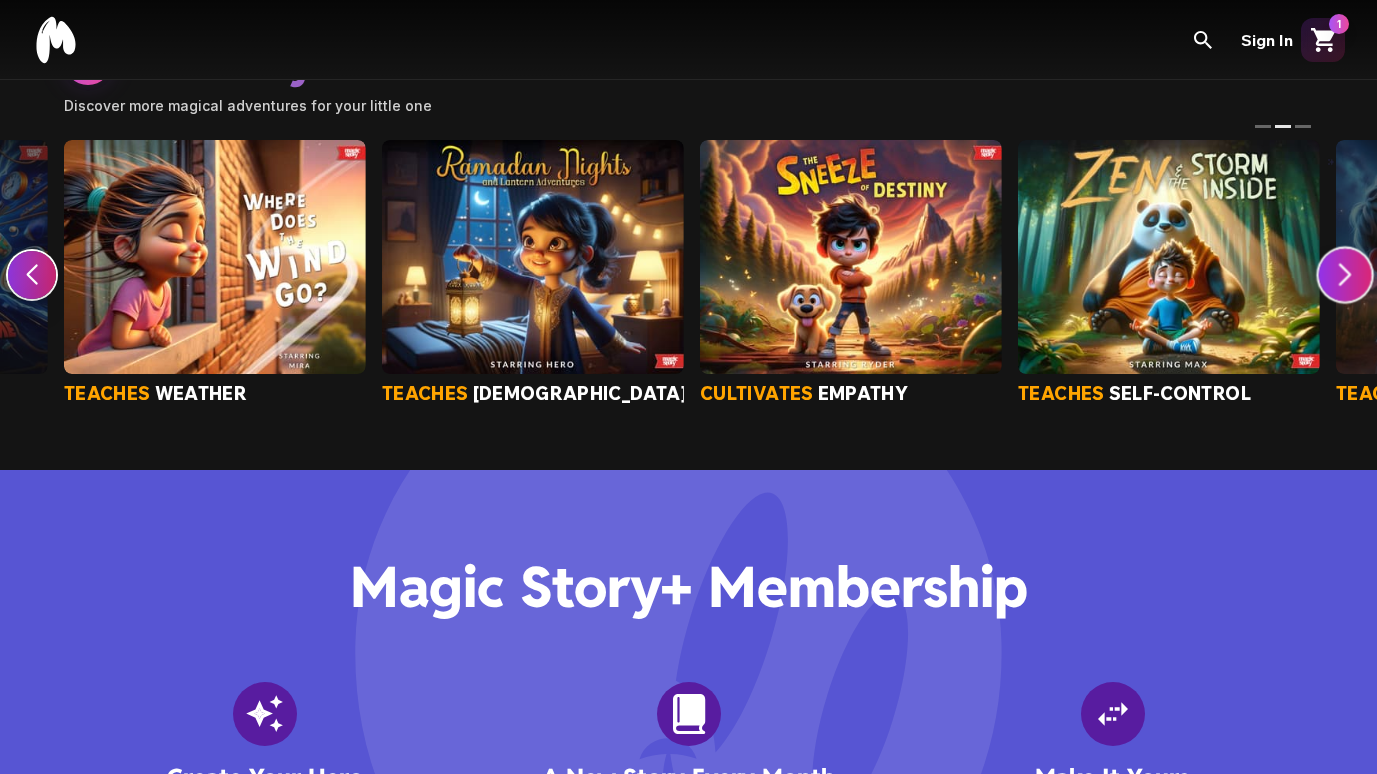 click at bounding box center [1345, 275] 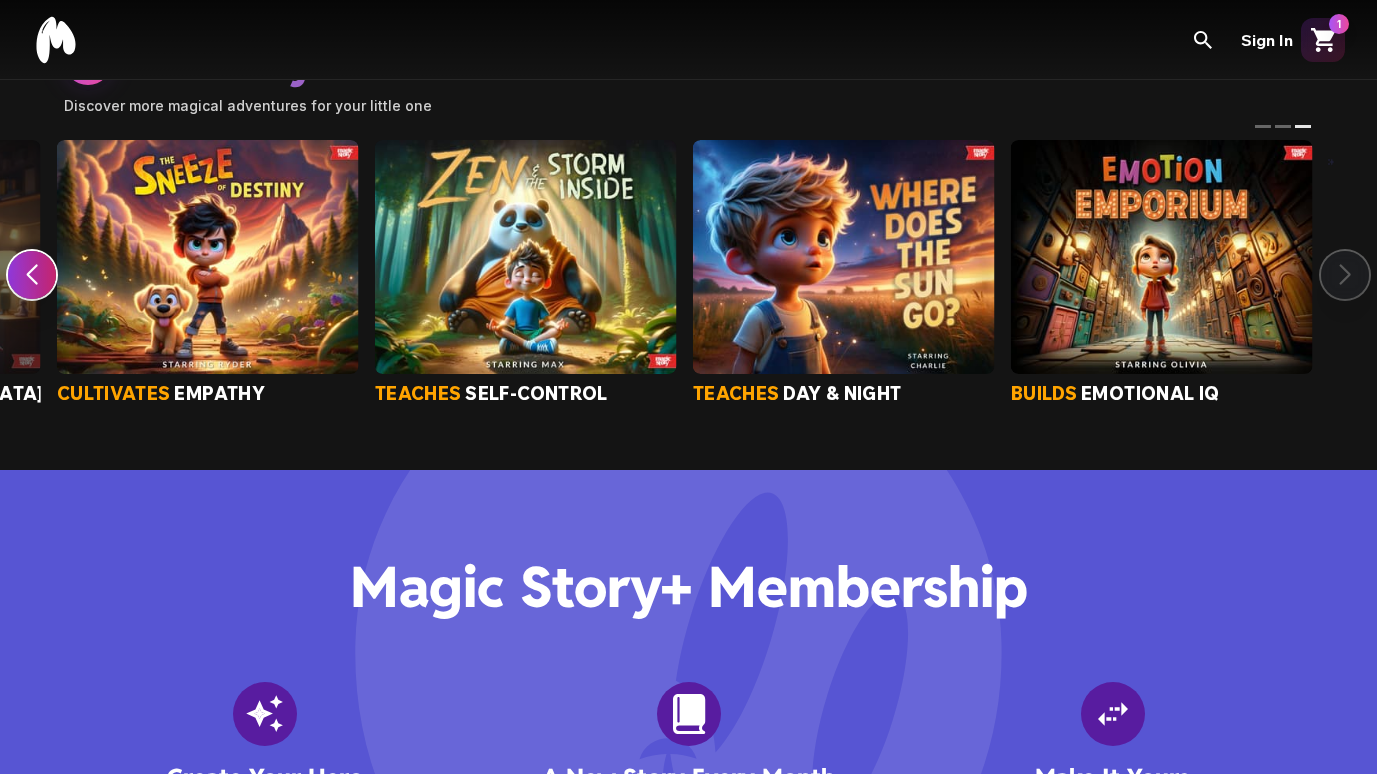 click at bounding box center (1162, 257) 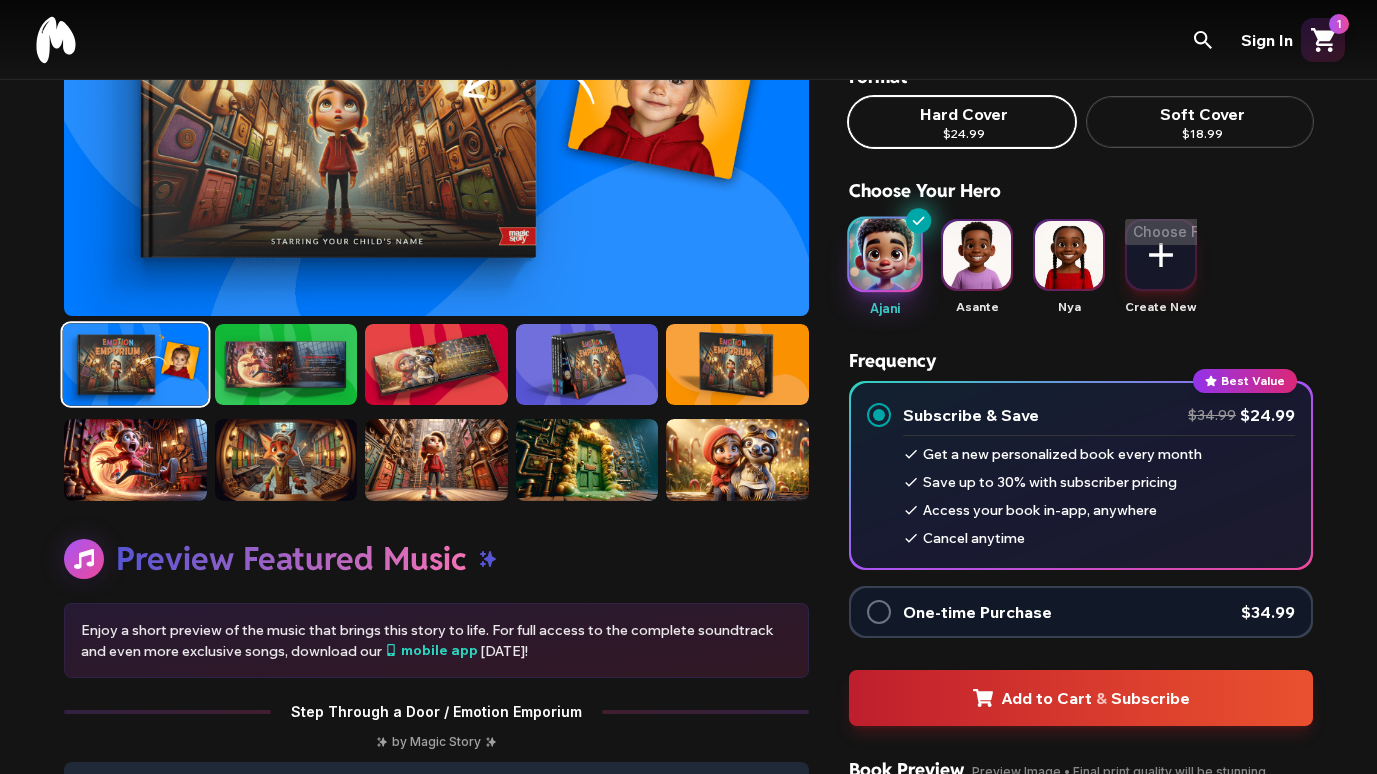 scroll, scrollTop: 0, scrollLeft: 0, axis: both 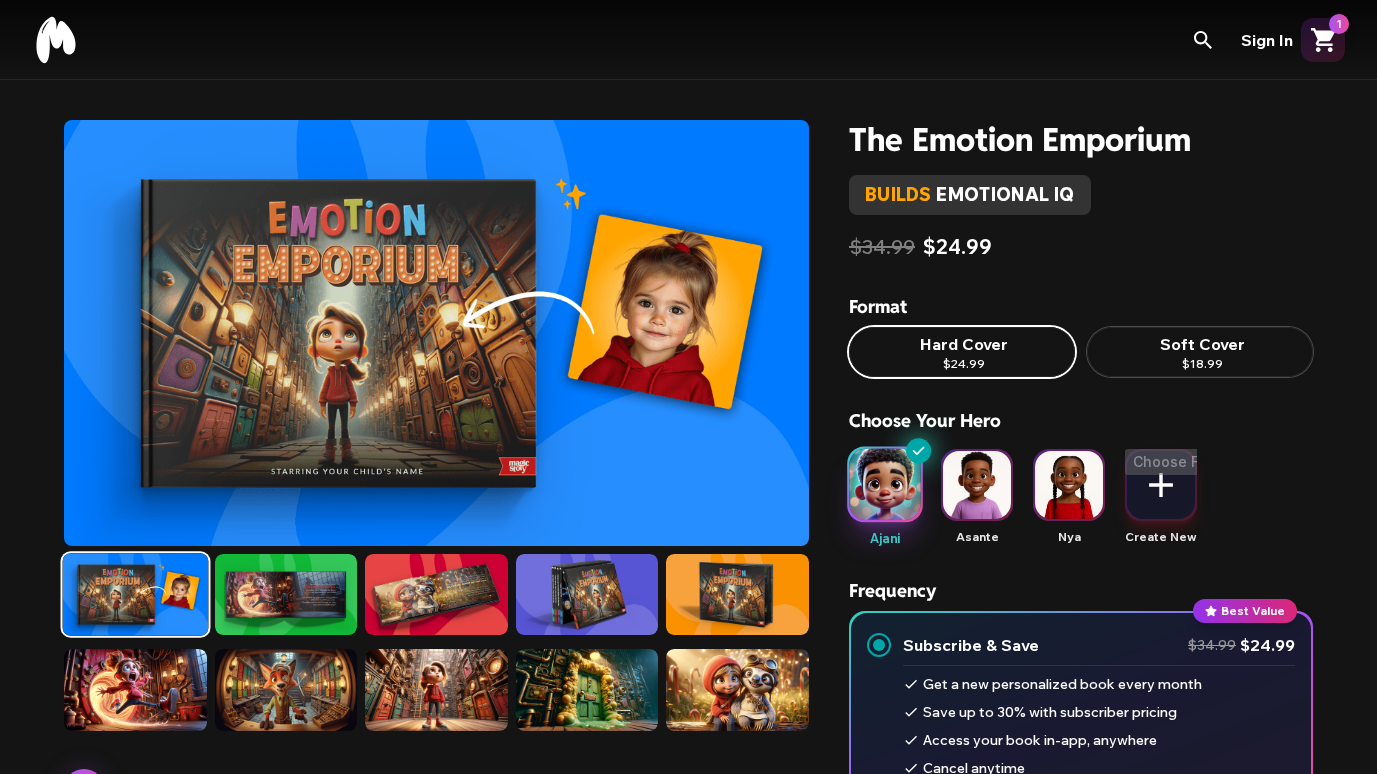 click at bounding box center (1069, 485) 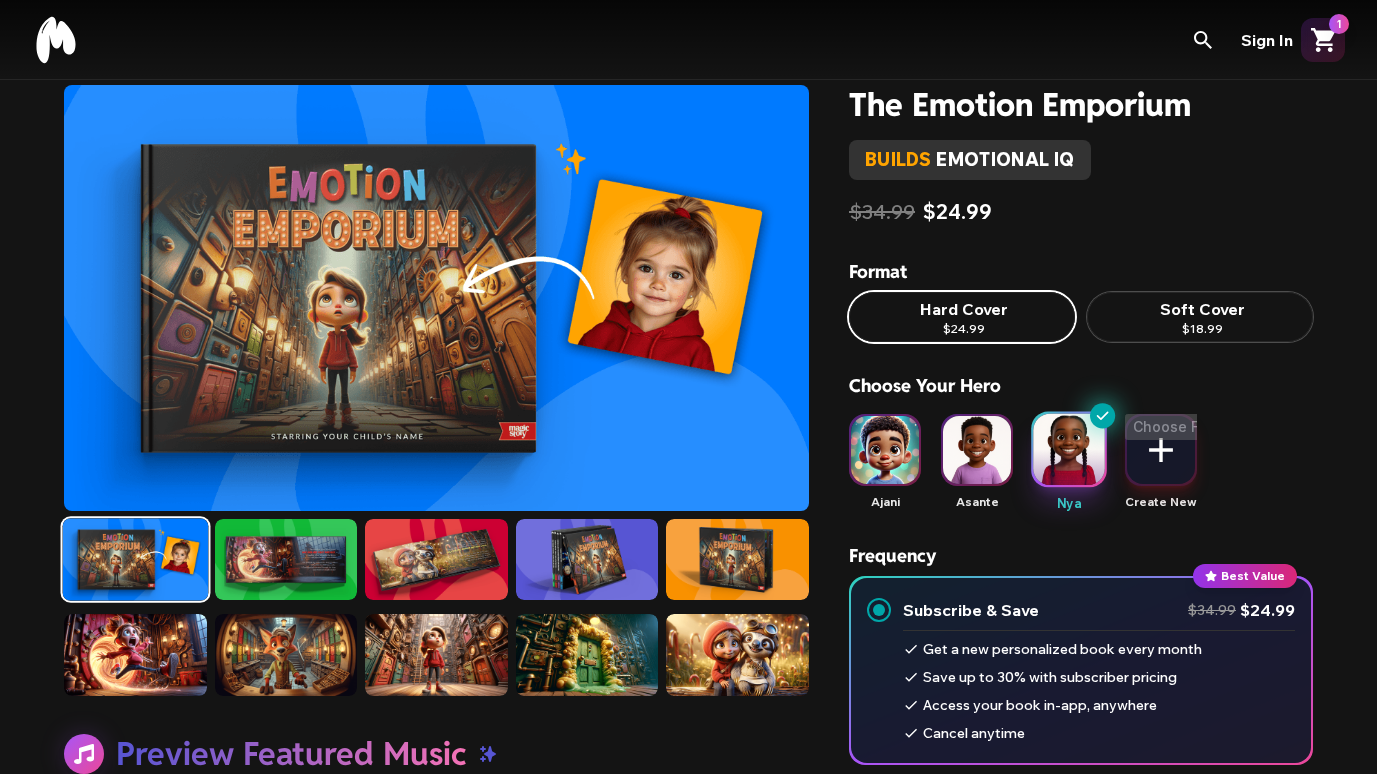 scroll, scrollTop: 400, scrollLeft: 0, axis: vertical 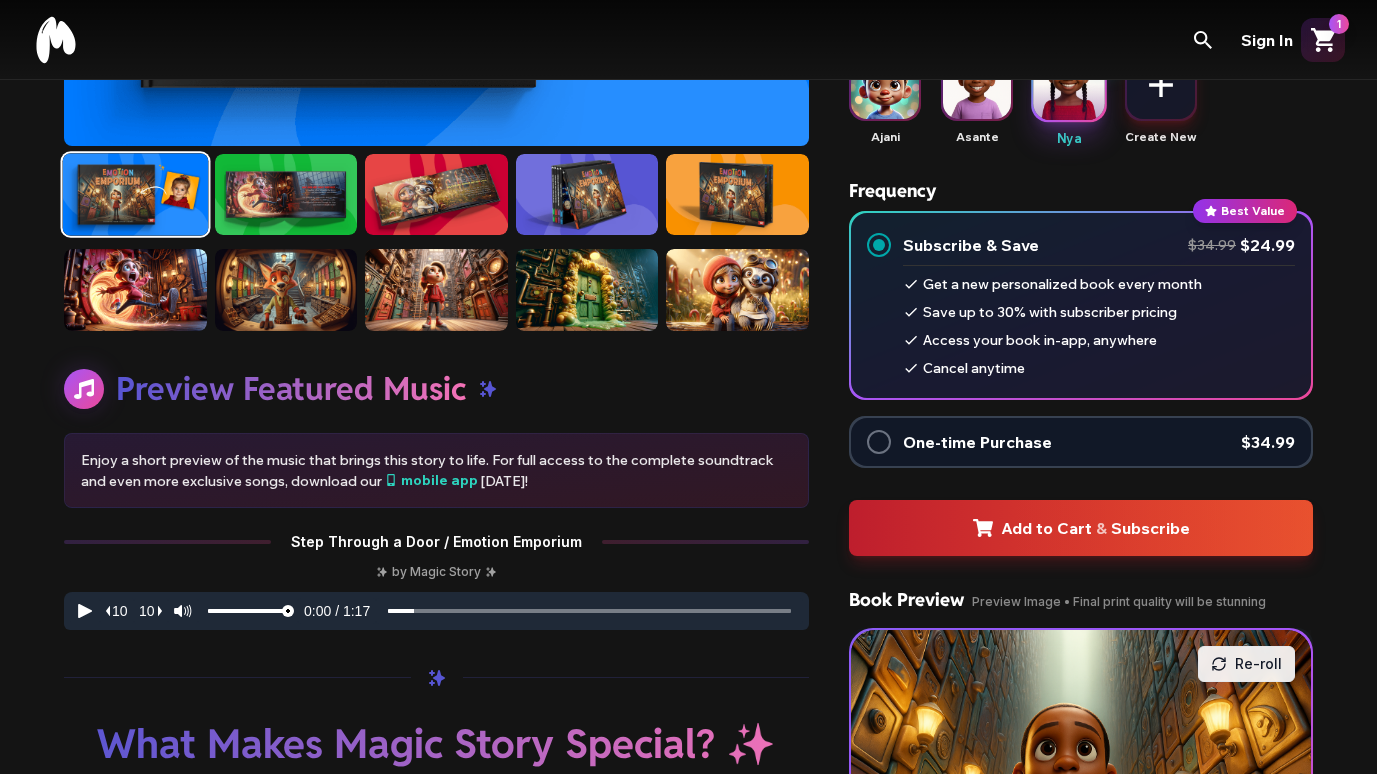 click on "One-time Purchase" at bounding box center (977, 442) 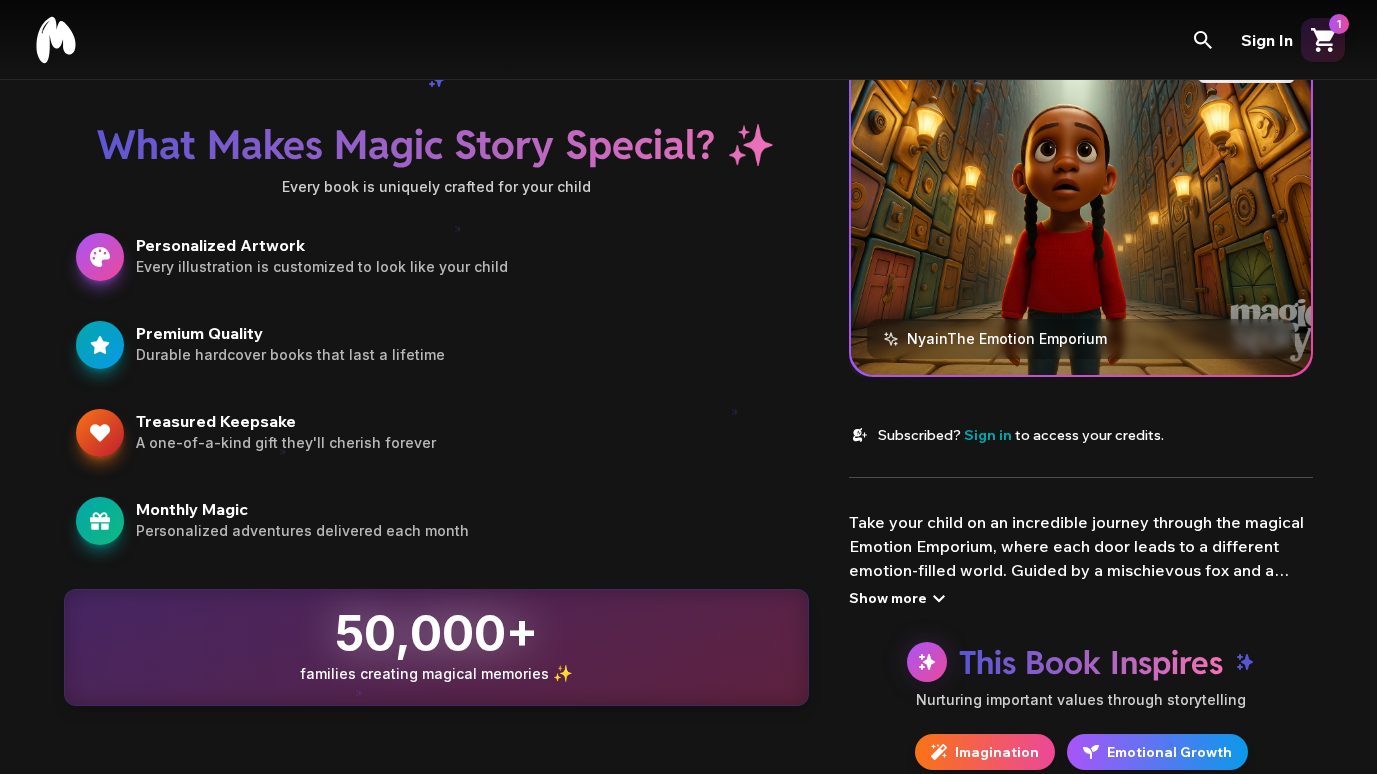 scroll, scrollTop: 1000, scrollLeft: 0, axis: vertical 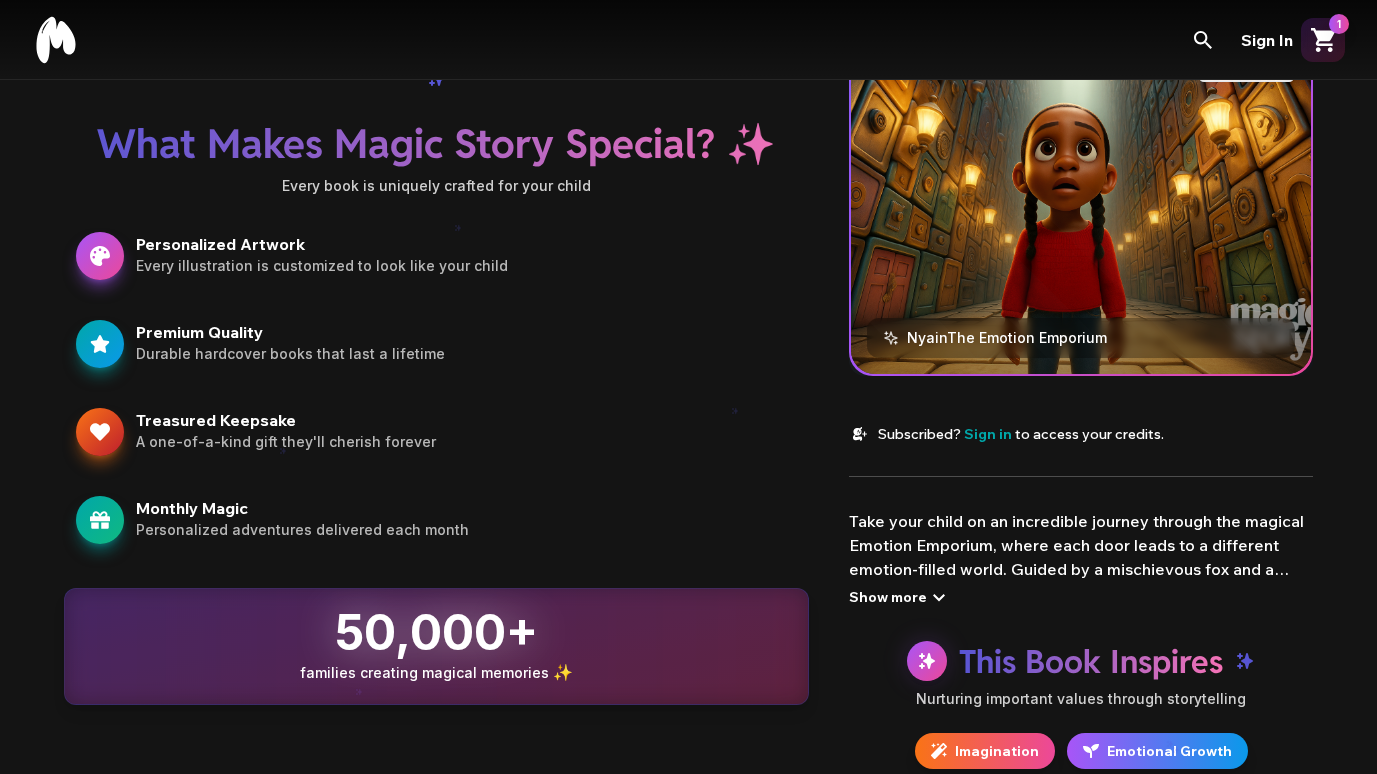 click 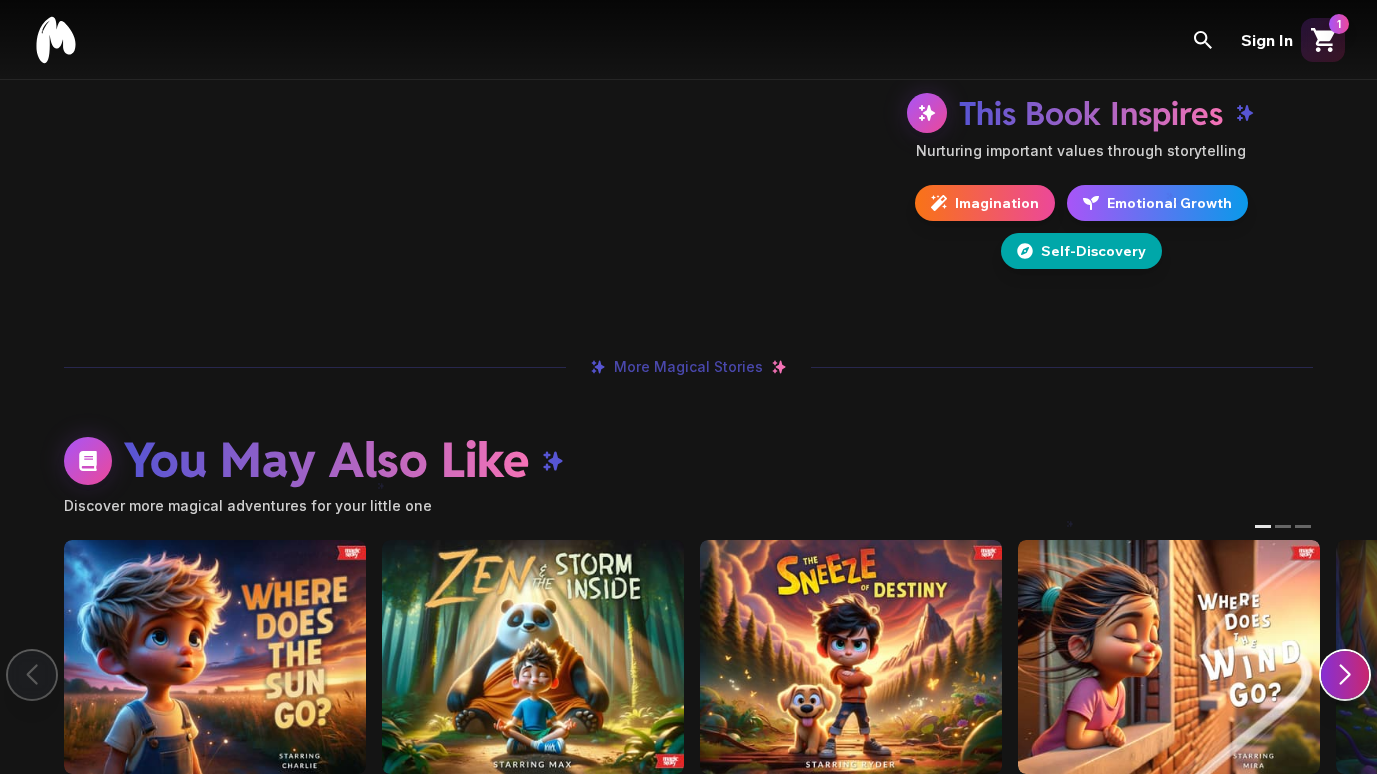 scroll, scrollTop: 2000, scrollLeft: 0, axis: vertical 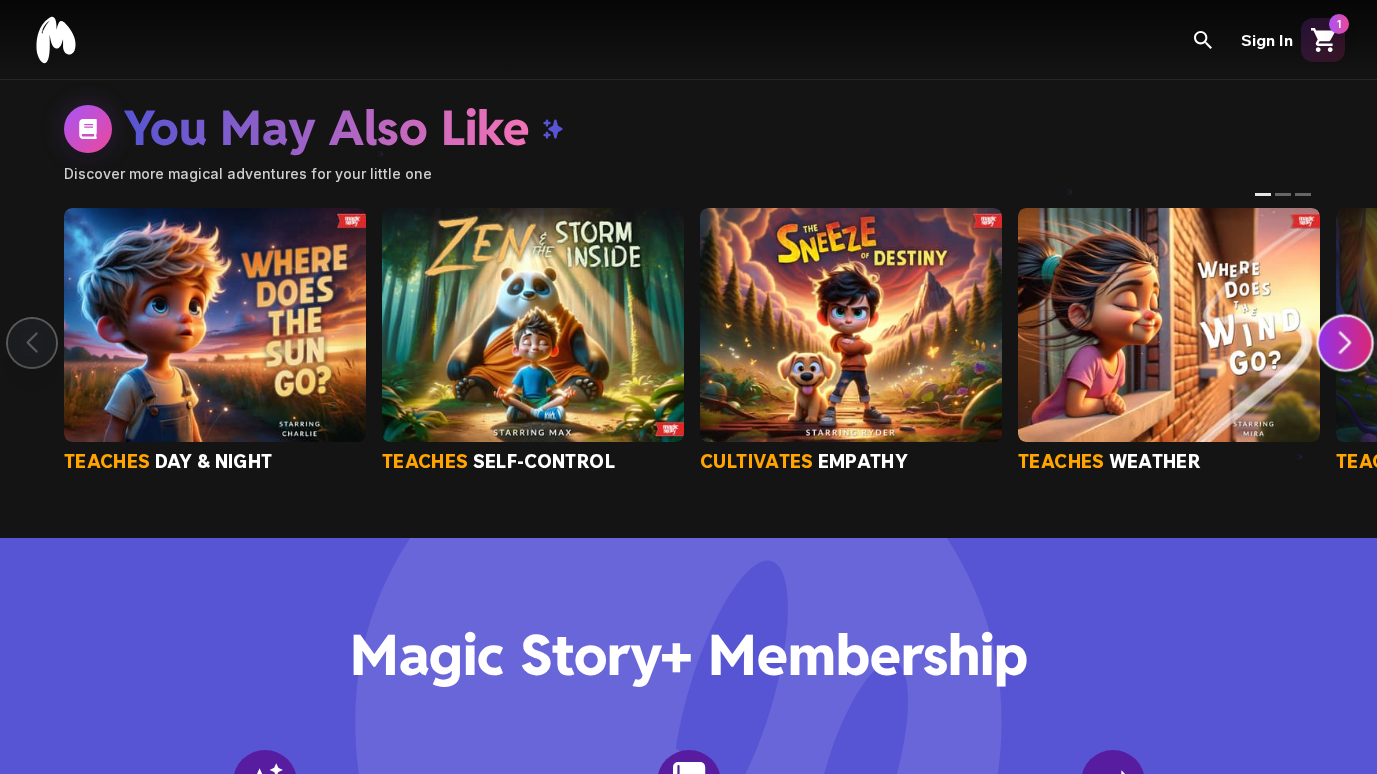 click at bounding box center (1345, 343) 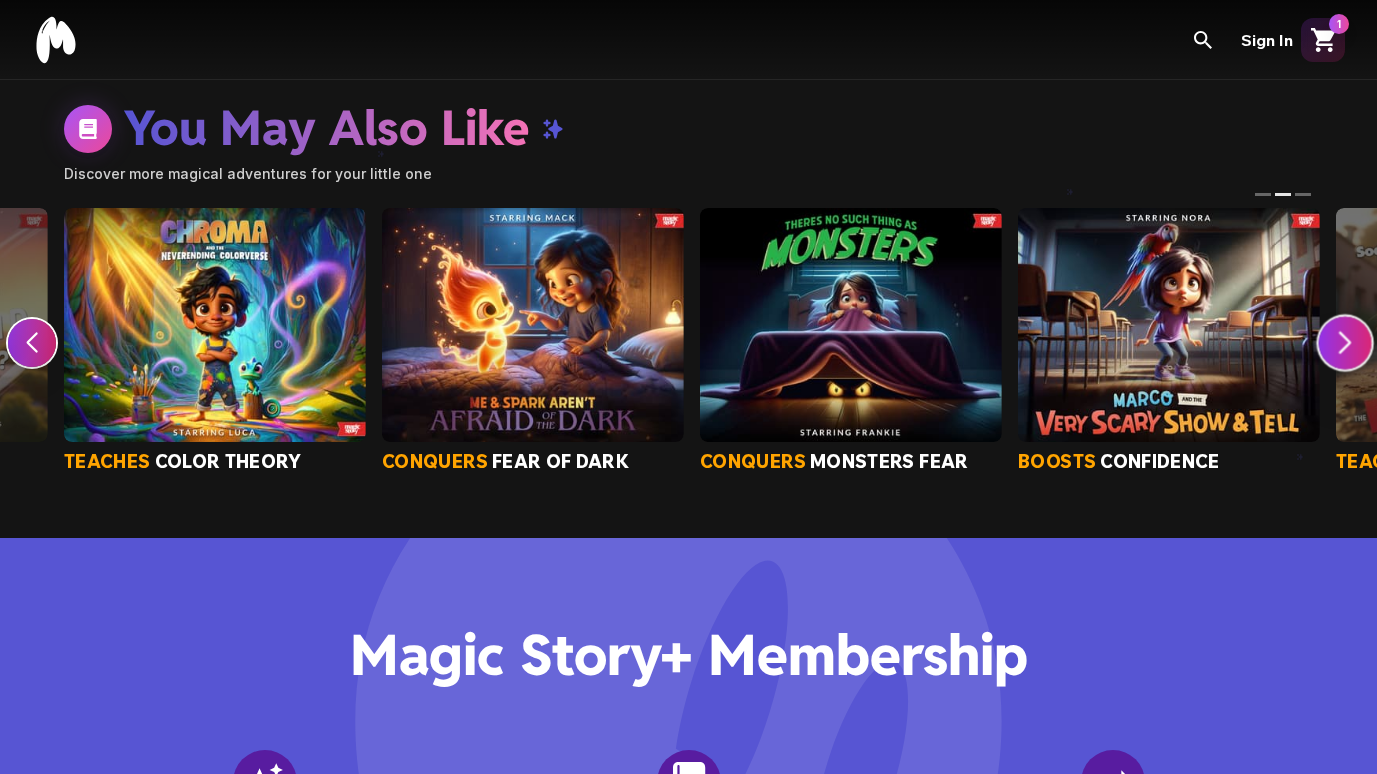 click at bounding box center [1345, 343] 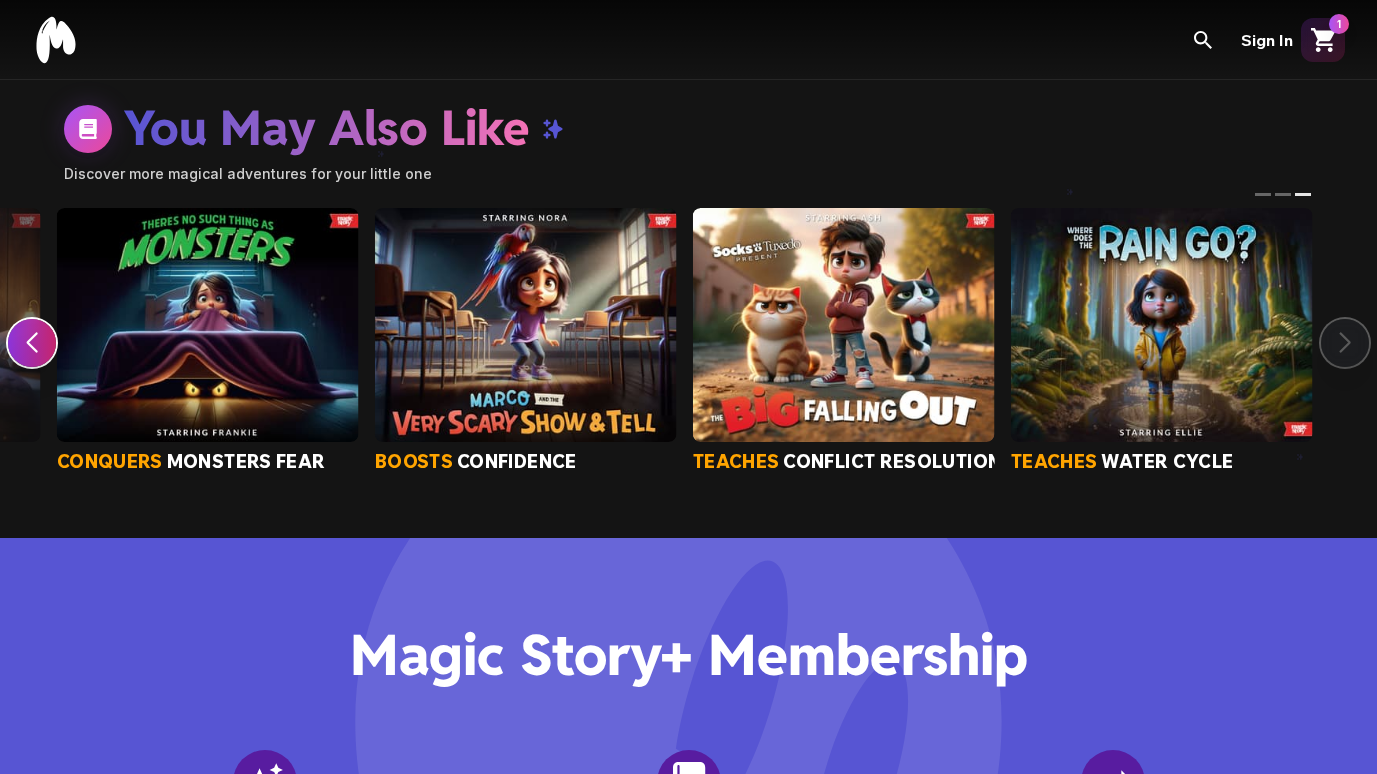click on "teaches   day & night teaches   self-control cultivates   empathy teaches   weather teaches   color theory conquers   fear of dark conquers   monsters fear boosts   confidence teaches   conflict resolution teaches   water cycle" at bounding box center [688, 341] 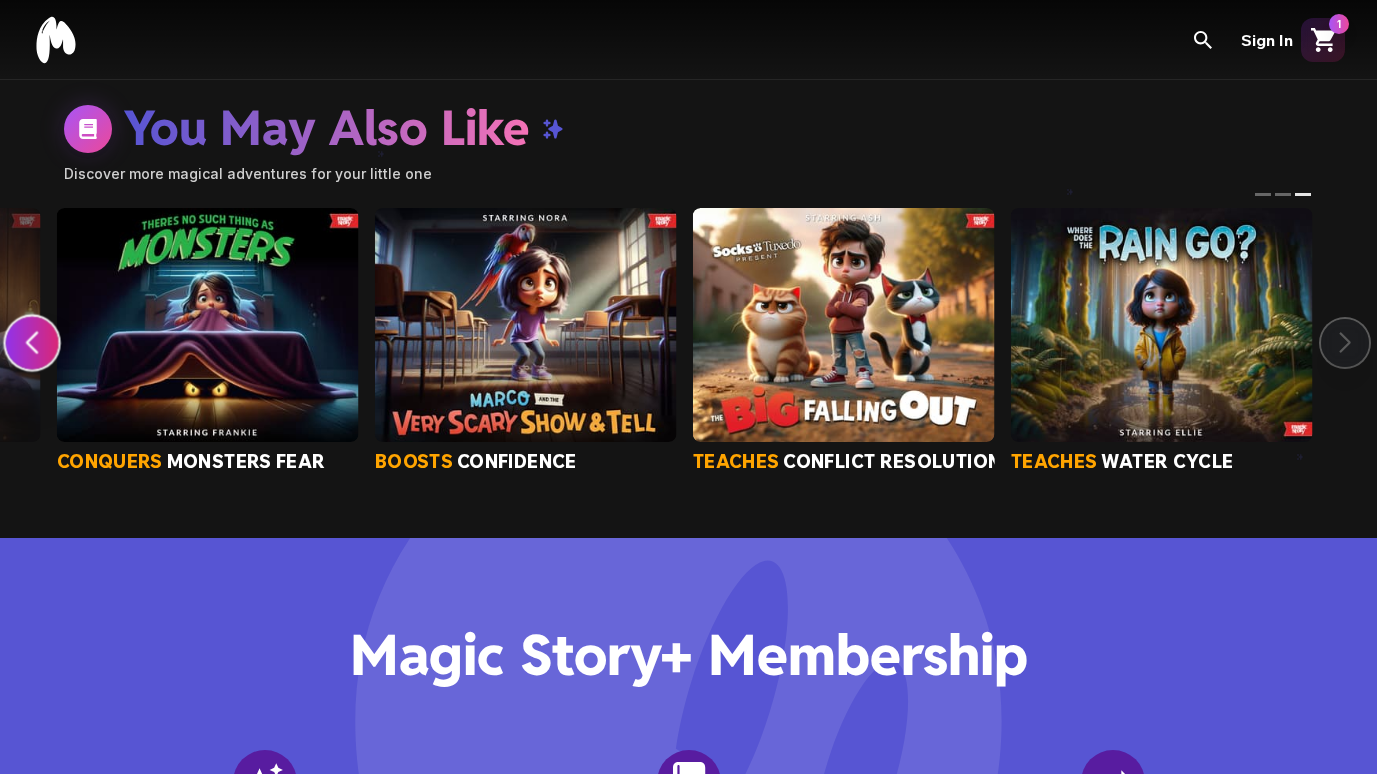 click at bounding box center [32, 343] 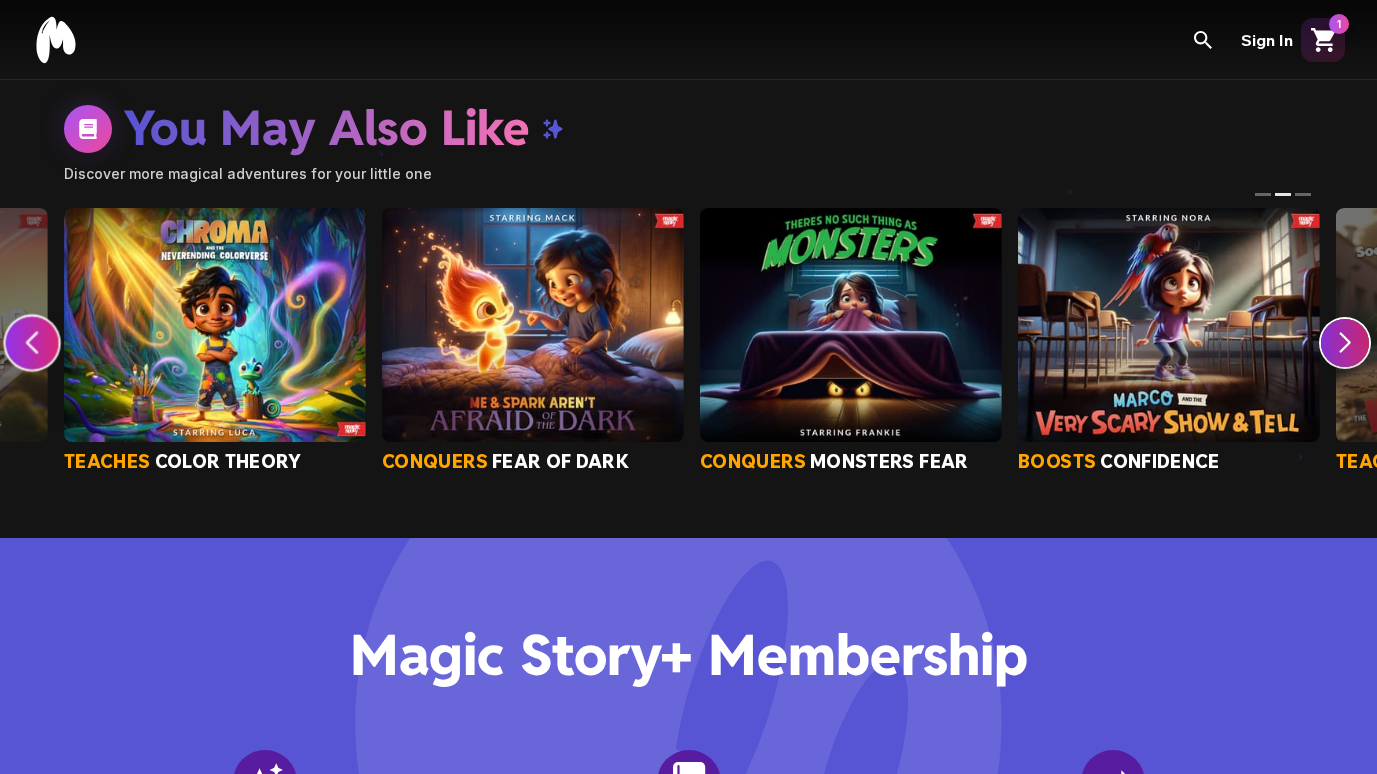 click at bounding box center [32, 343] 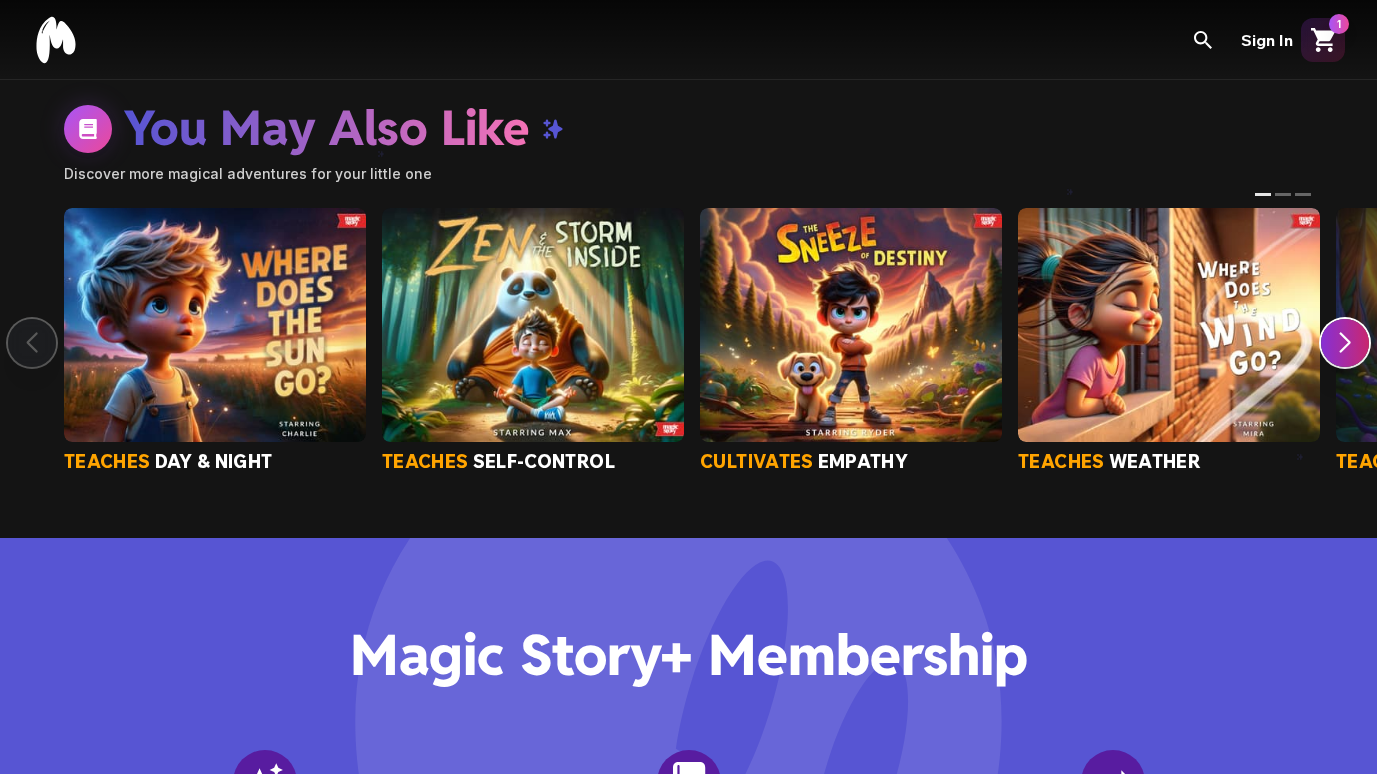 click at bounding box center [851, 325] 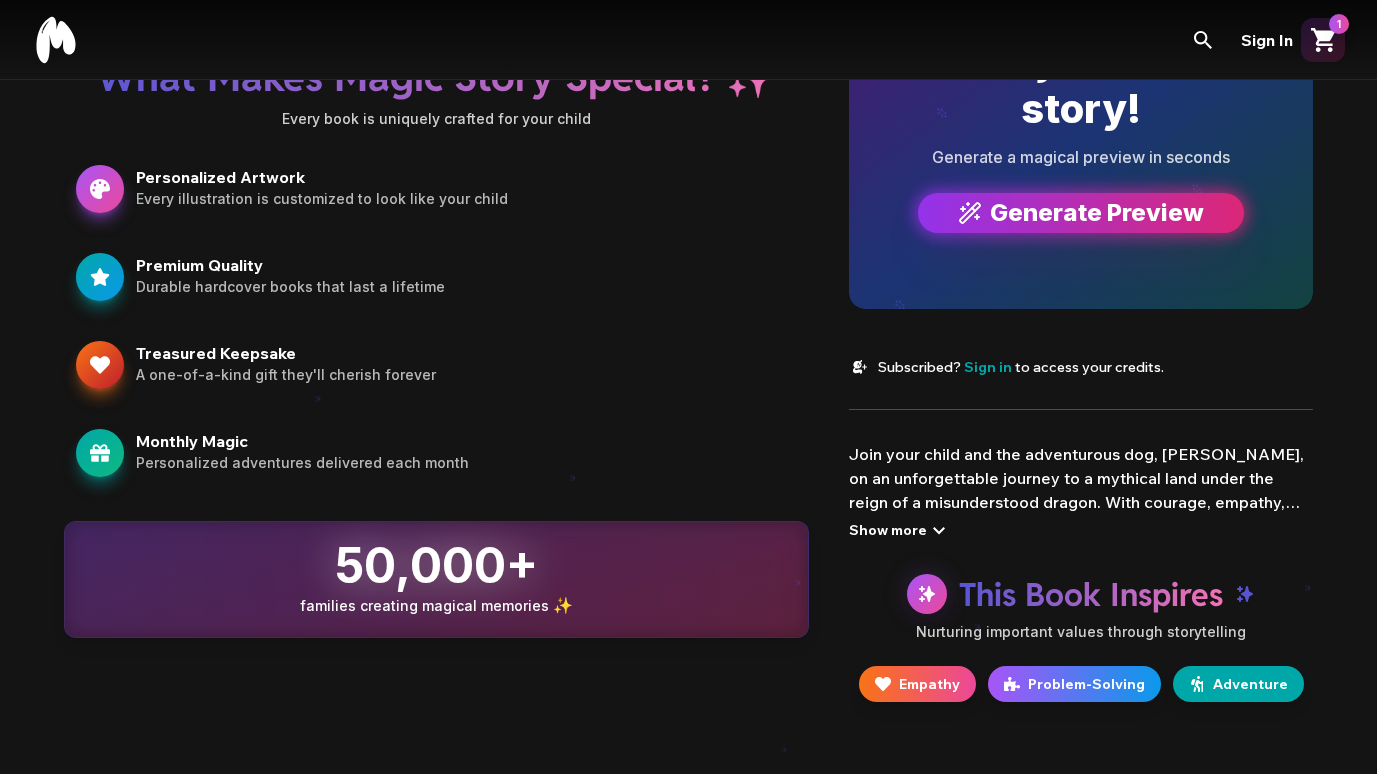 scroll, scrollTop: 1200, scrollLeft: 0, axis: vertical 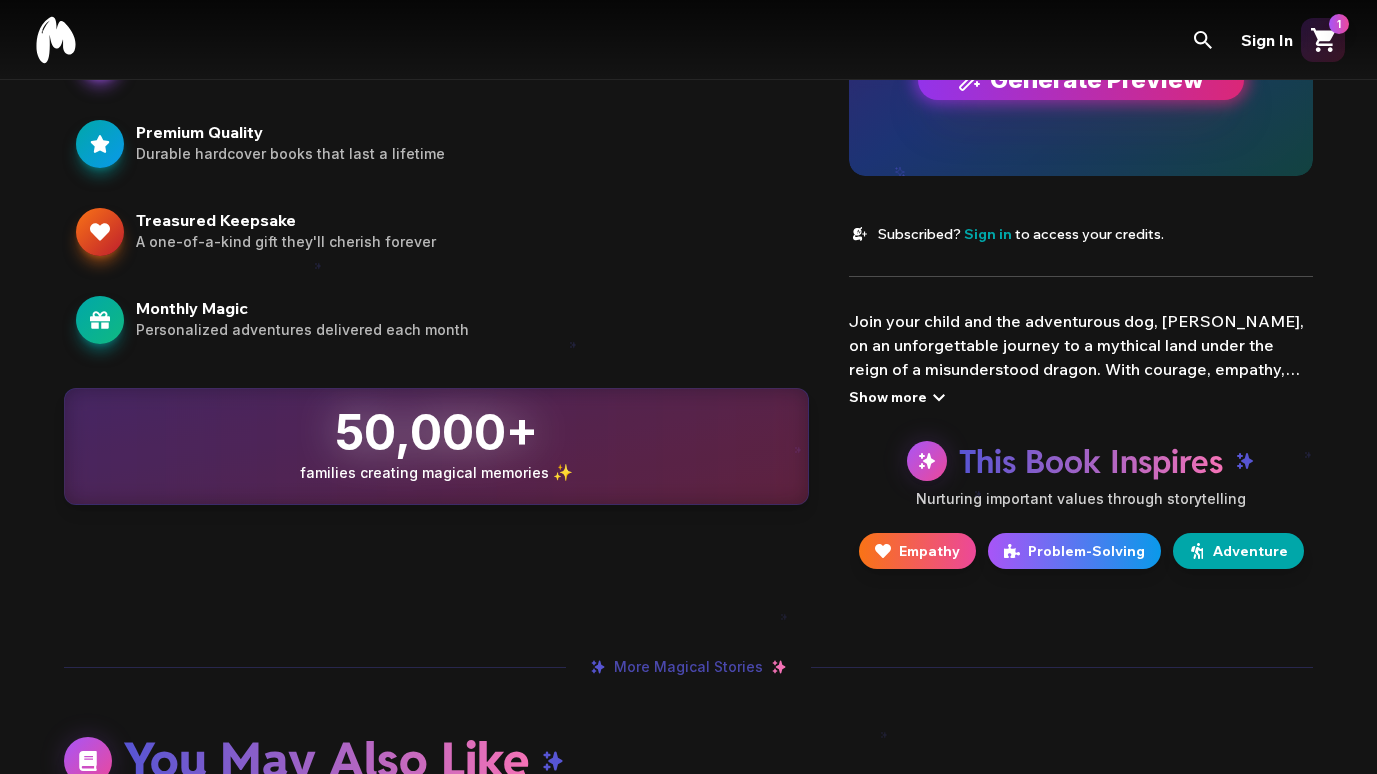 click 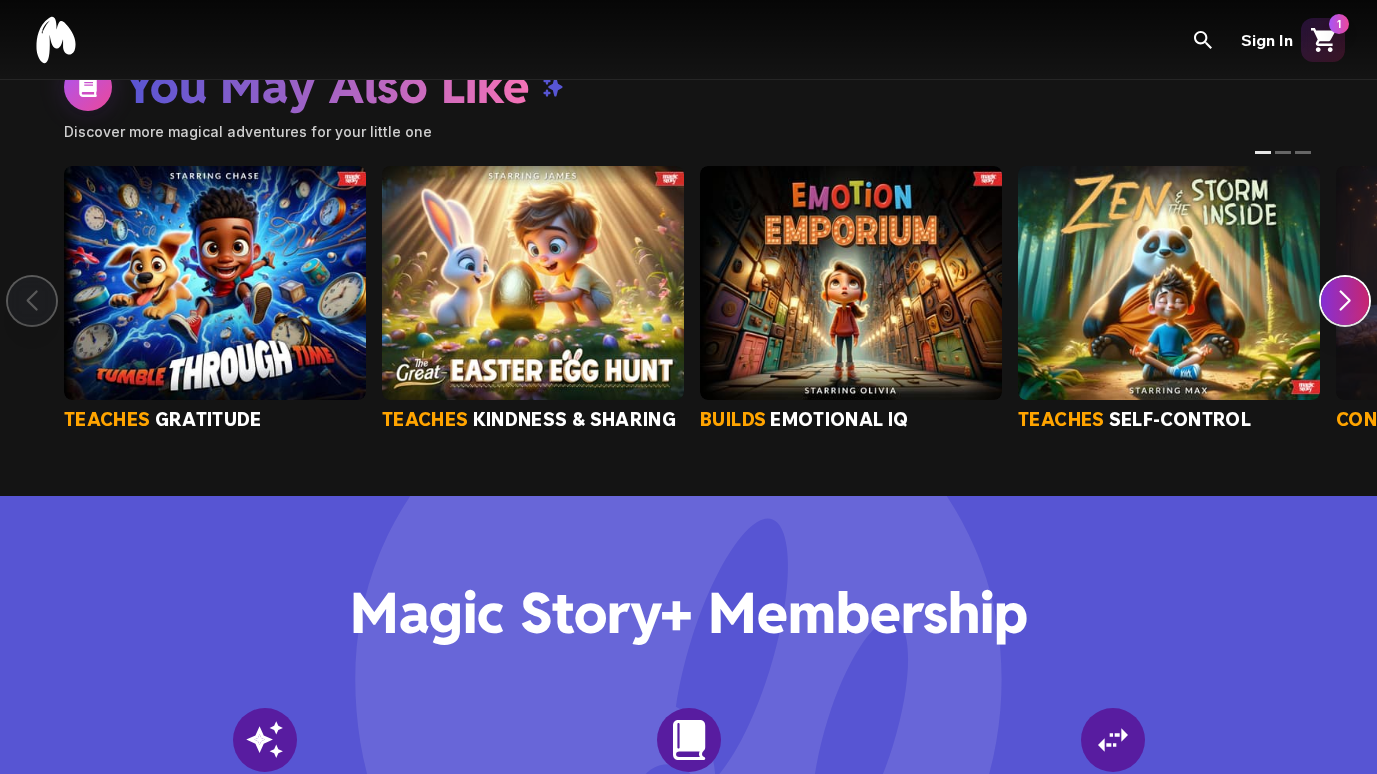 scroll, scrollTop: 2000, scrollLeft: 0, axis: vertical 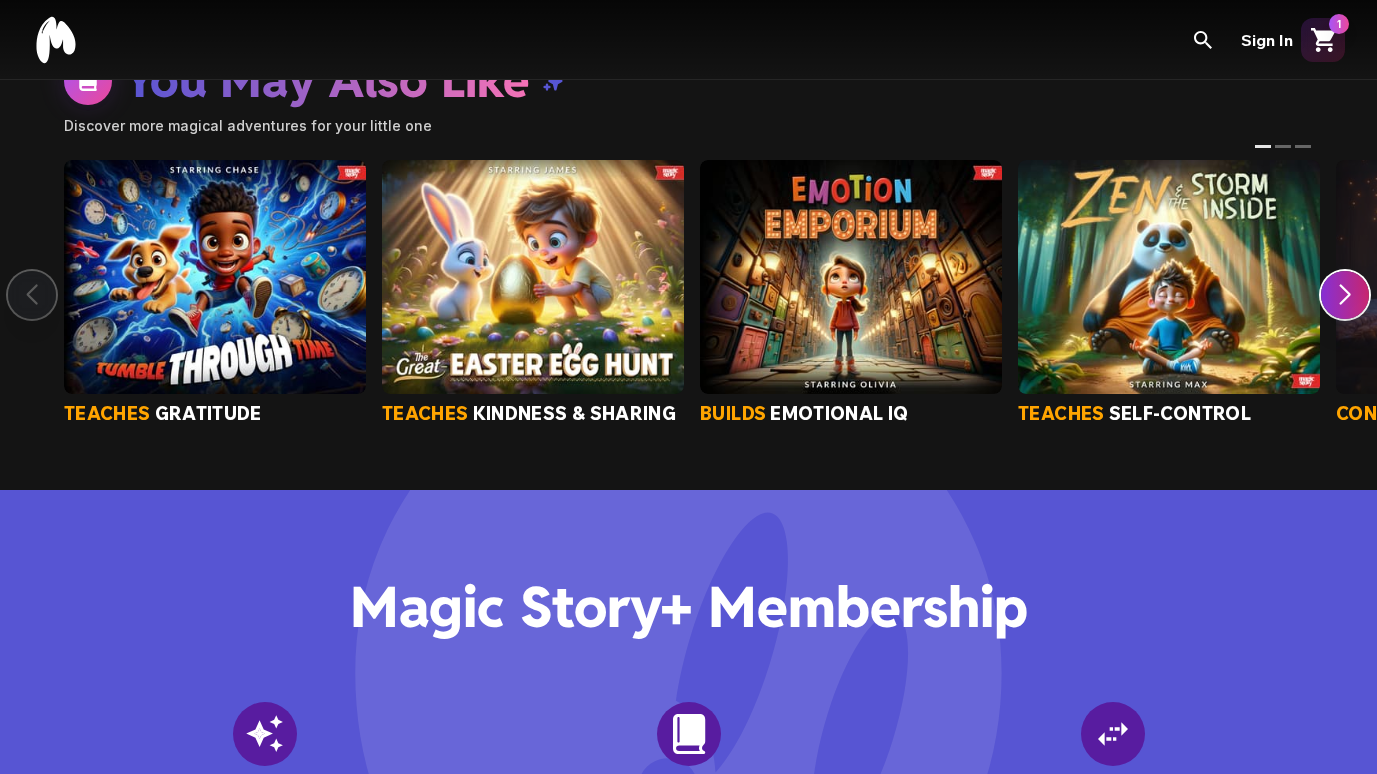 click on "teaches   gratitude teaches   kindness & sharing builds   emotional iq teaches   self-control conquers   fear of dark teaches   water cycle teaches   weather embraces   change teaches   conflict resolution makes   bedtime easier" at bounding box center [688, 293] 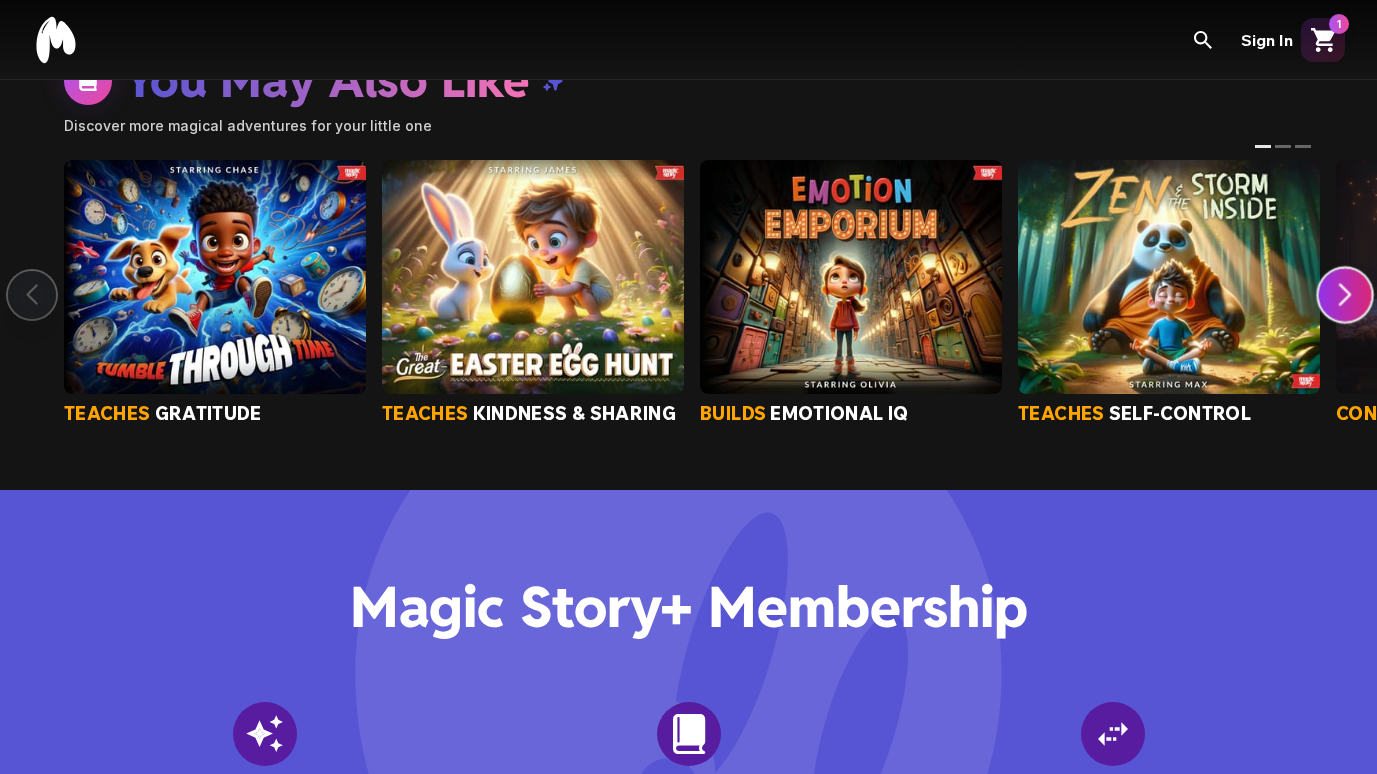 click at bounding box center (1345, 295) 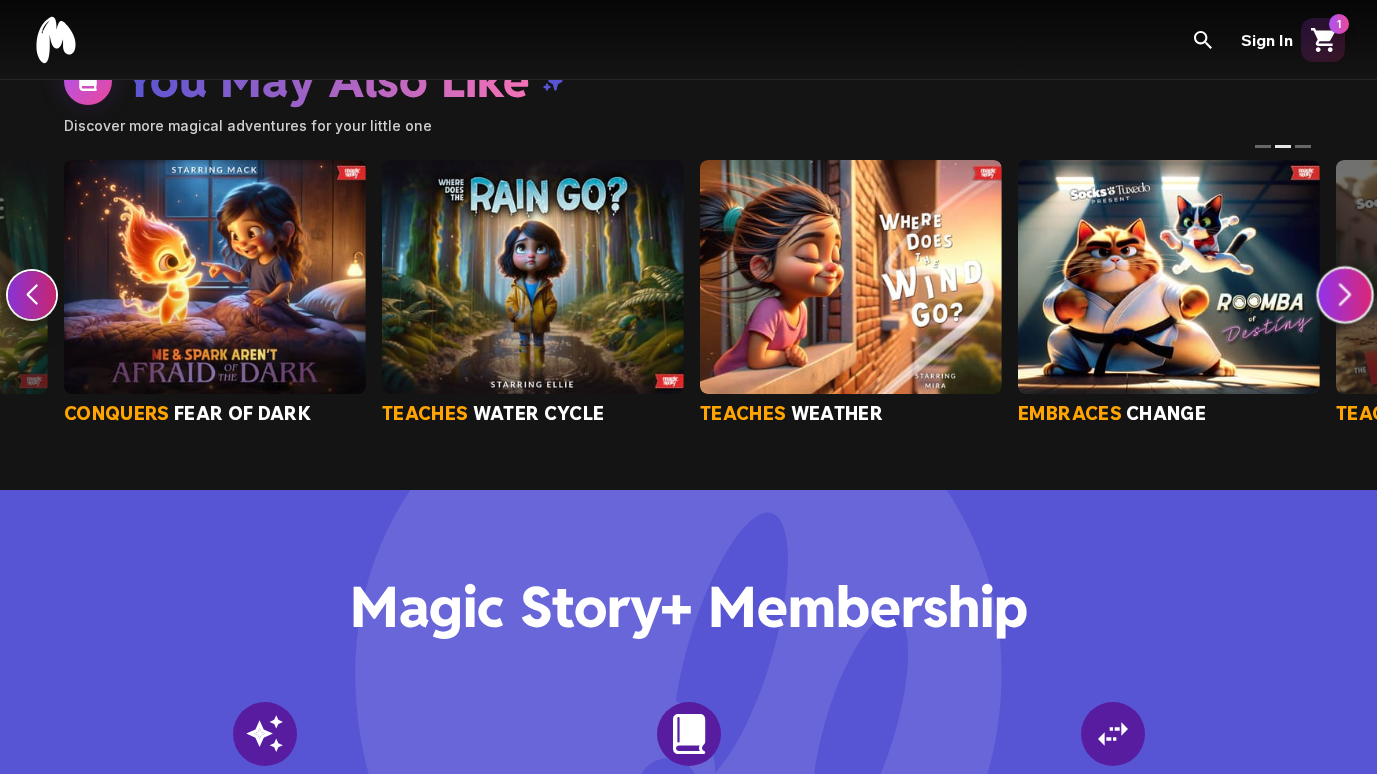 click at bounding box center [1345, 295] 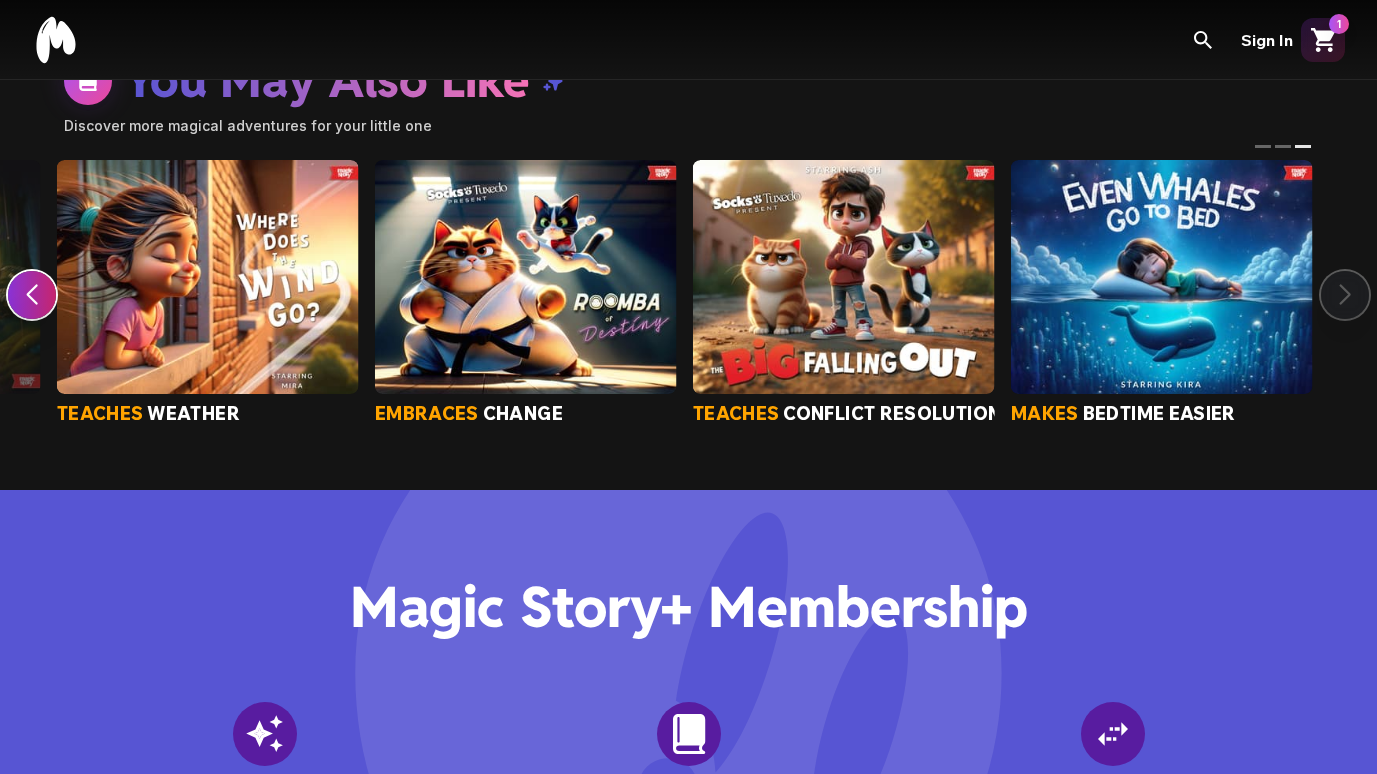 click on "teaches   gratitude teaches   kindness & sharing builds   emotional iq teaches   self-control conquers   fear of dark teaches   water cycle teaches   weather embraces   change teaches   conflict resolution makes   bedtime easier" at bounding box center (688, 293) 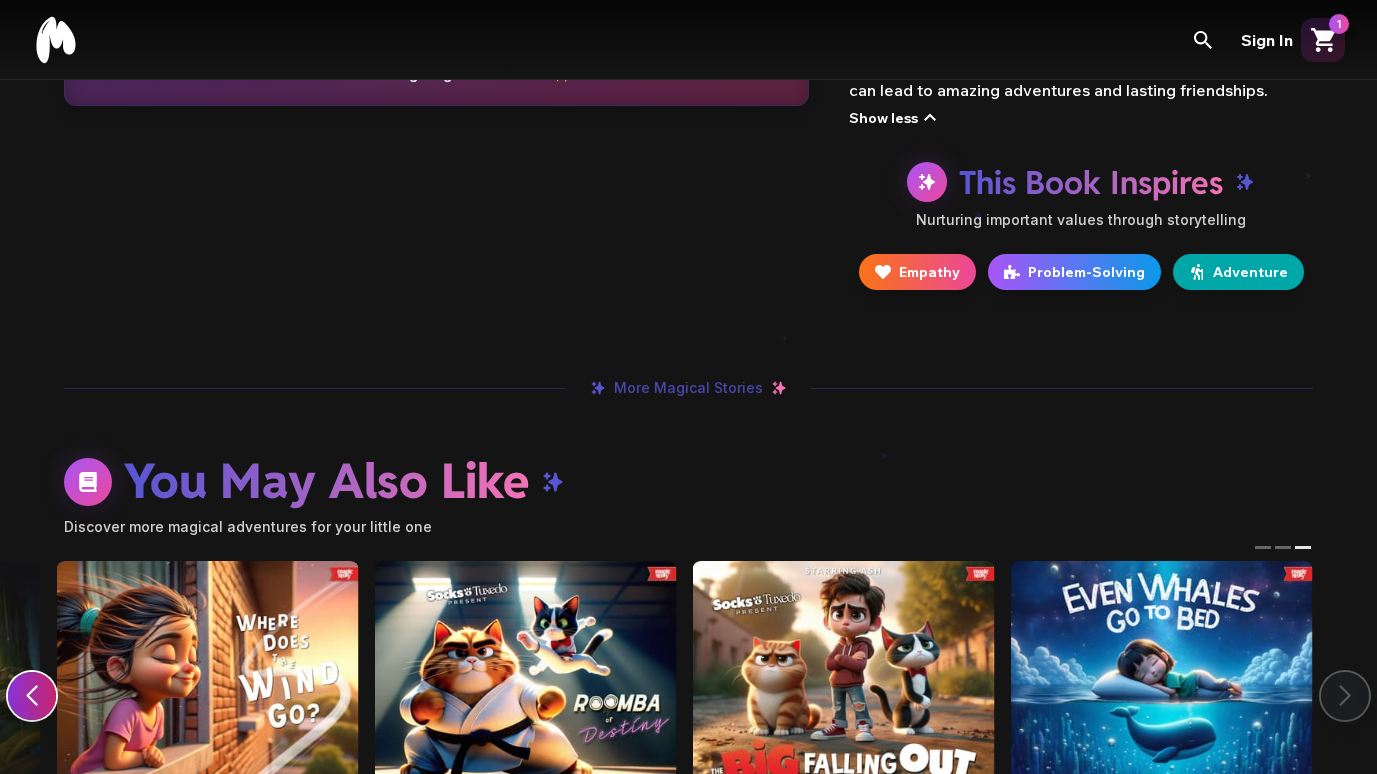 scroll, scrollTop: 1600, scrollLeft: 0, axis: vertical 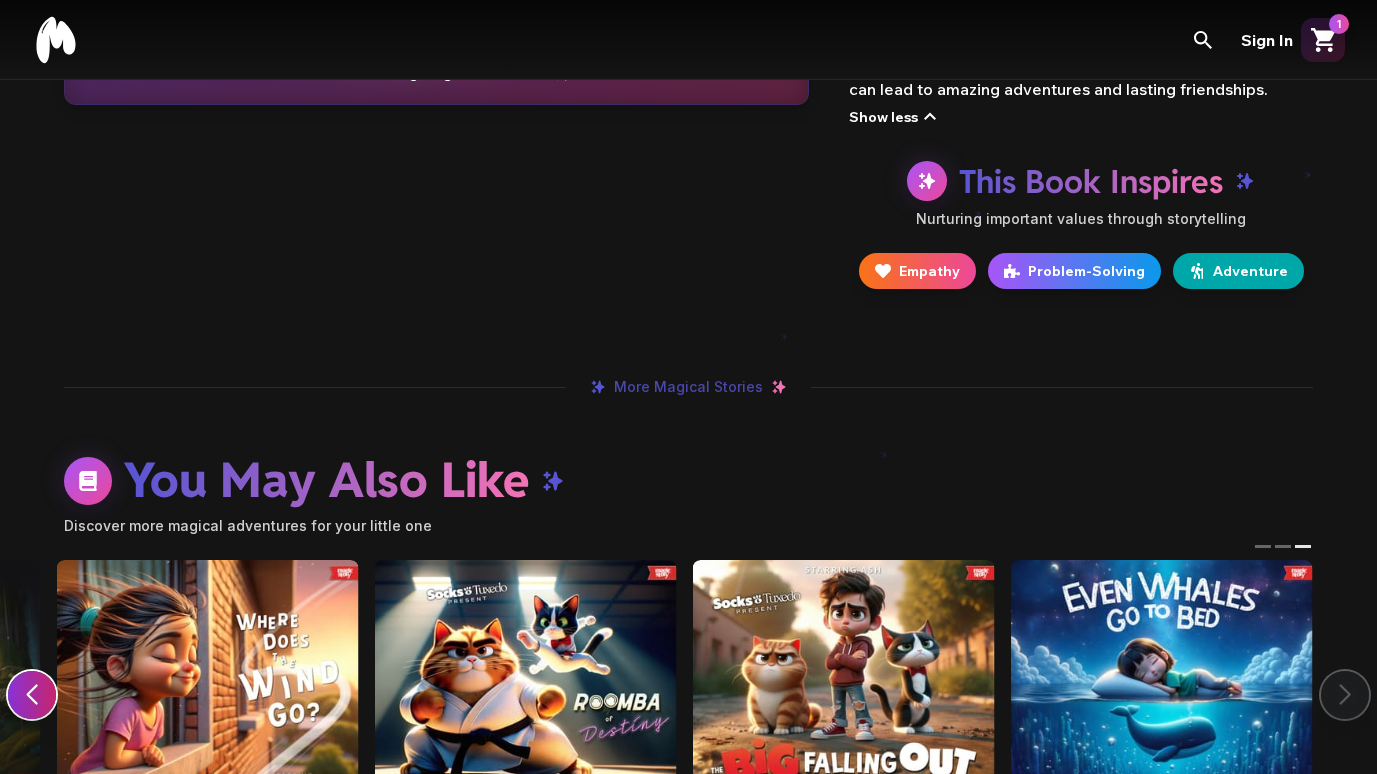 click on "You May Also Like" at bounding box center (326, 480) 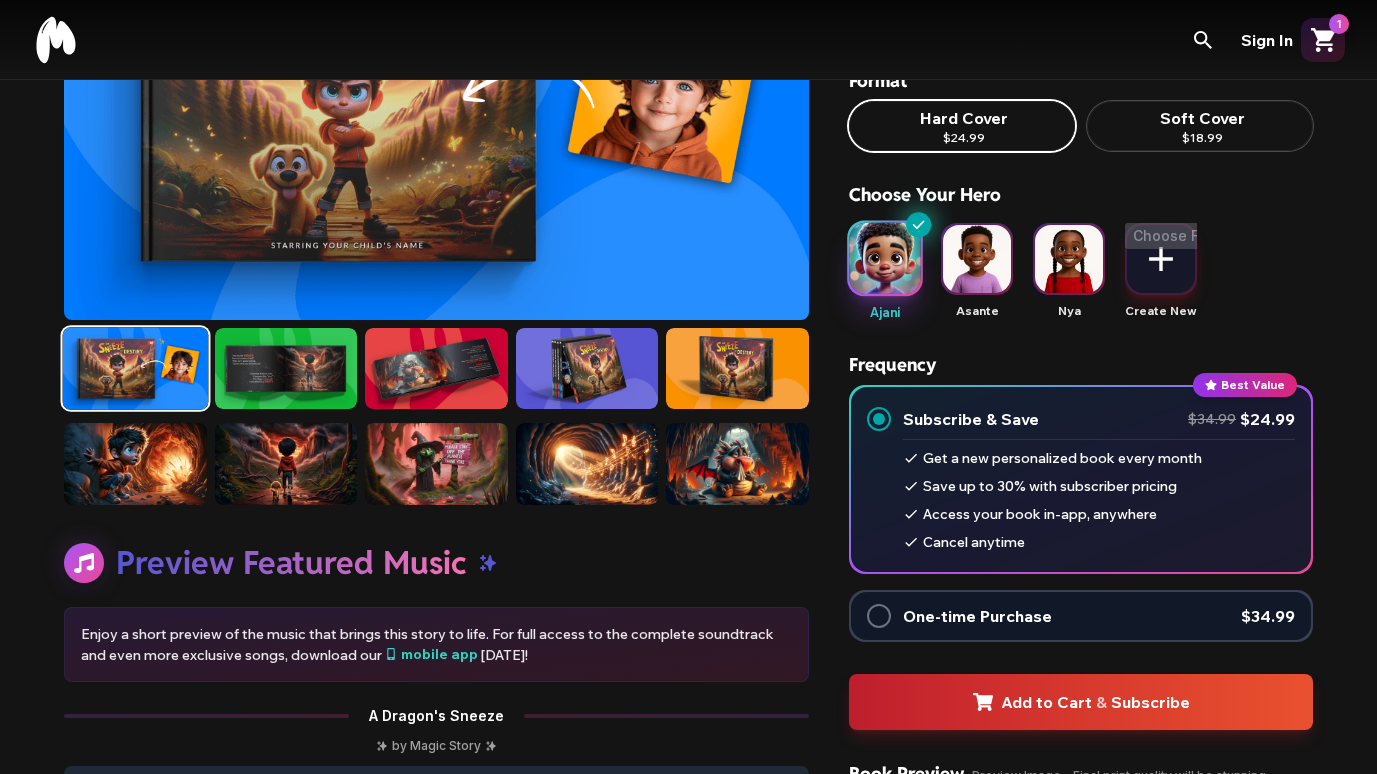 scroll, scrollTop: 0, scrollLeft: 0, axis: both 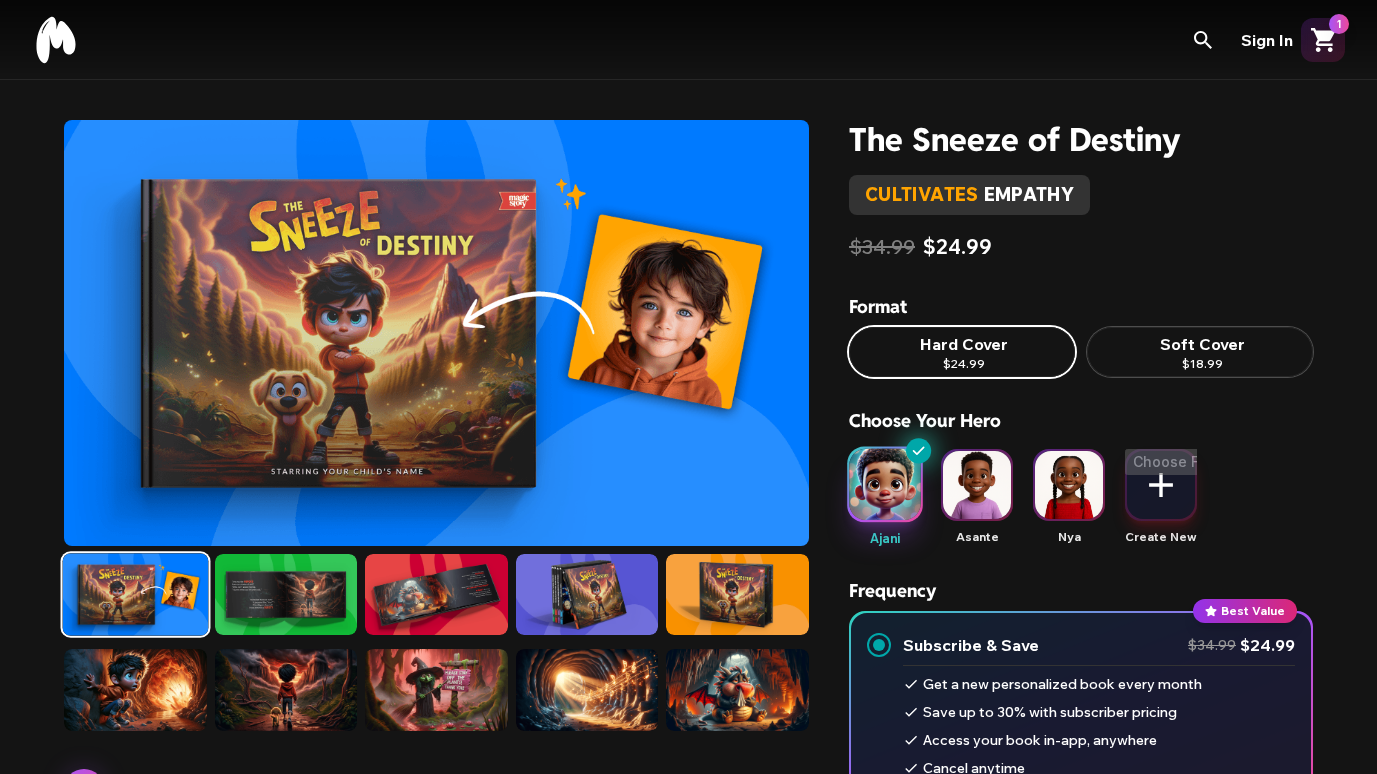 click 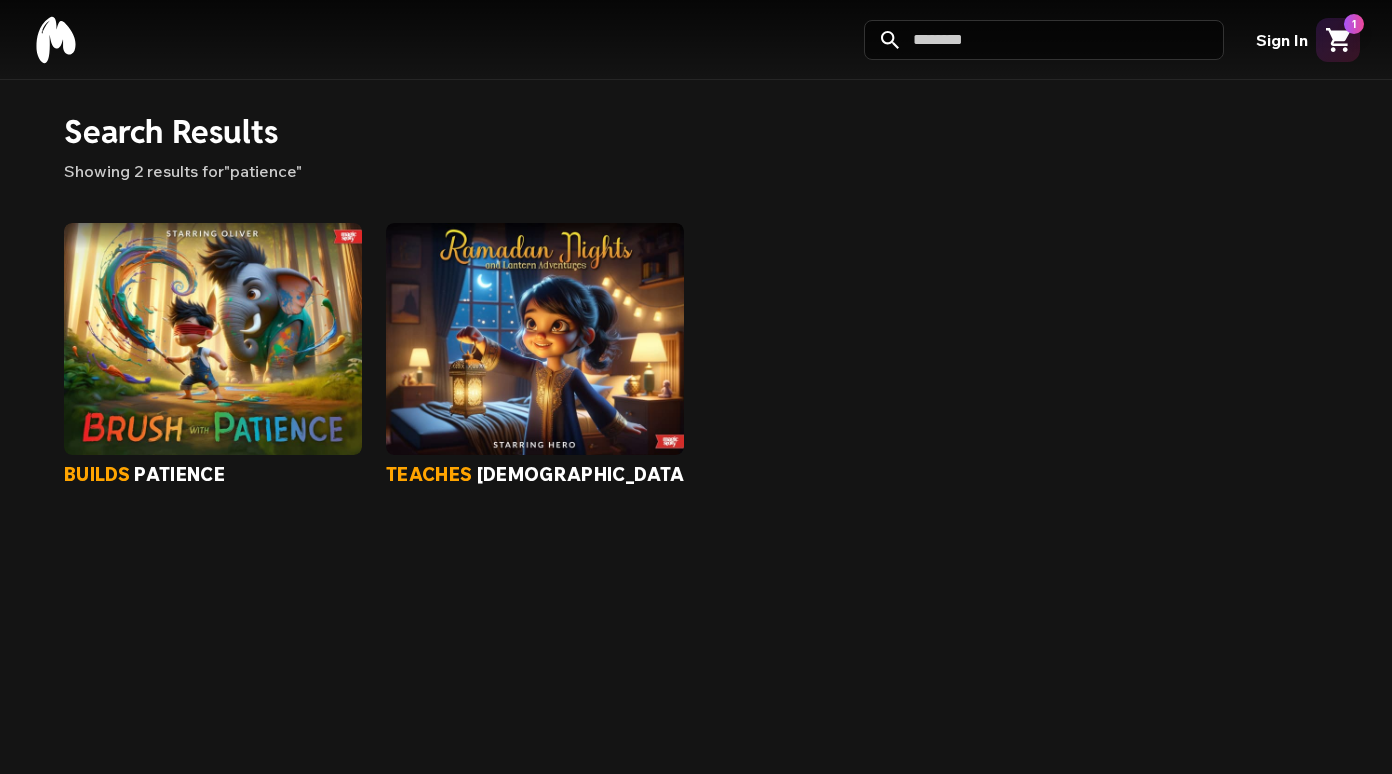 type on "********" 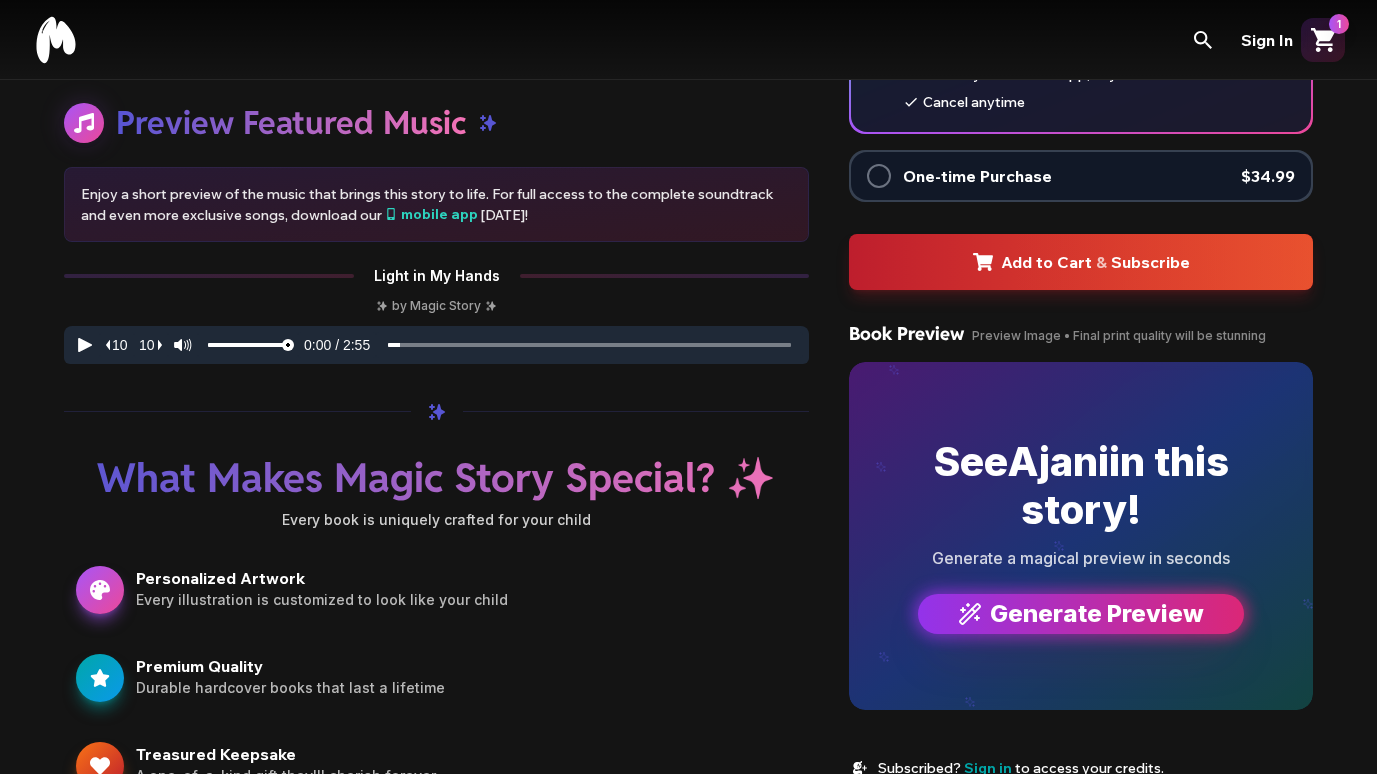 scroll, scrollTop: 1000, scrollLeft: 0, axis: vertical 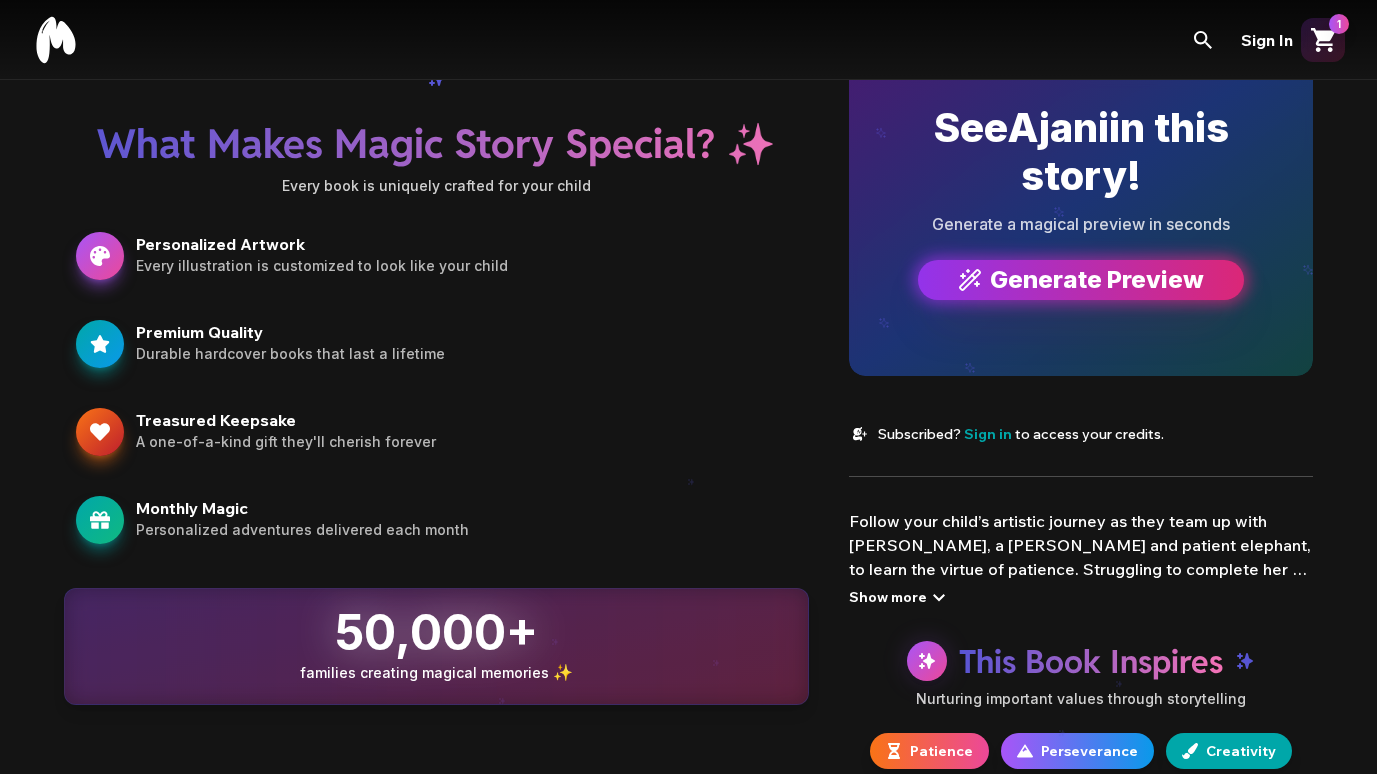 click 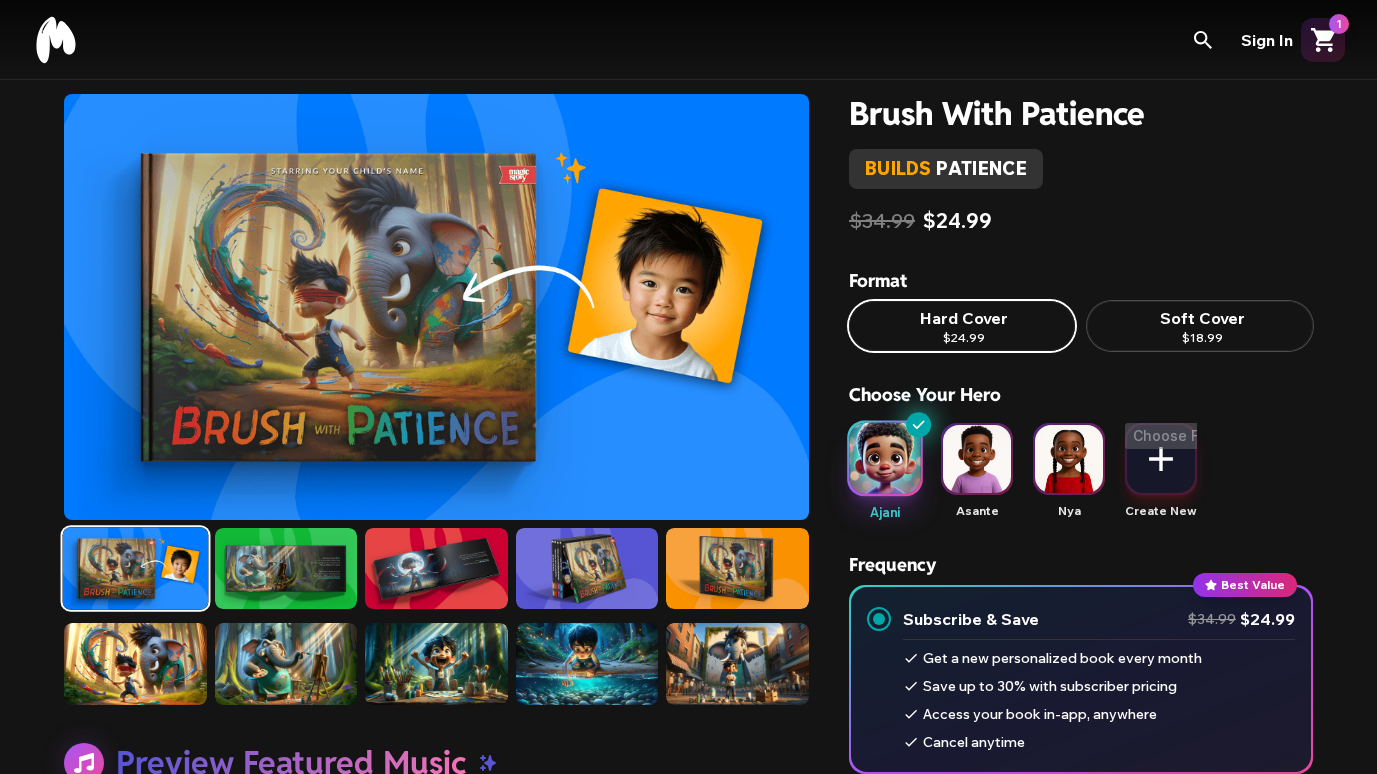 scroll, scrollTop: 0, scrollLeft: 0, axis: both 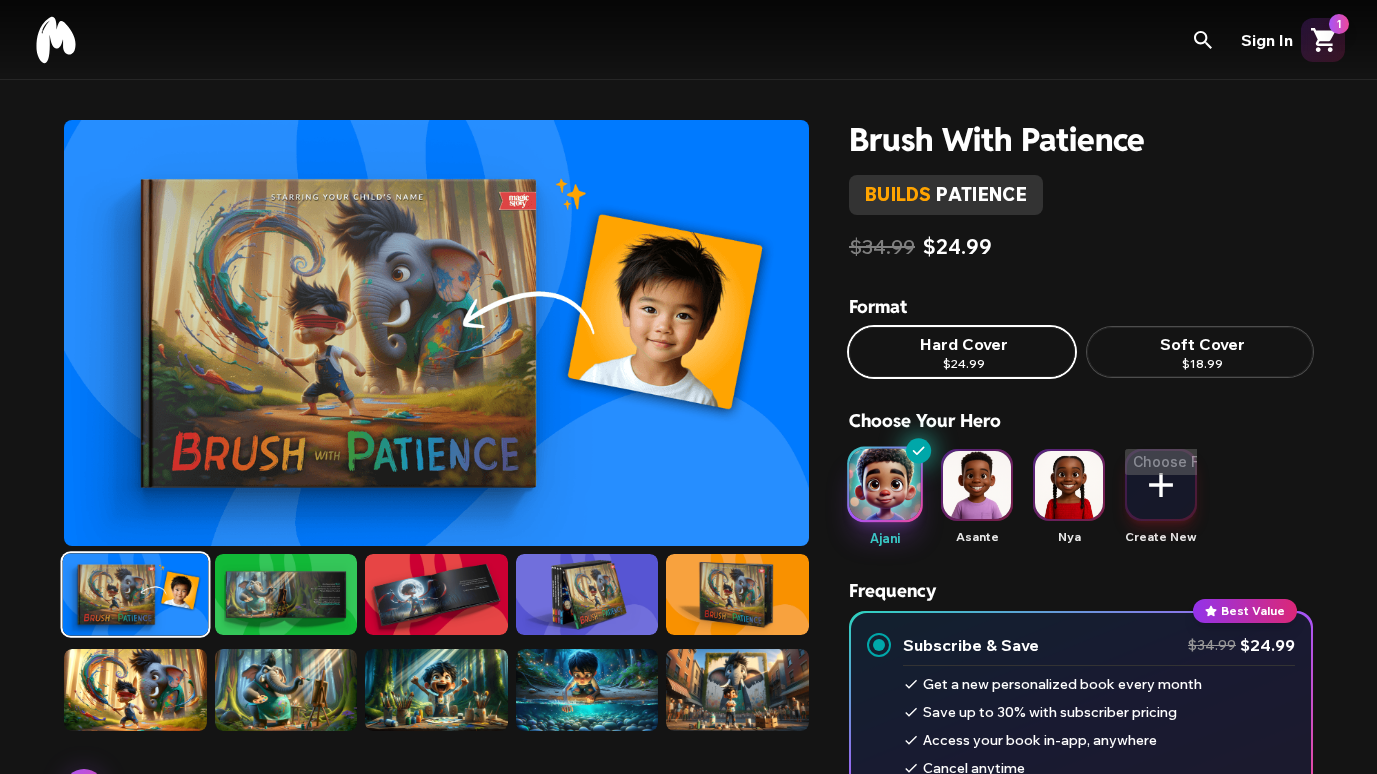 click 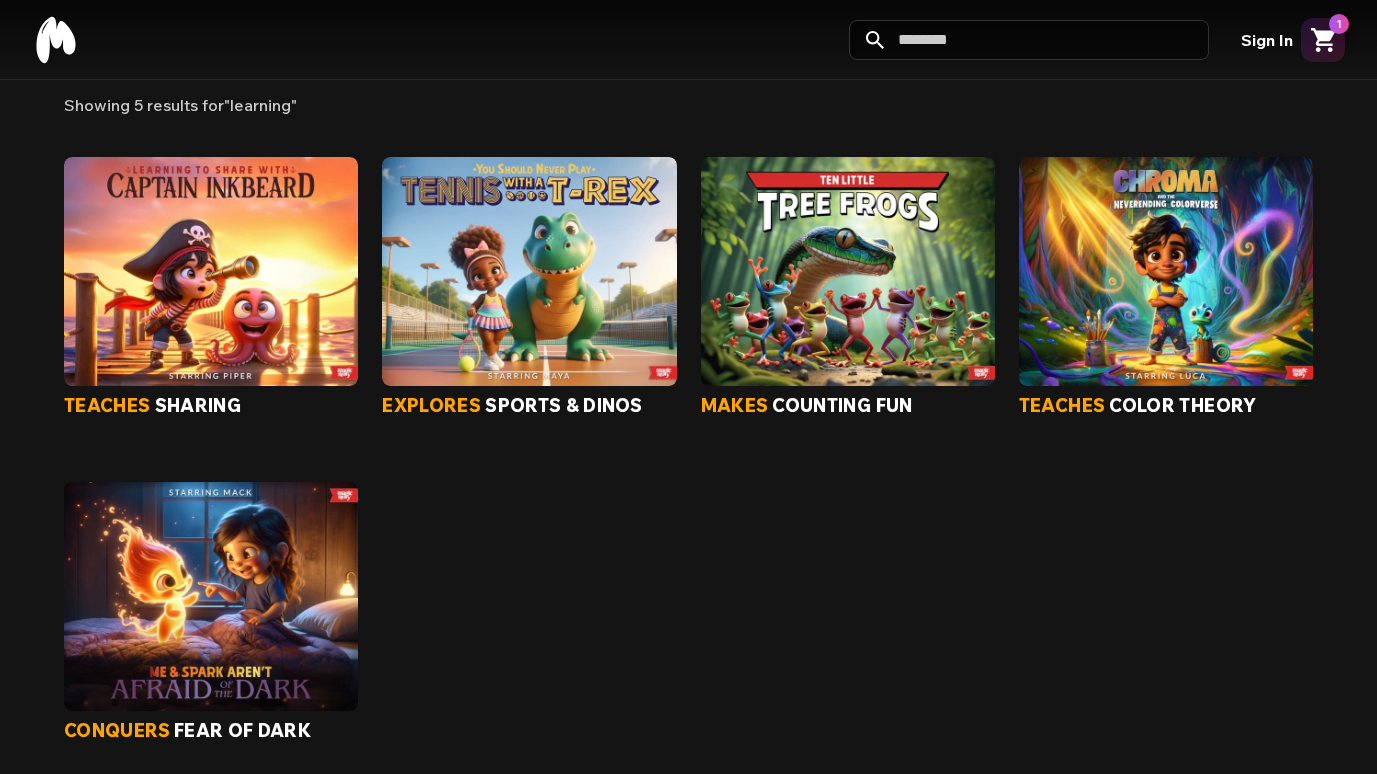 scroll, scrollTop: 67, scrollLeft: 0, axis: vertical 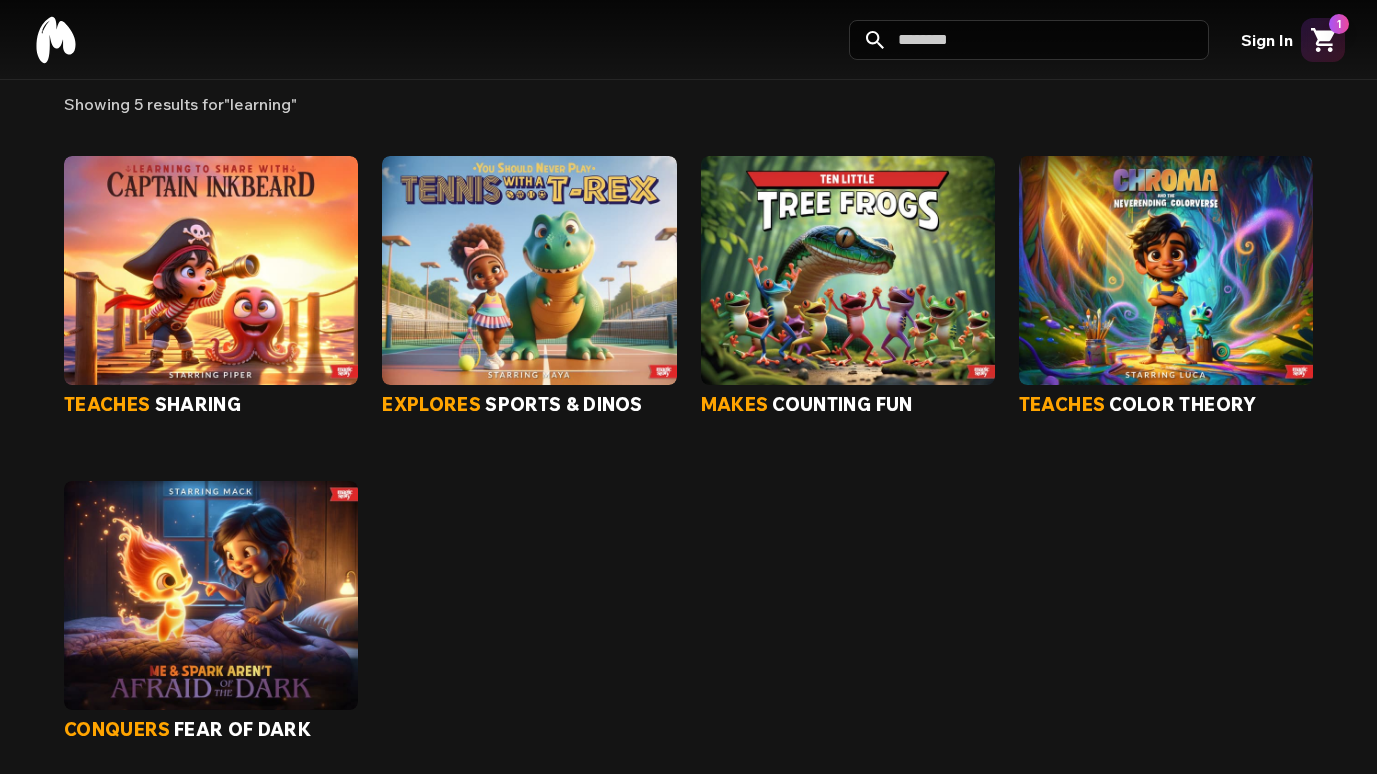 type on "********" 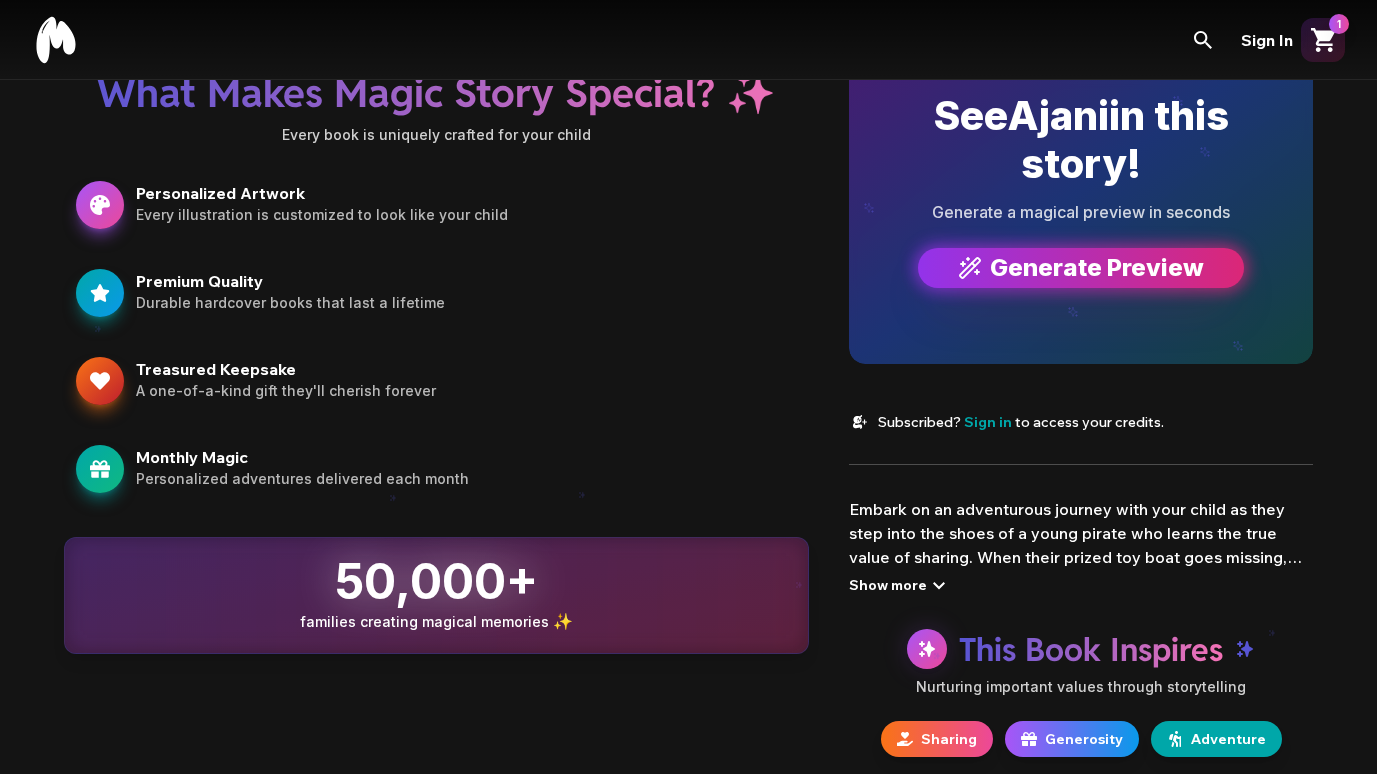scroll, scrollTop: 1267, scrollLeft: 0, axis: vertical 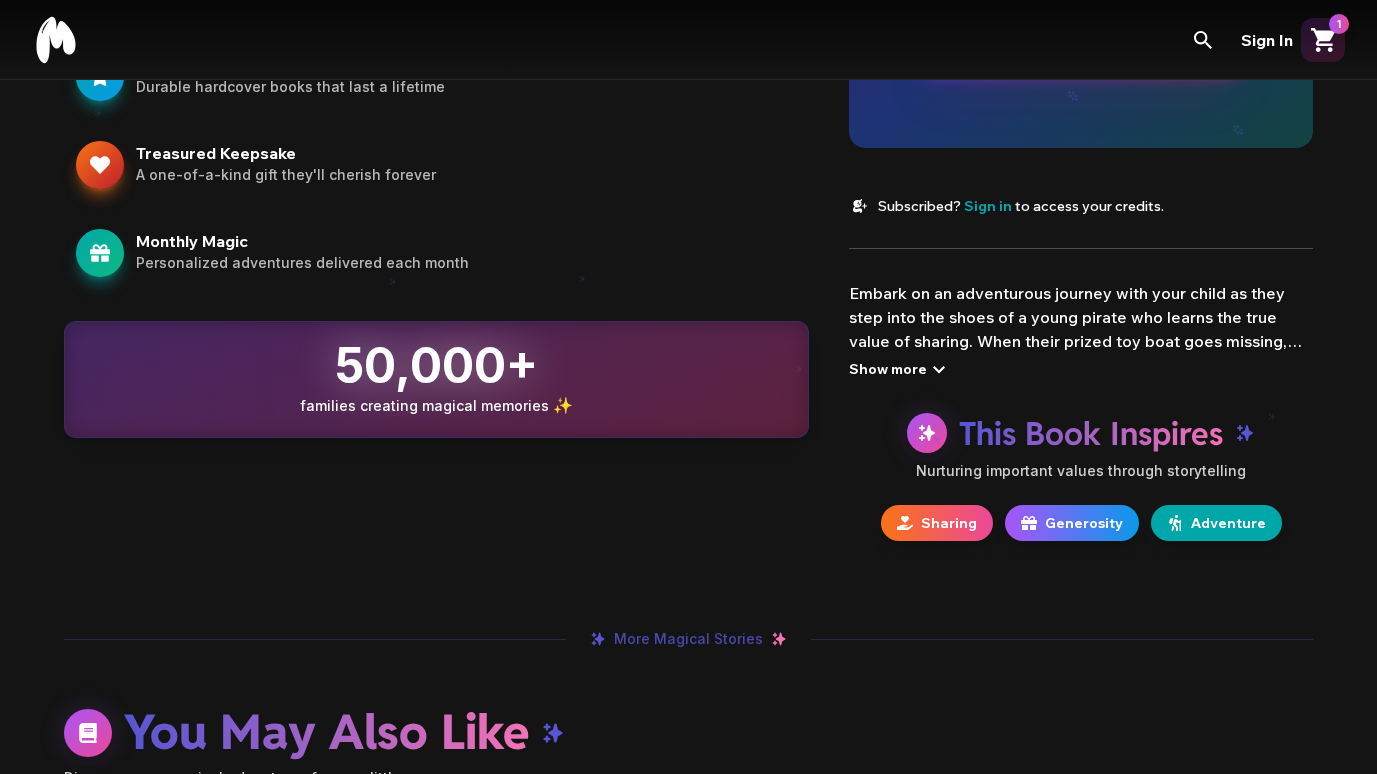 click 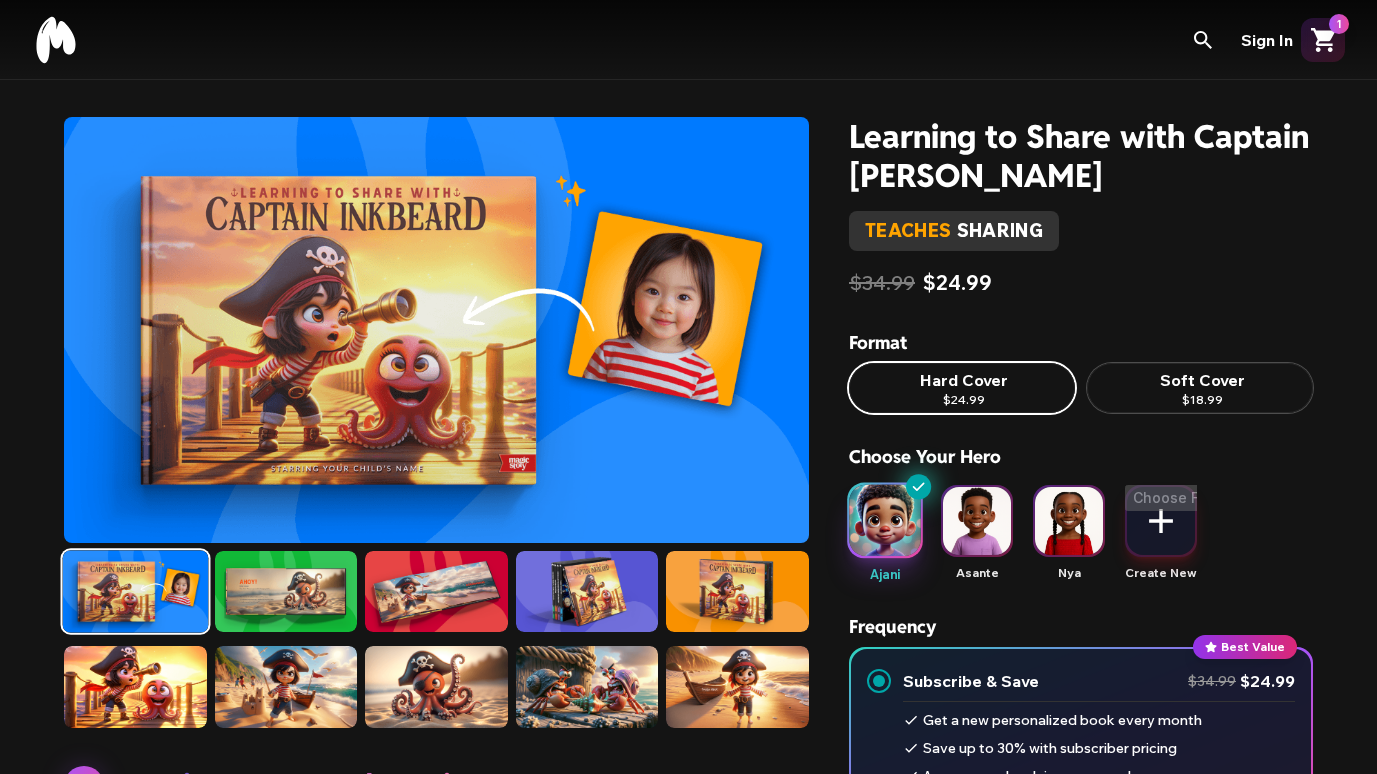 scroll, scrollTop: 0, scrollLeft: 0, axis: both 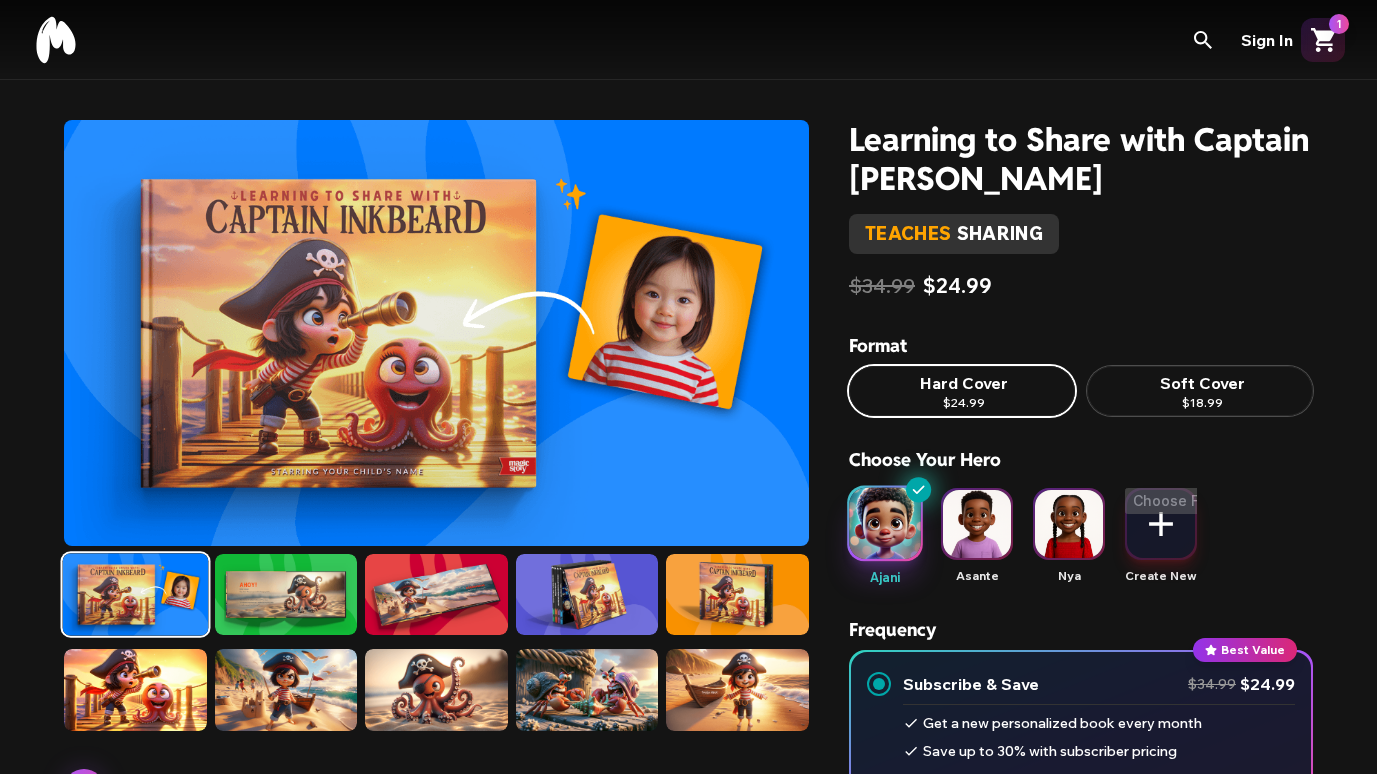 click 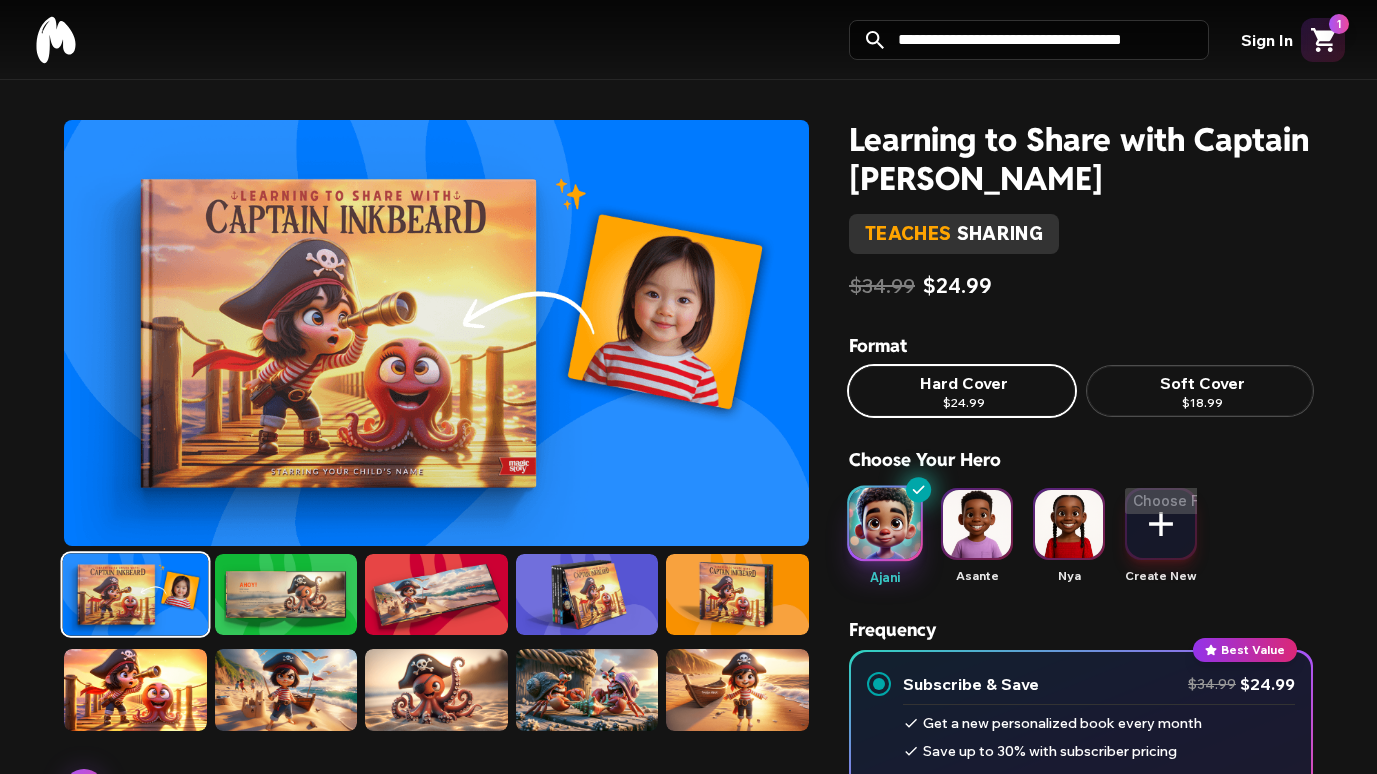 click at bounding box center (1029, 40) 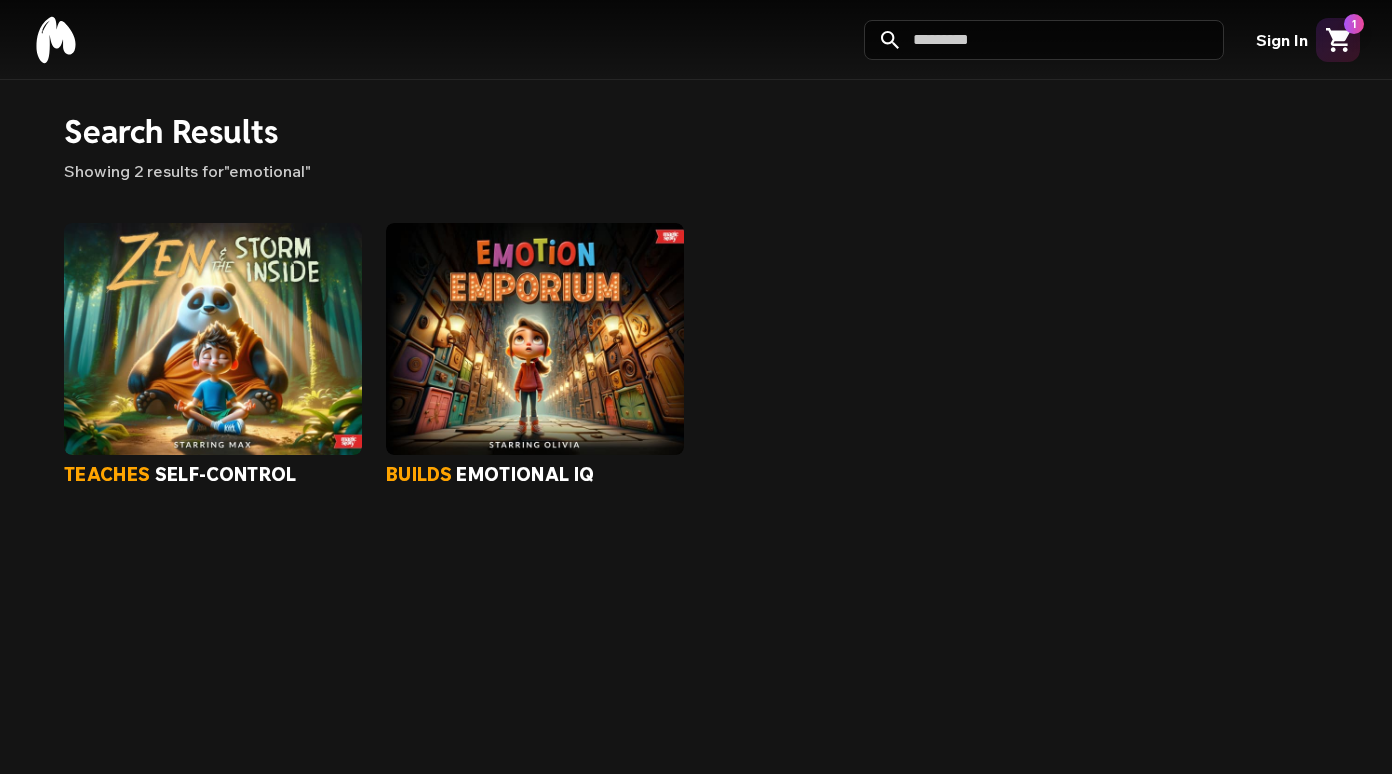 type on "*********" 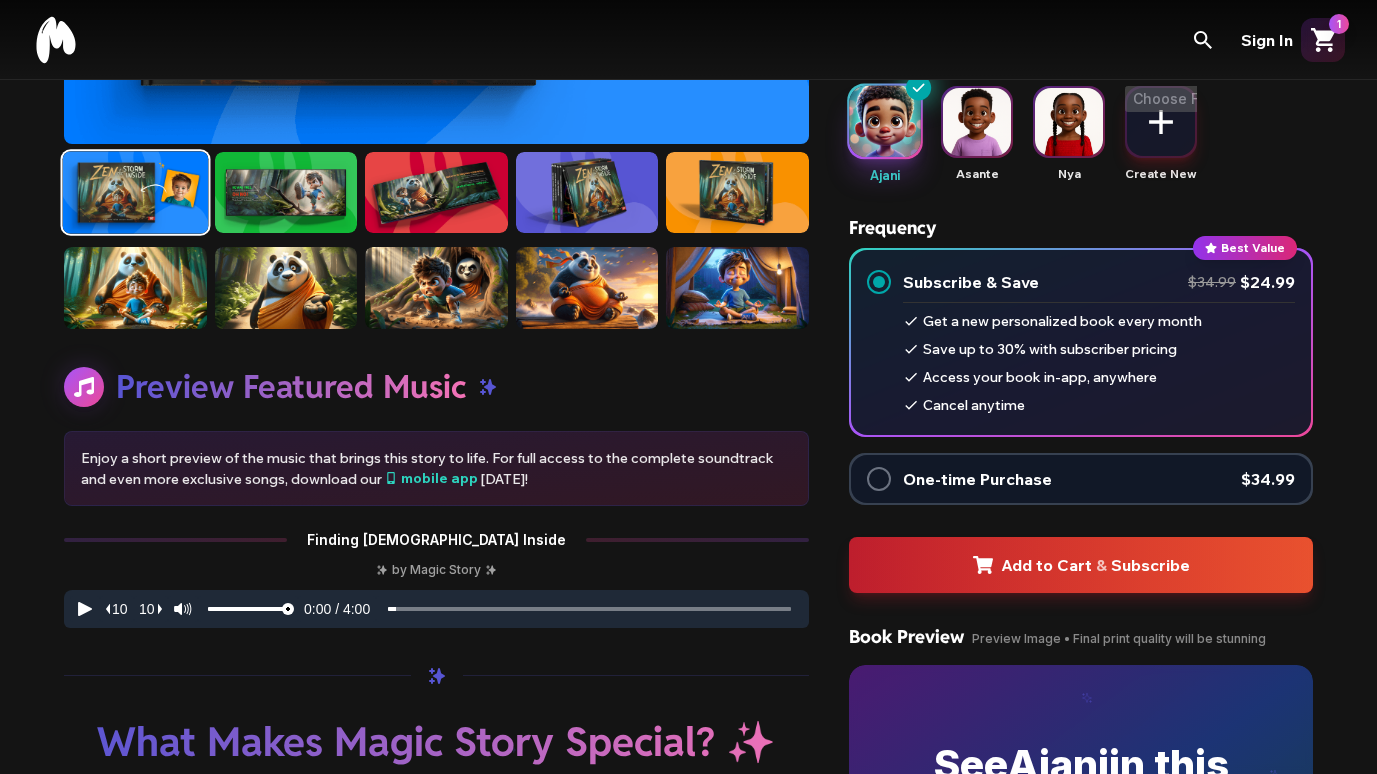 scroll, scrollTop: 400, scrollLeft: 0, axis: vertical 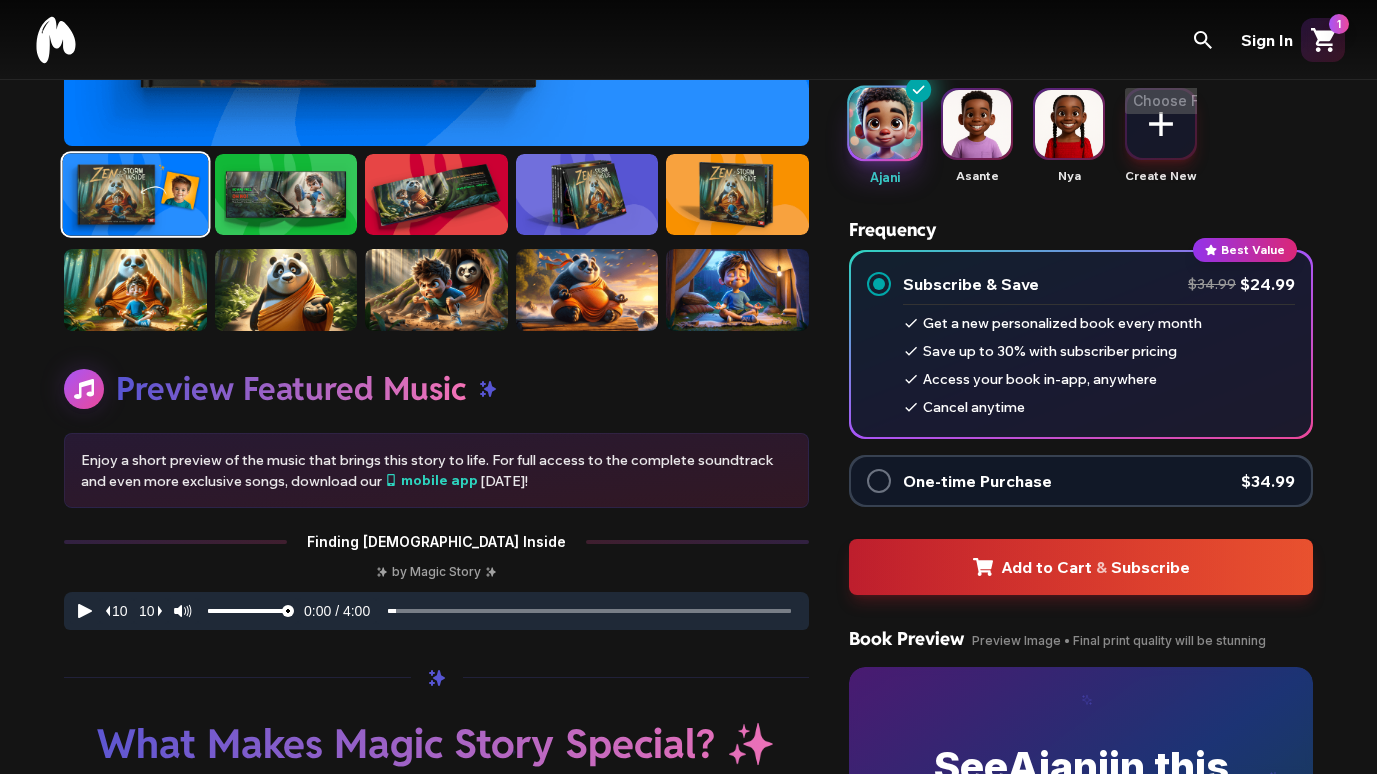 click at bounding box center [1069, 124] 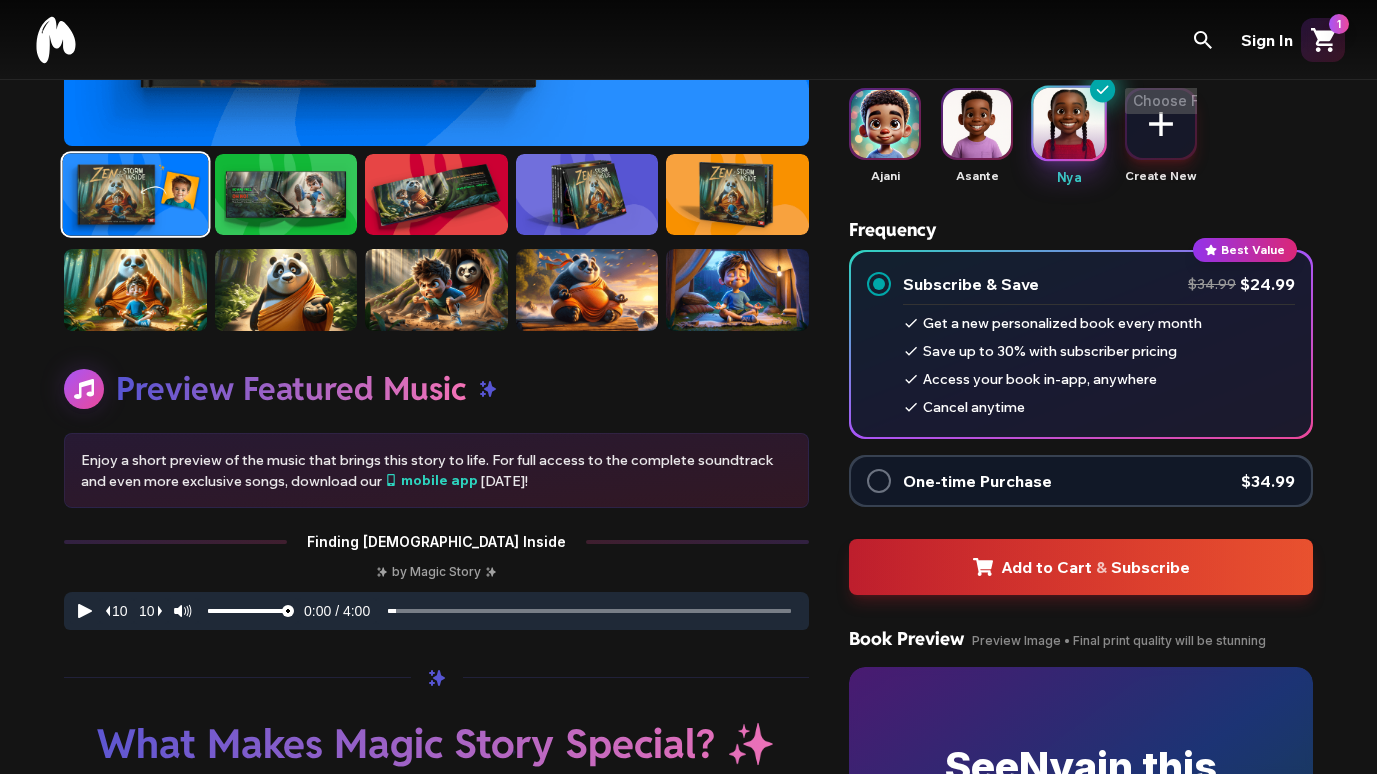 click at bounding box center [879, 481] 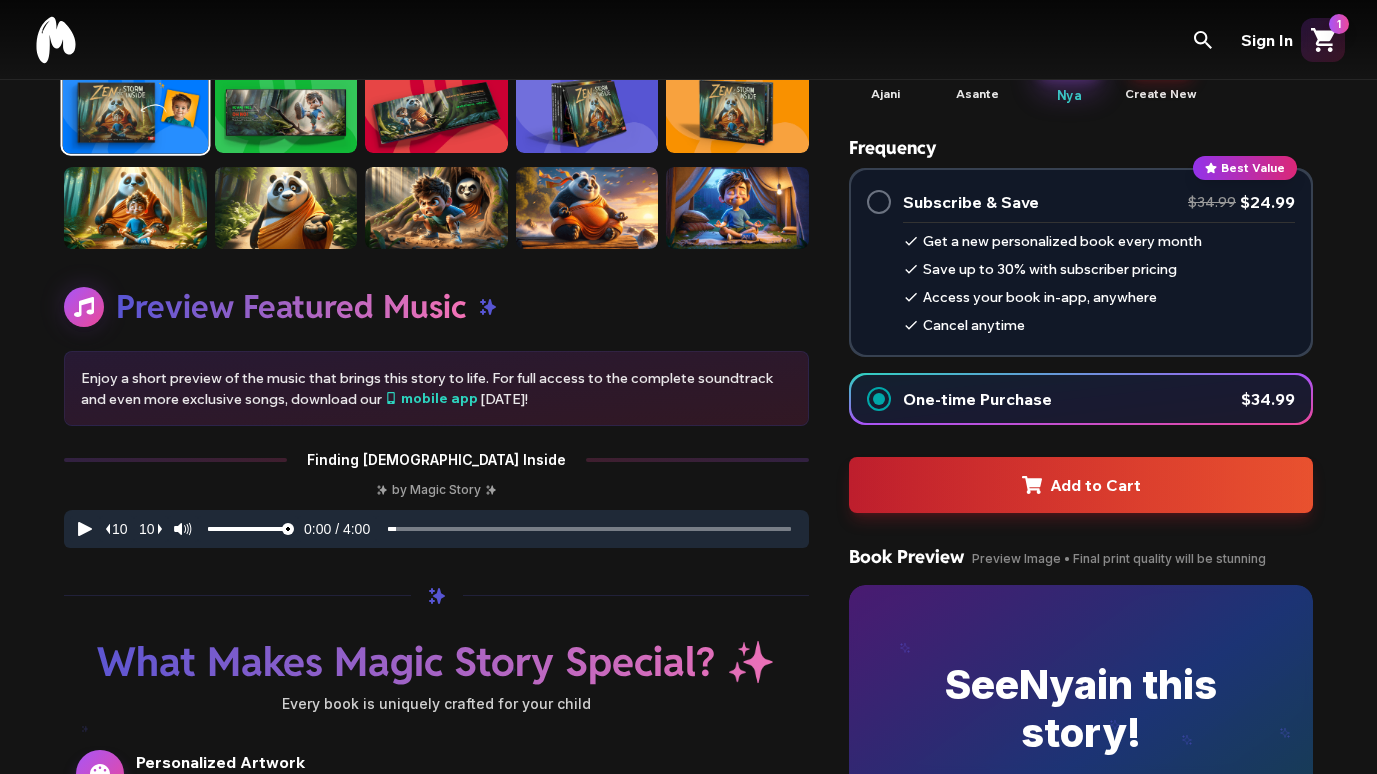 scroll, scrollTop: 600, scrollLeft: 0, axis: vertical 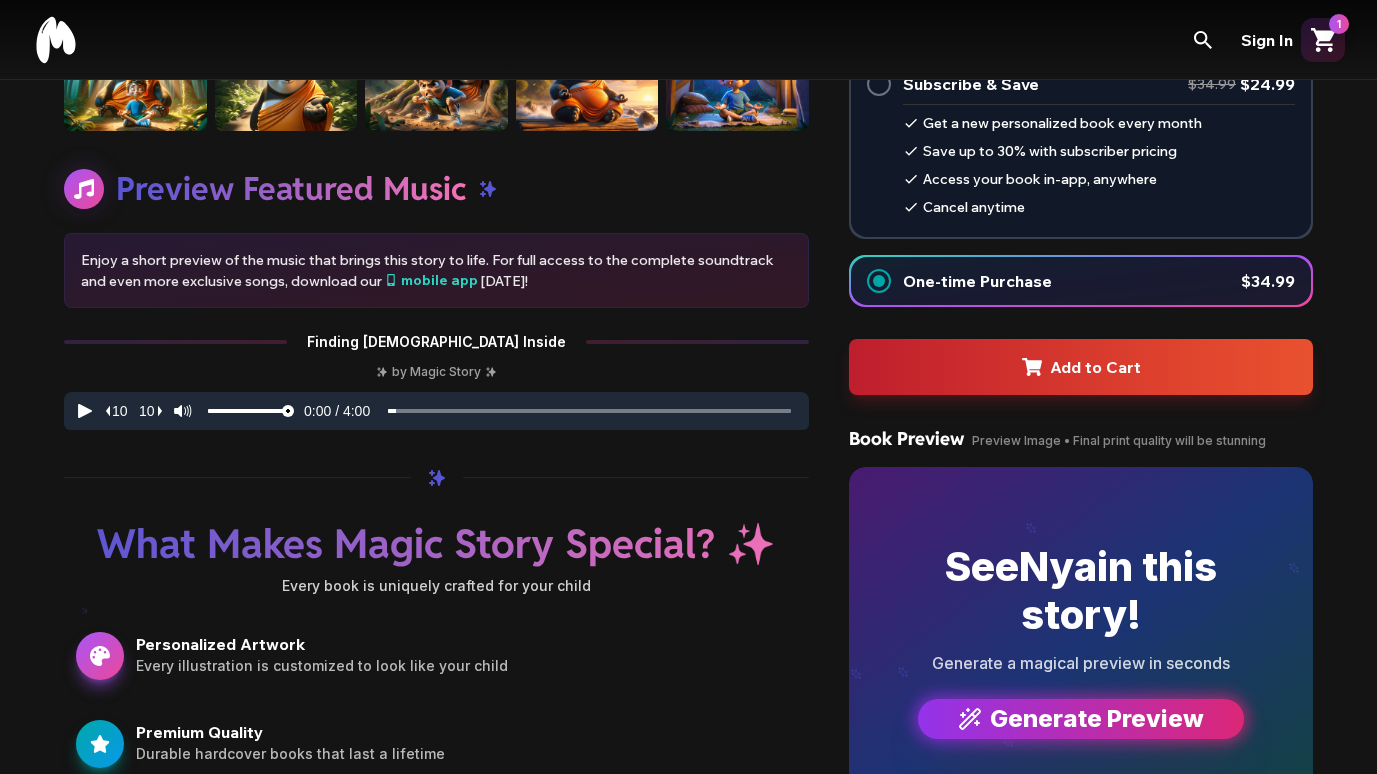 click 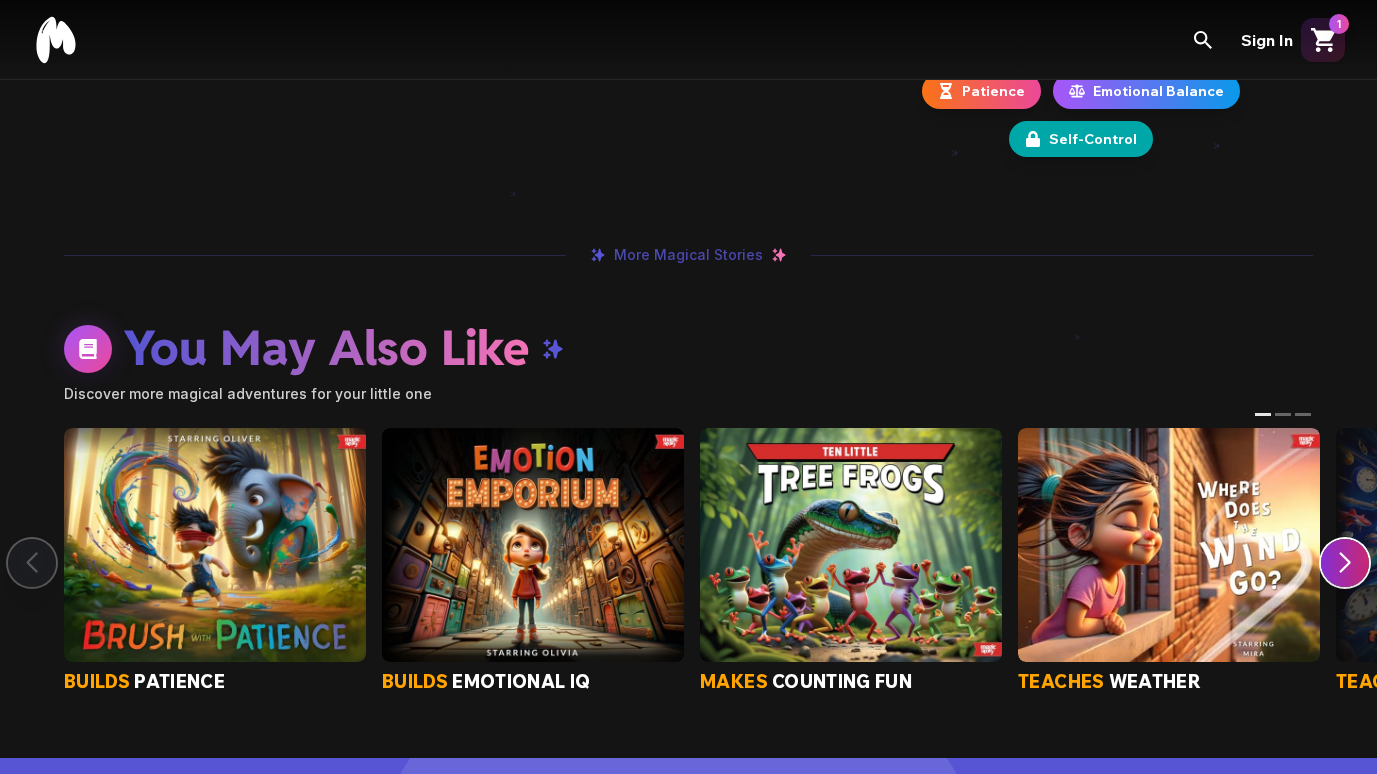 scroll, scrollTop: 1700, scrollLeft: 0, axis: vertical 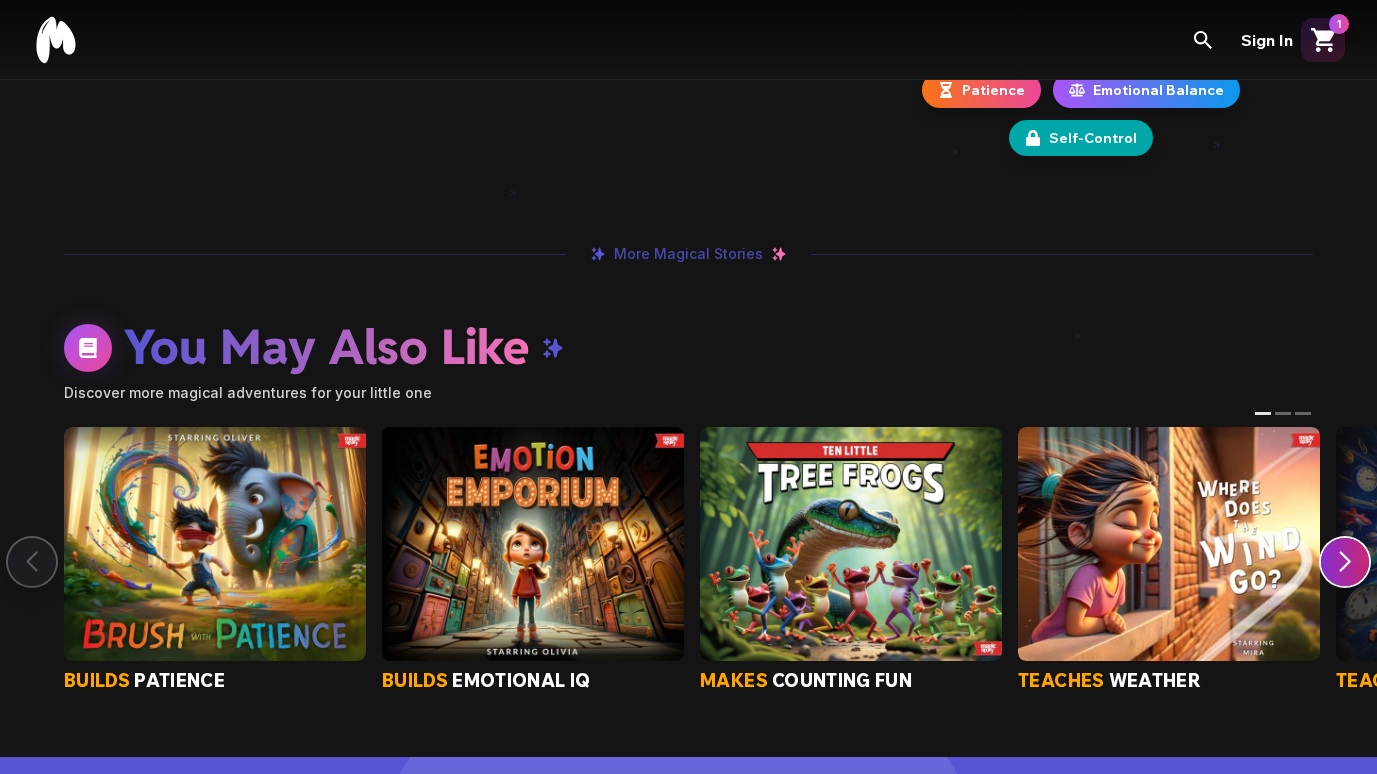 click at bounding box center [1169, 544] 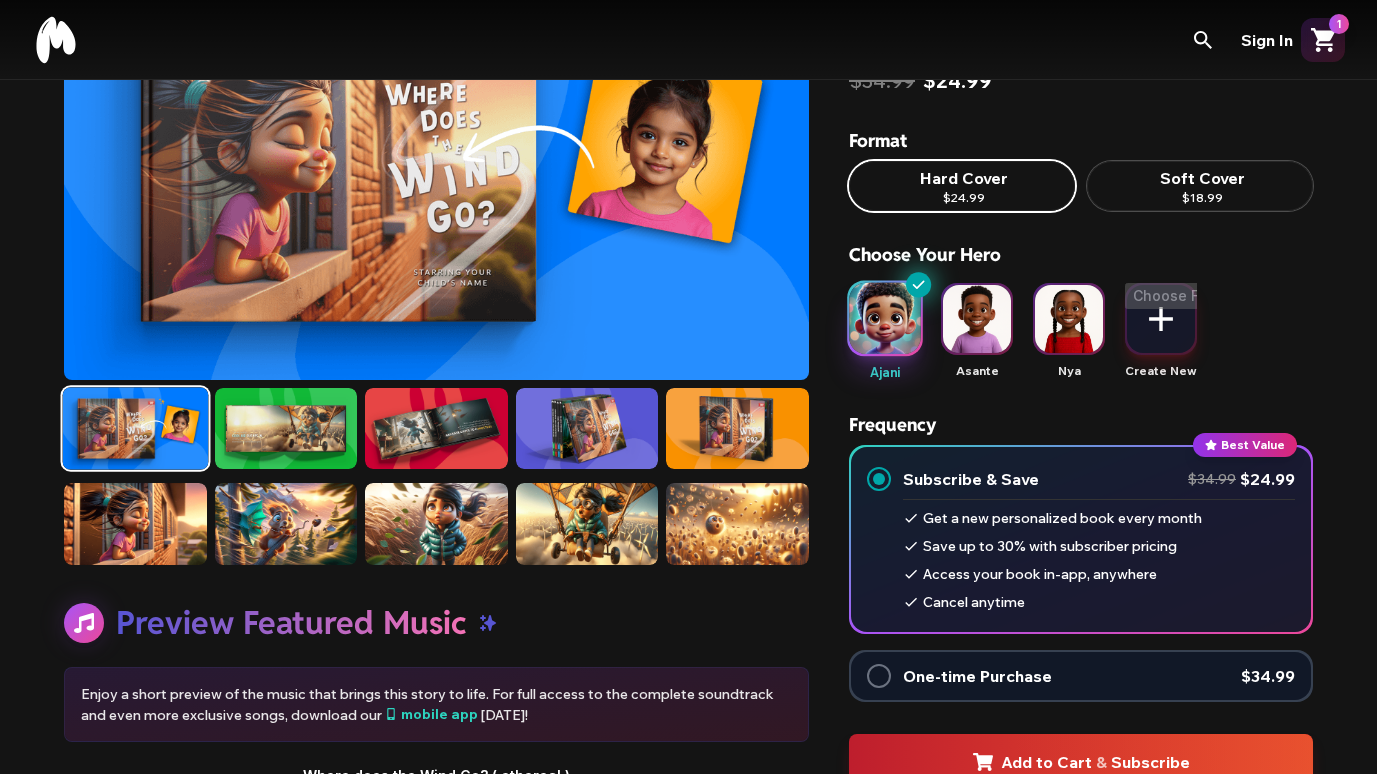 scroll, scrollTop: 200, scrollLeft: 0, axis: vertical 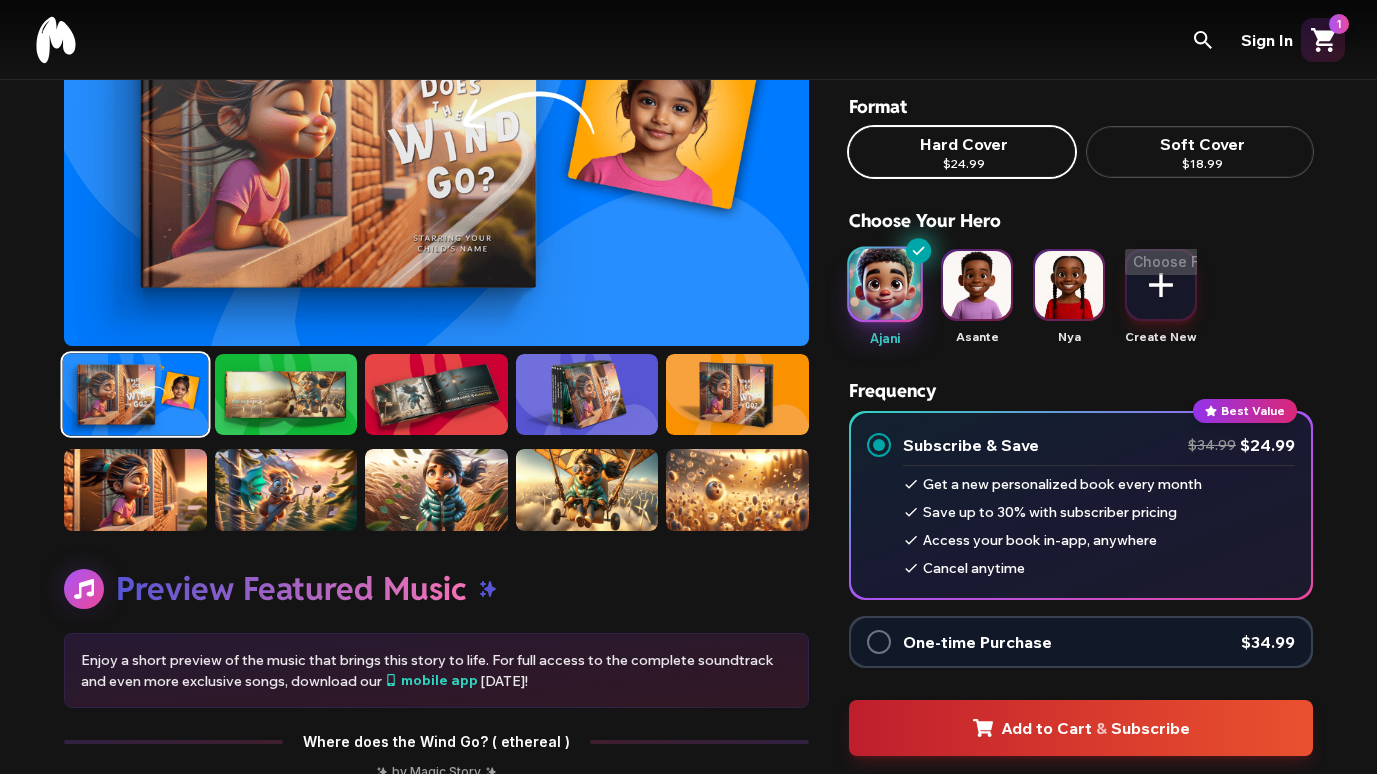 click at bounding box center [1069, 285] 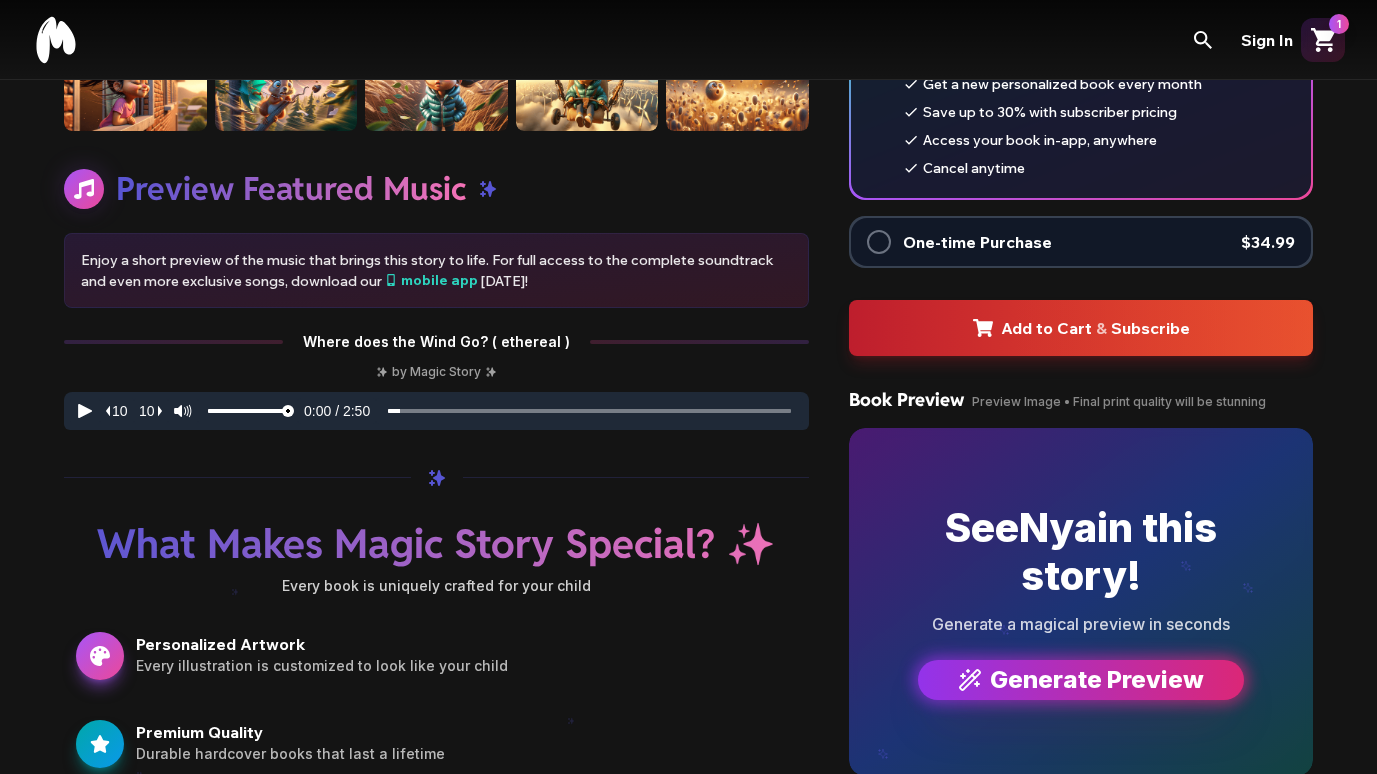 scroll, scrollTop: 900, scrollLeft: 0, axis: vertical 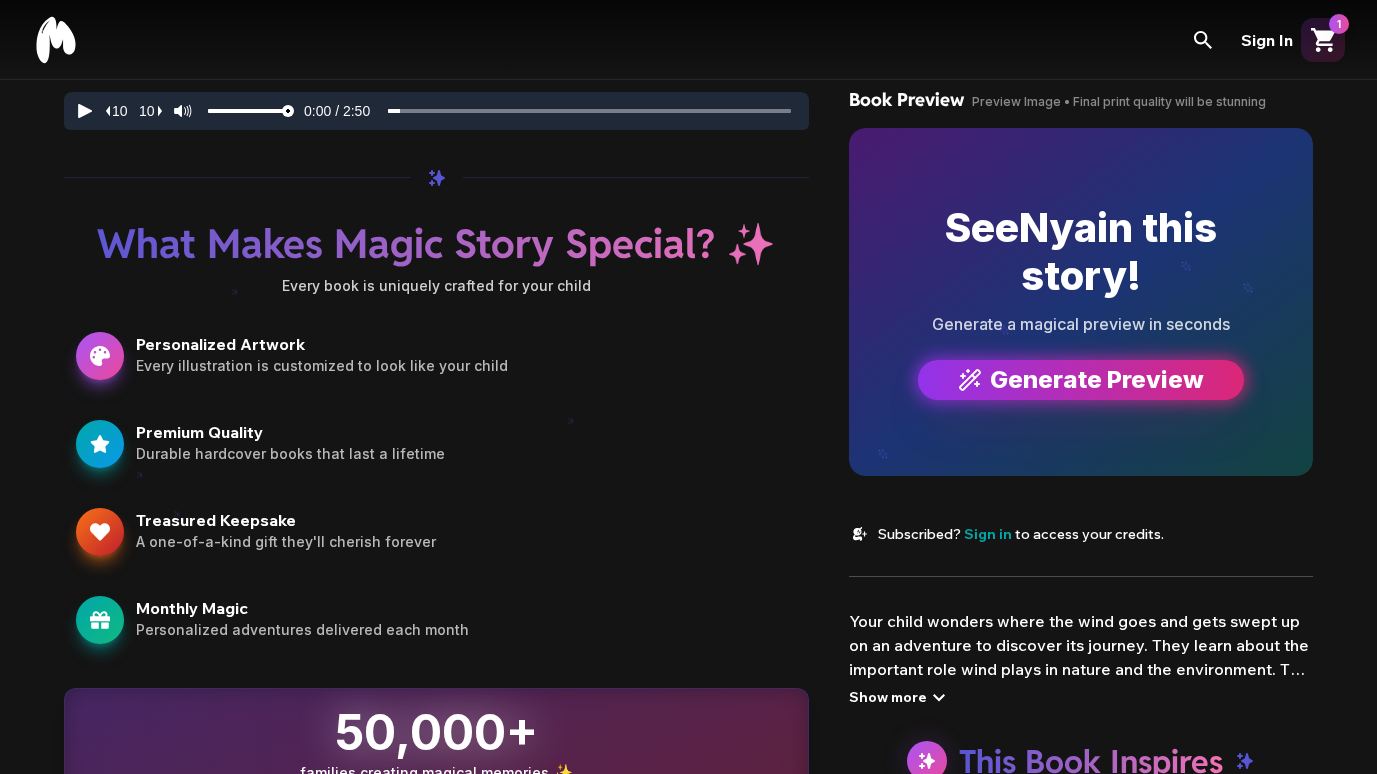 click 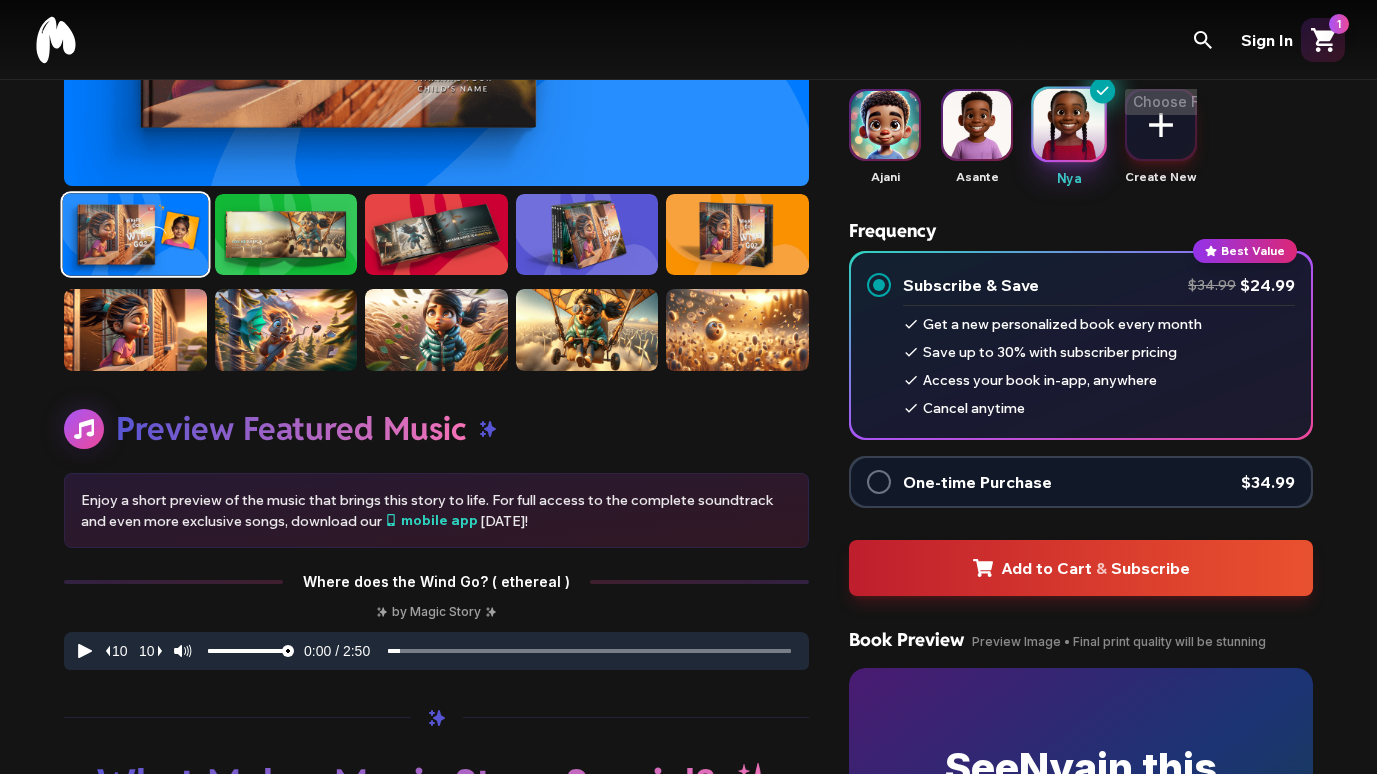scroll, scrollTop: 500, scrollLeft: 0, axis: vertical 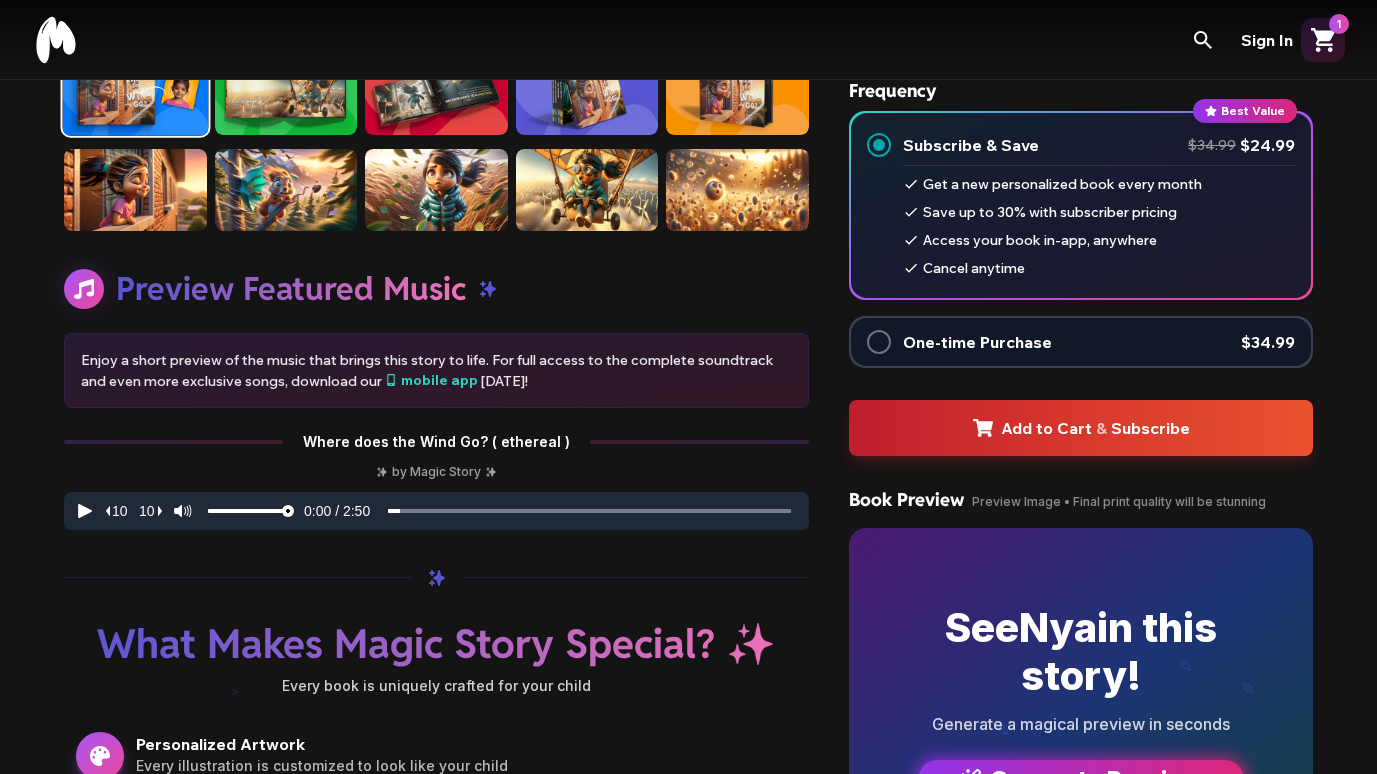 click 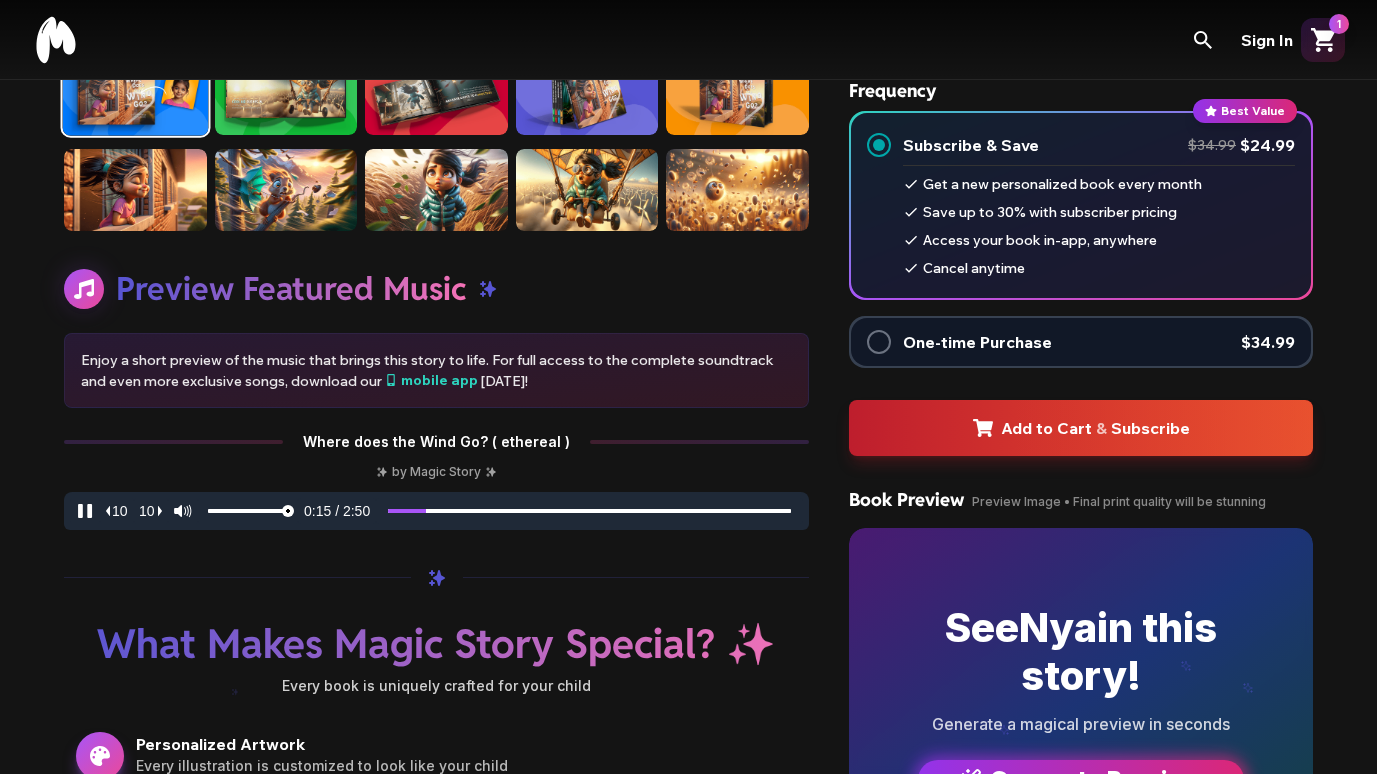 click at bounding box center (879, 342) 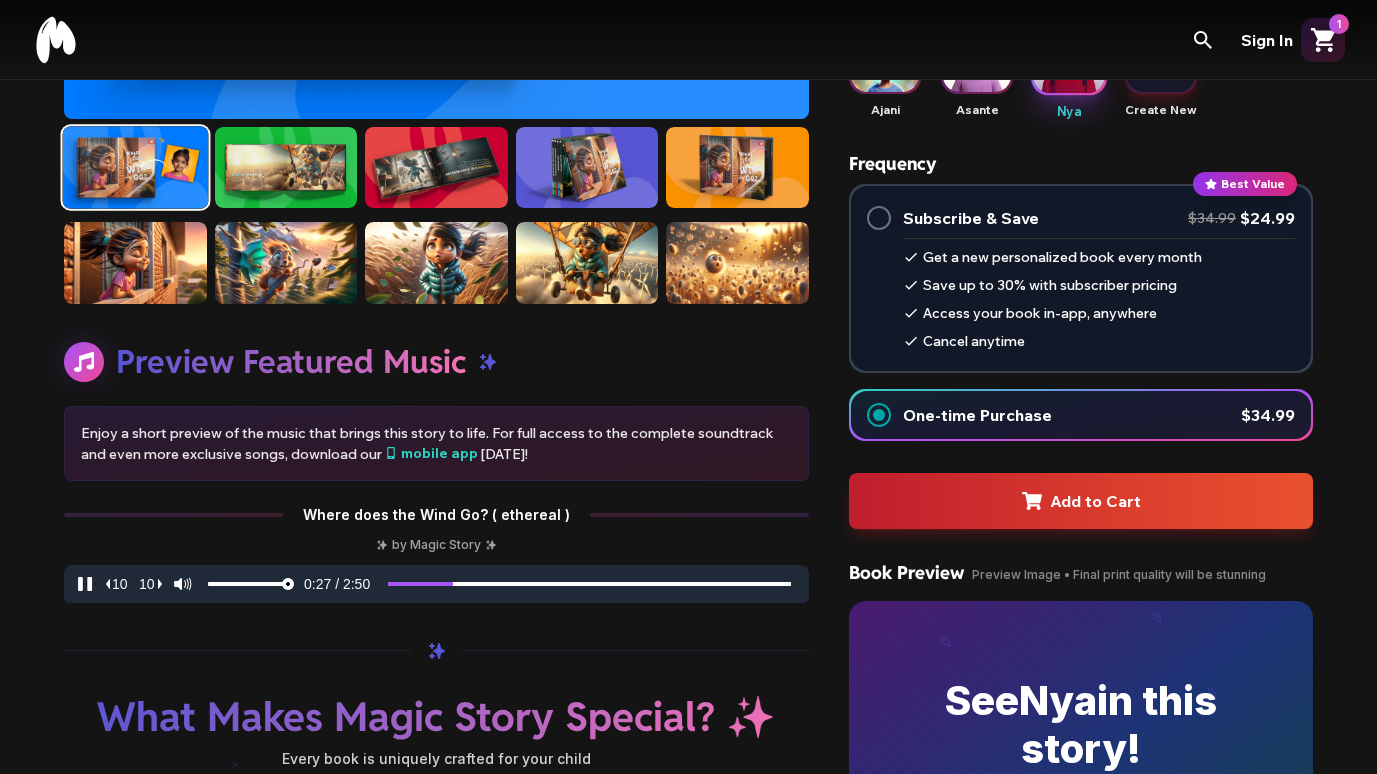 scroll, scrollTop: 400, scrollLeft: 0, axis: vertical 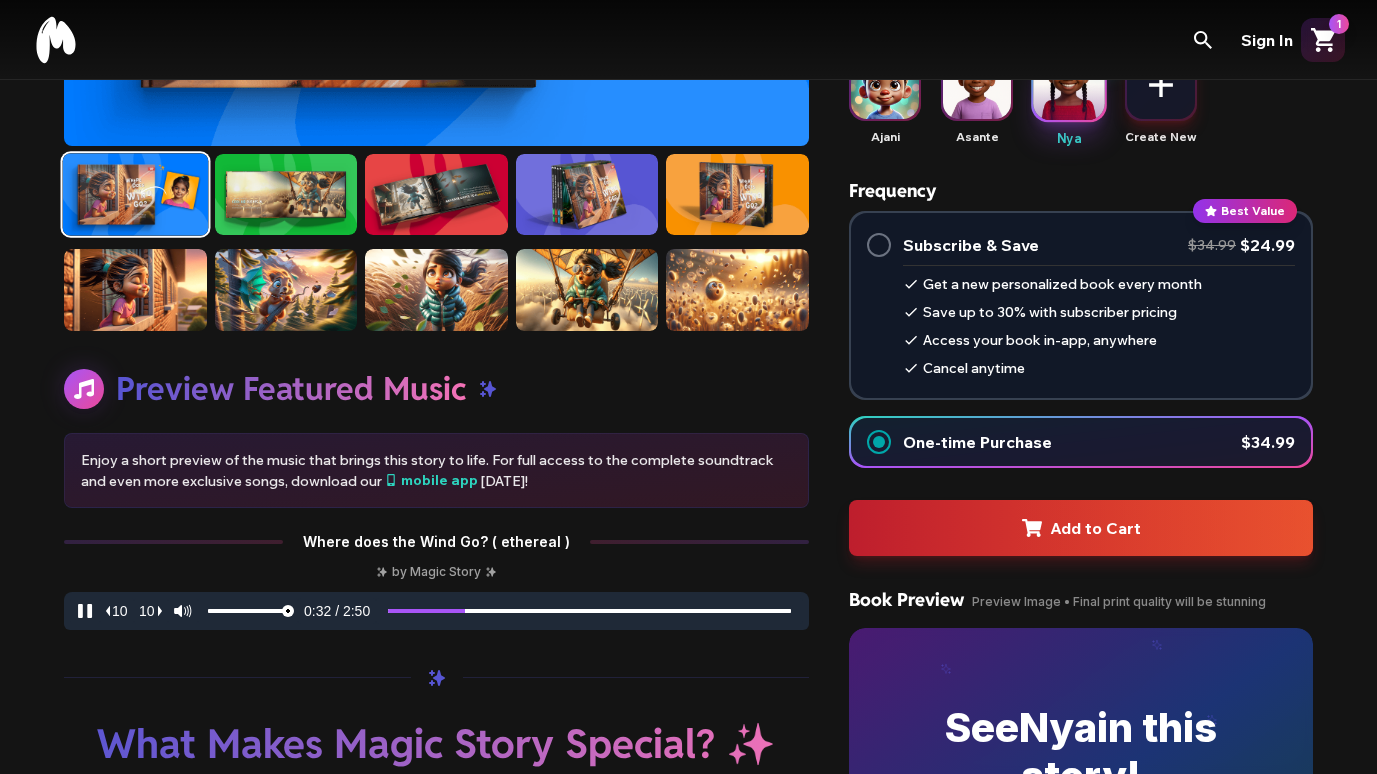 click on "Add to Cart" at bounding box center (1081, 528) 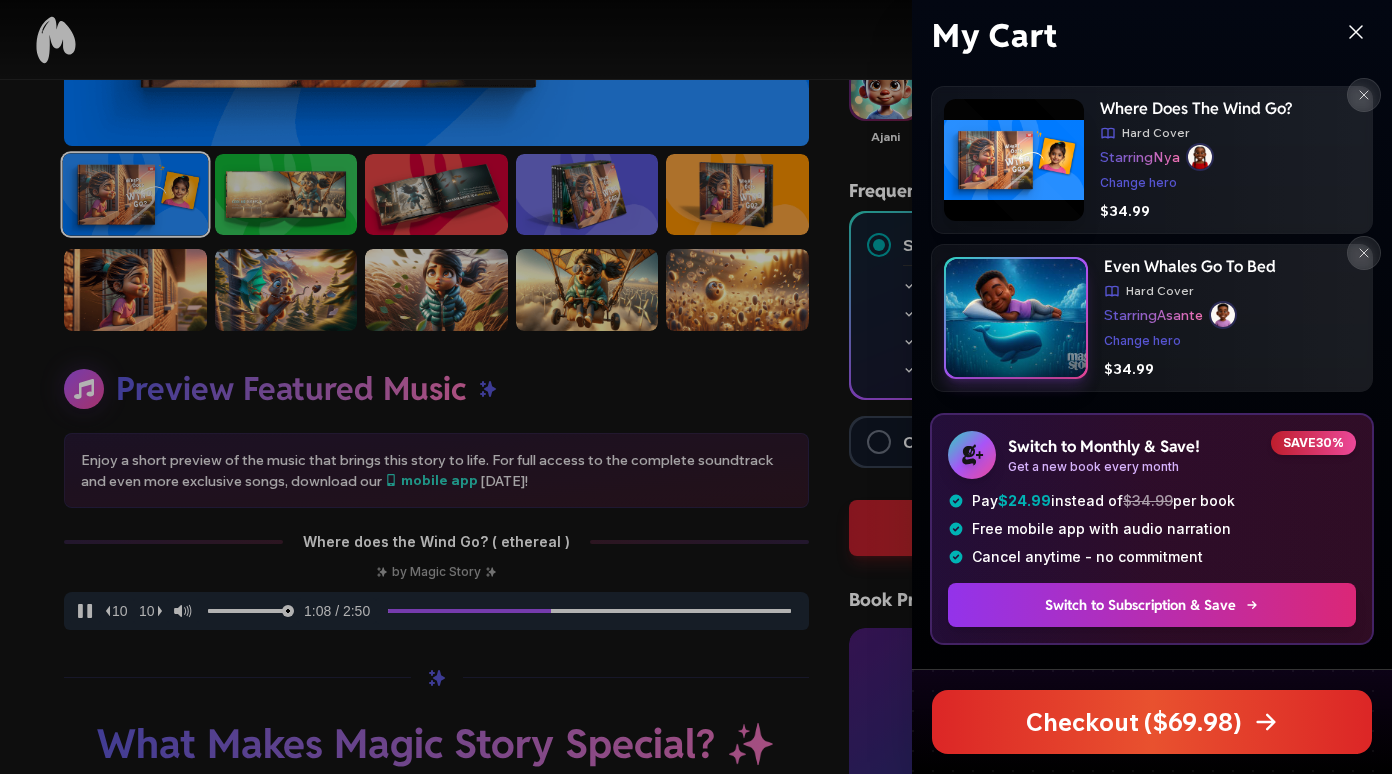 click at bounding box center (696, 387) 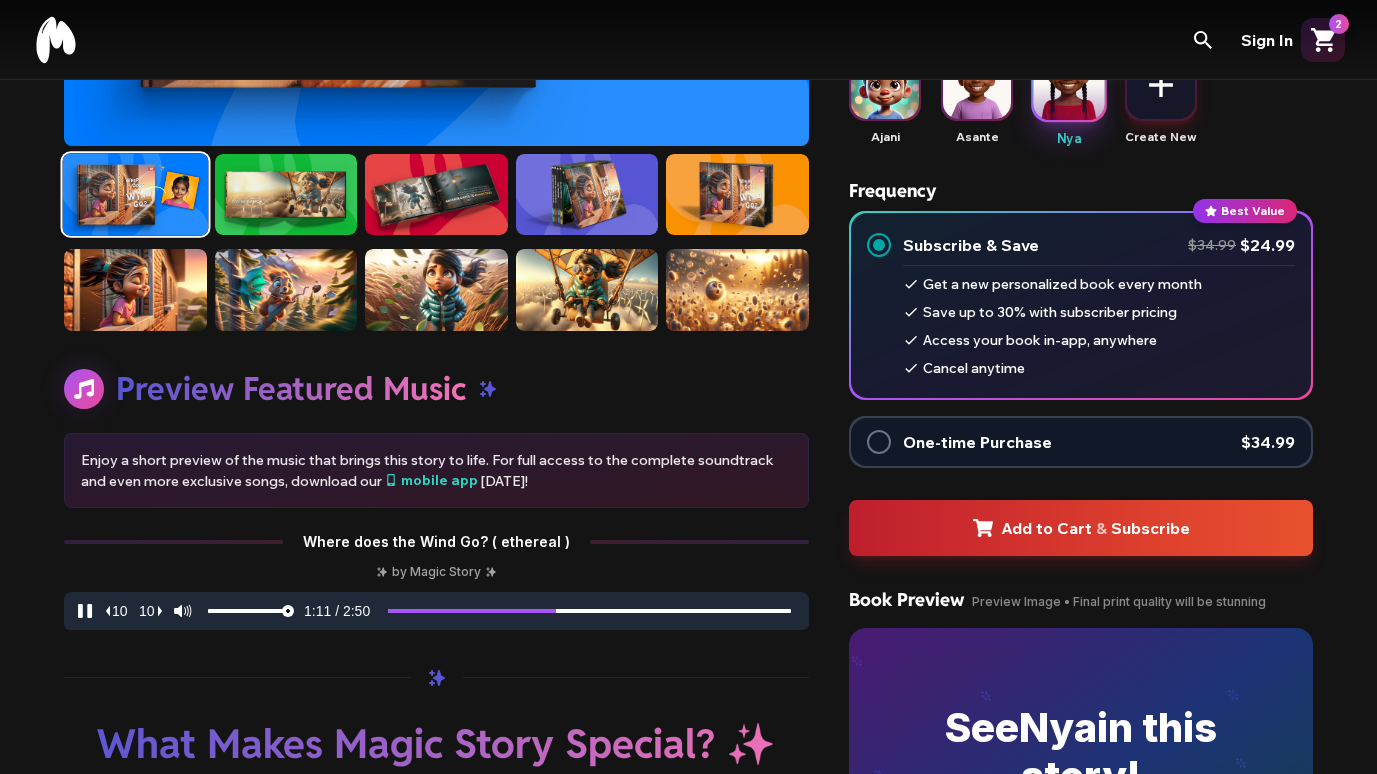 click 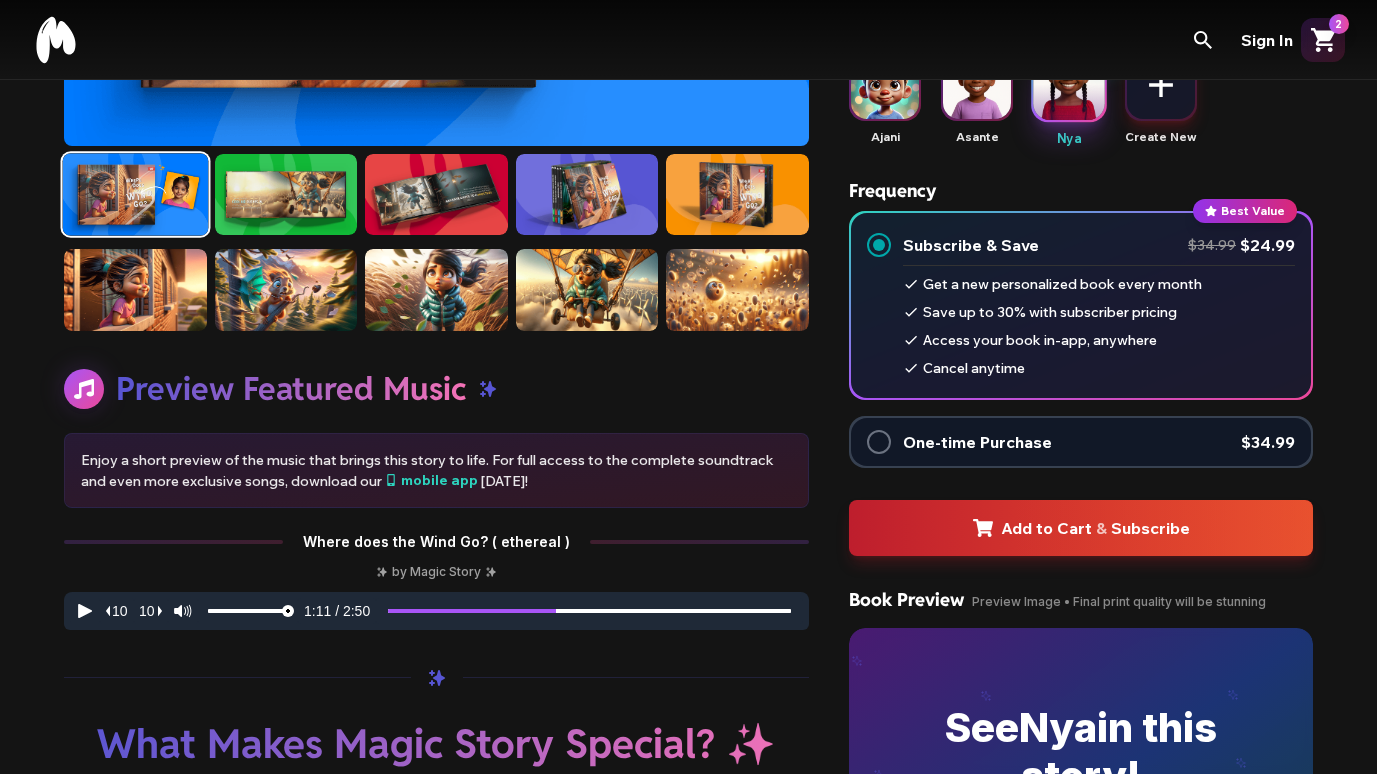 scroll, scrollTop: 0, scrollLeft: 0, axis: both 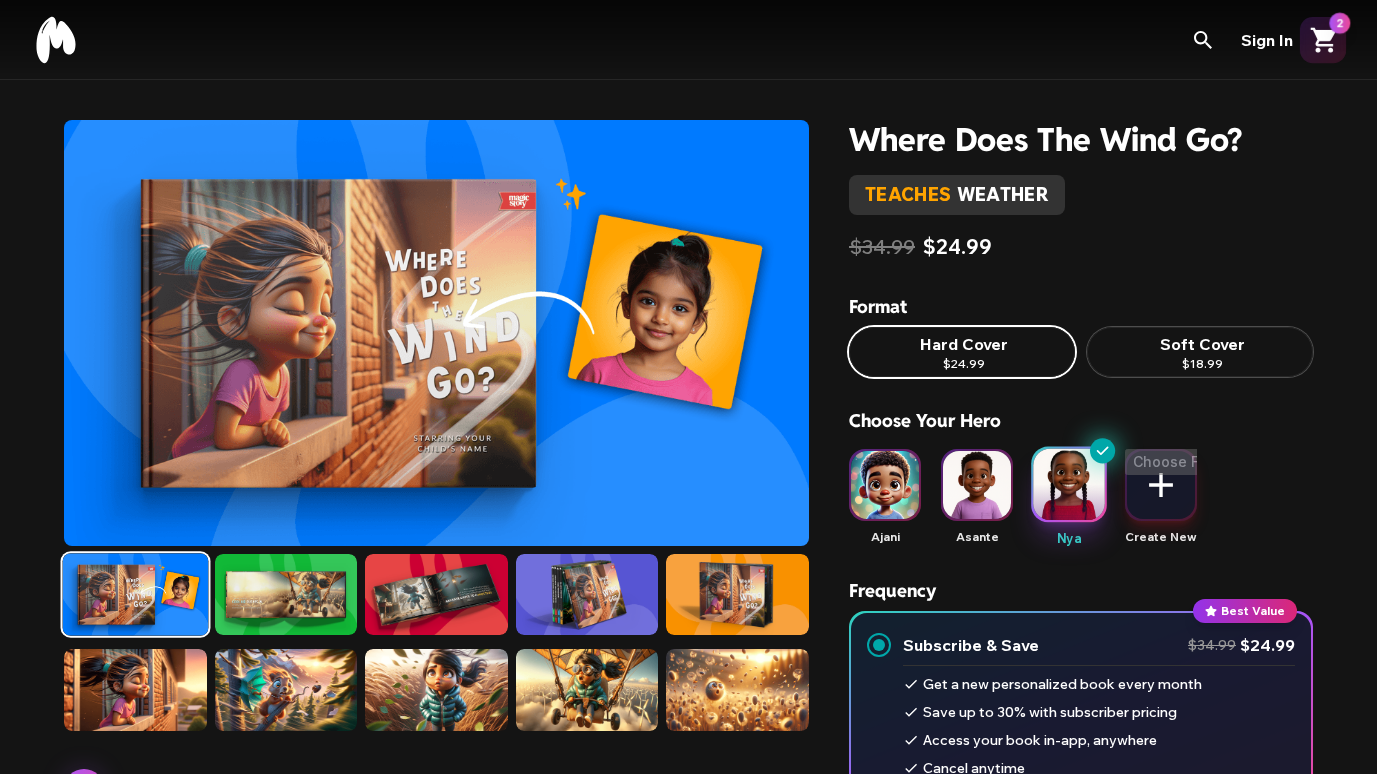 click on "2" at bounding box center (1339, 22) 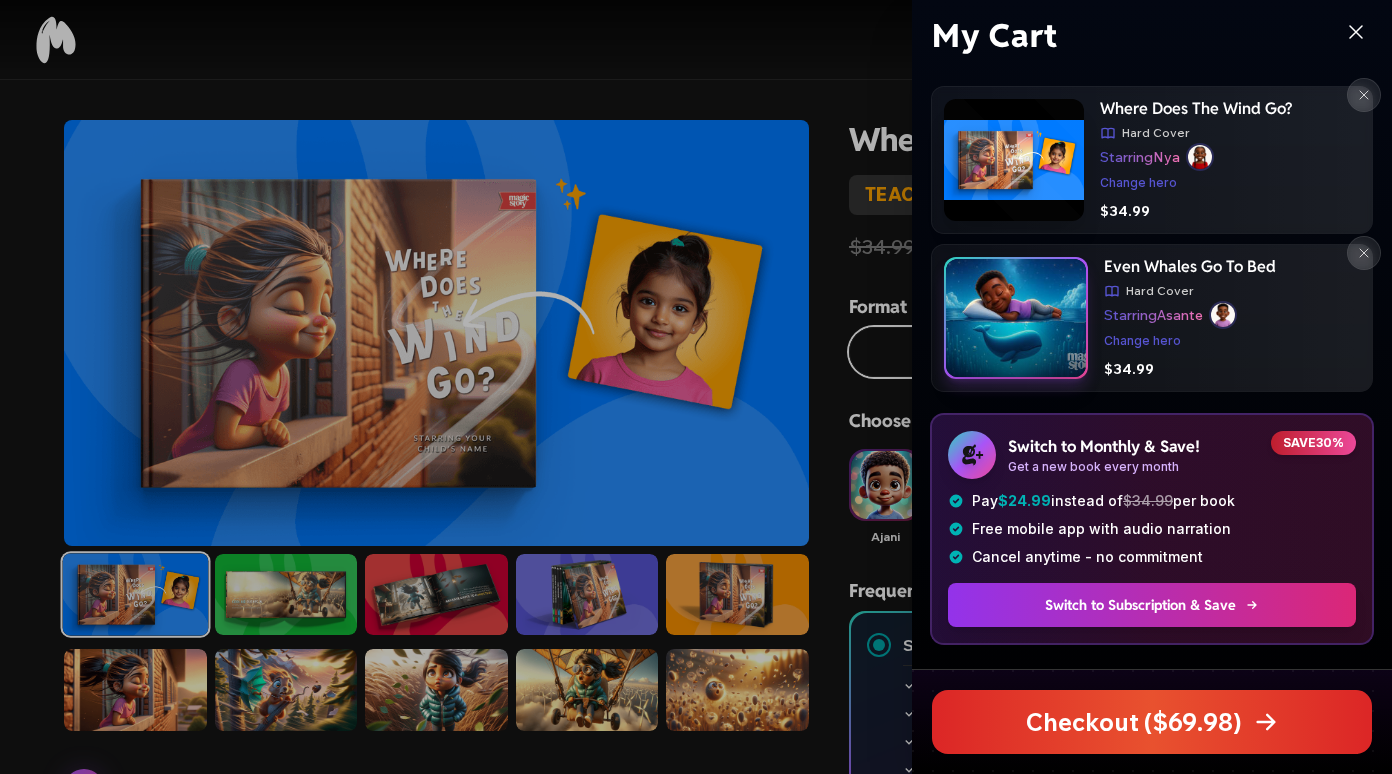 click on "Starring  [PERSON_NAME]" at bounding box center (1153, 315) 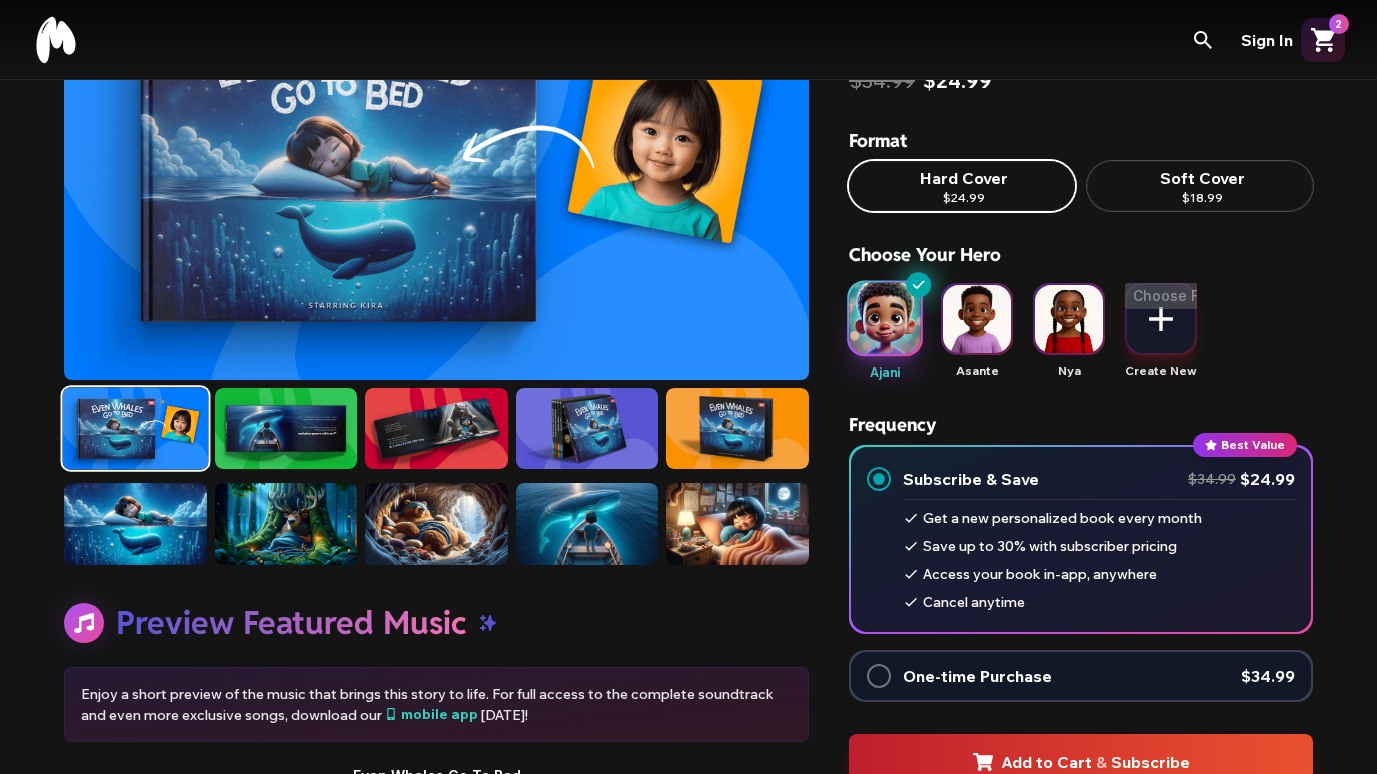 scroll, scrollTop: 400, scrollLeft: 0, axis: vertical 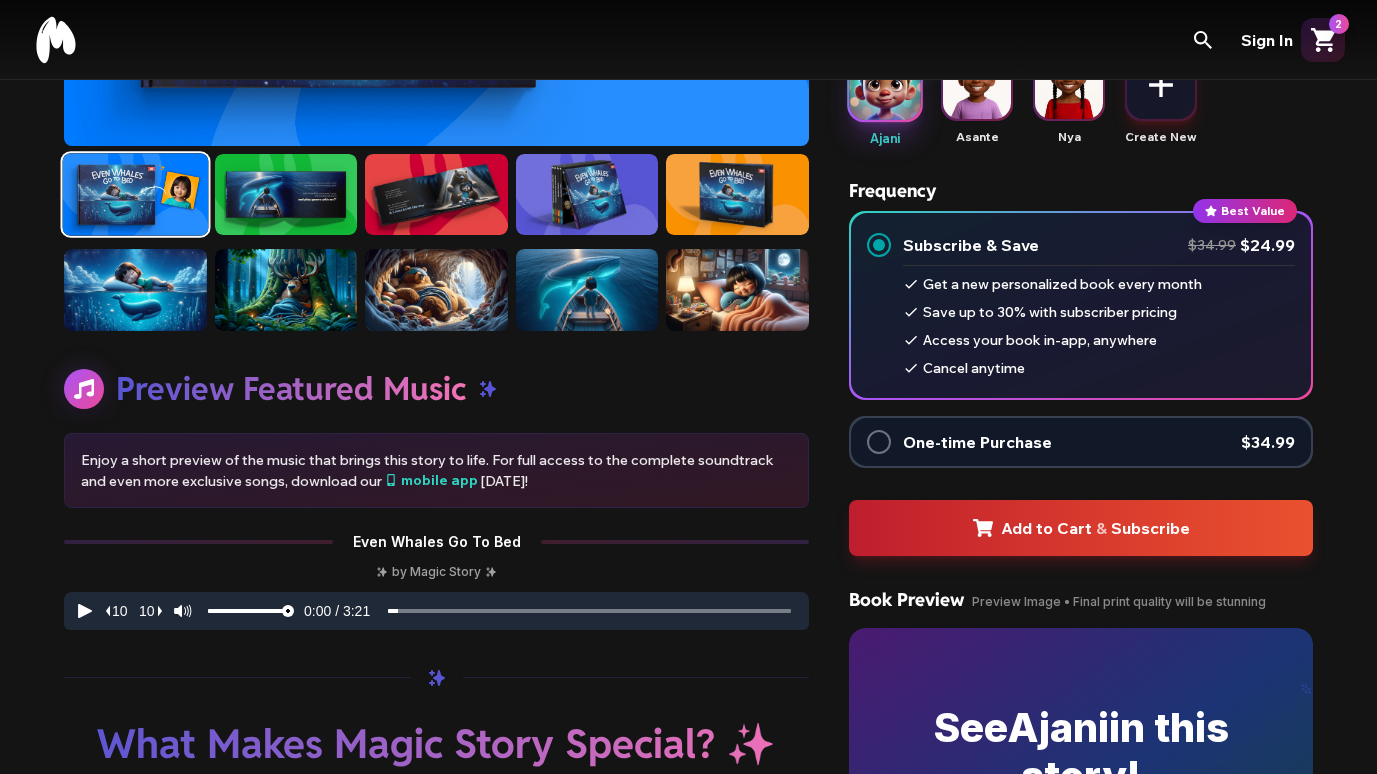 click 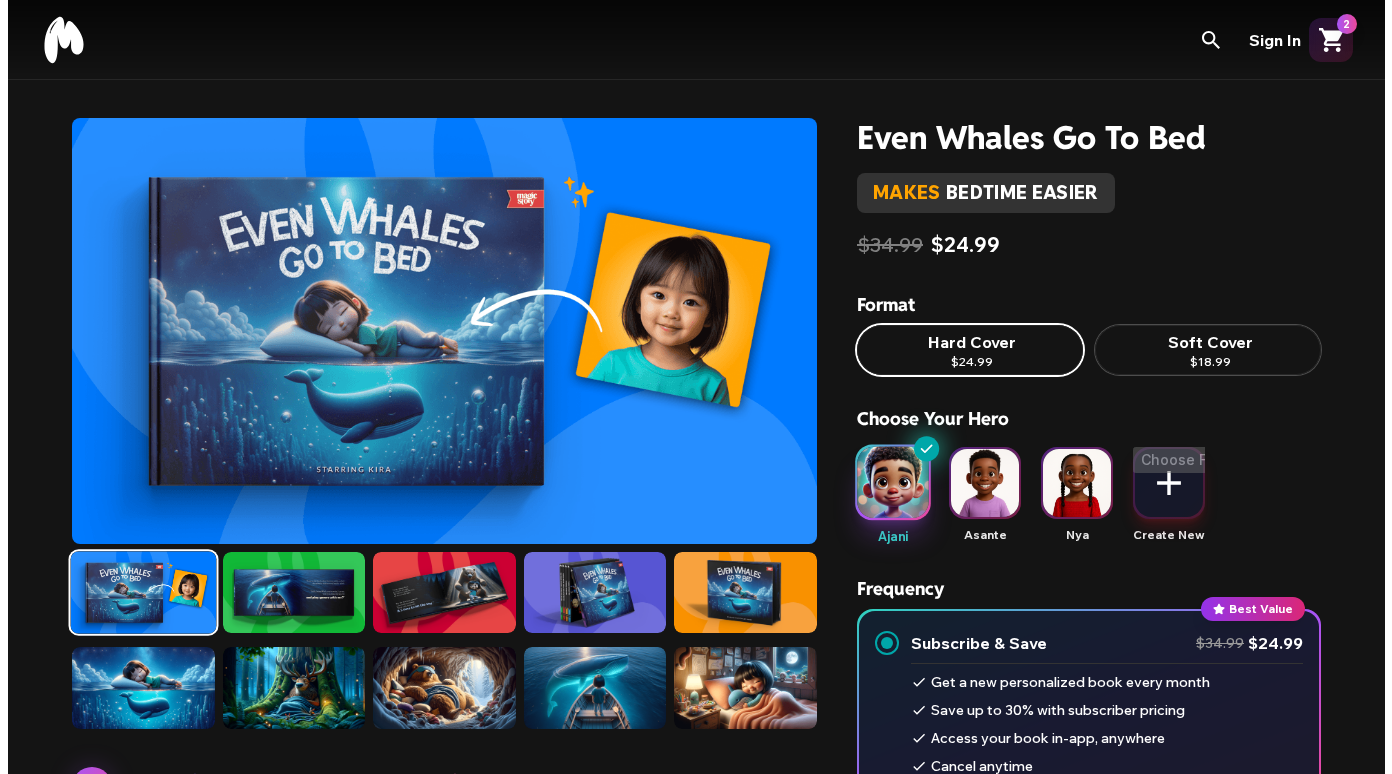 scroll, scrollTop: 0, scrollLeft: 0, axis: both 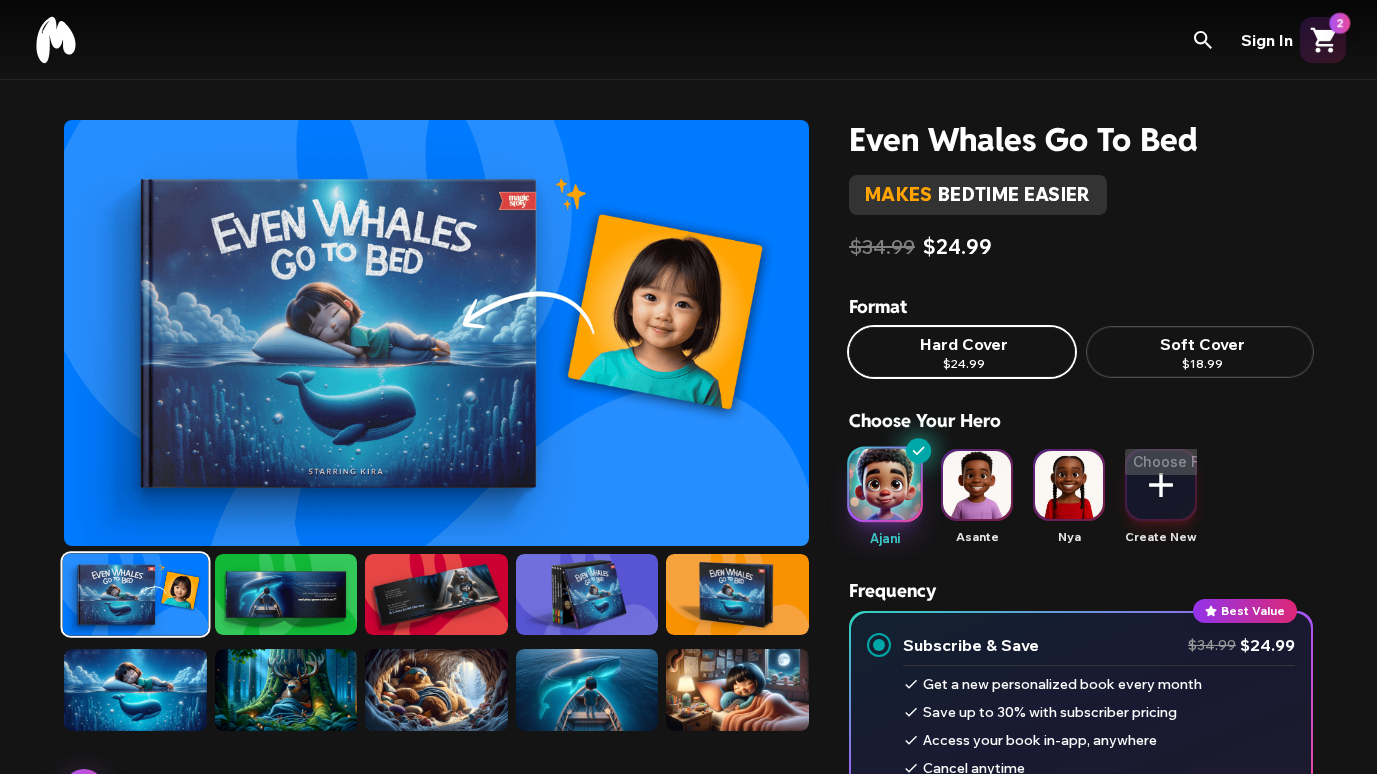 click on "2" at bounding box center [1323, 39] 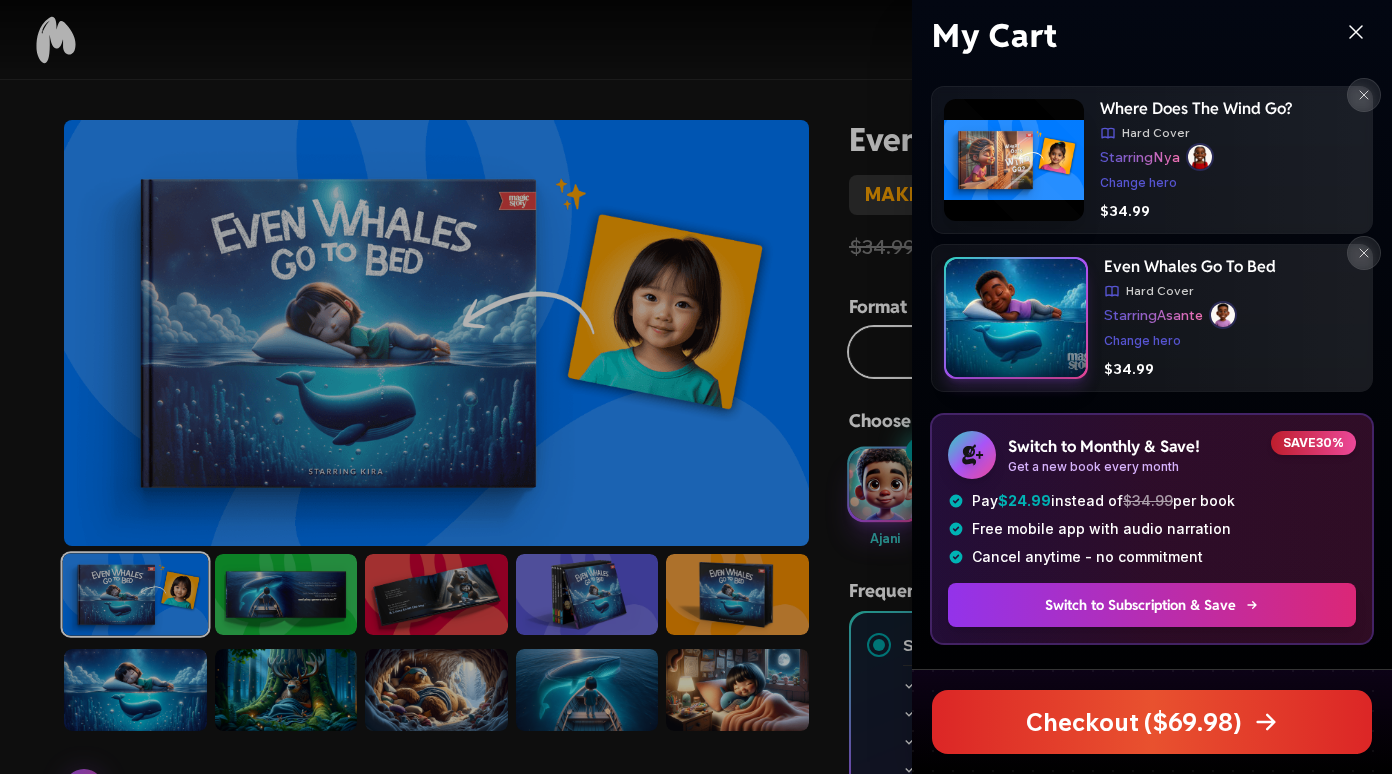 click on "Checkout ($ 69.98 )" at bounding box center (1152, 722) 